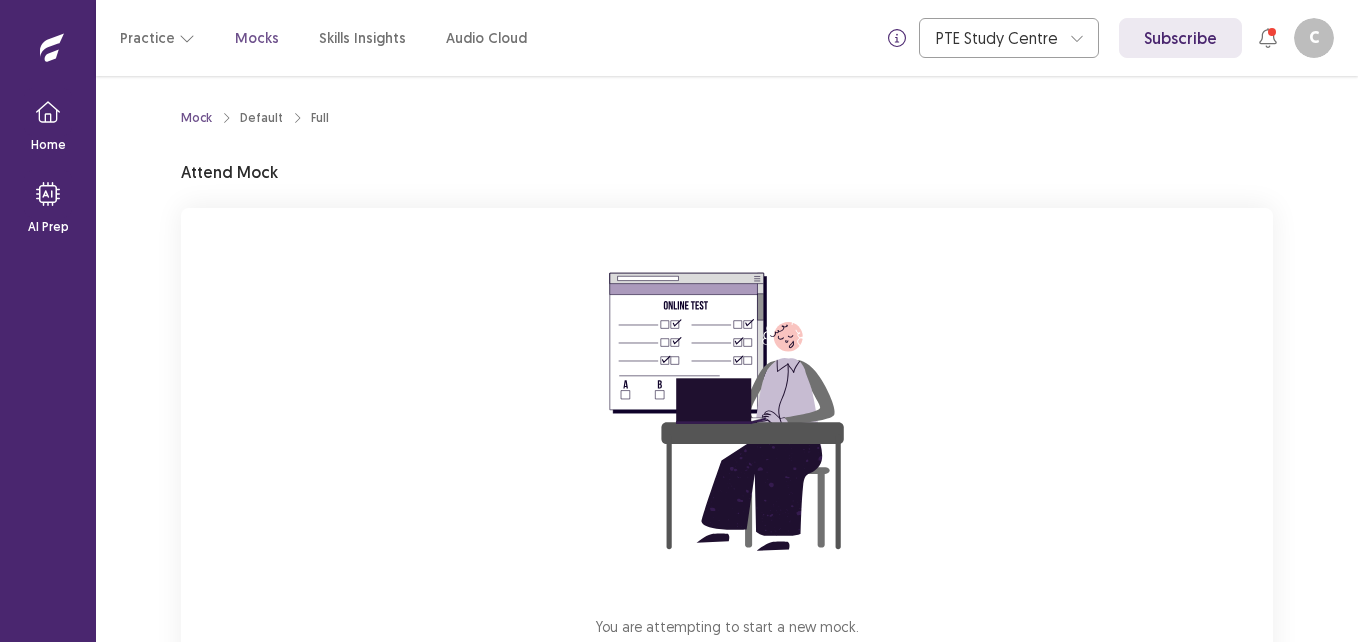 scroll, scrollTop: 0, scrollLeft: 0, axis: both 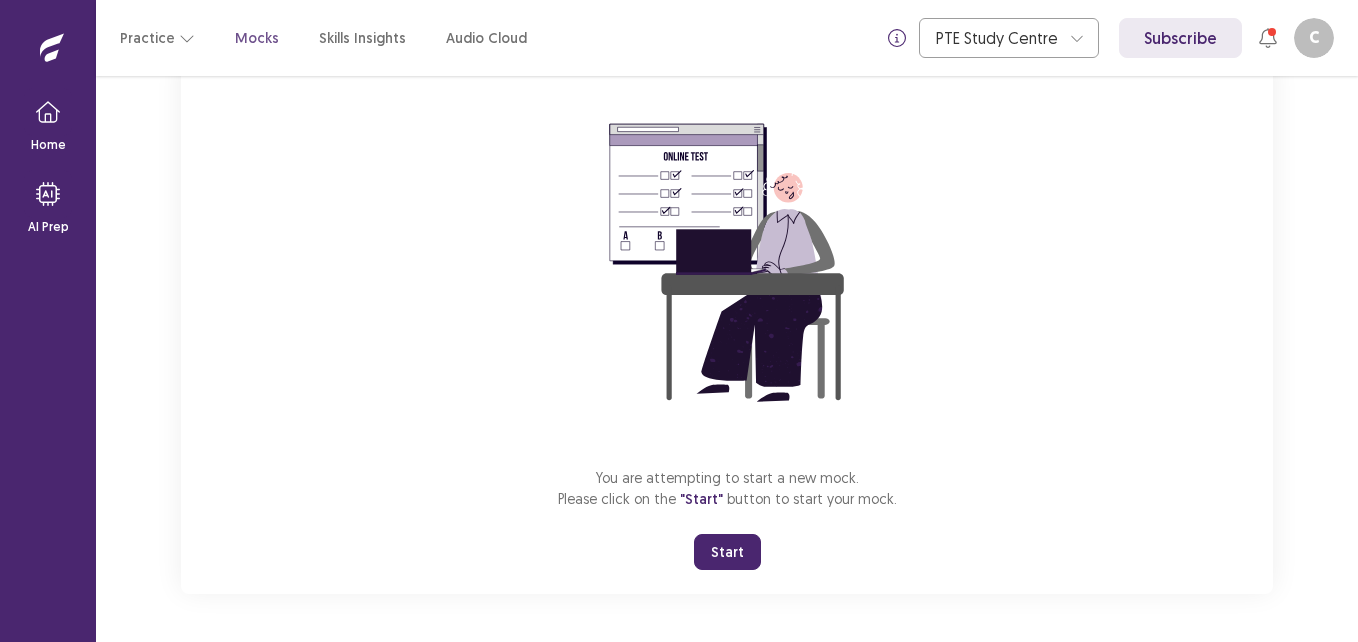 click on "Start" at bounding box center [727, 552] 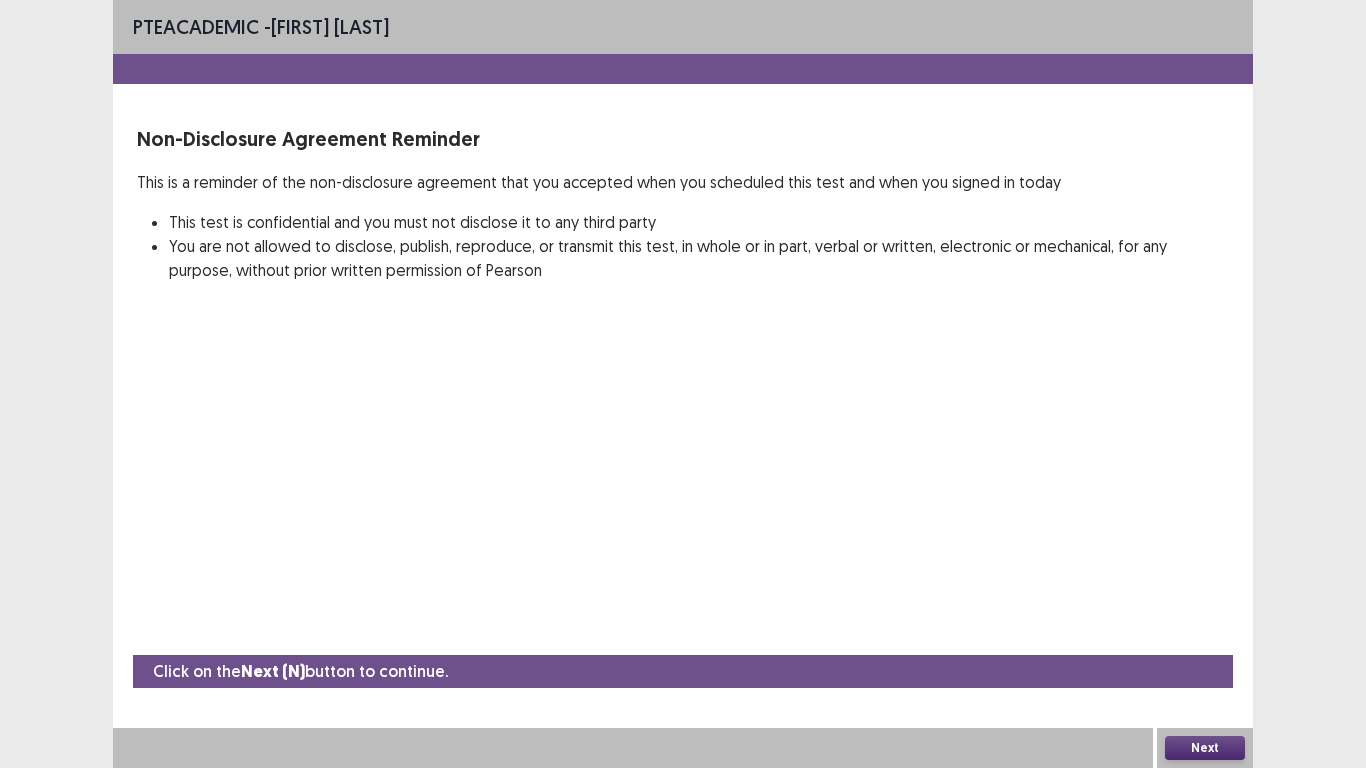 click on "Next" at bounding box center [1205, 748] 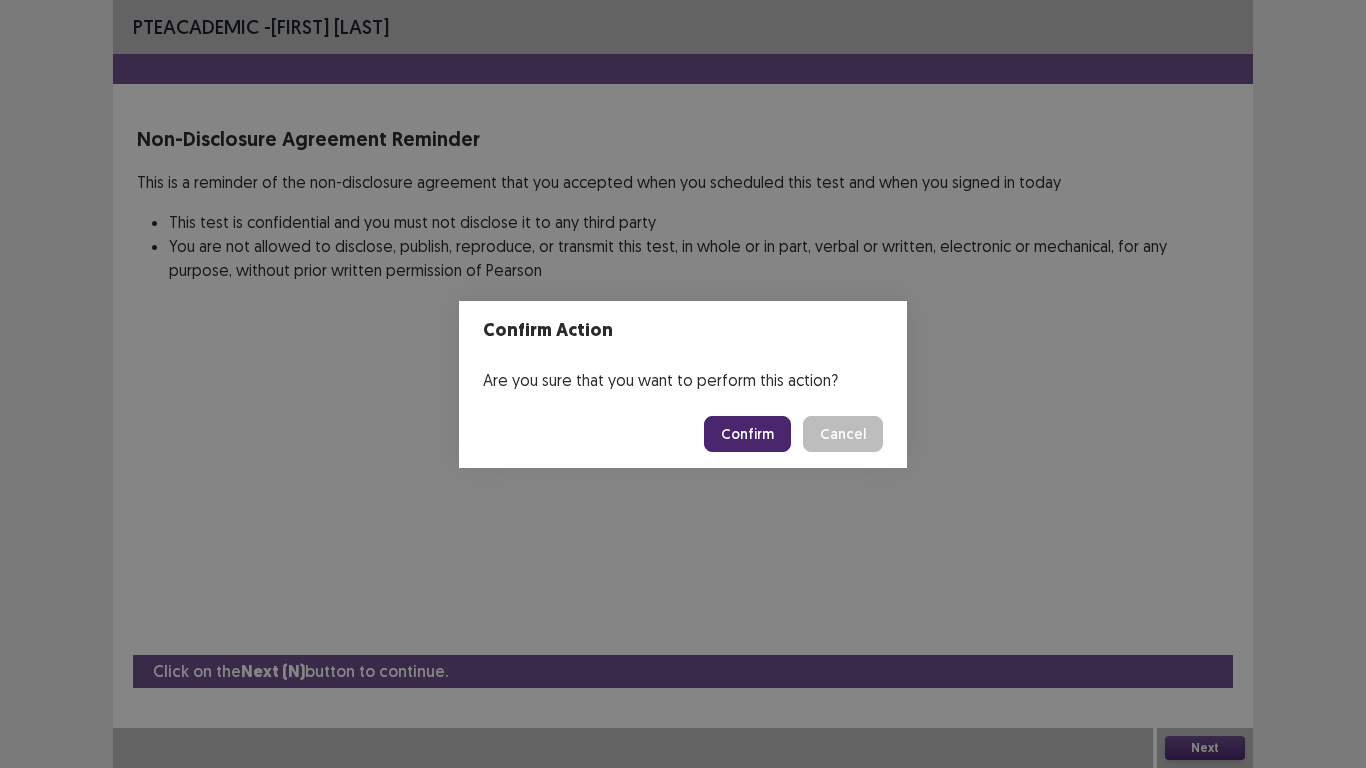 click on "Confirm" at bounding box center [747, 434] 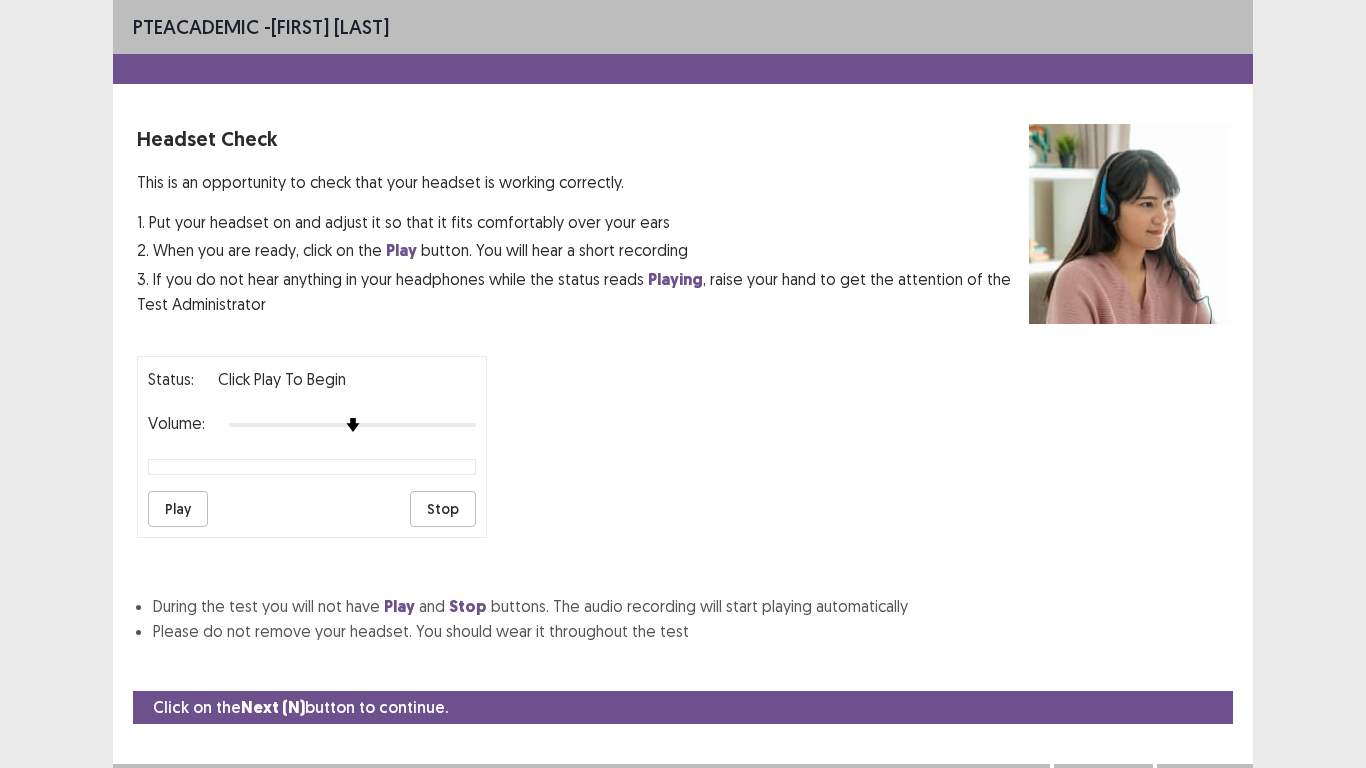scroll, scrollTop: 36, scrollLeft: 0, axis: vertical 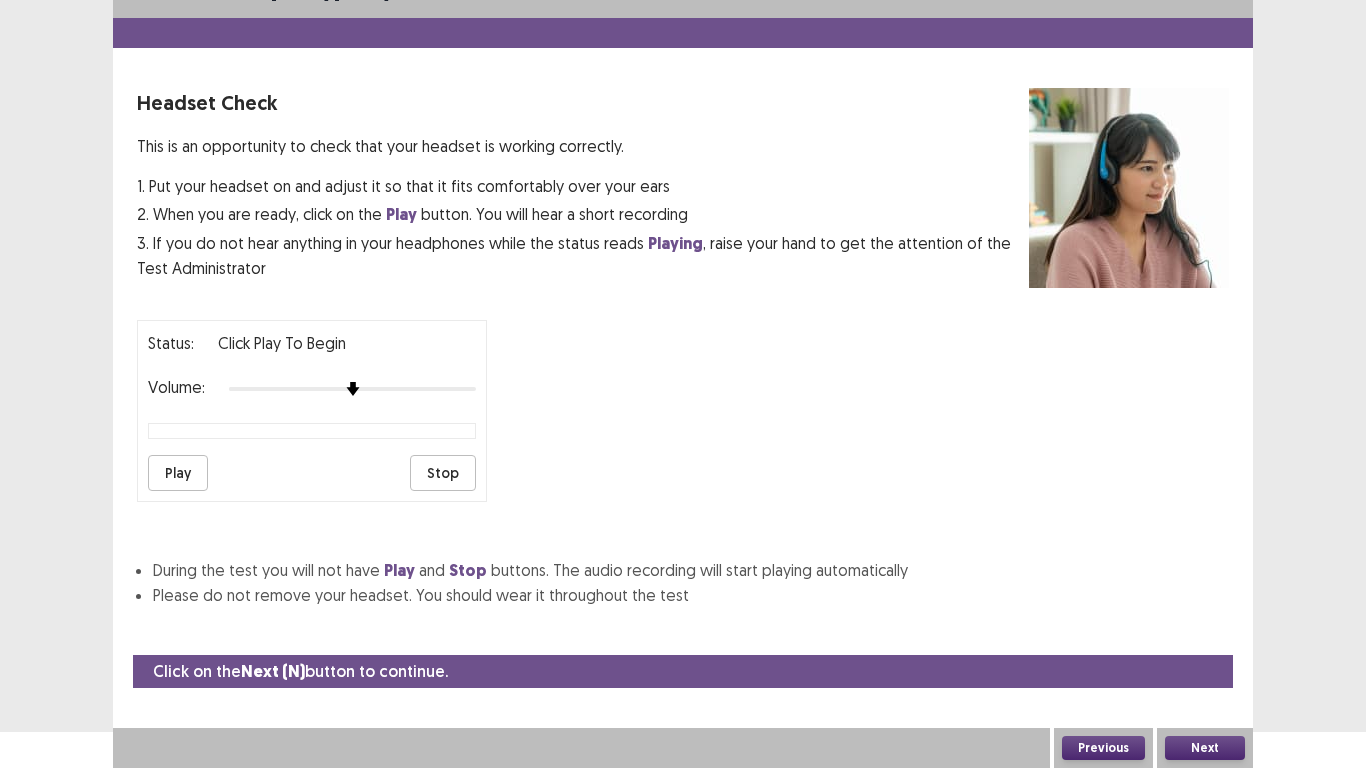 click on "Play" at bounding box center (178, 473) 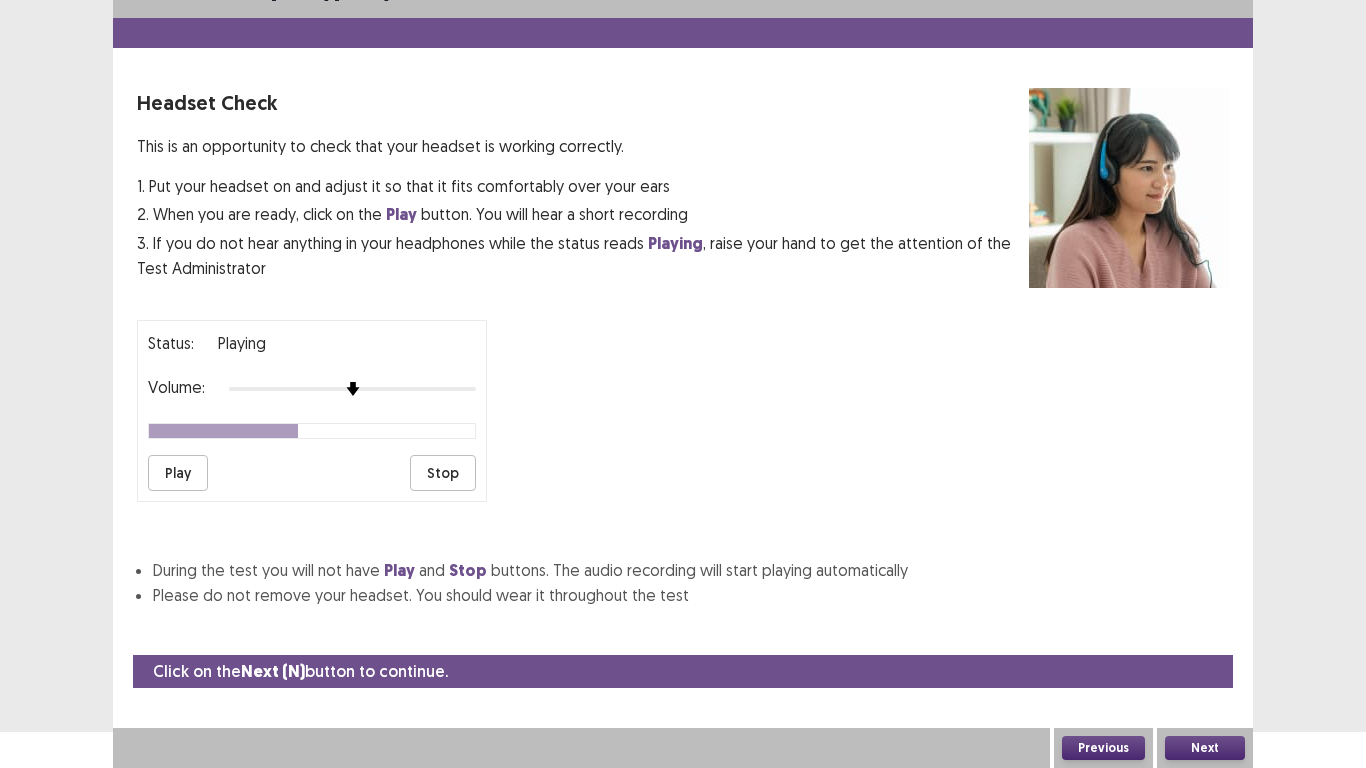 click on "Next" at bounding box center [1205, 748] 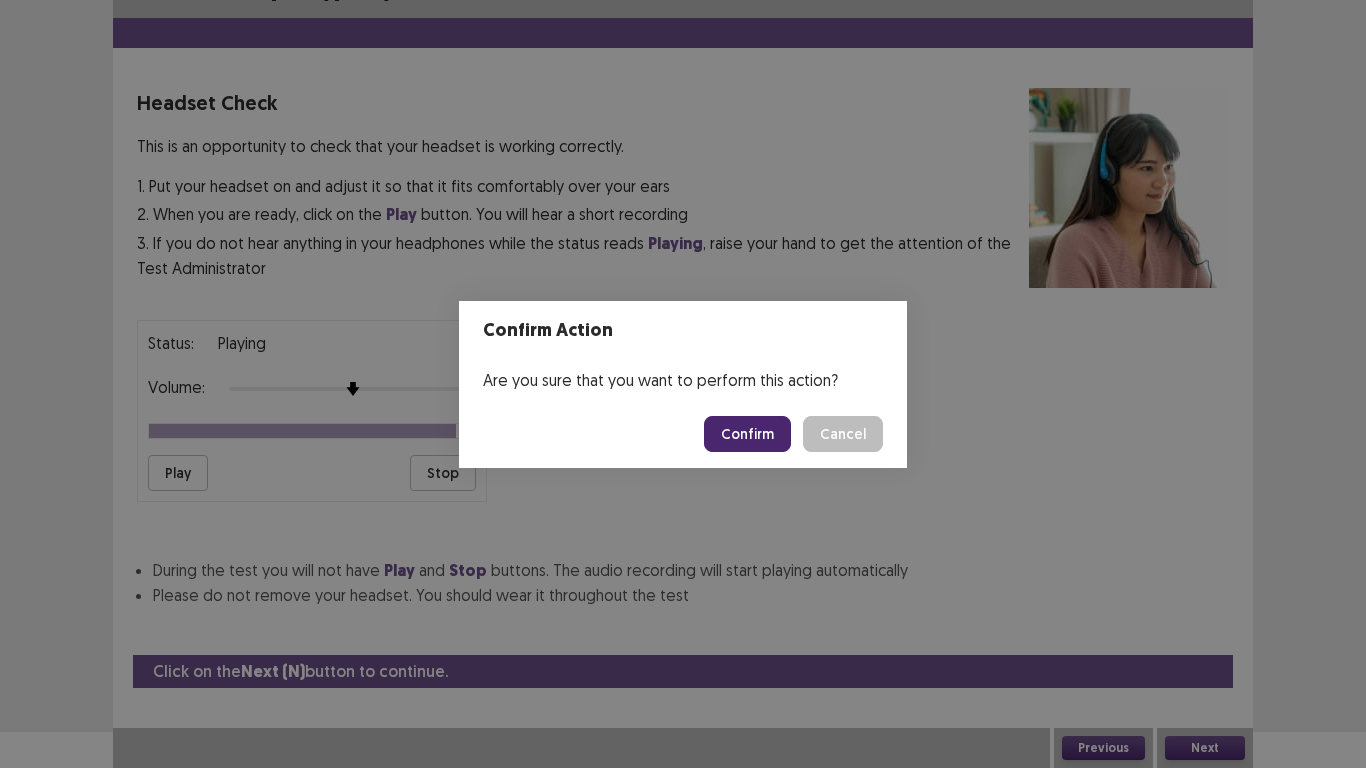 click on "Confirm" at bounding box center [747, 434] 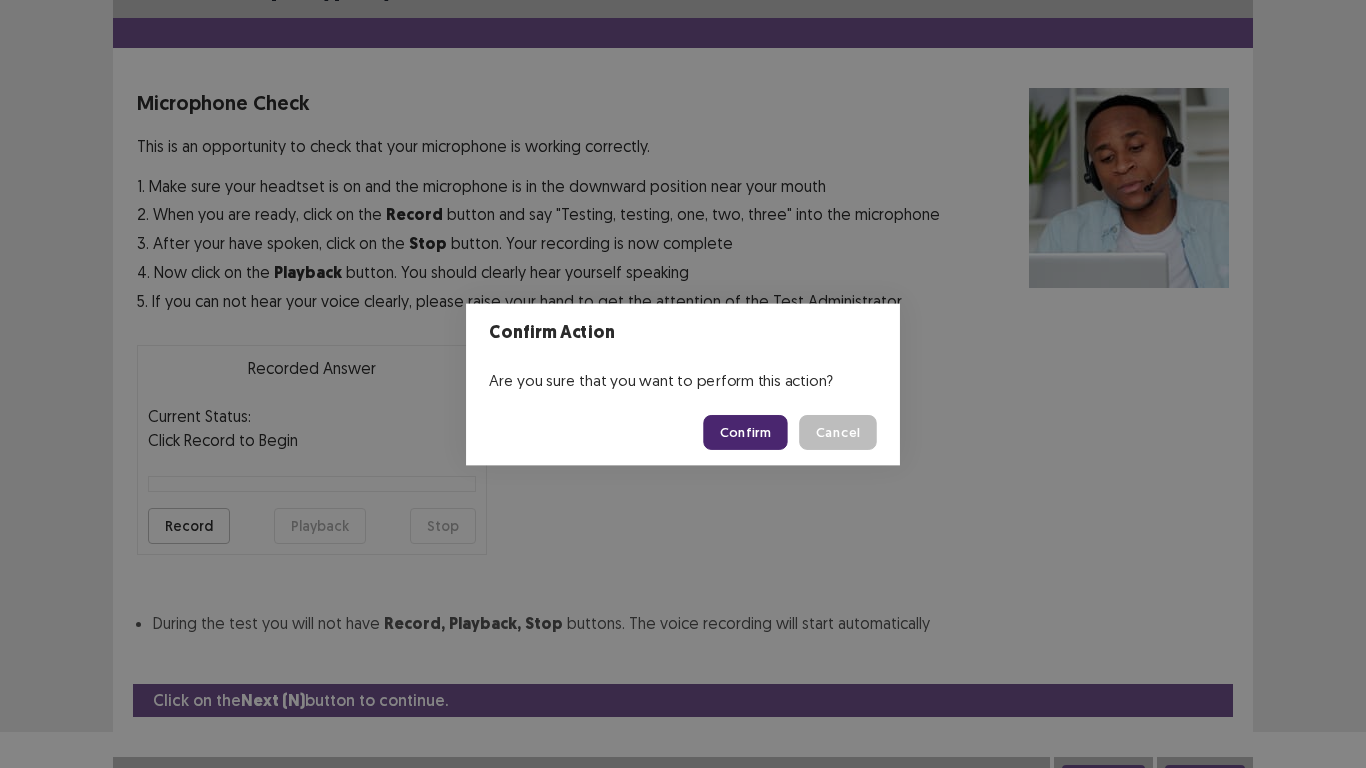 scroll, scrollTop: 57, scrollLeft: 0, axis: vertical 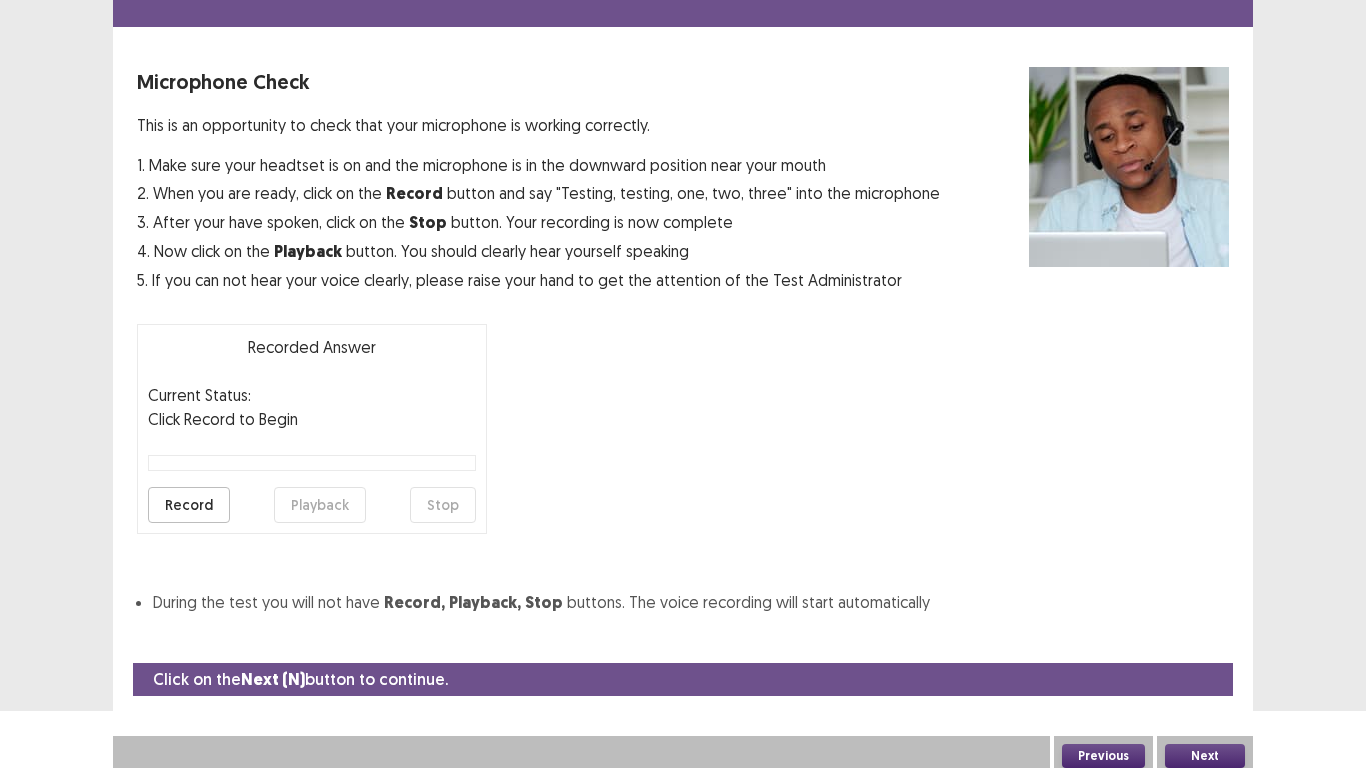 click on "Record" at bounding box center (189, 505) 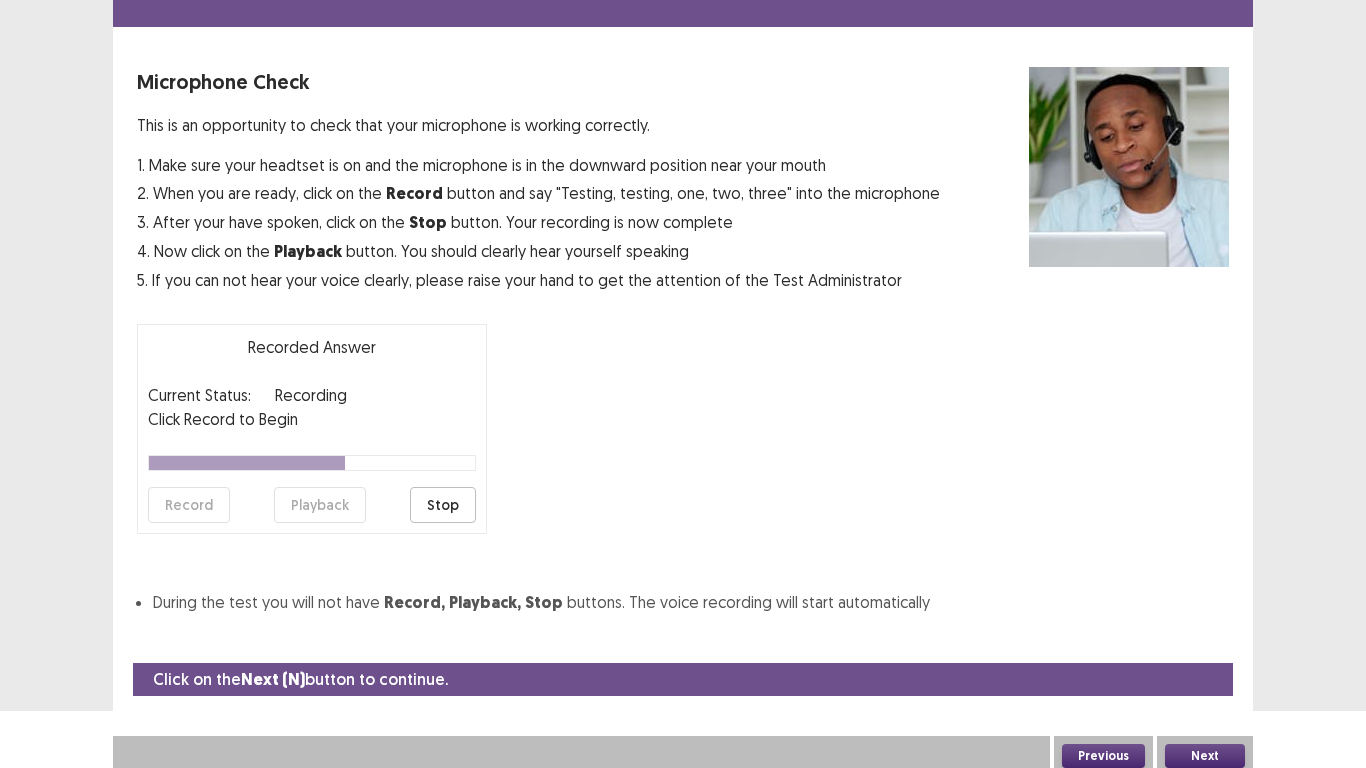 click on "Next" at bounding box center [1205, 756] 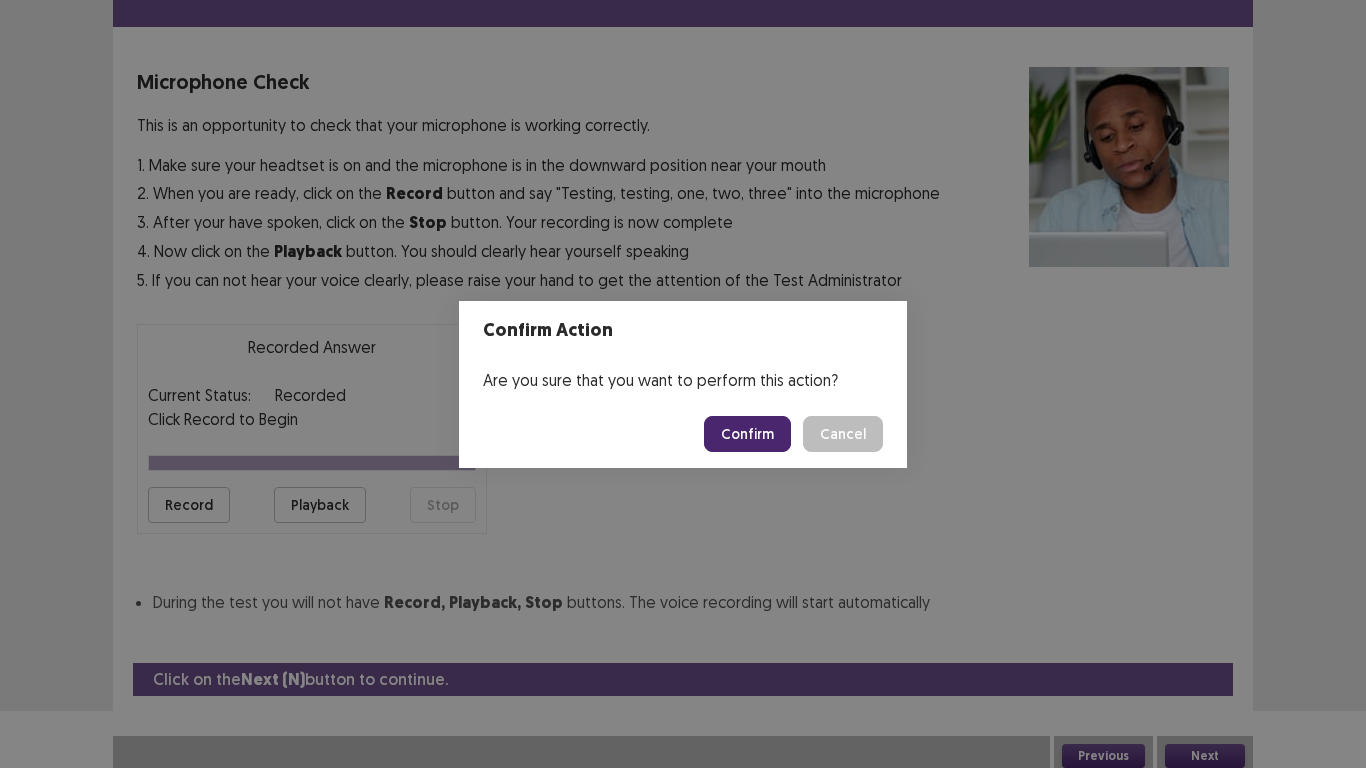 click on "Confirm Cancel" at bounding box center (683, 434) 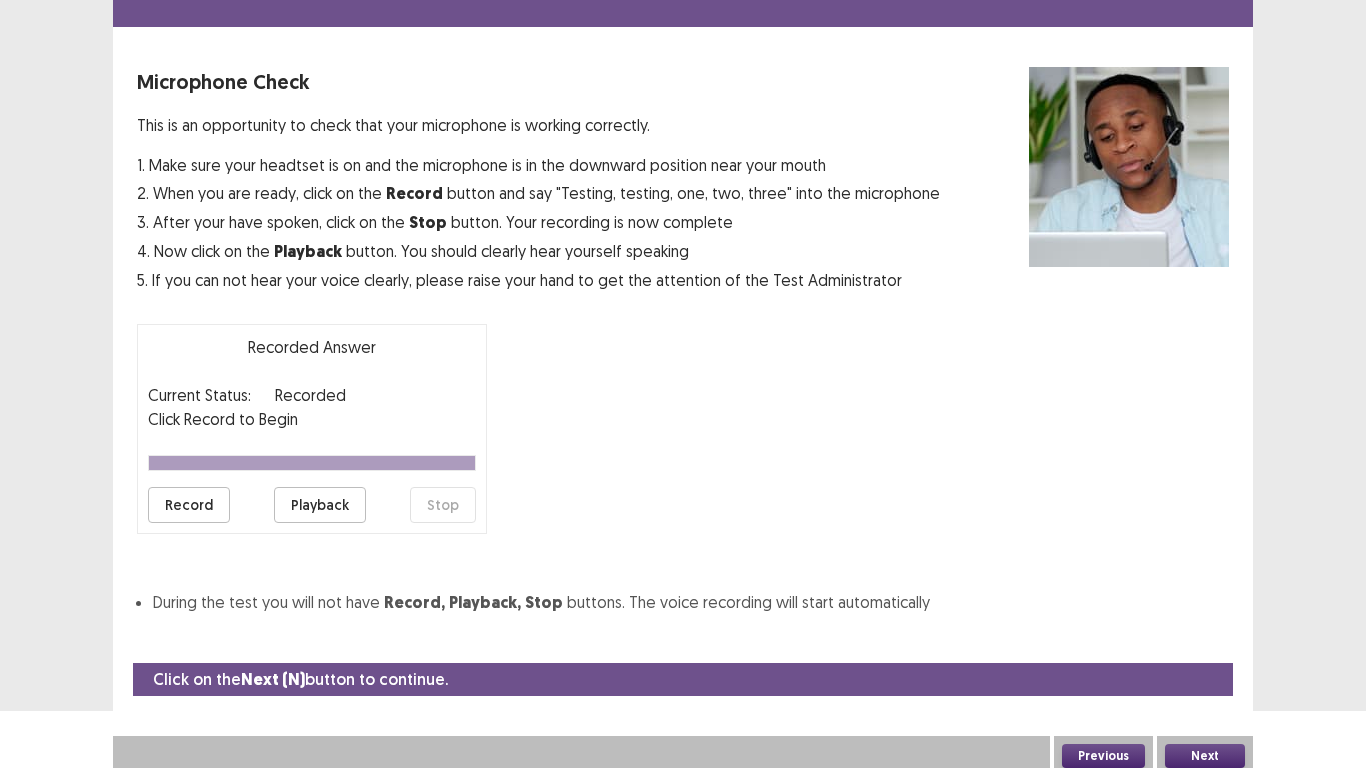 drag, startPoint x: 336, startPoint y: 506, endPoint x: 342, endPoint y: 521, distance: 16.155495 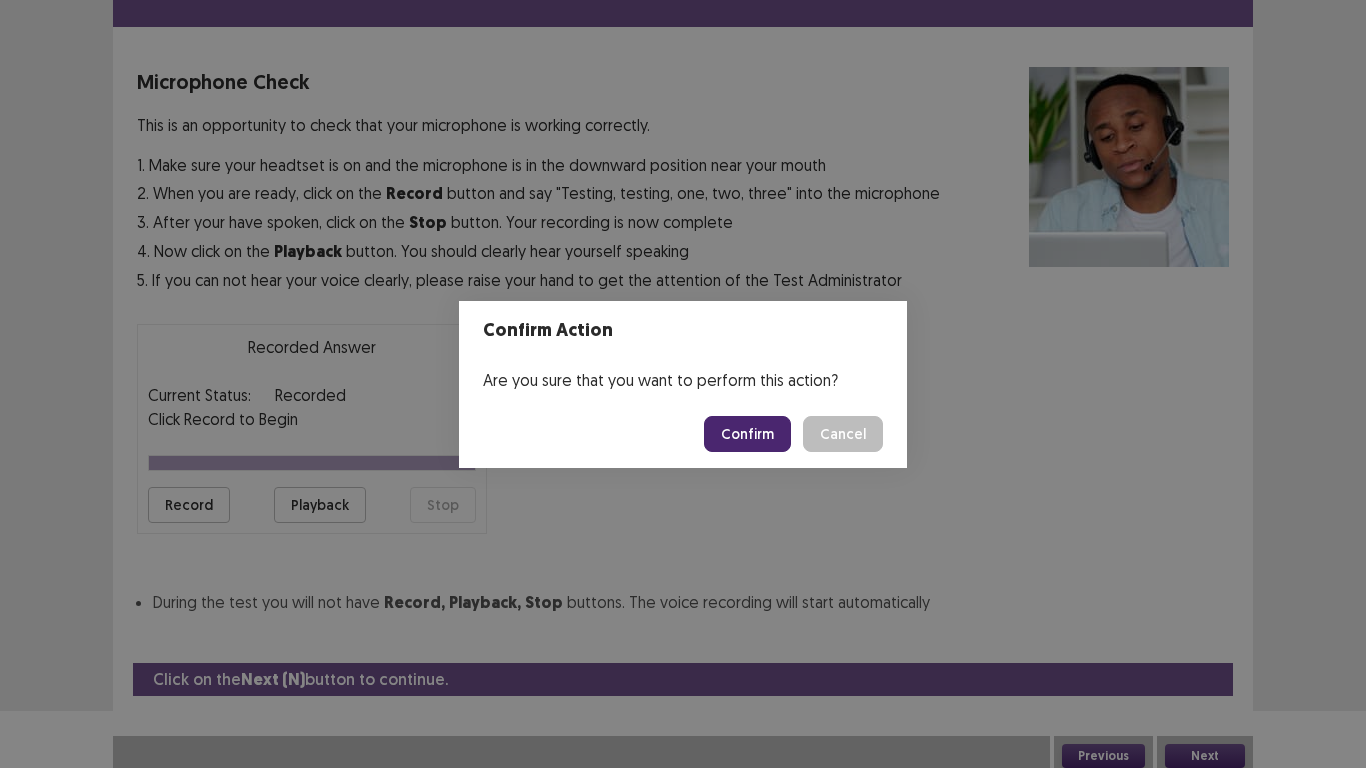 drag, startPoint x: 764, startPoint y: 436, endPoint x: 771, endPoint y: 444, distance: 10.630146 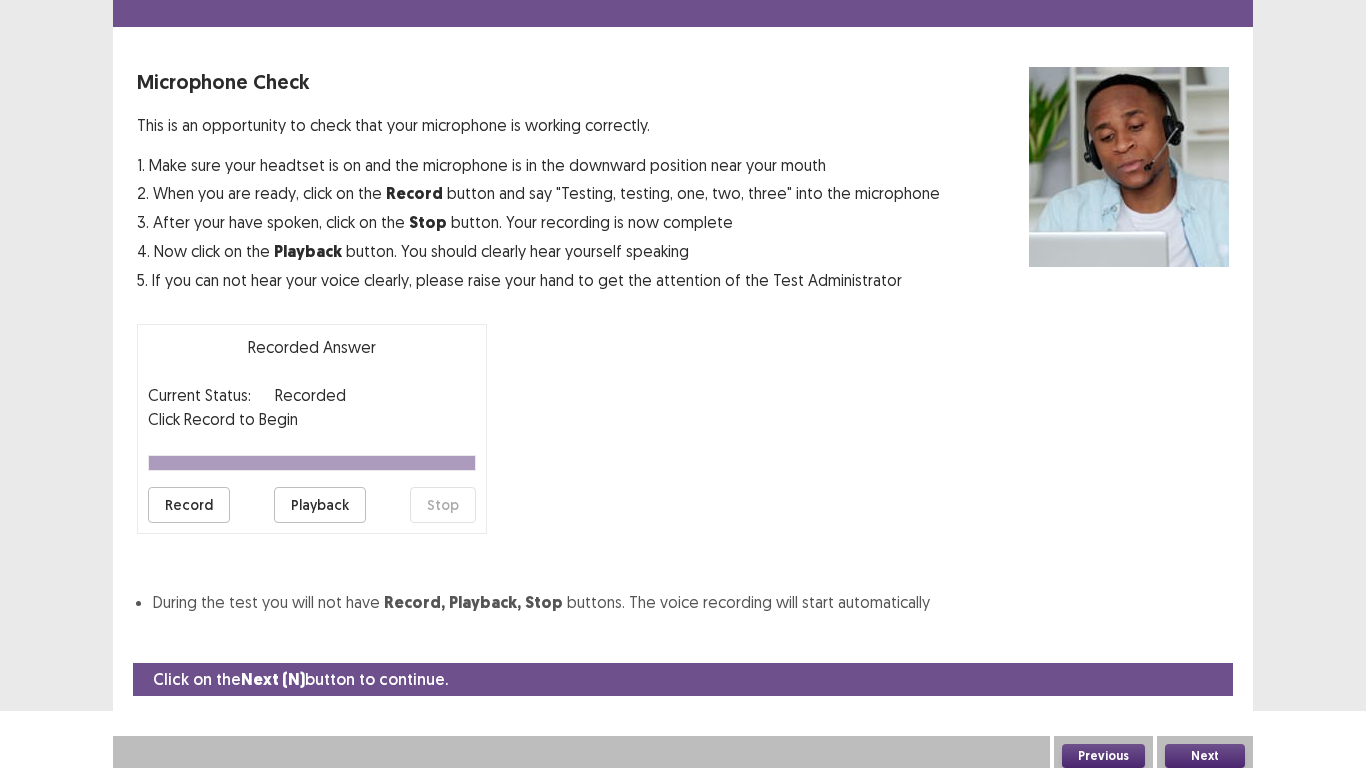scroll, scrollTop: 6, scrollLeft: 0, axis: vertical 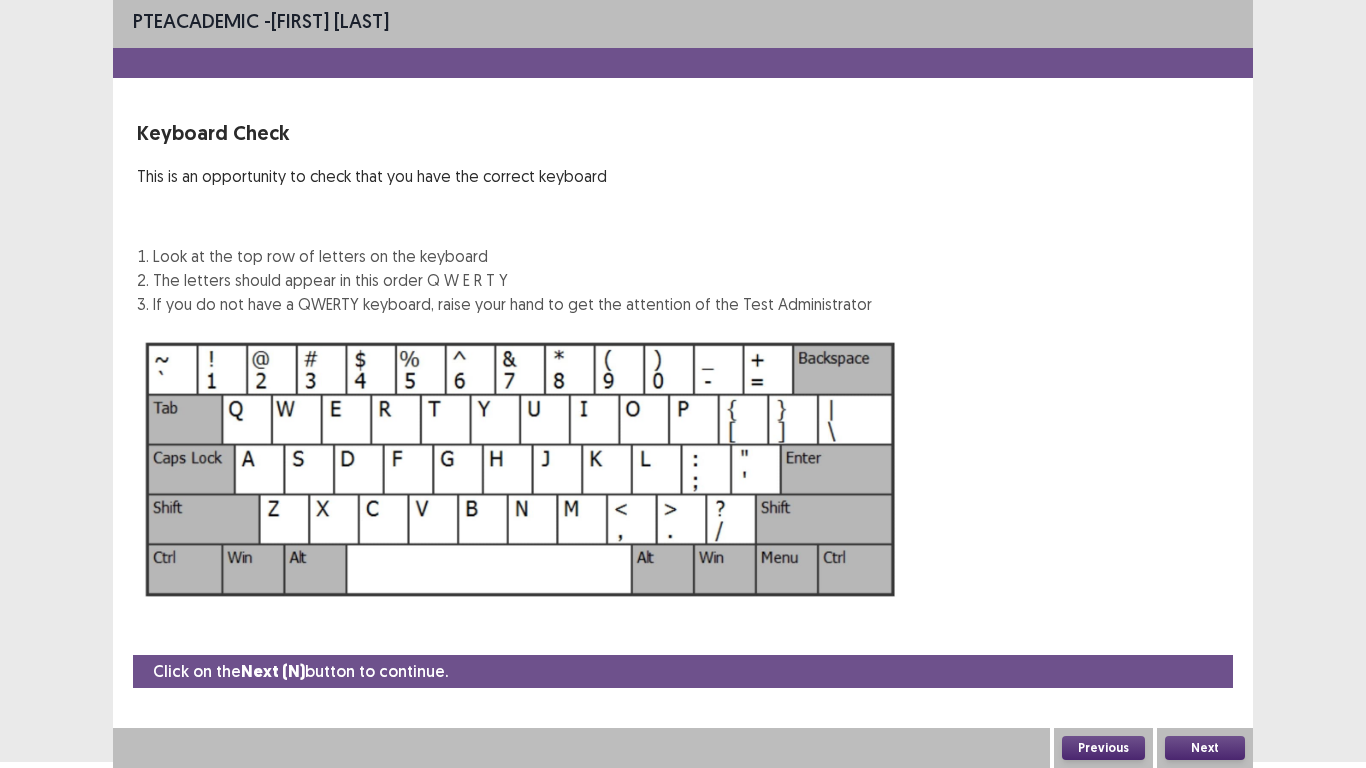 click on "Next" at bounding box center (1205, 748) 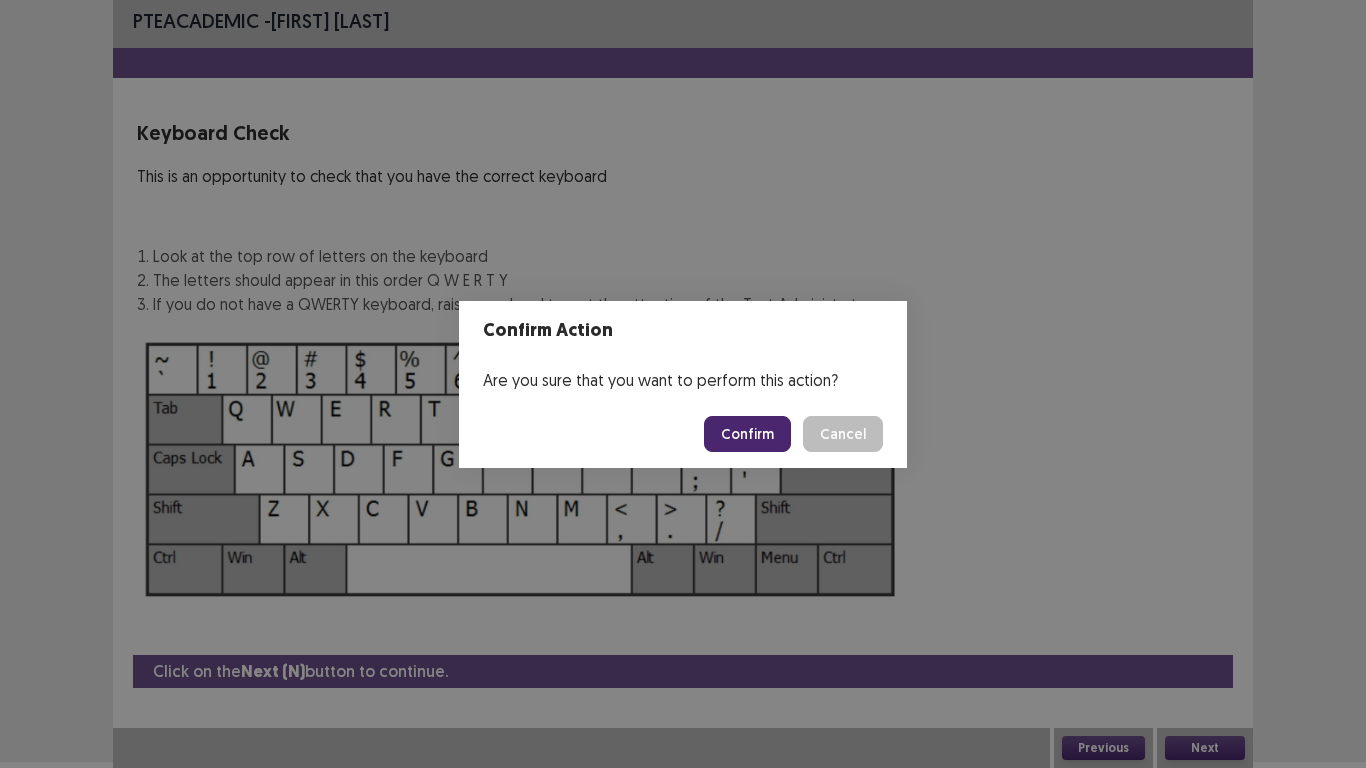 click on "Confirm" at bounding box center (747, 434) 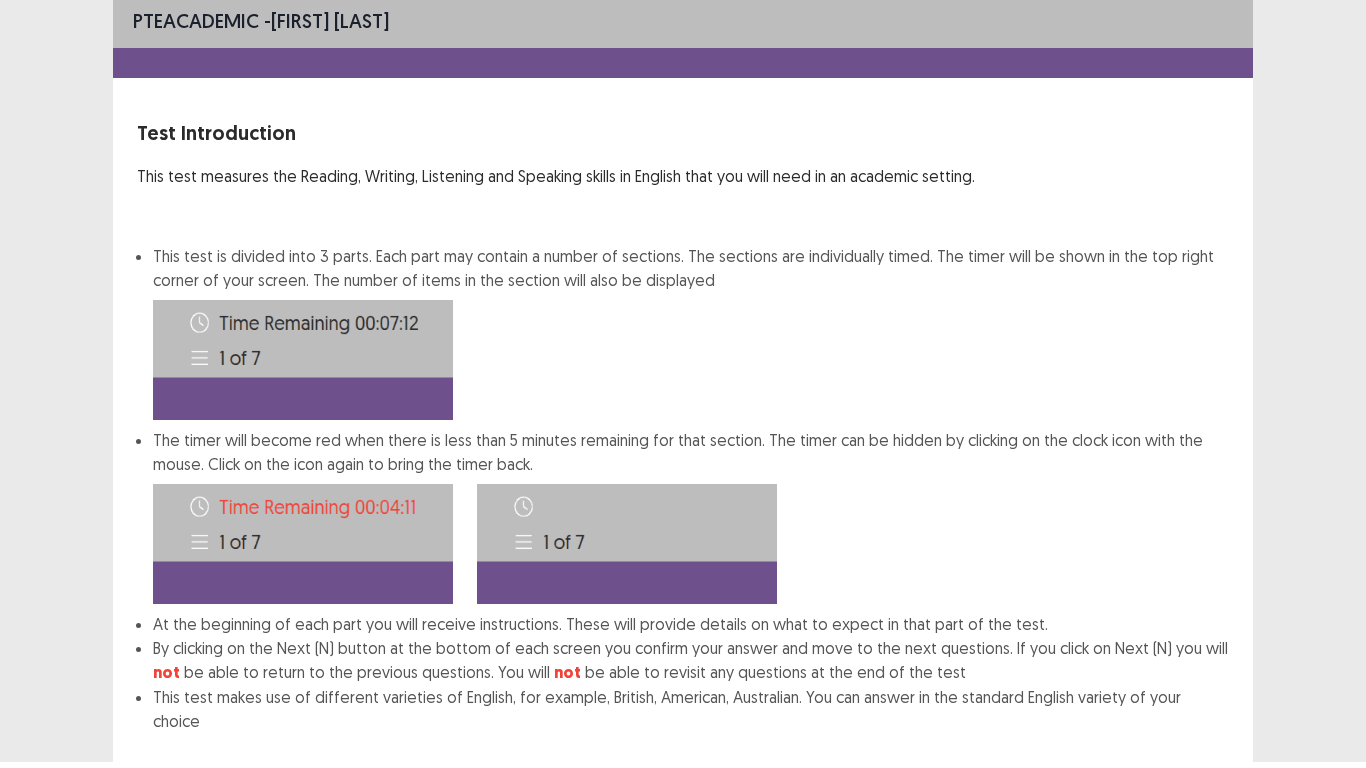 scroll, scrollTop: 108, scrollLeft: 0, axis: vertical 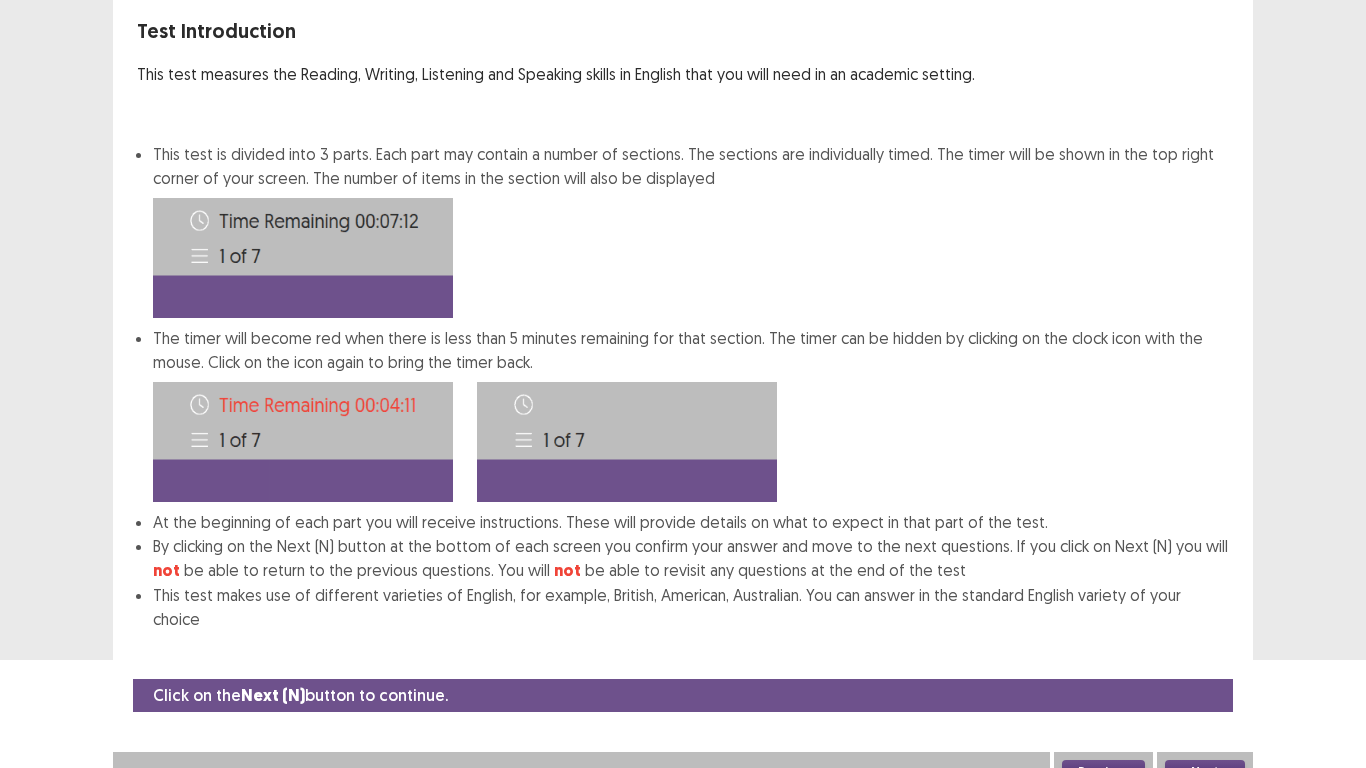 click on "Next" at bounding box center (1205, 772) 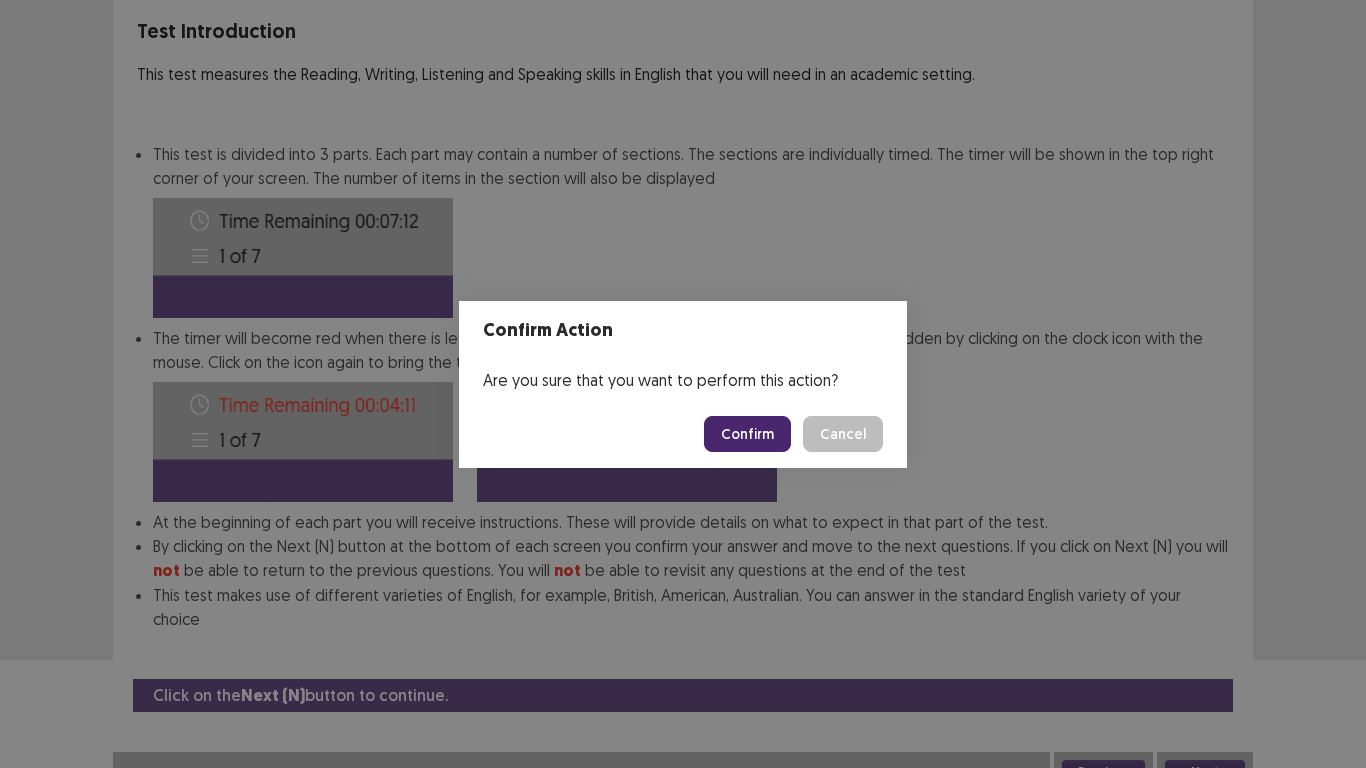 click on "Confirm" at bounding box center (747, 434) 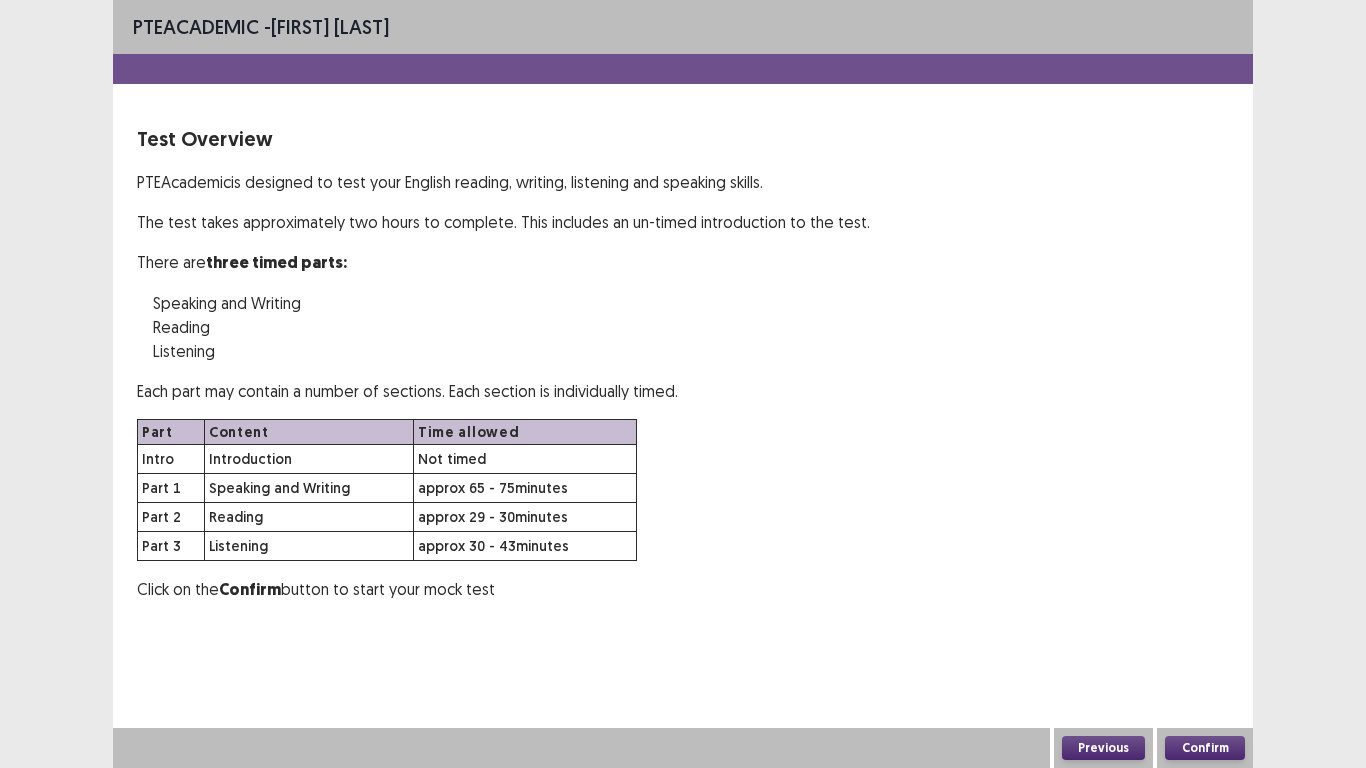 scroll, scrollTop: 0, scrollLeft: 0, axis: both 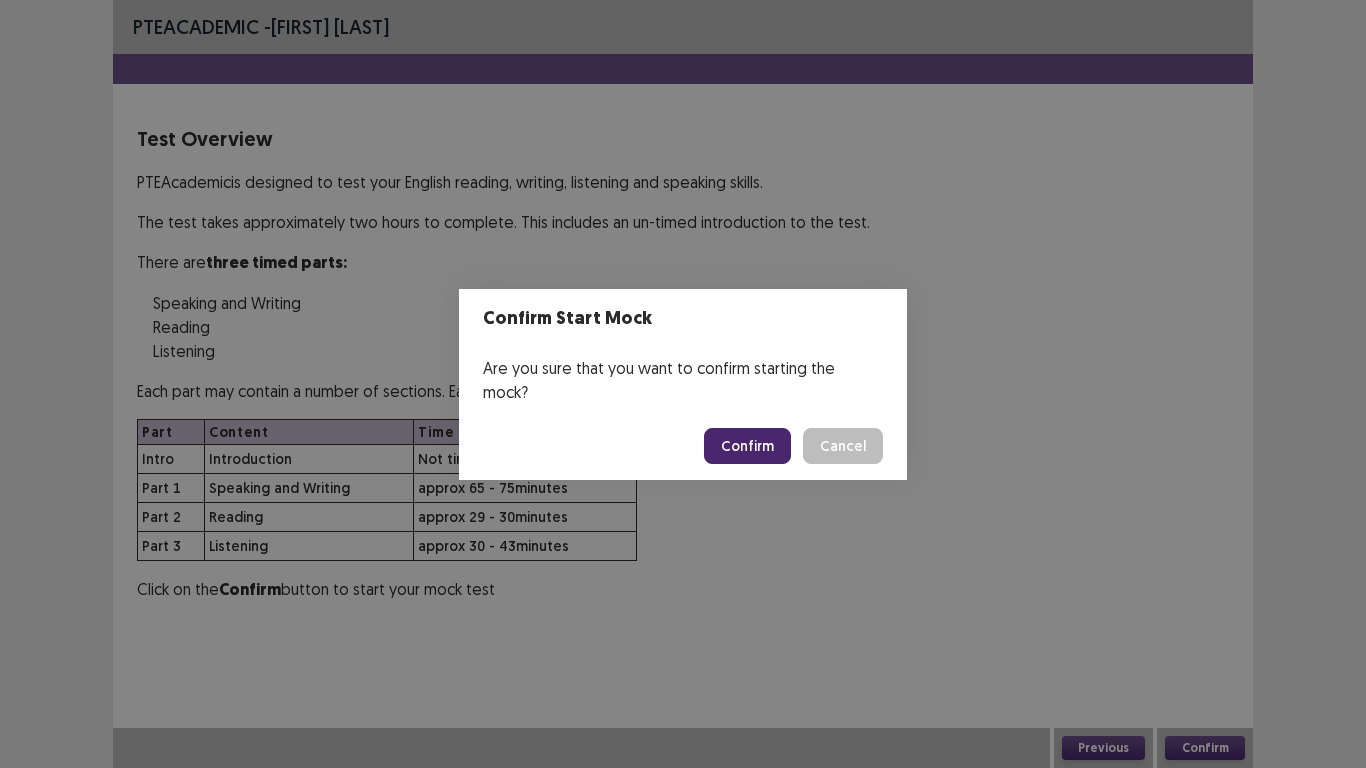click on "Confirm" at bounding box center (747, 446) 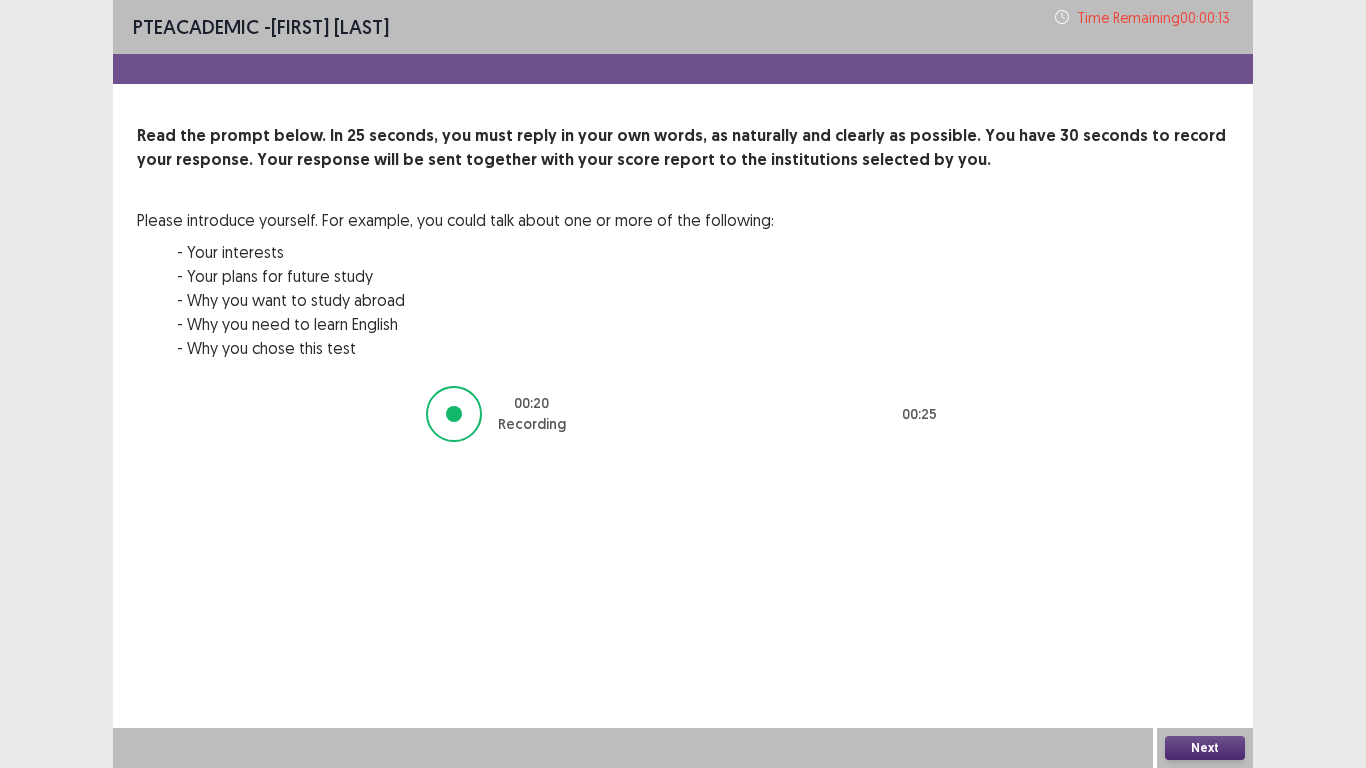 click on "Next" at bounding box center (1205, 748) 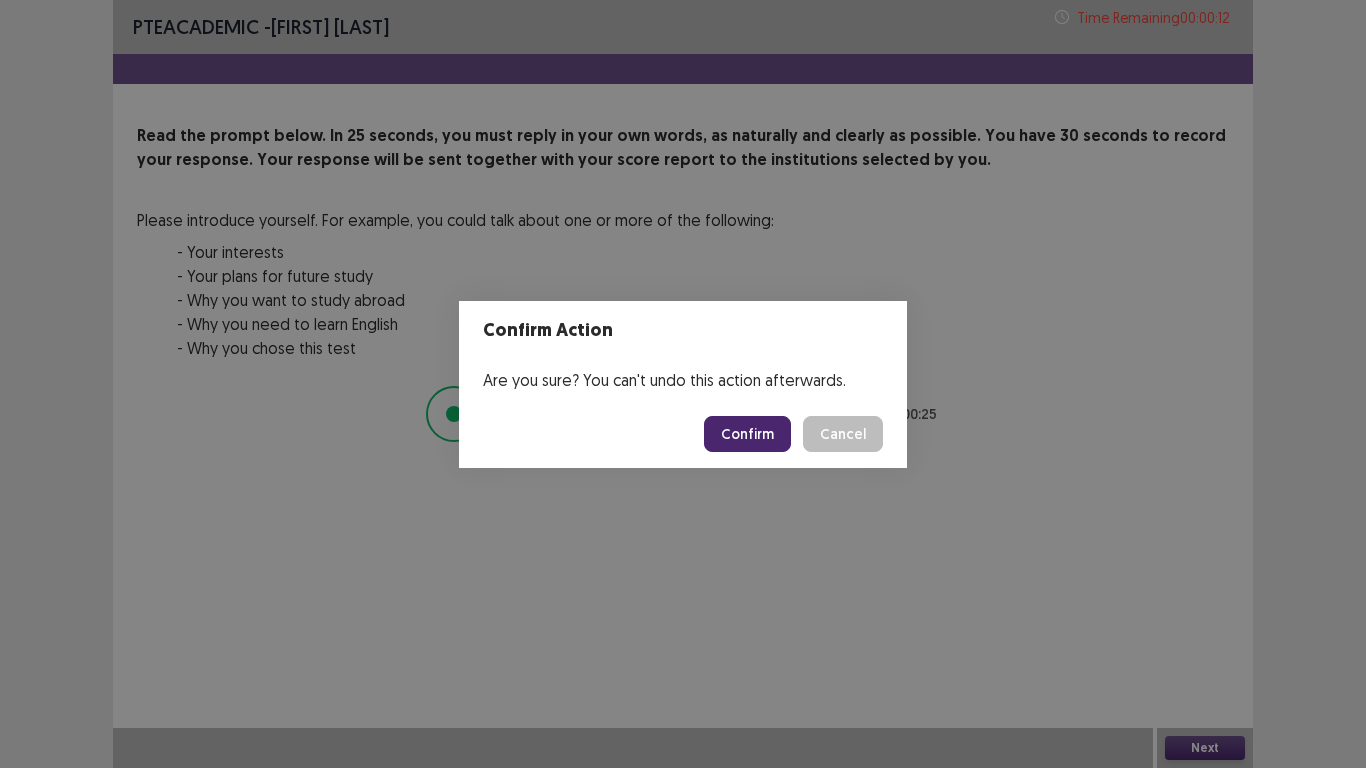 drag, startPoint x: 743, startPoint y: 425, endPoint x: 754, endPoint y: 423, distance: 11.18034 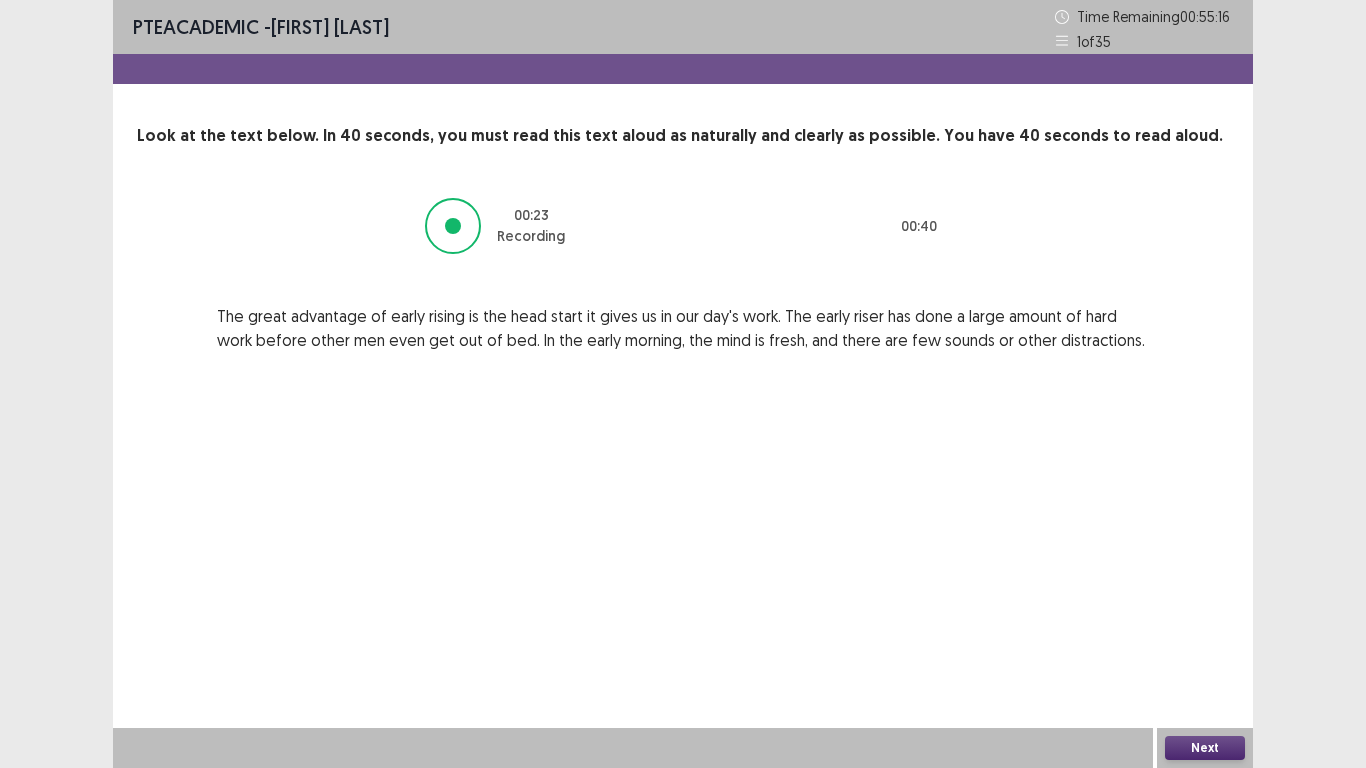 click on "Next" at bounding box center [1205, 748] 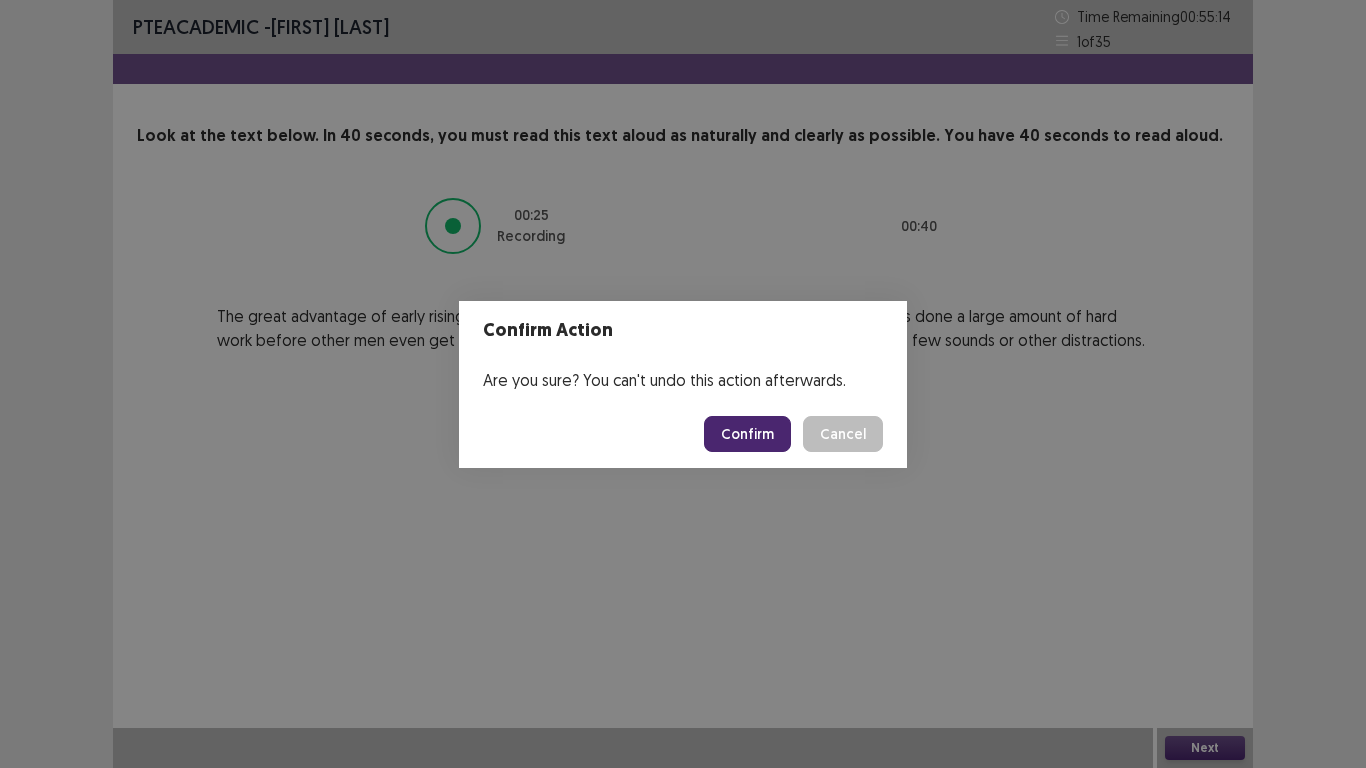 click on "Confirm" at bounding box center [747, 434] 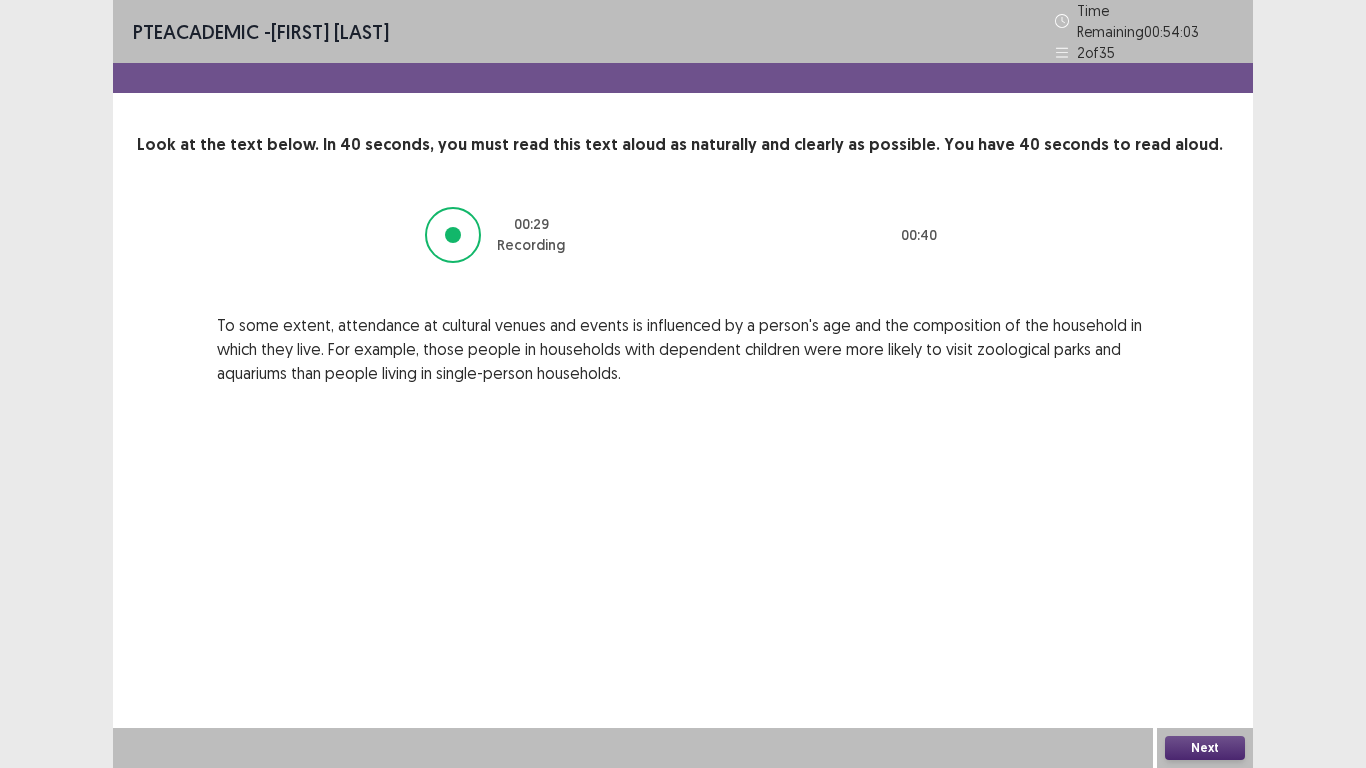 drag, startPoint x: 1228, startPoint y: 751, endPoint x: 1211, endPoint y: 755, distance: 17.464249 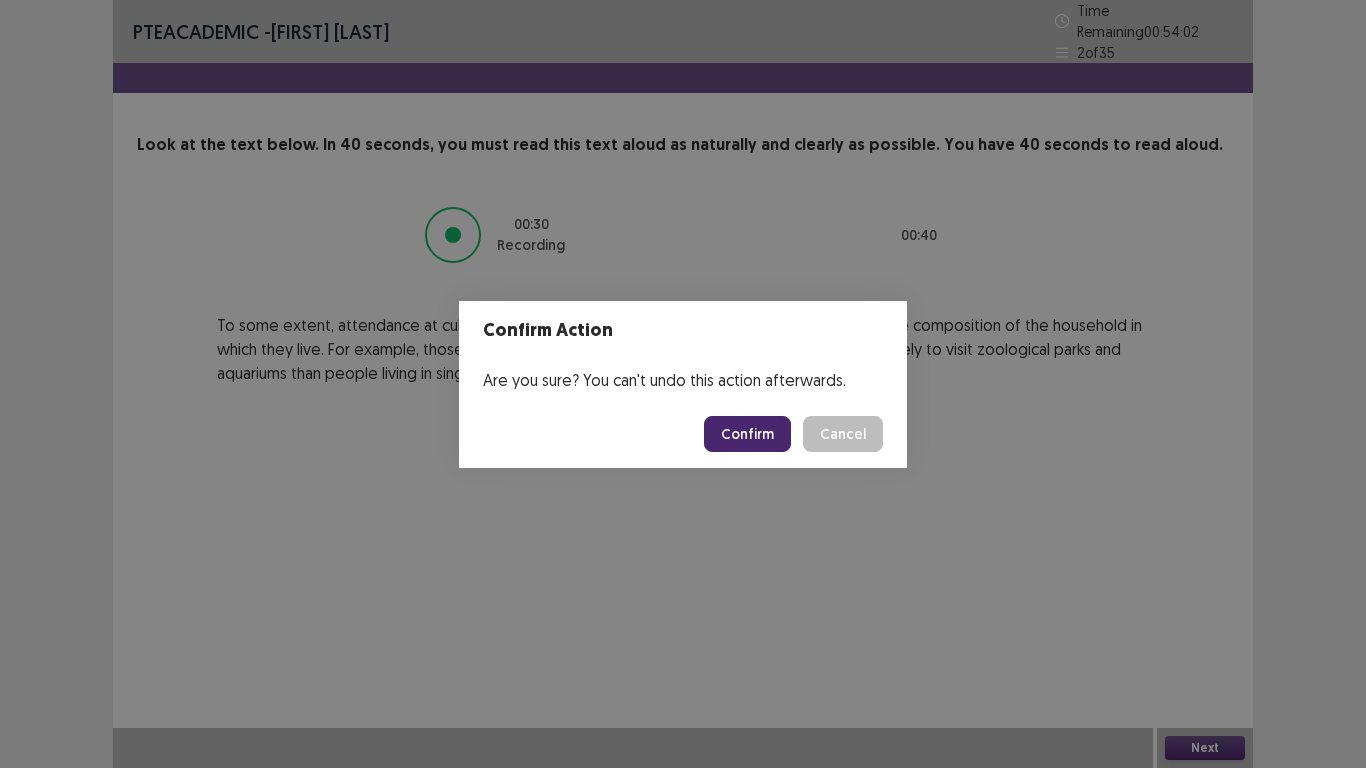 click on "Confirm" at bounding box center (747, 434) 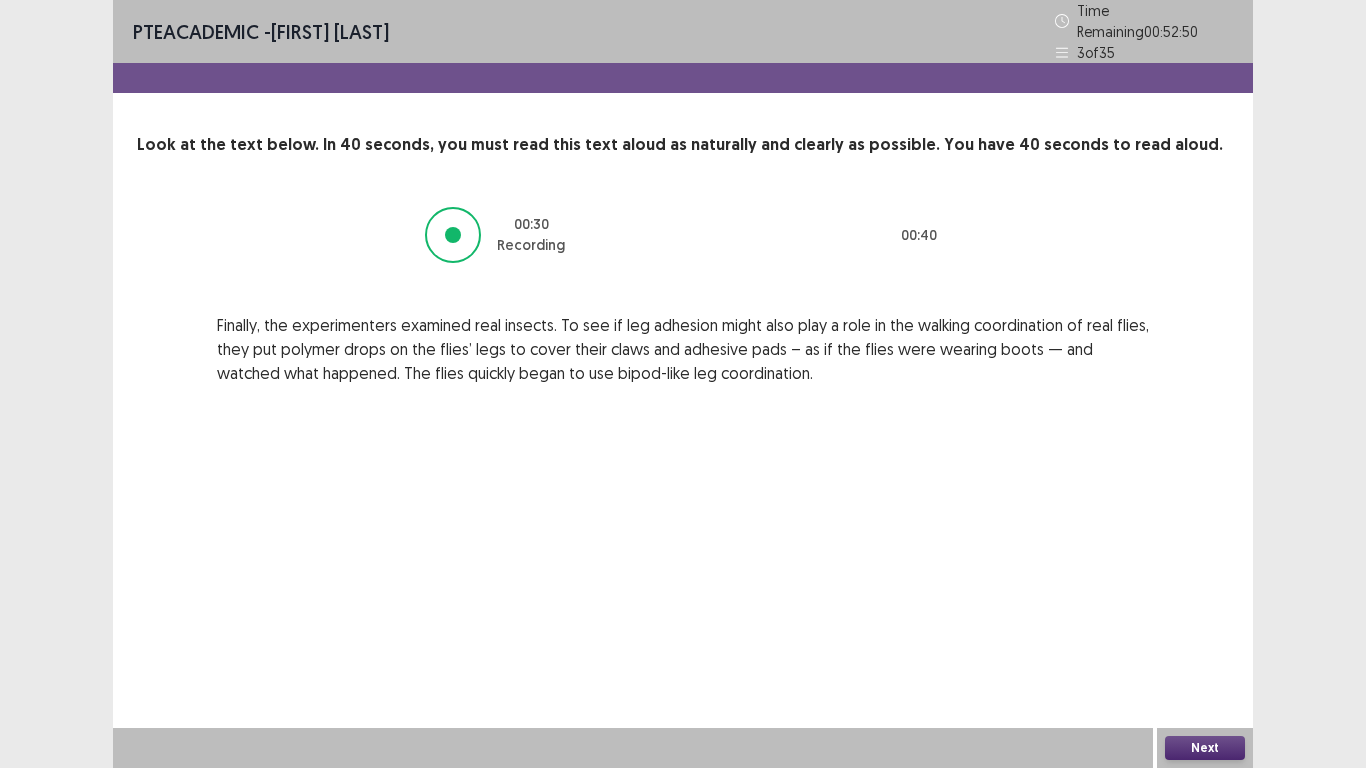 click on "Next" at bounding box center (1205, 748) 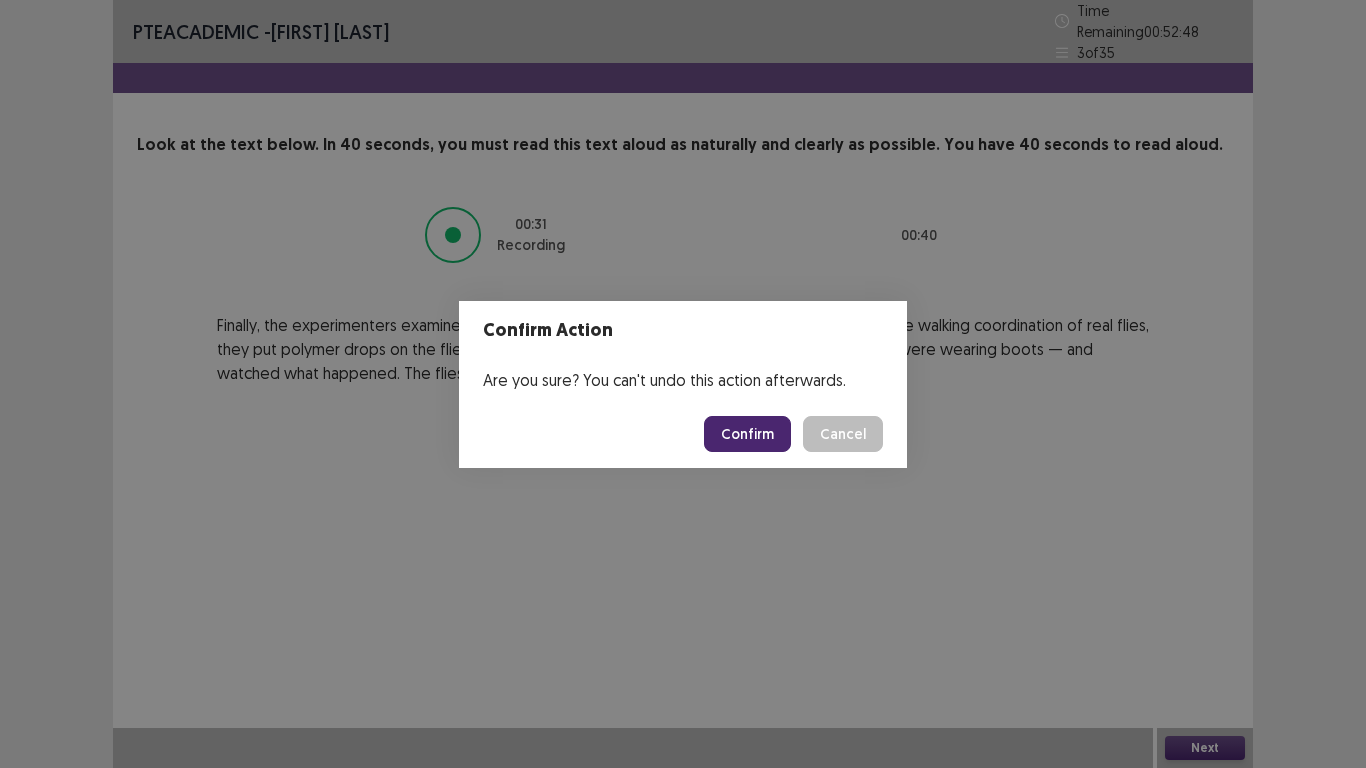 click on "Confirm" at bounding box center (747, 434) 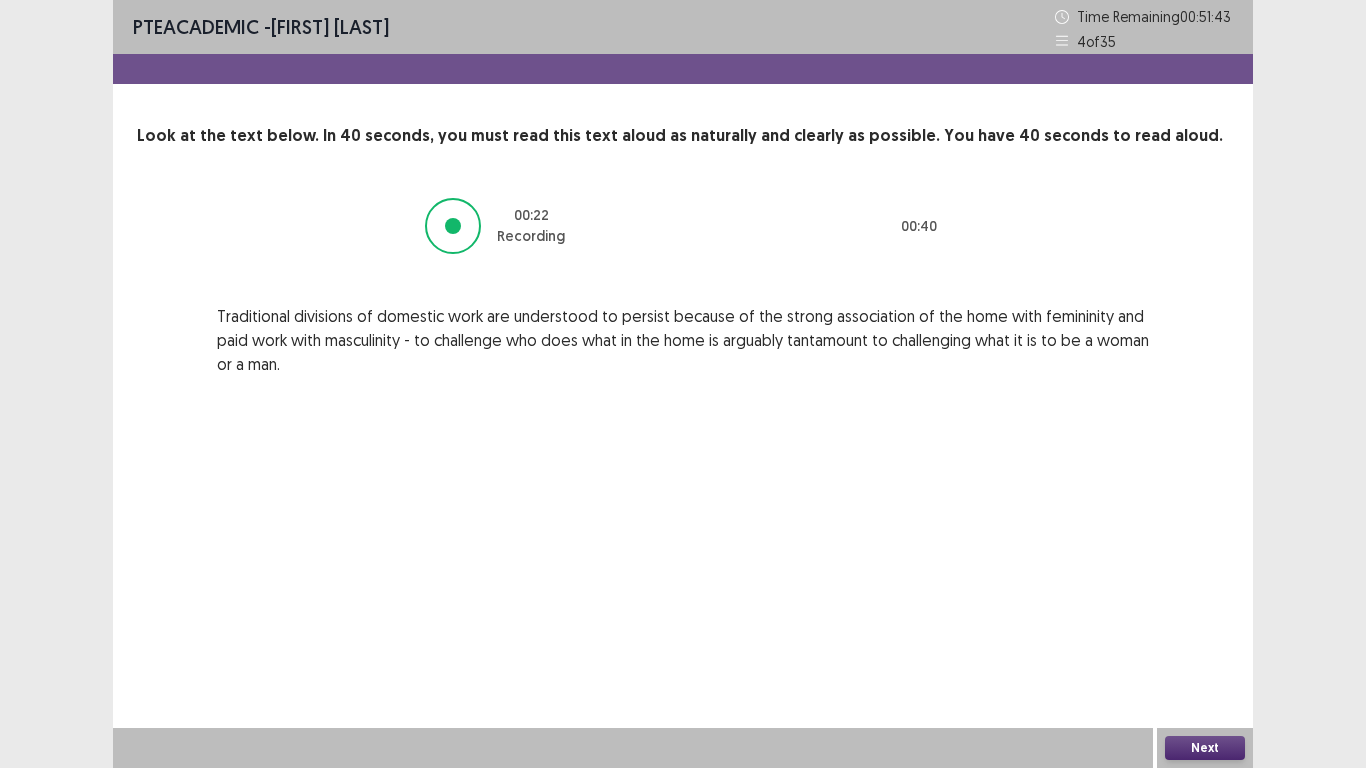 click on "Next" at bounding box center [1205, 748] 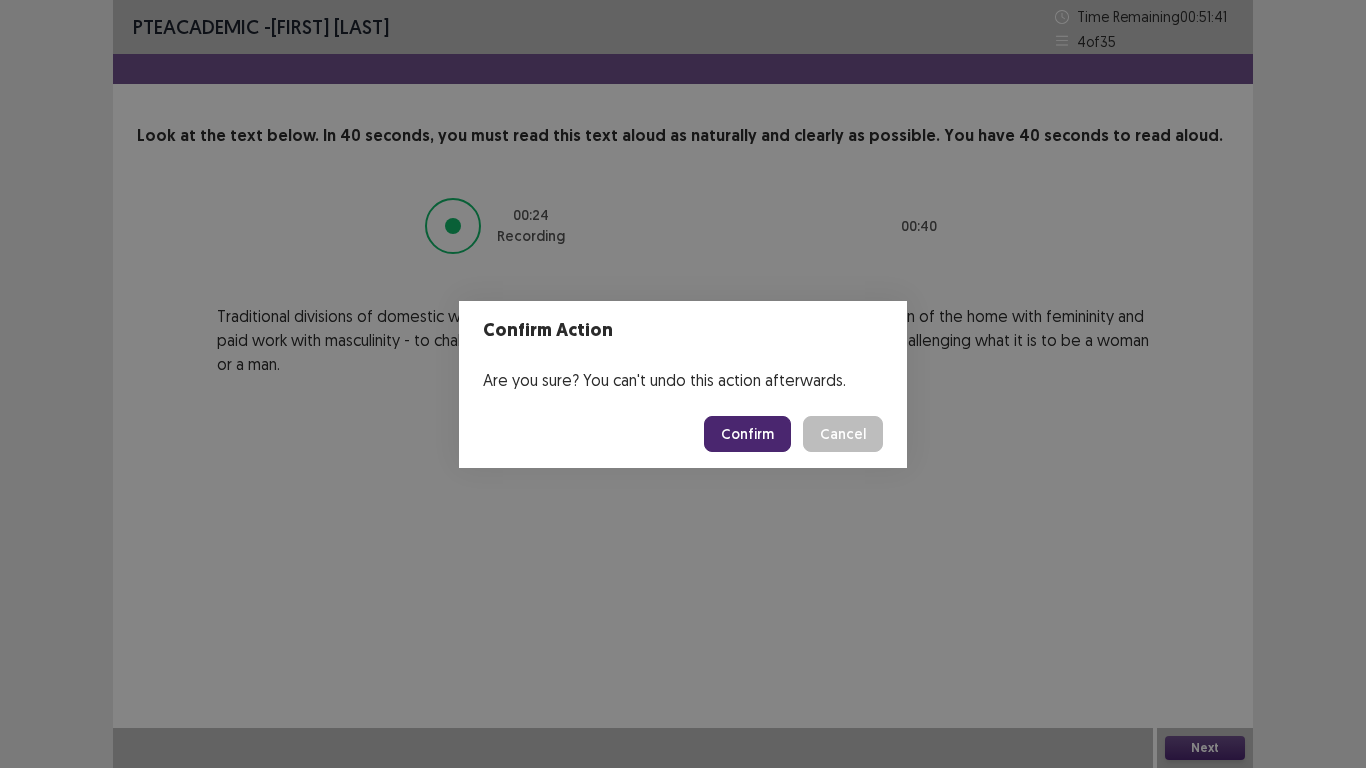 click on "Confirm" at bounding box center (747, 434) 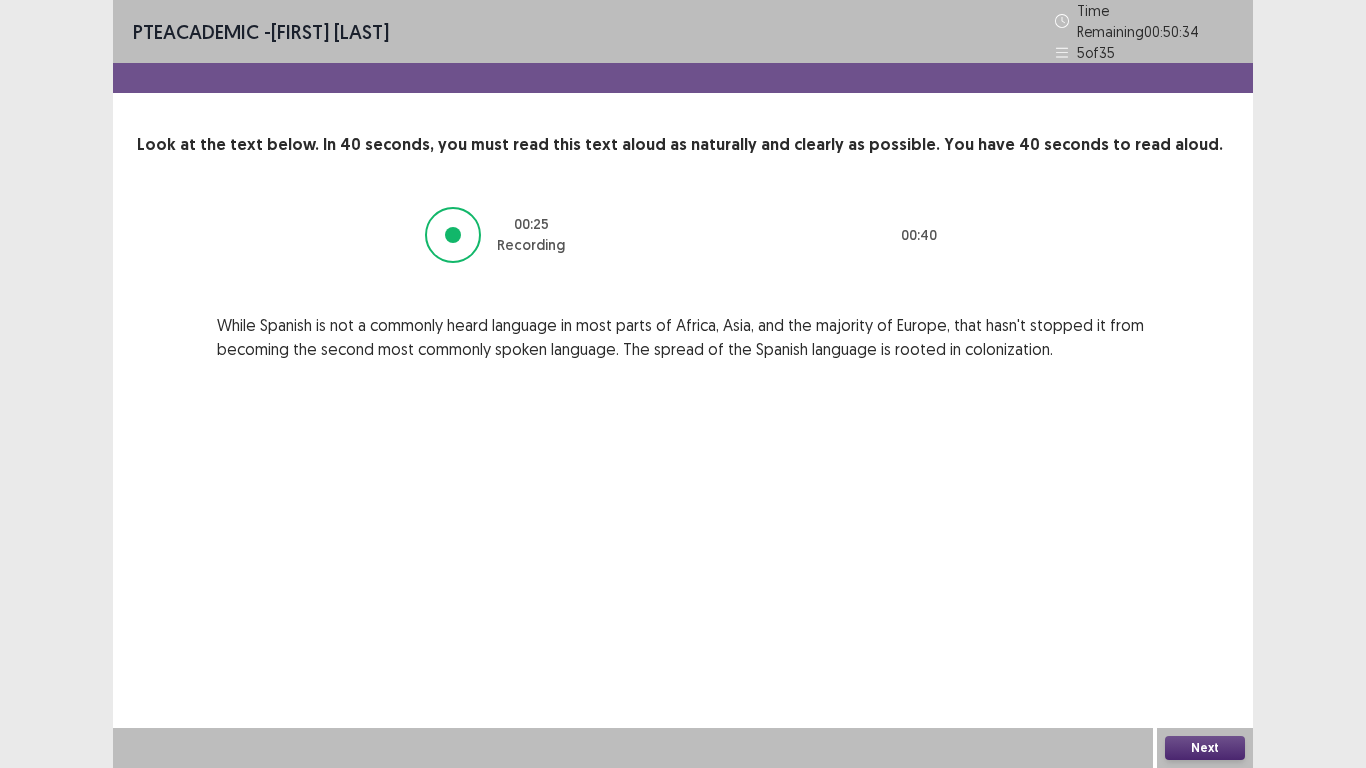 click on "Next" at bounding box center [1205, 748] 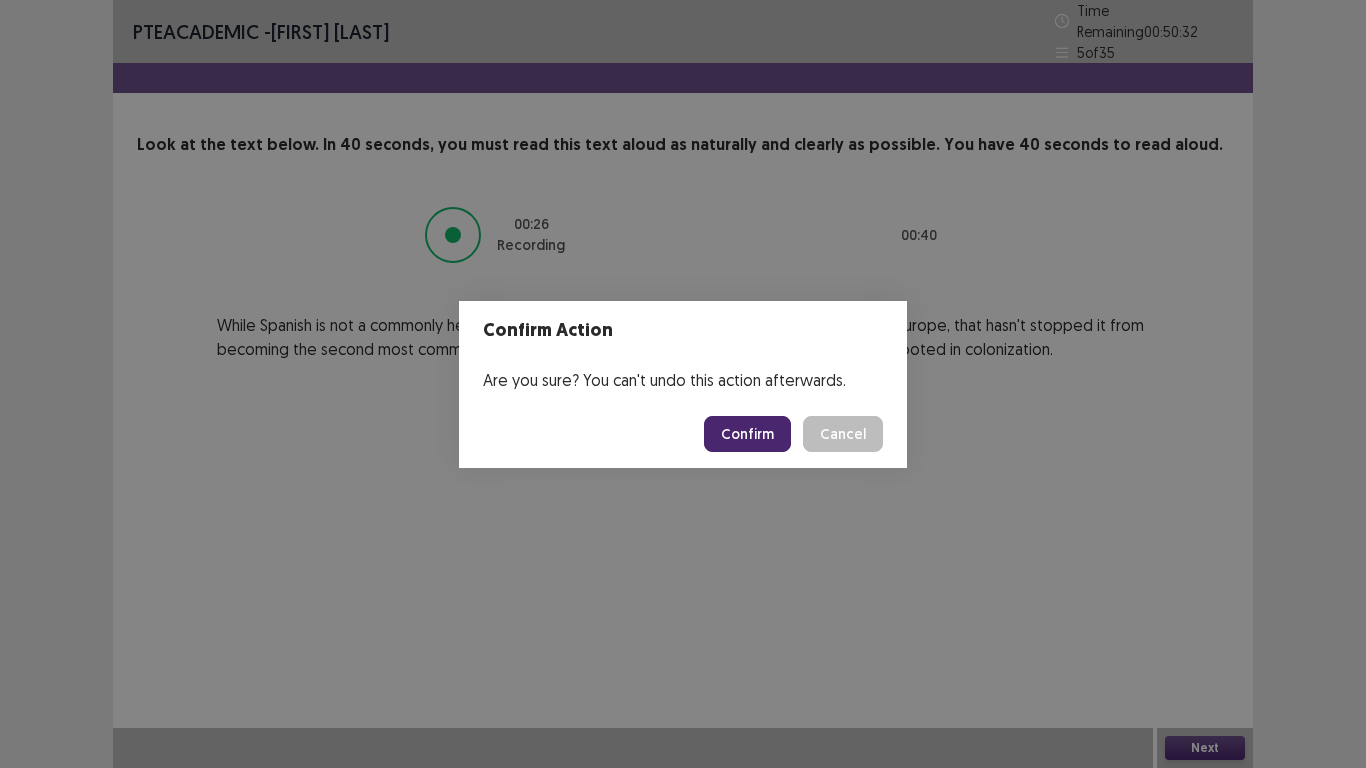 click on "Confirm" at bounding box center [747, 434] 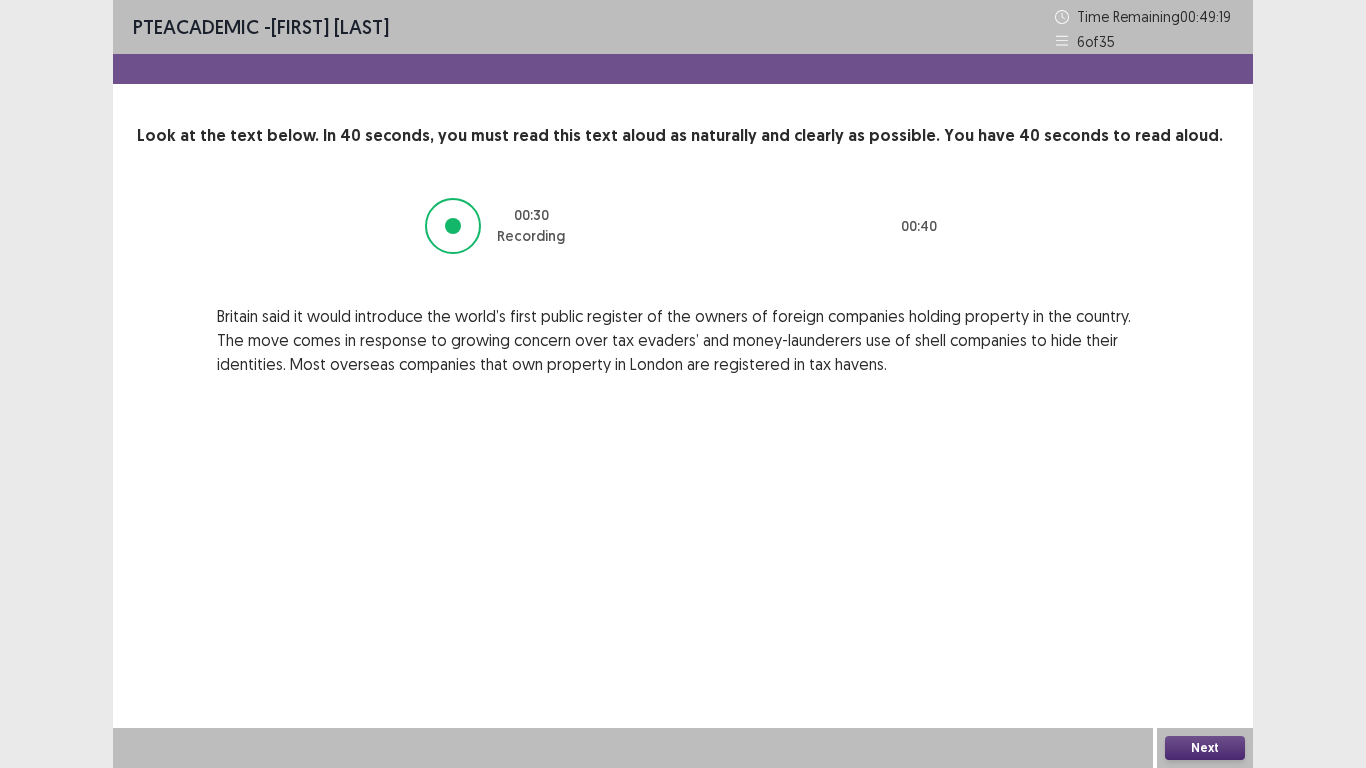 click on "Next" at bounding box center (1205, 748) 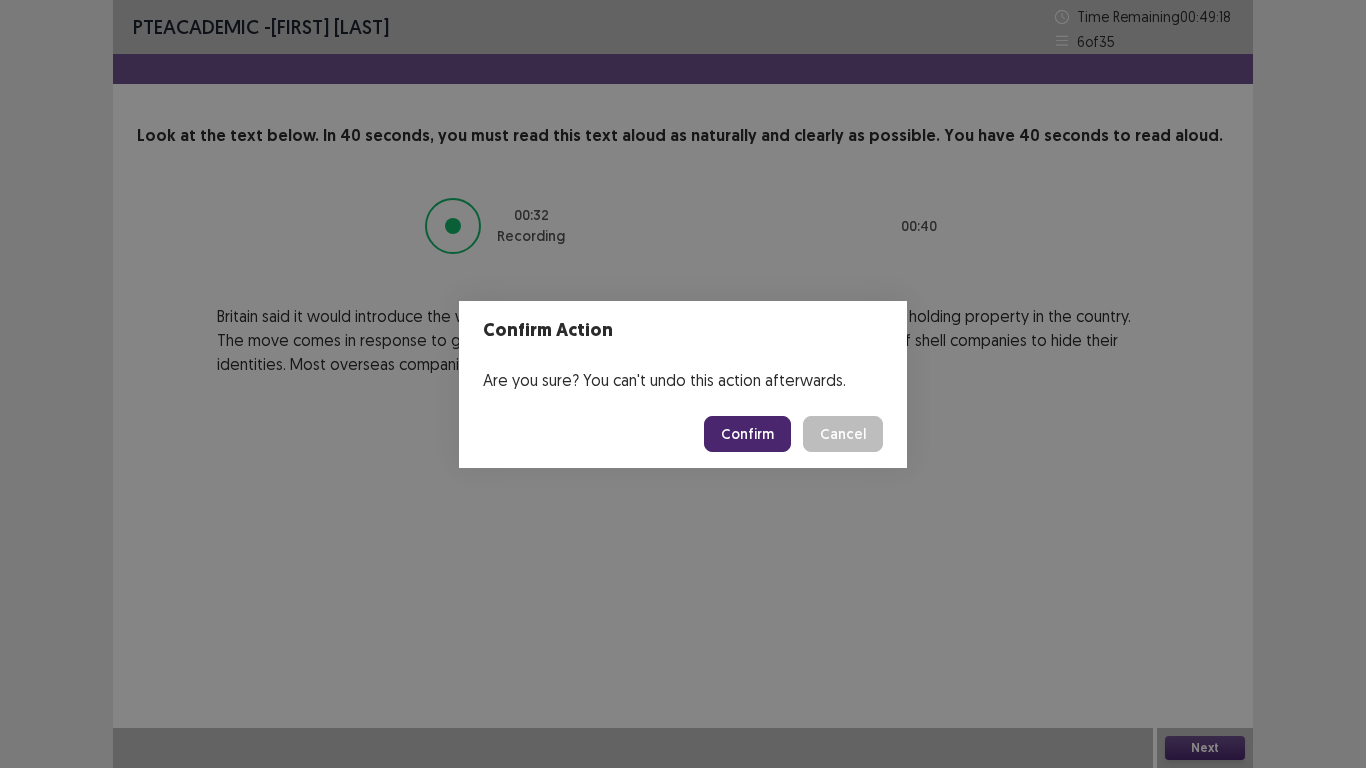 click on "Confirm" at bounding box center [747, 434] 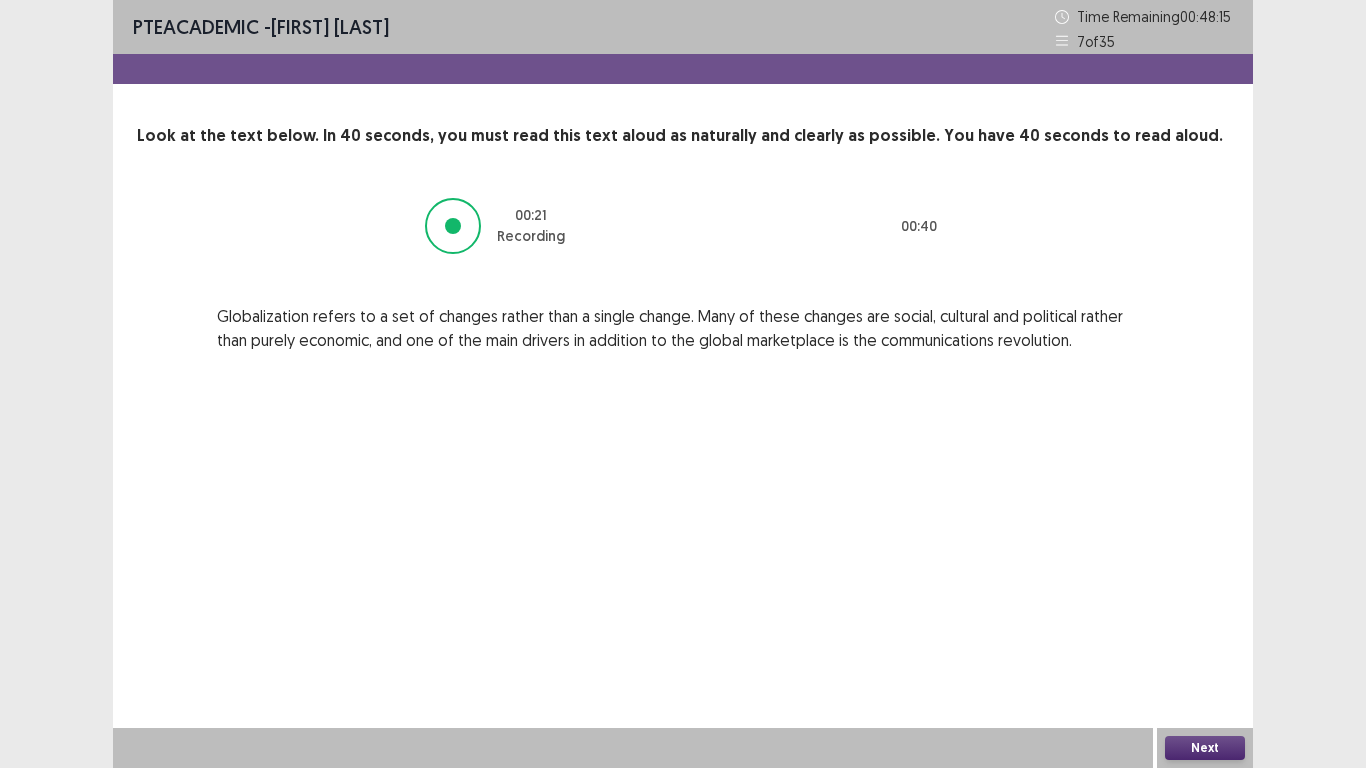 click on "Next" at bounding box center (1205, 748) 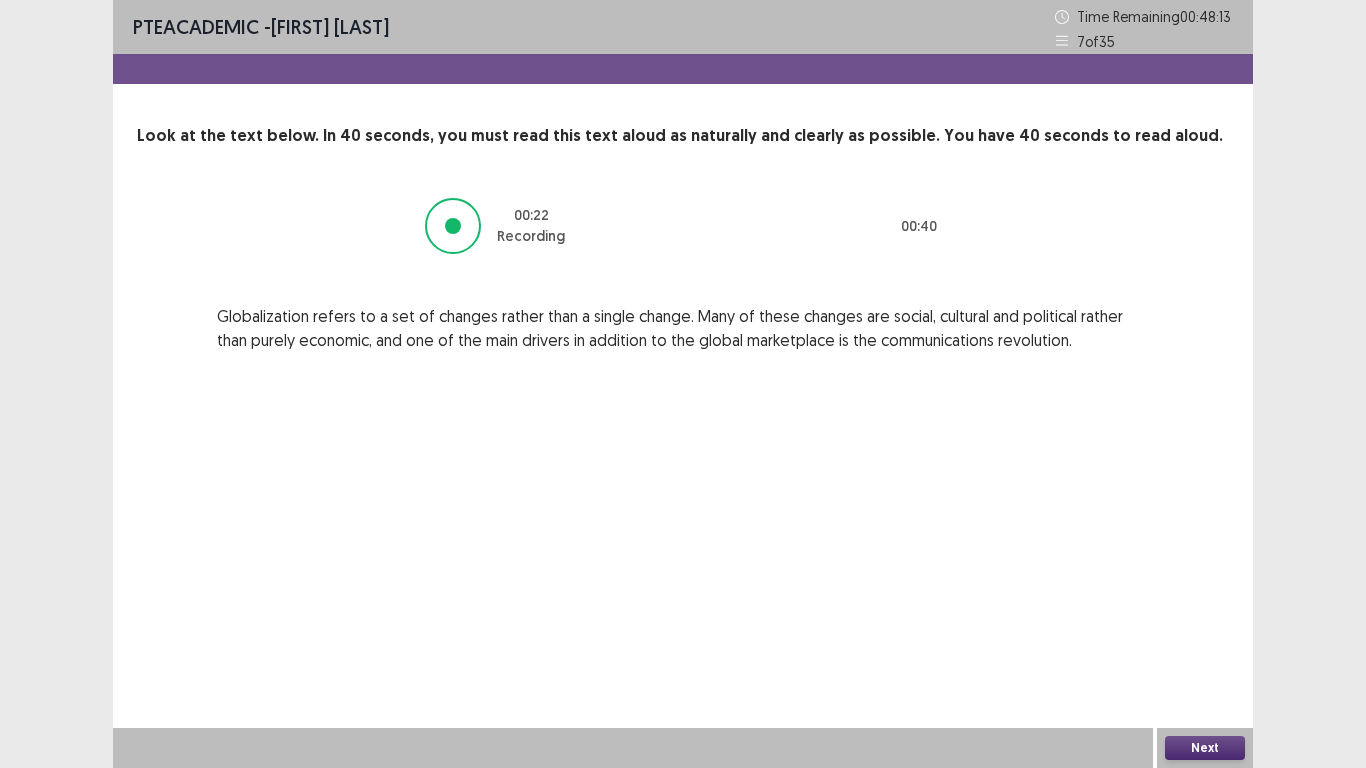 click on "Next" at bounding box center (1205, 748) 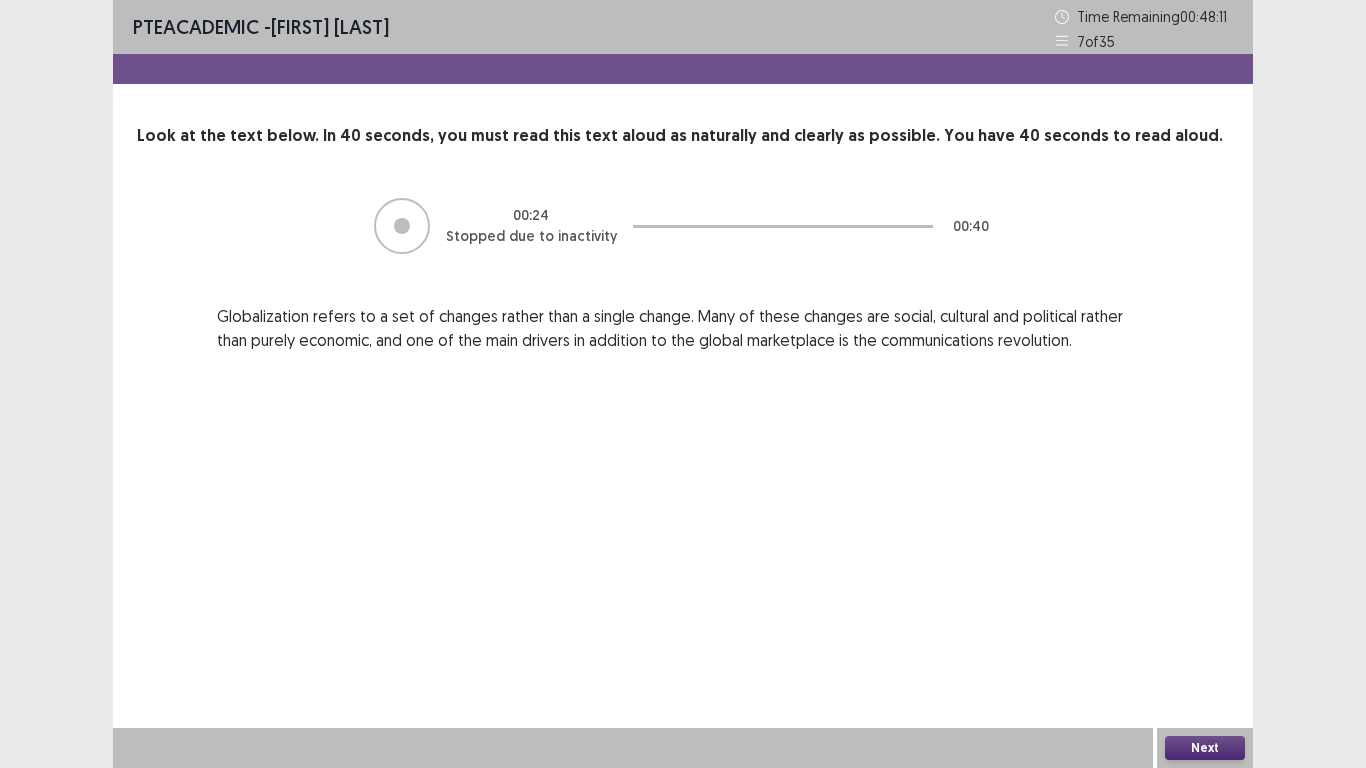 drag, startPoint x: 1191, startPoint y: 737, endPoint x: 1184, endPoint y: 729, distance: 10.630146 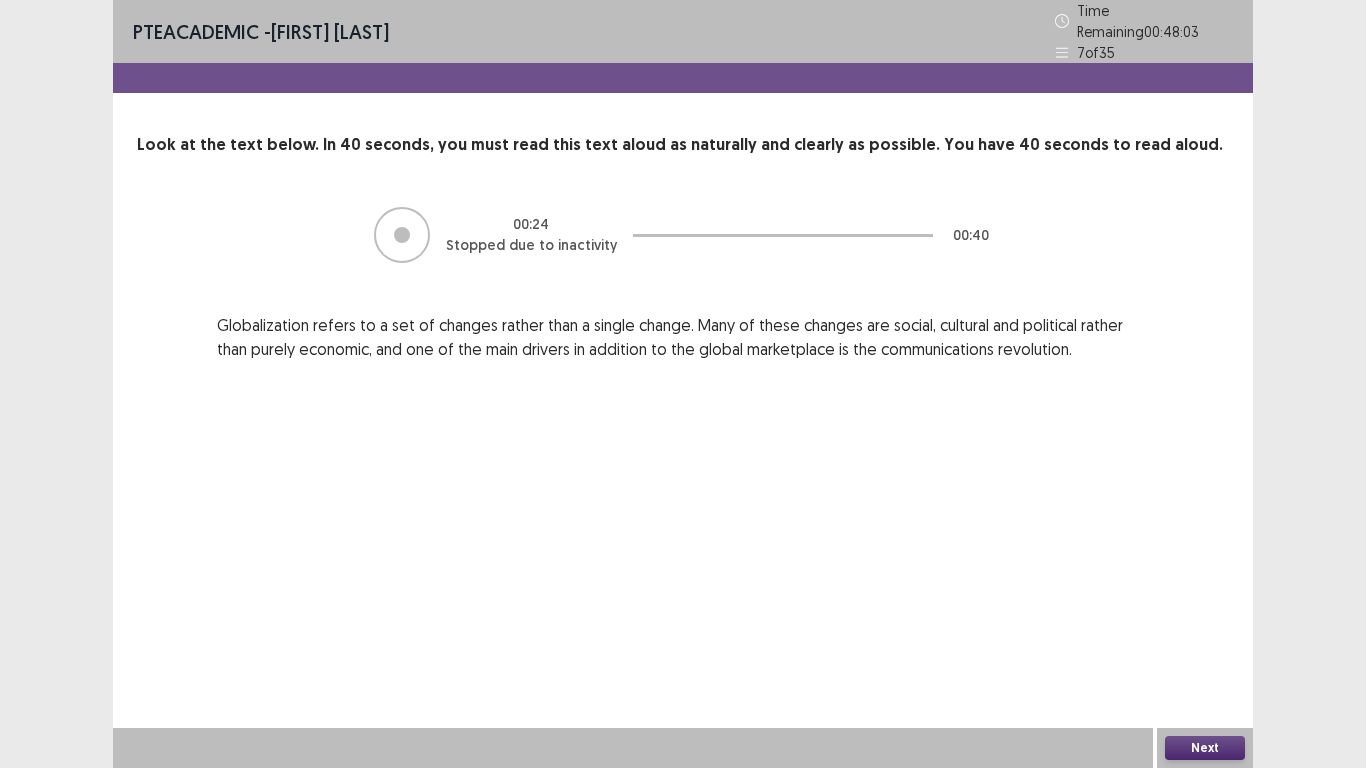 click on "Next" at bounding box center [1205, 748] 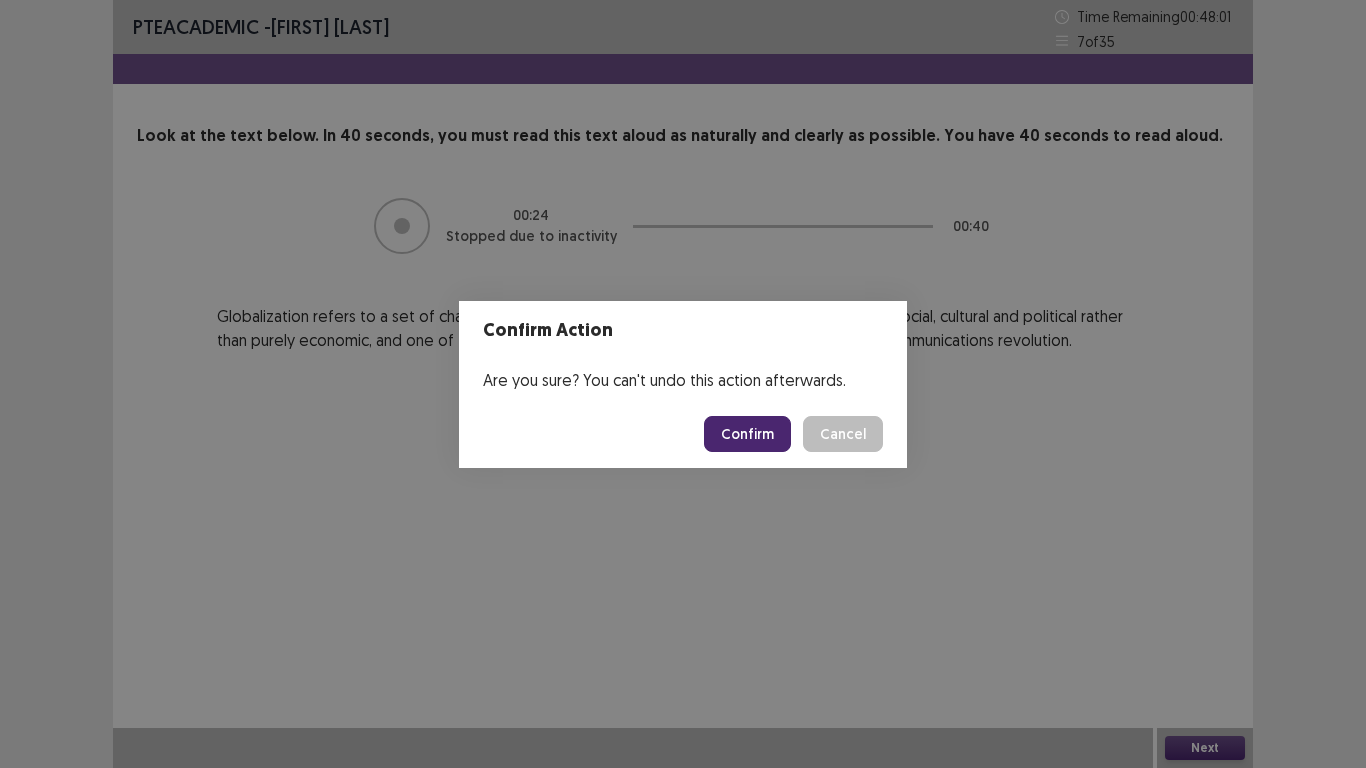 click on "Confirm" at bounding box center (747, 434) 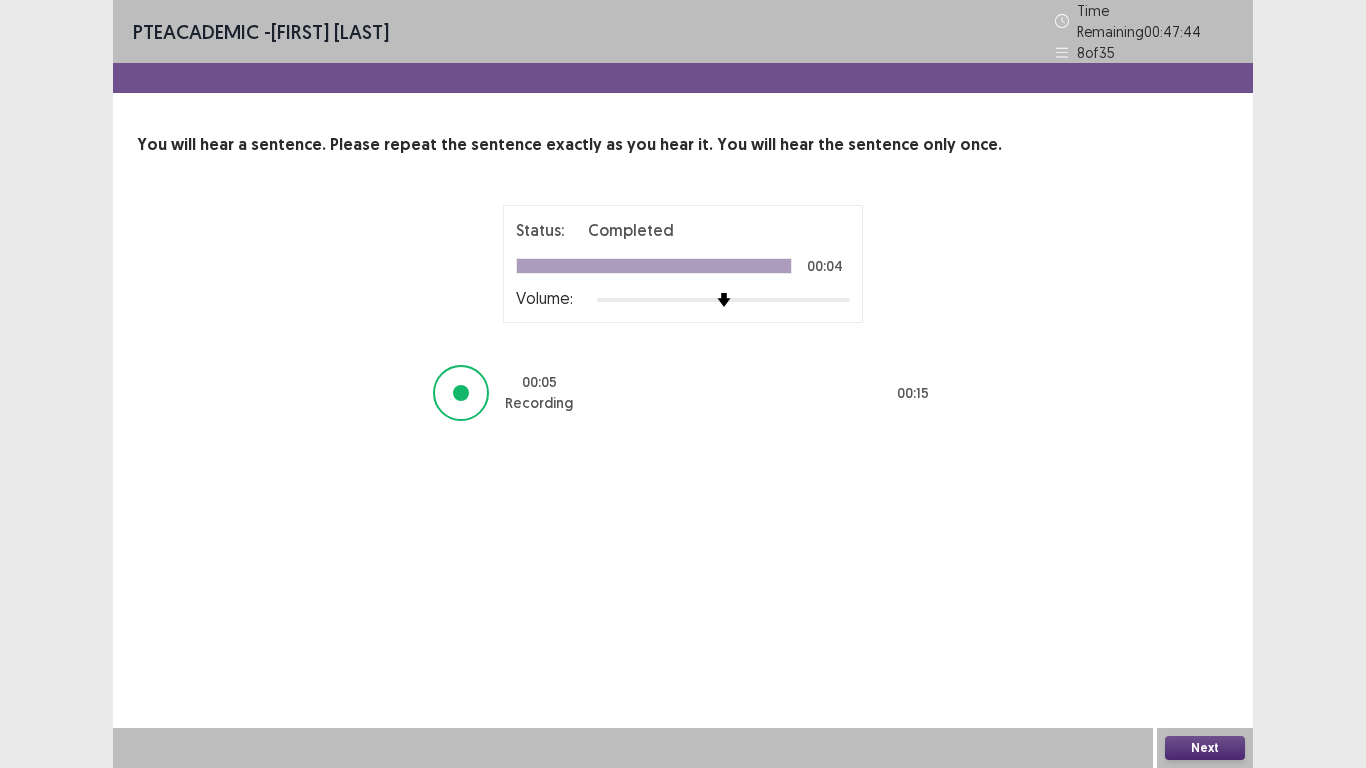 click on "Next" at bounding box center [1205, 748] 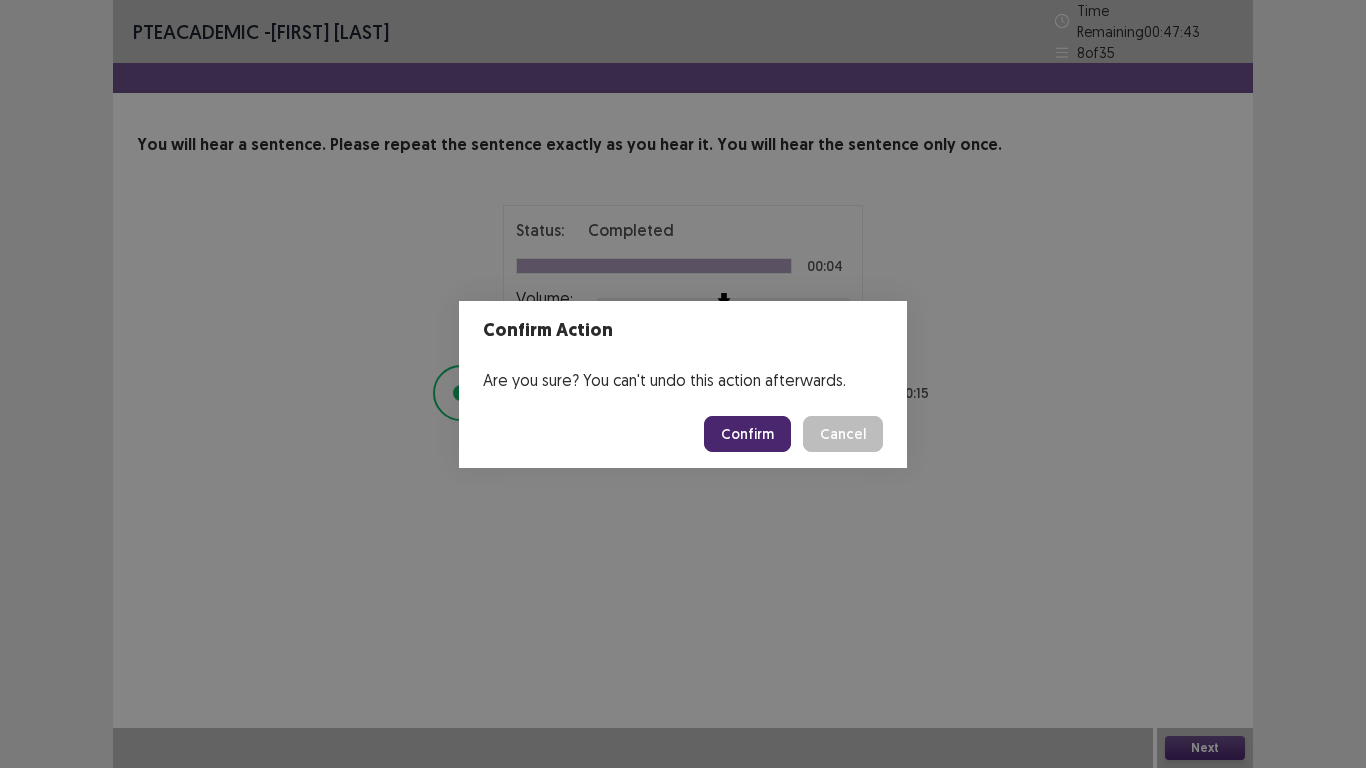 click on "Confirm" at bounding box center (747, 434) 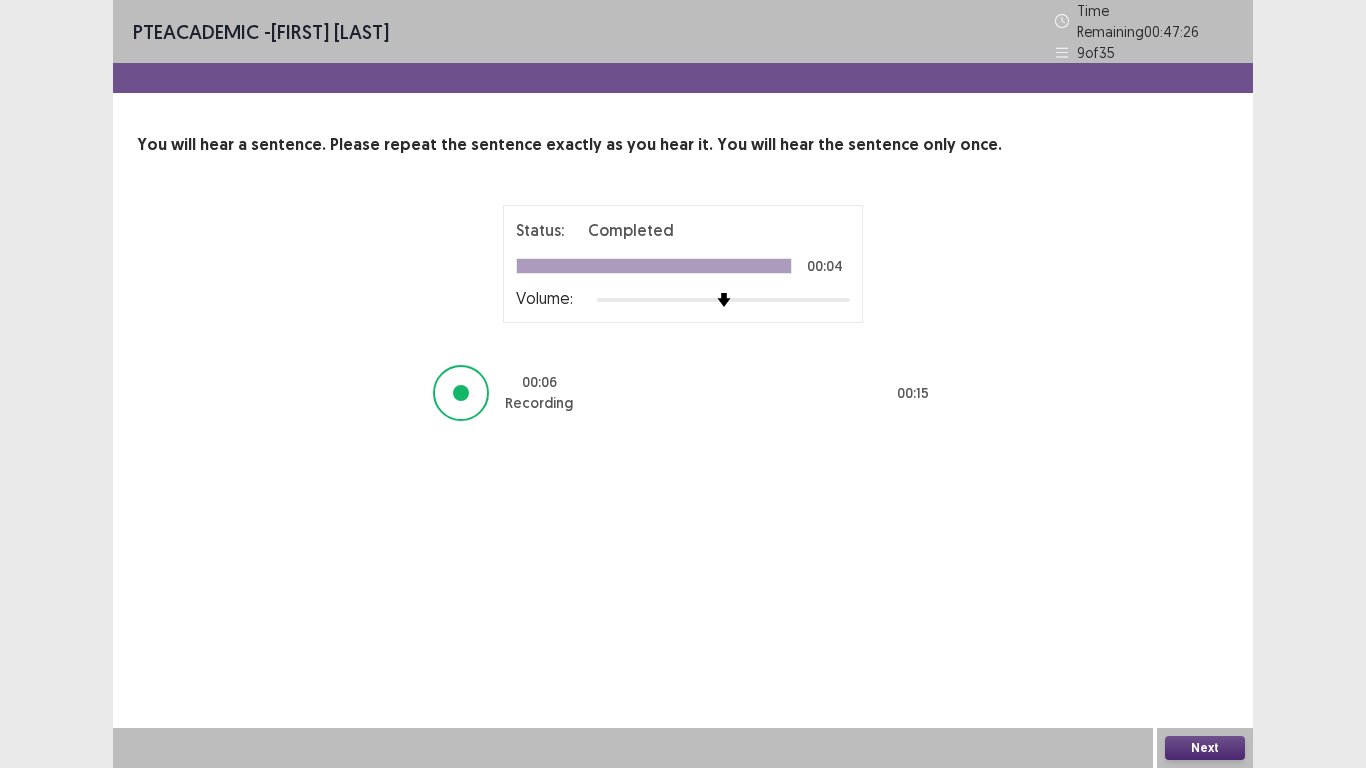 click on "Next" at bounding box center [1205, 748] 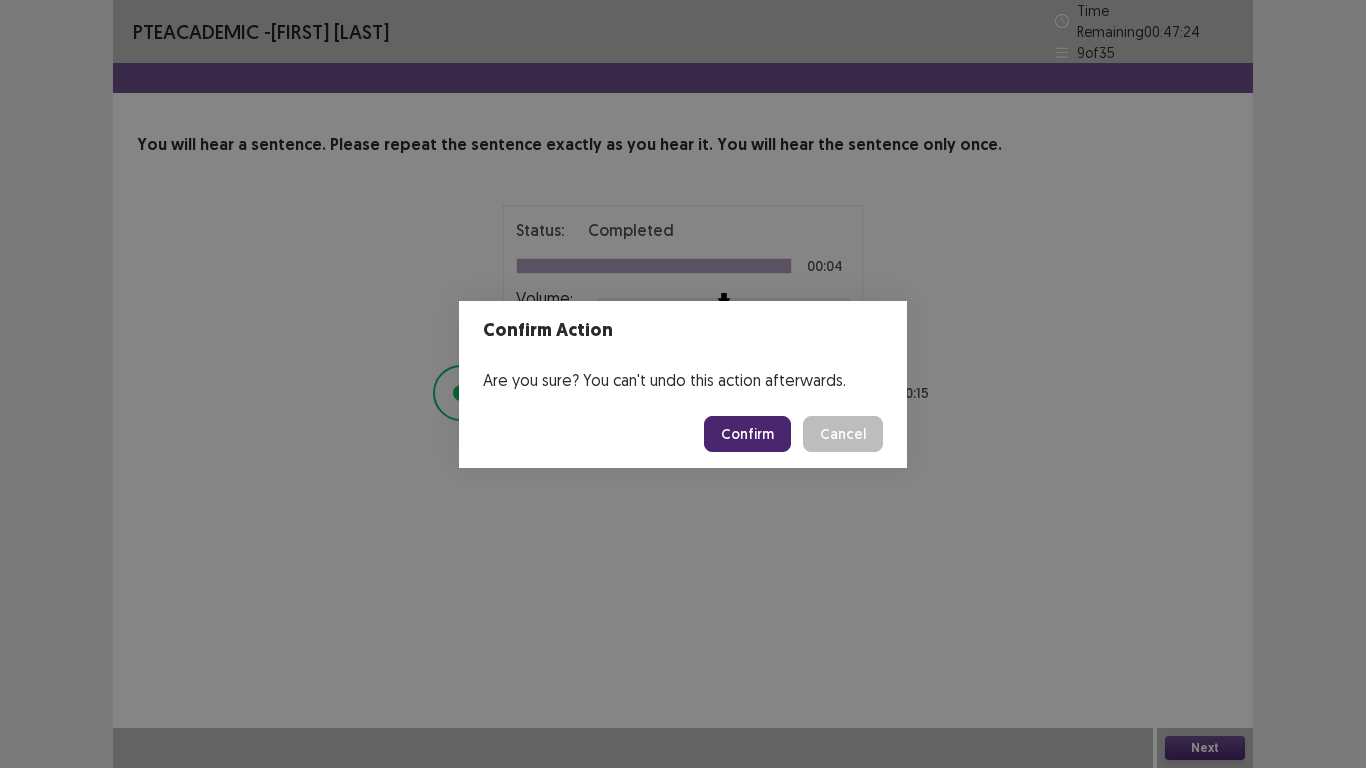 click on "Confirm" at bounding box center (747, 434) 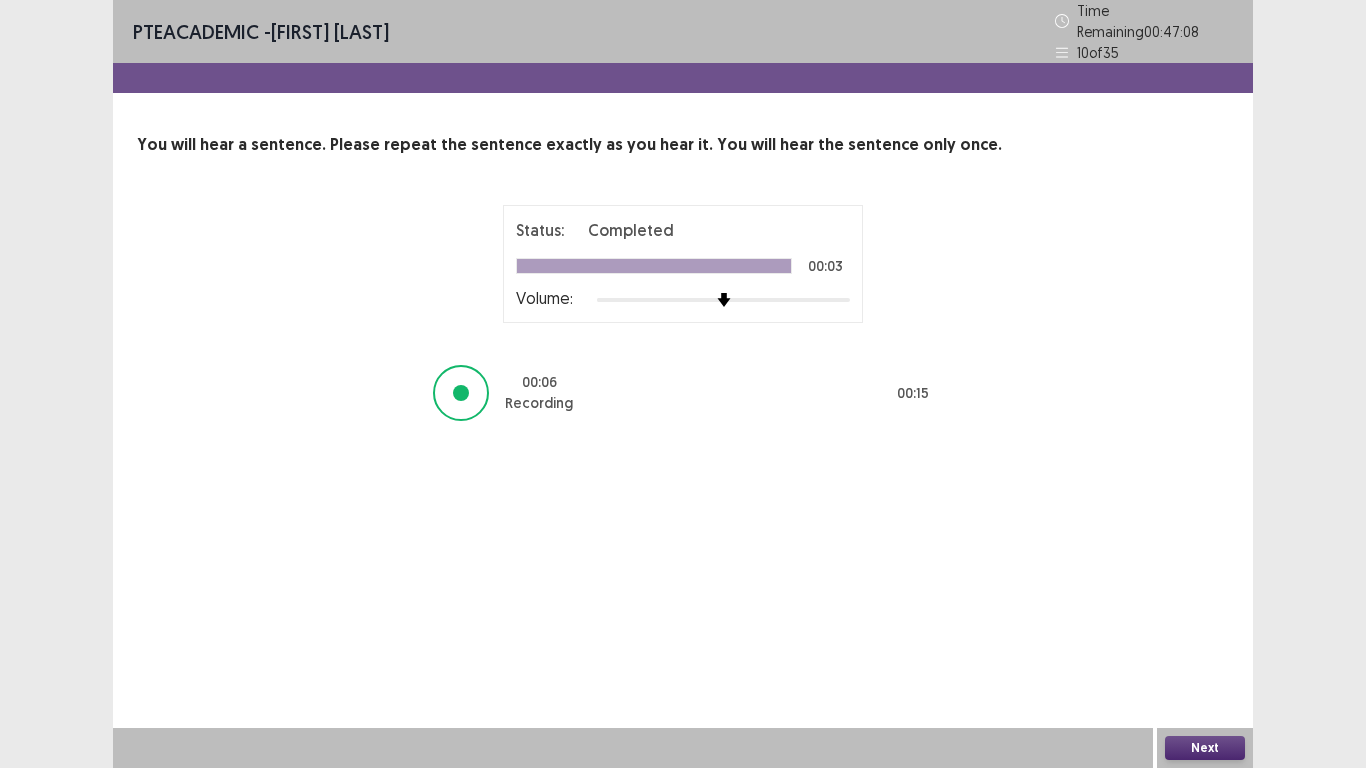 click on "Next" at bounding box center [1205, 748] 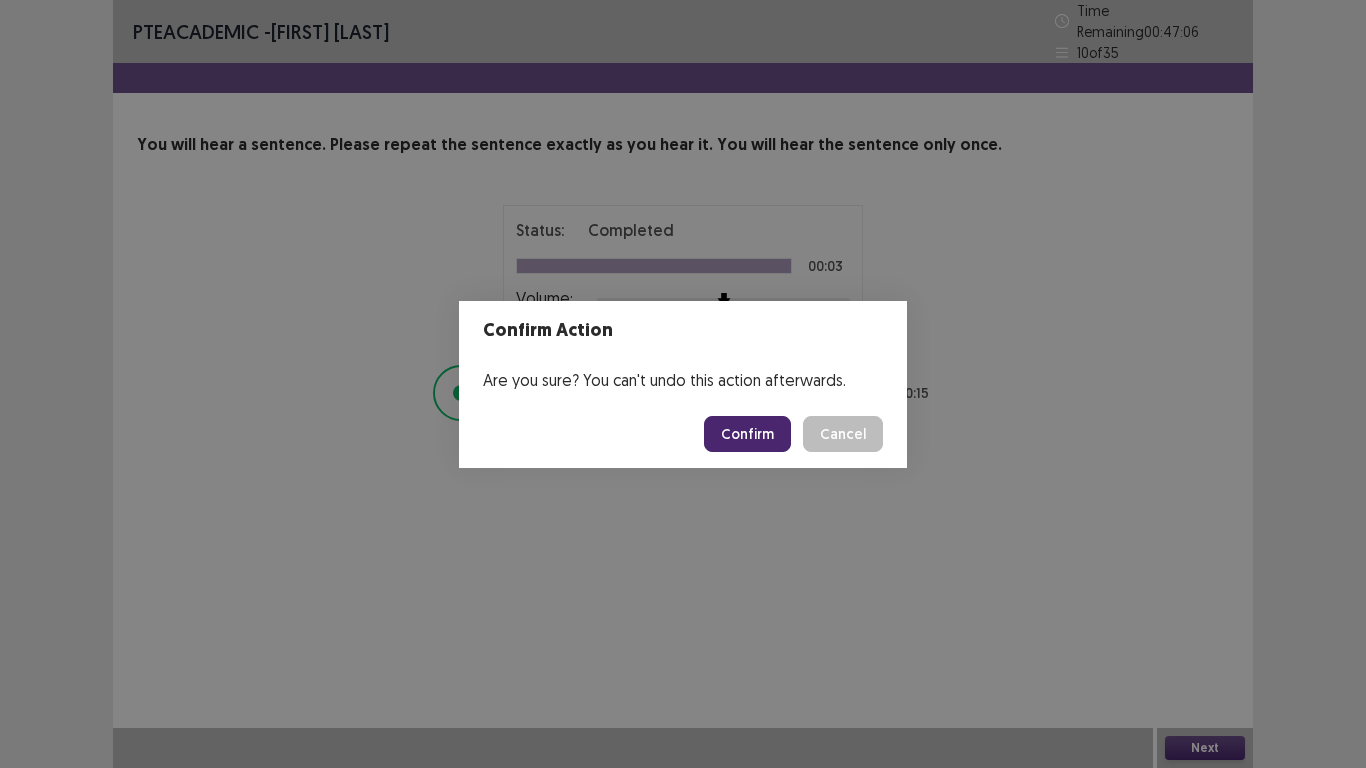 click on "Confirm" at bounding box center [747, 434] 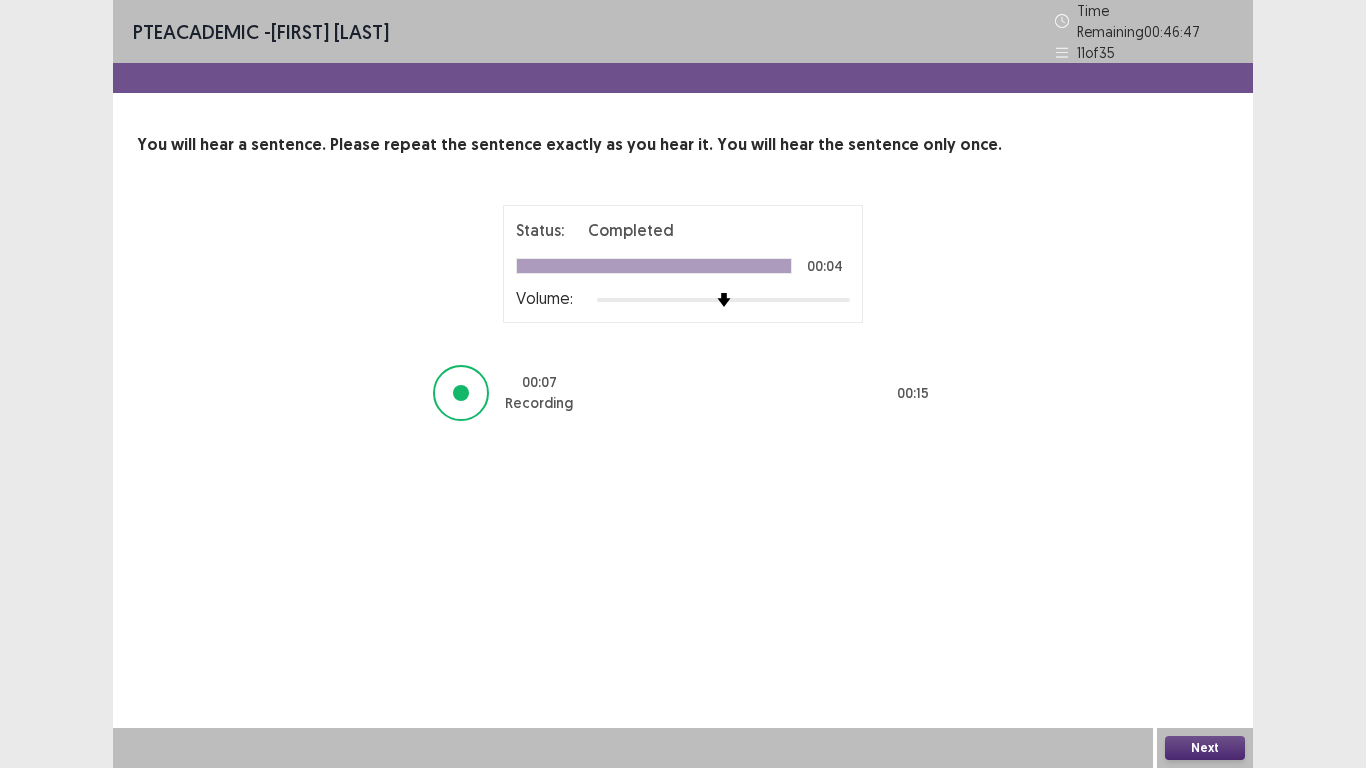 click on "Next" at bounding box center (1205, 748) 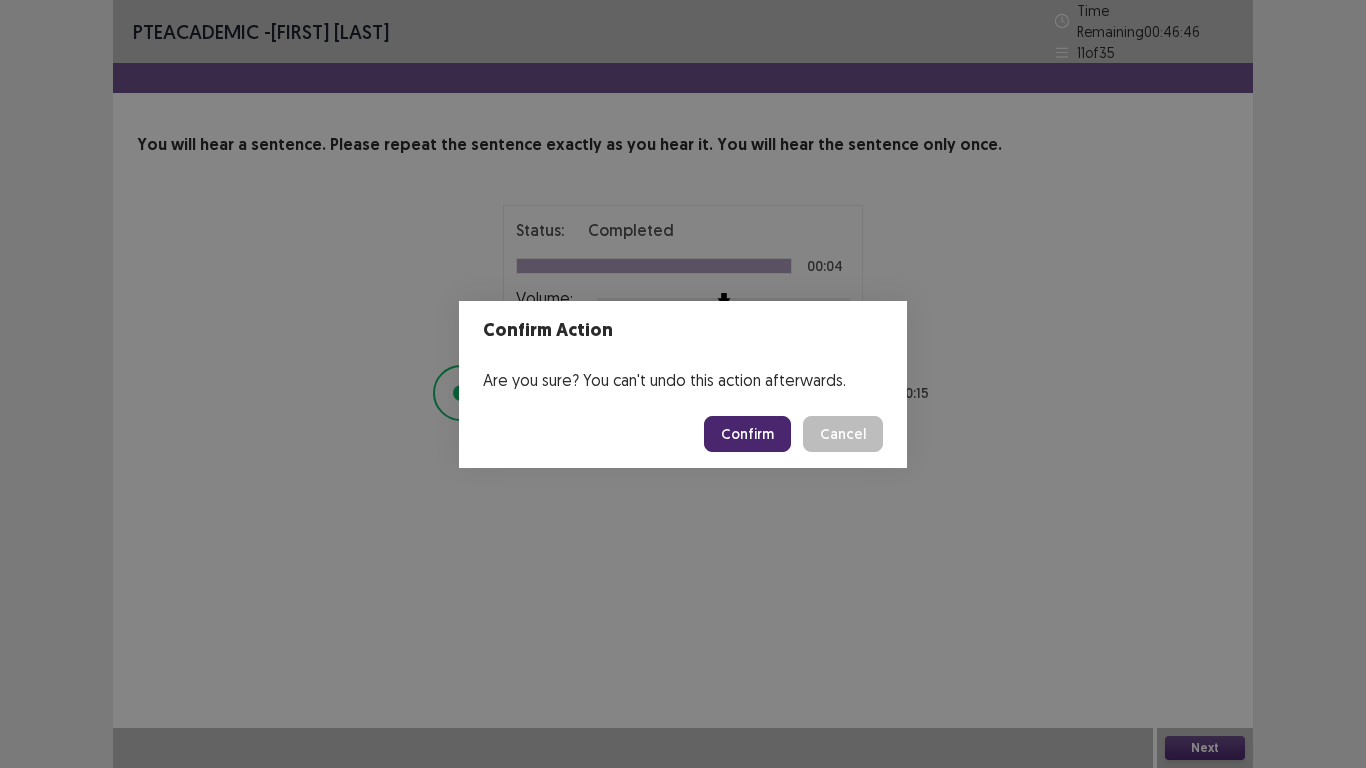 click on "Confirm" at bounding box center (747, 434) 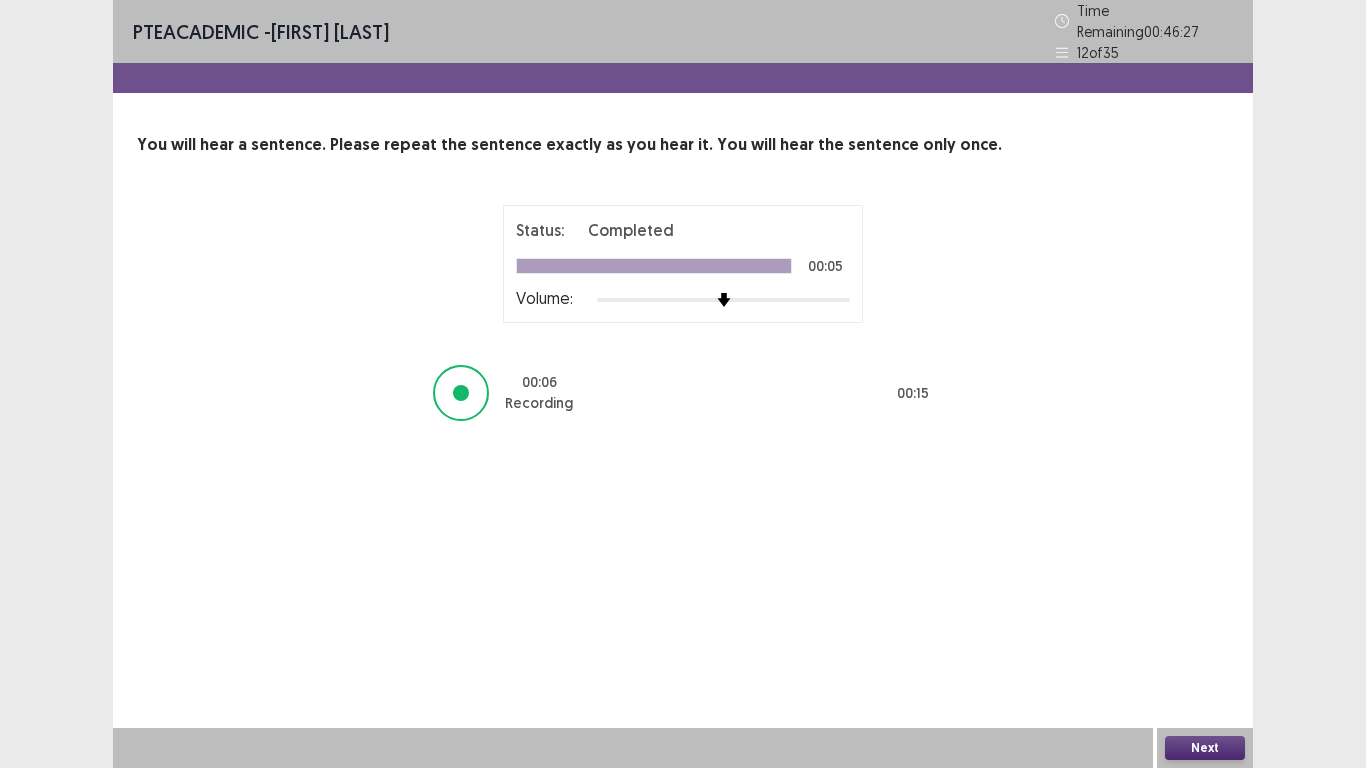 click on "Next" at bounding box center (1205, 748) 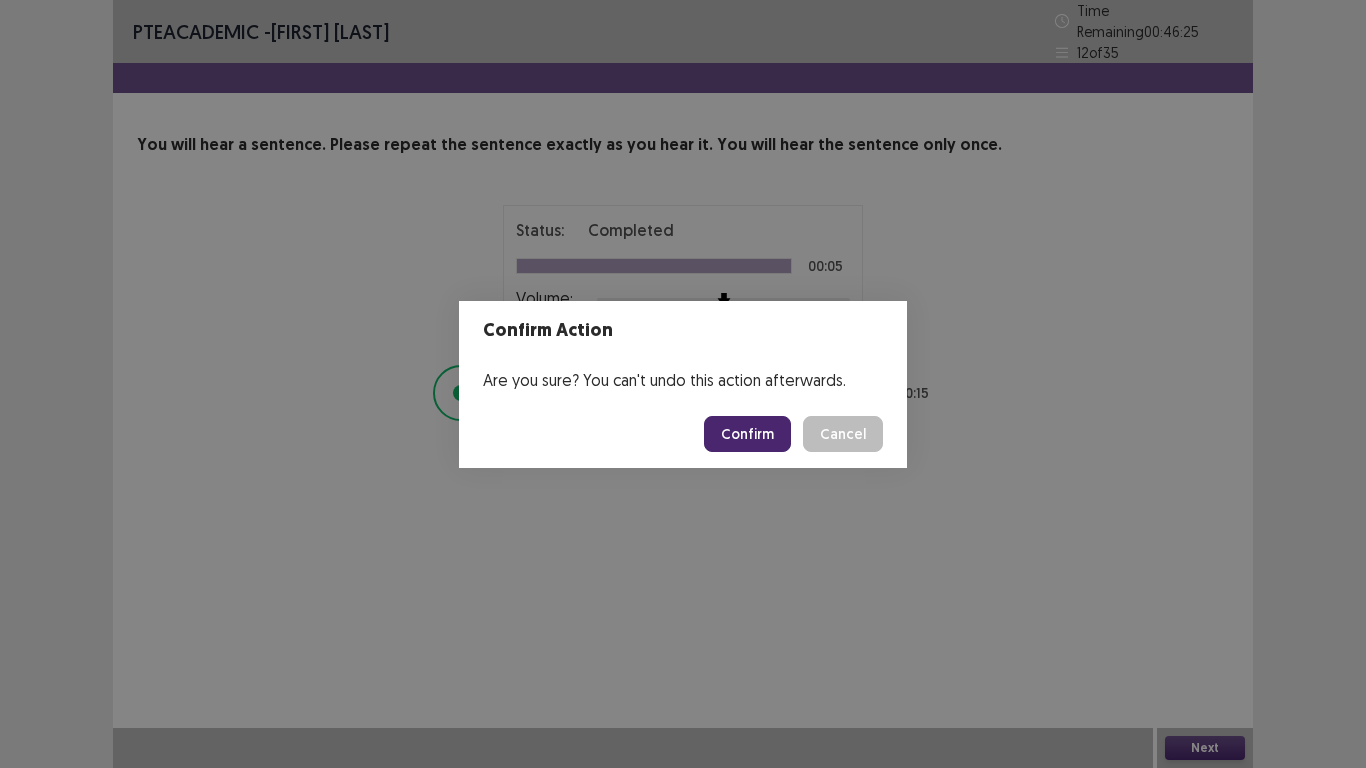 click on "Confirm" at bounding box center (747, 434) 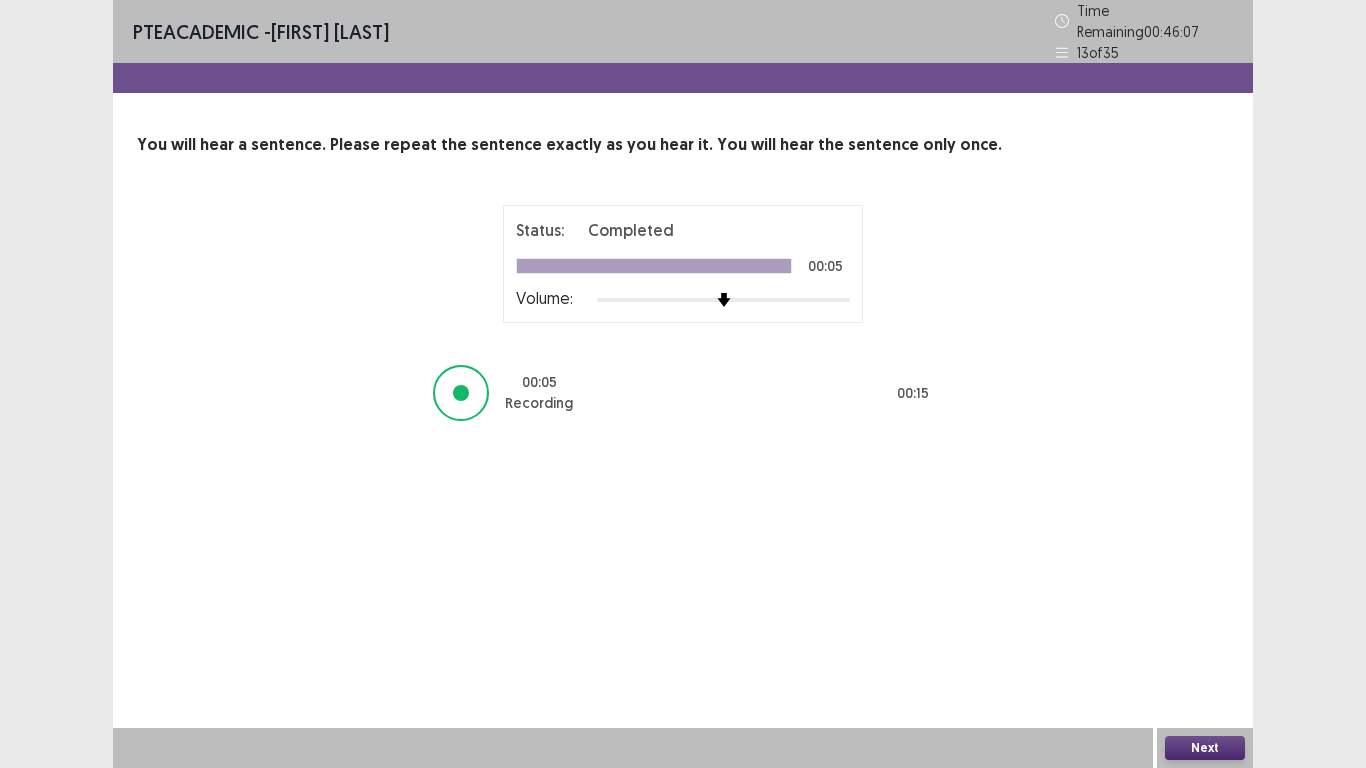 click on "Next" at bounding box center (1205, 748) 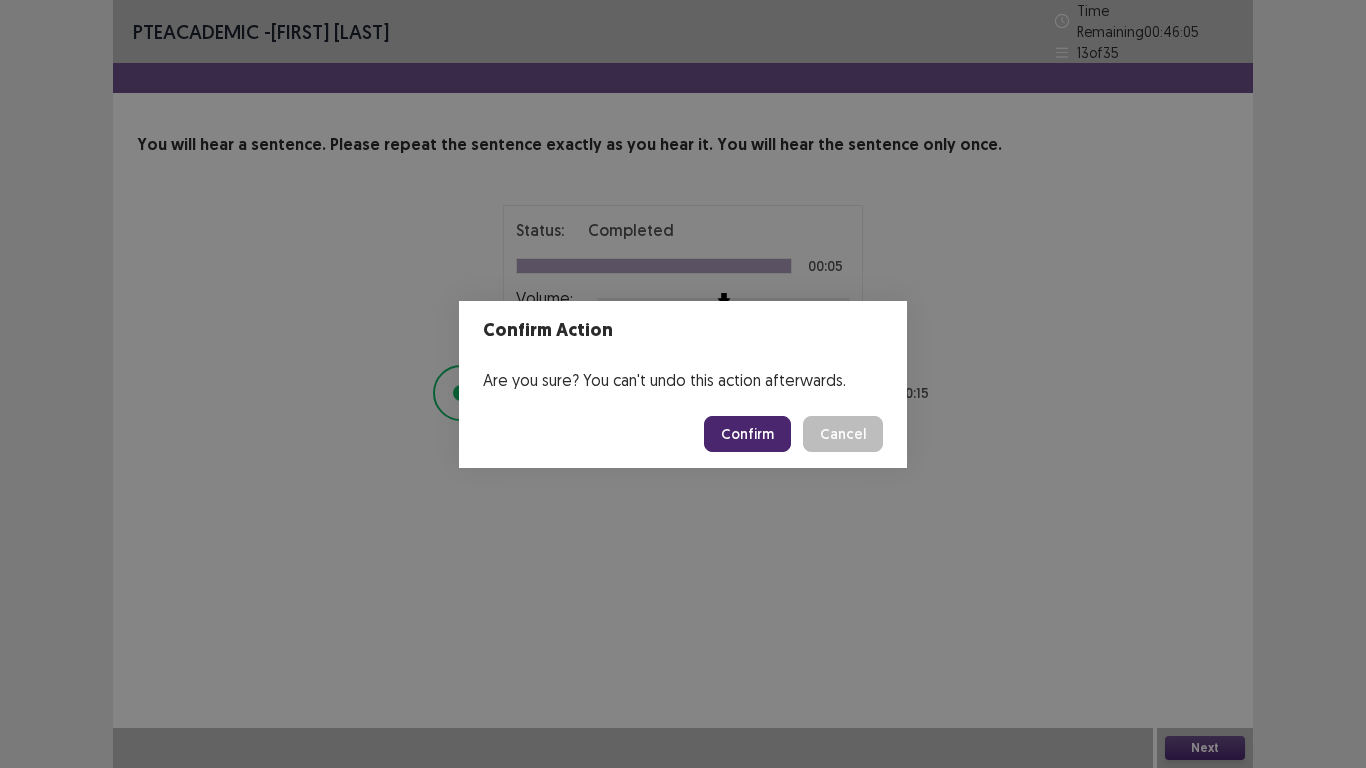 click on "Confirm" at bounding box center [747, 434] 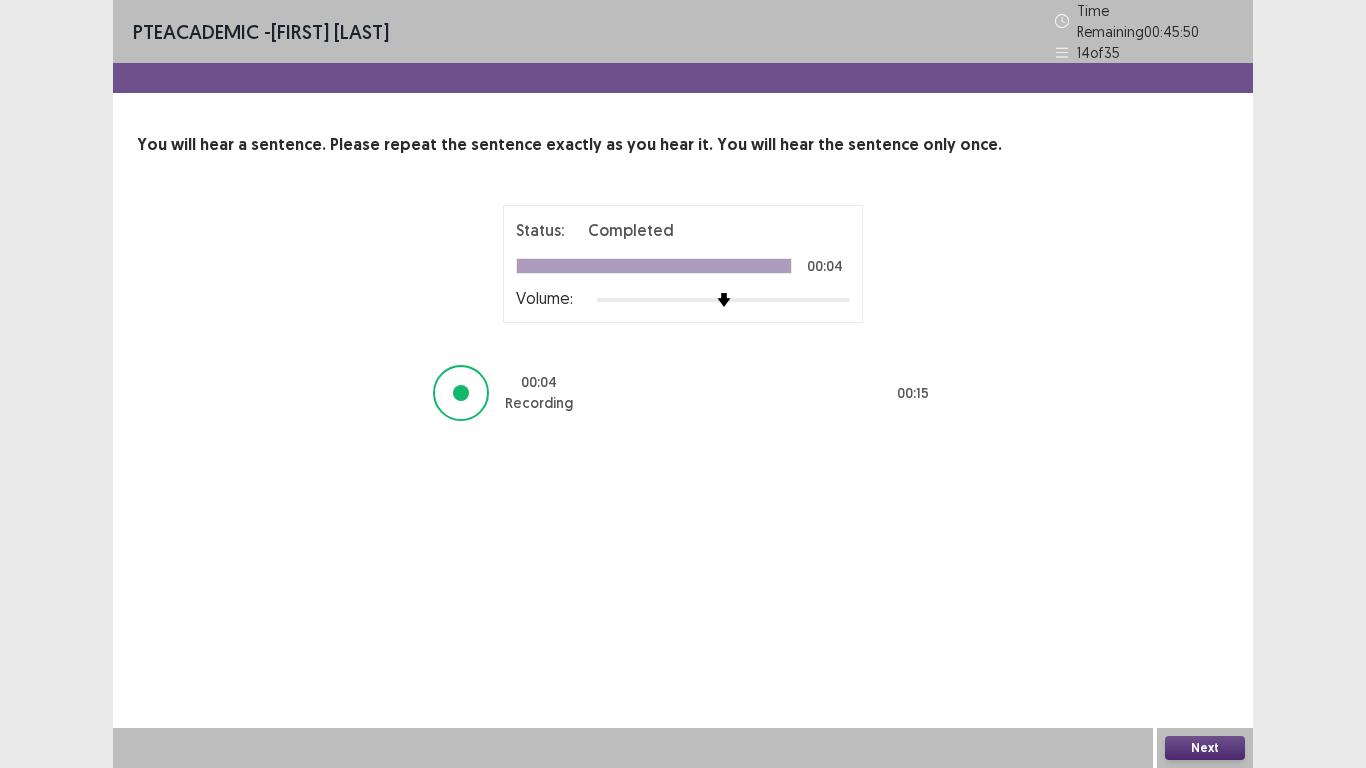 drag, startPoint x: 729, startPoint y: 443, endPoint x: 843, endPoint y: 535, distance: 146.49232 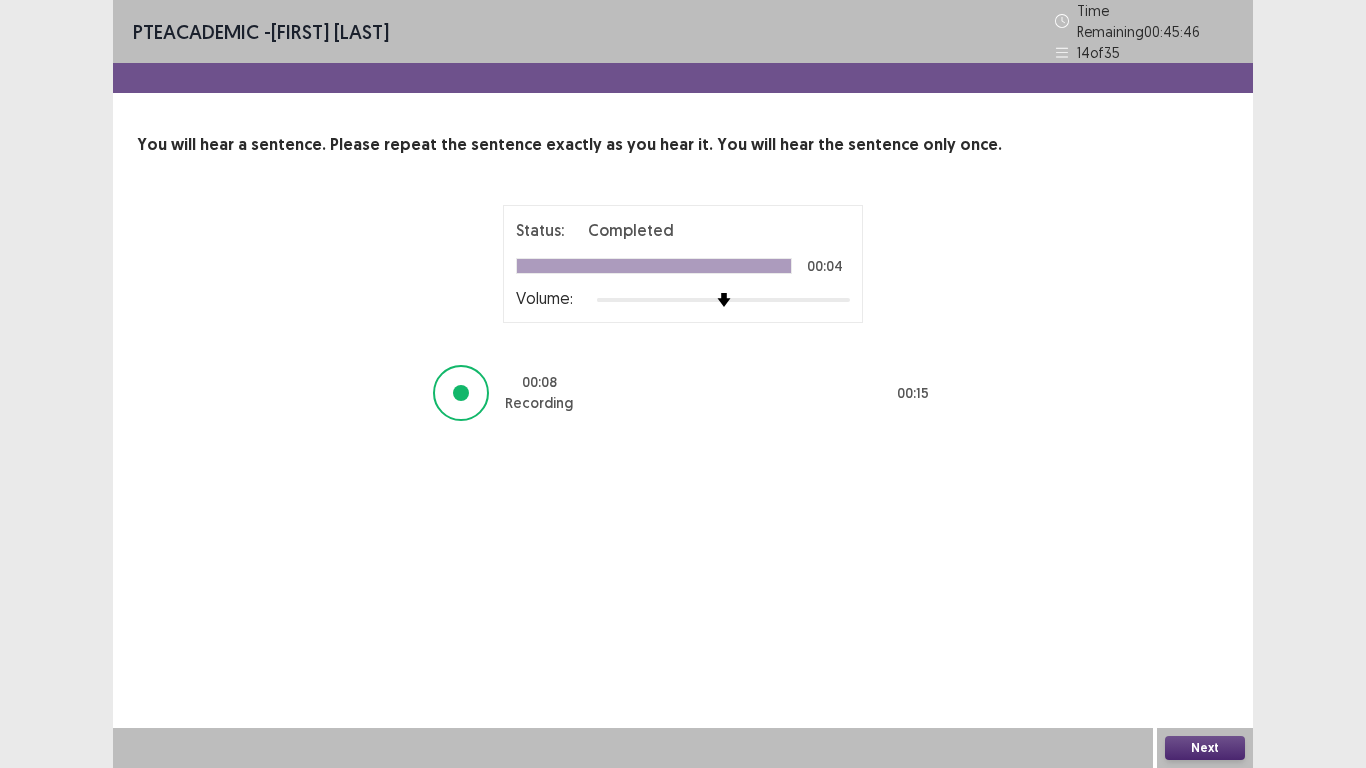 click on "Next" at bounding box center (1205, 748) 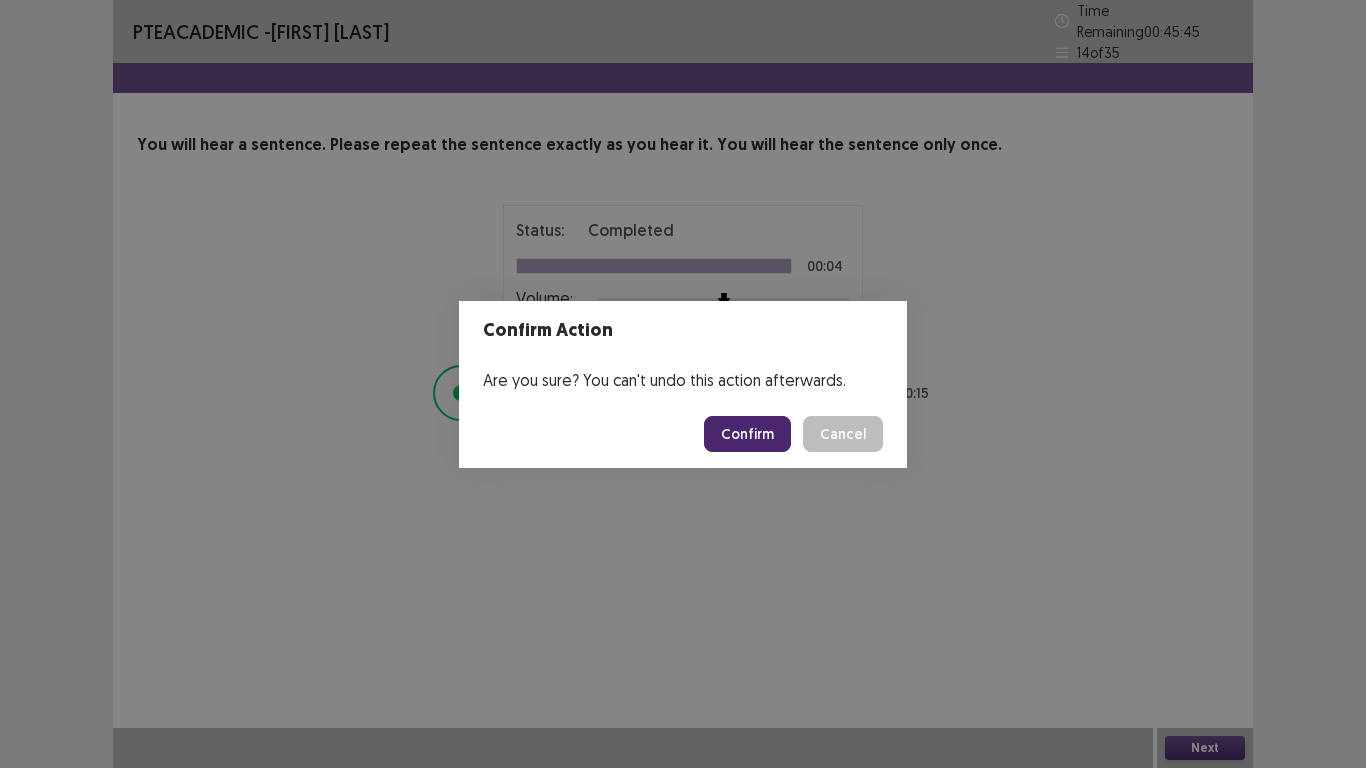 click on "Confirm" at bounding box center (747, 434) 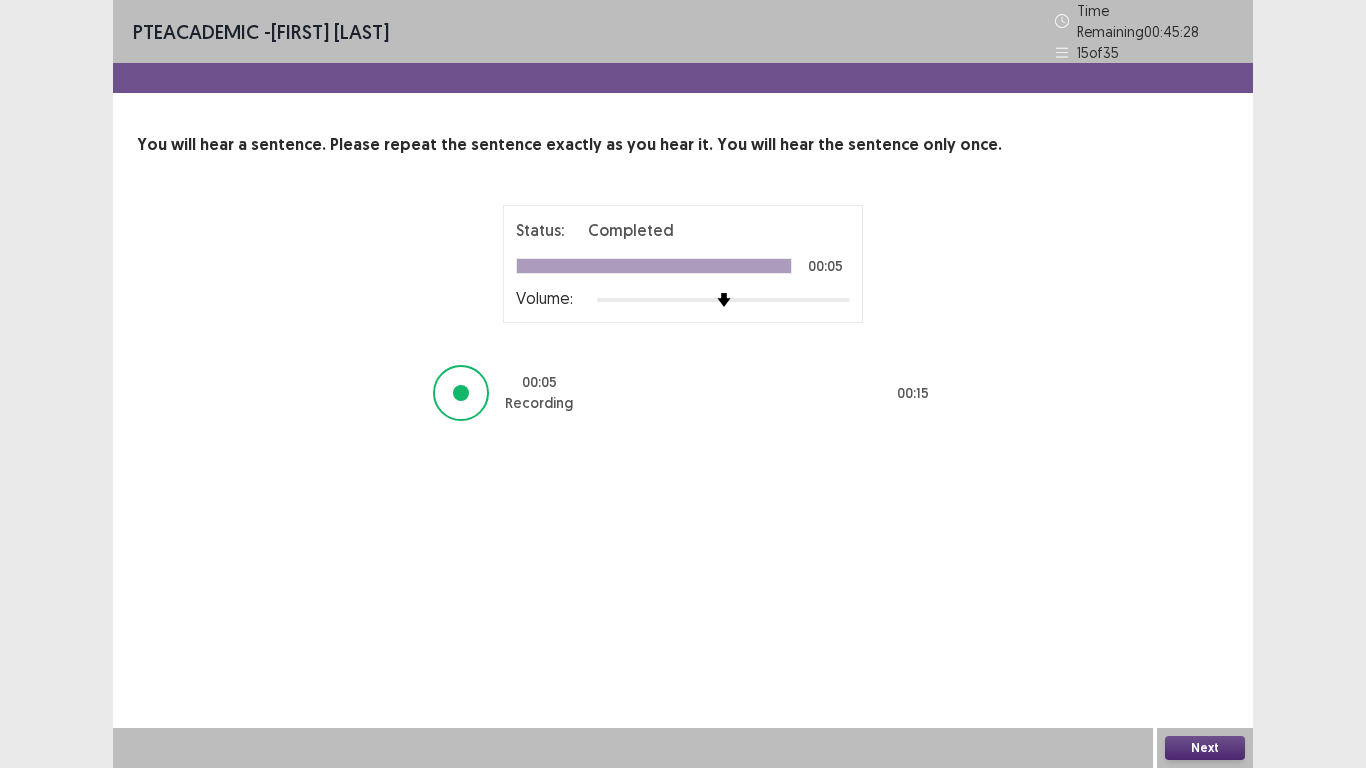 click on "Next" at bounding box center [1205, 748] 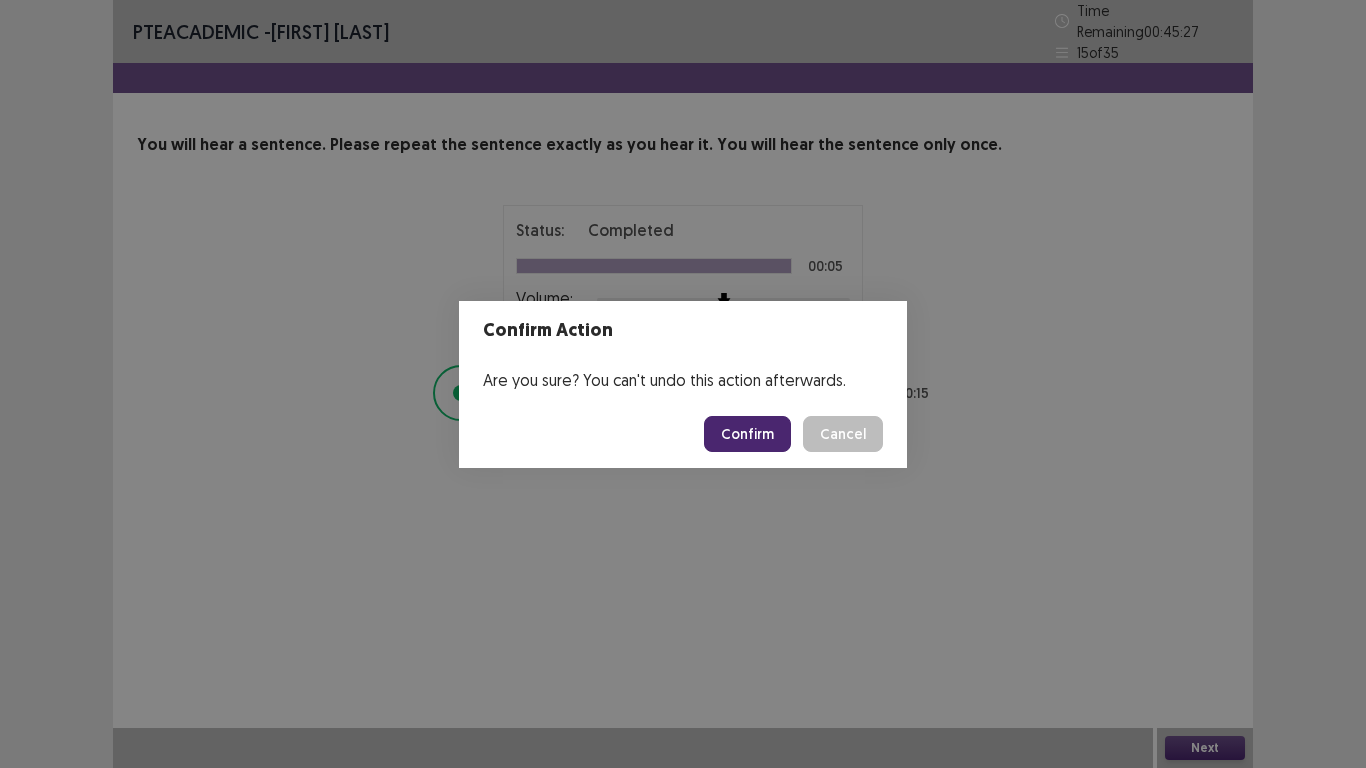 click on "Confirm" at bounding box center (747, 434) 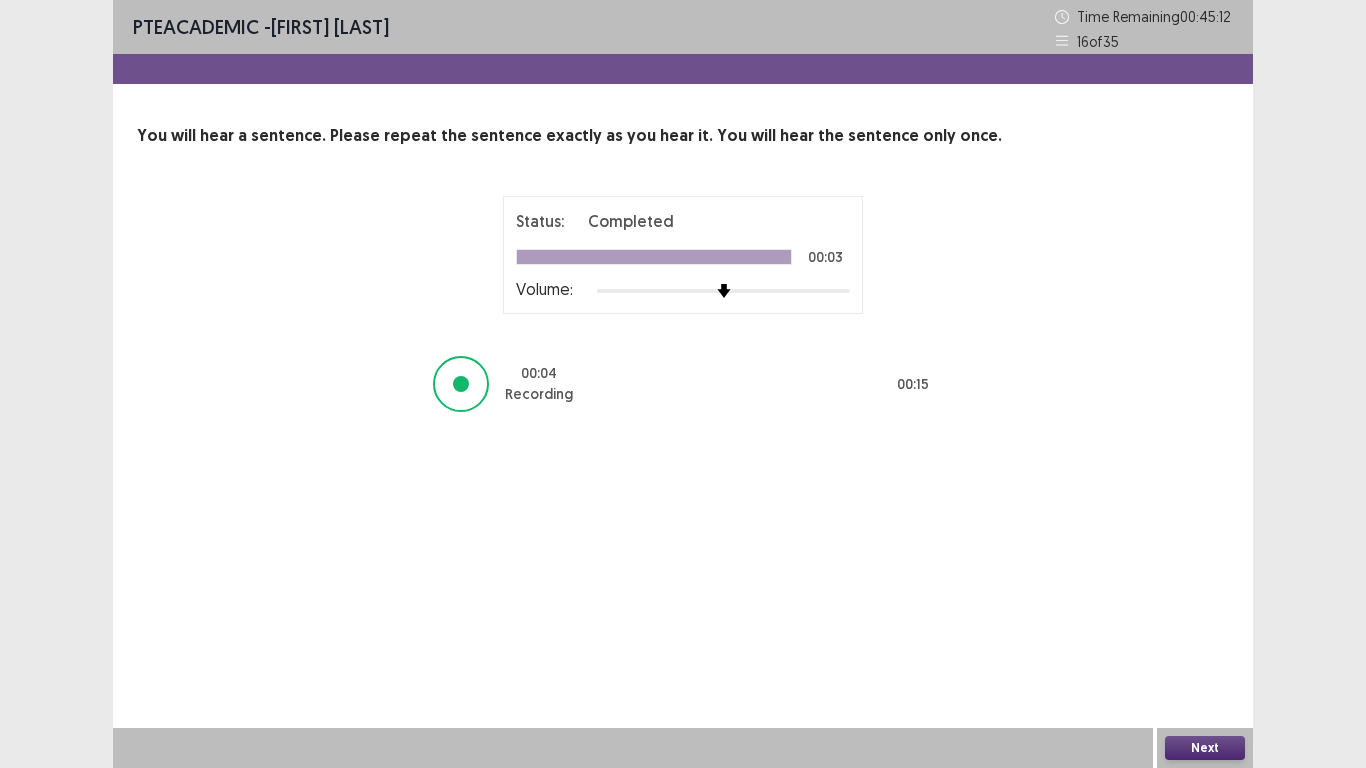 click on "Next" at bounding box center [1205, 748] 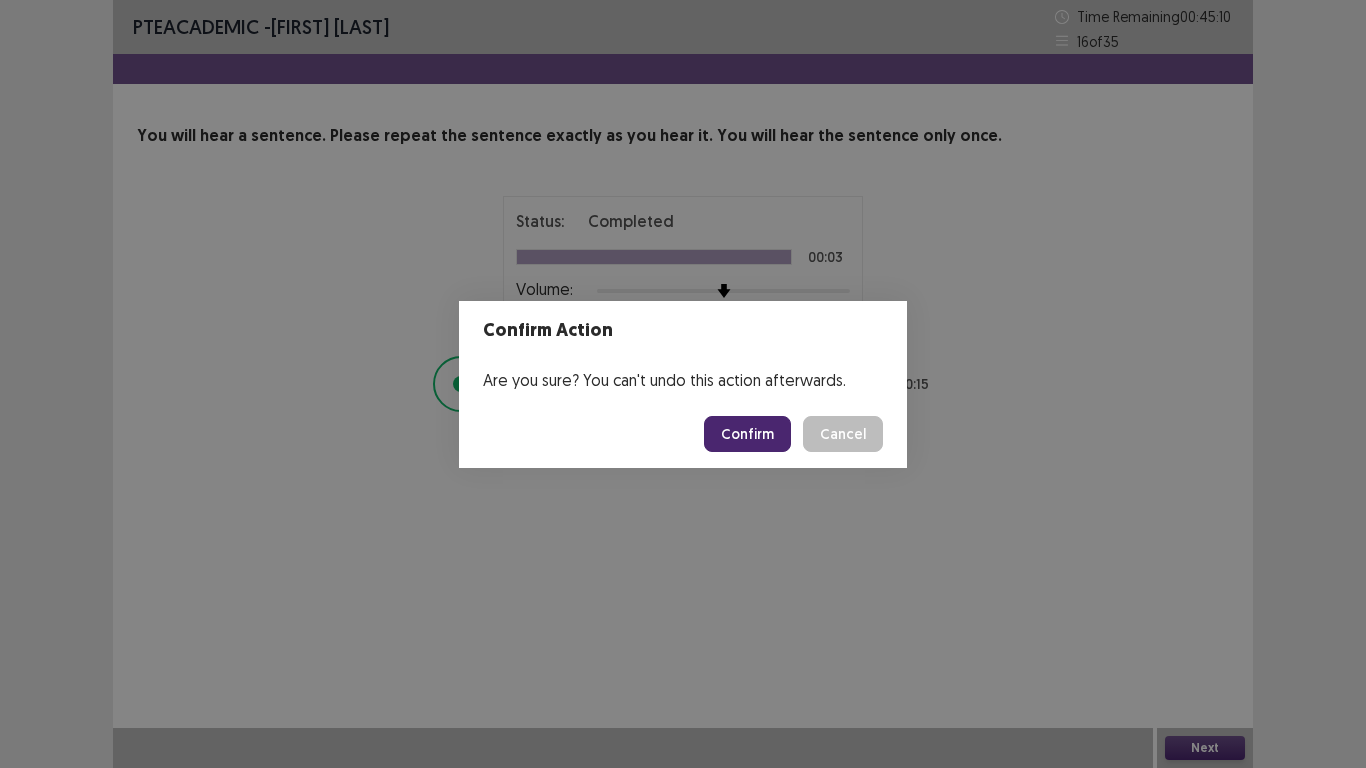 click on "Confirm" at bounding box center [747, 434] 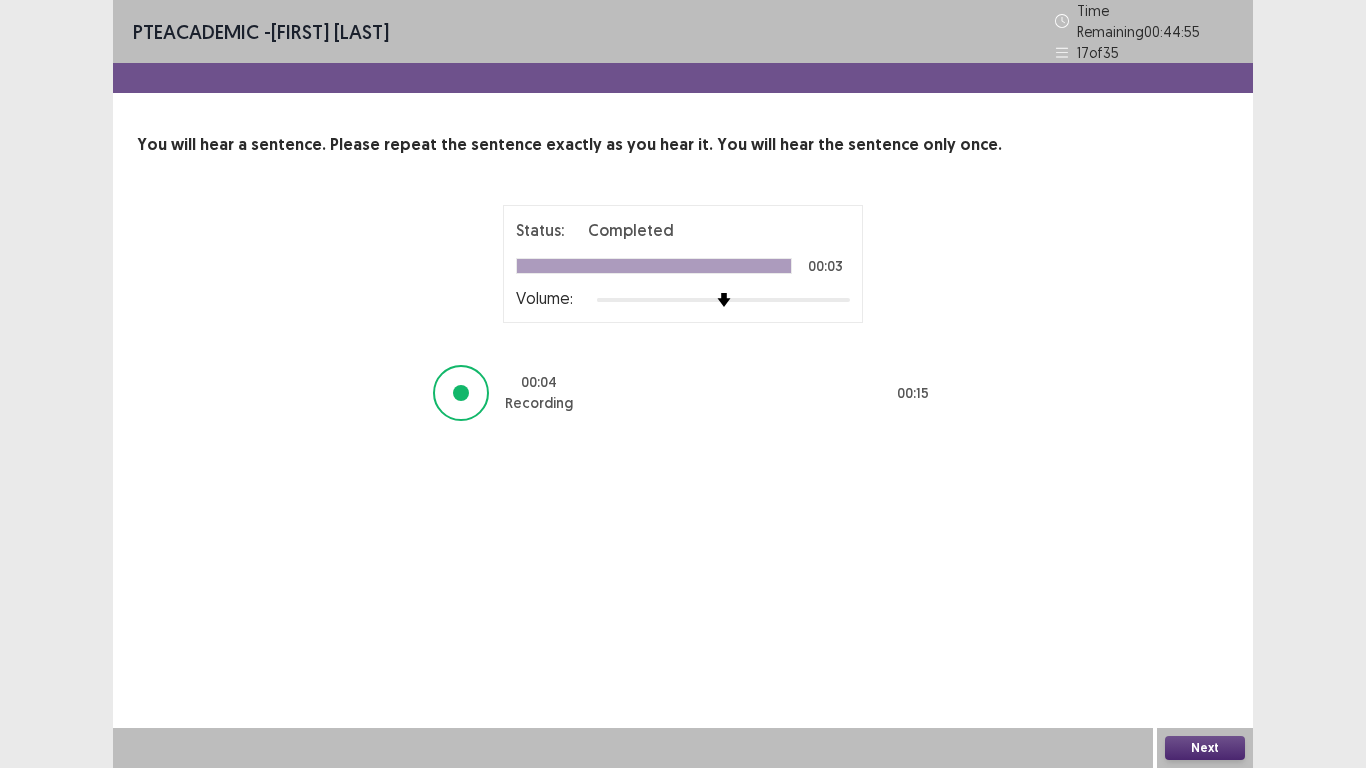 click on "Next" at bounding box center (1205, 748) 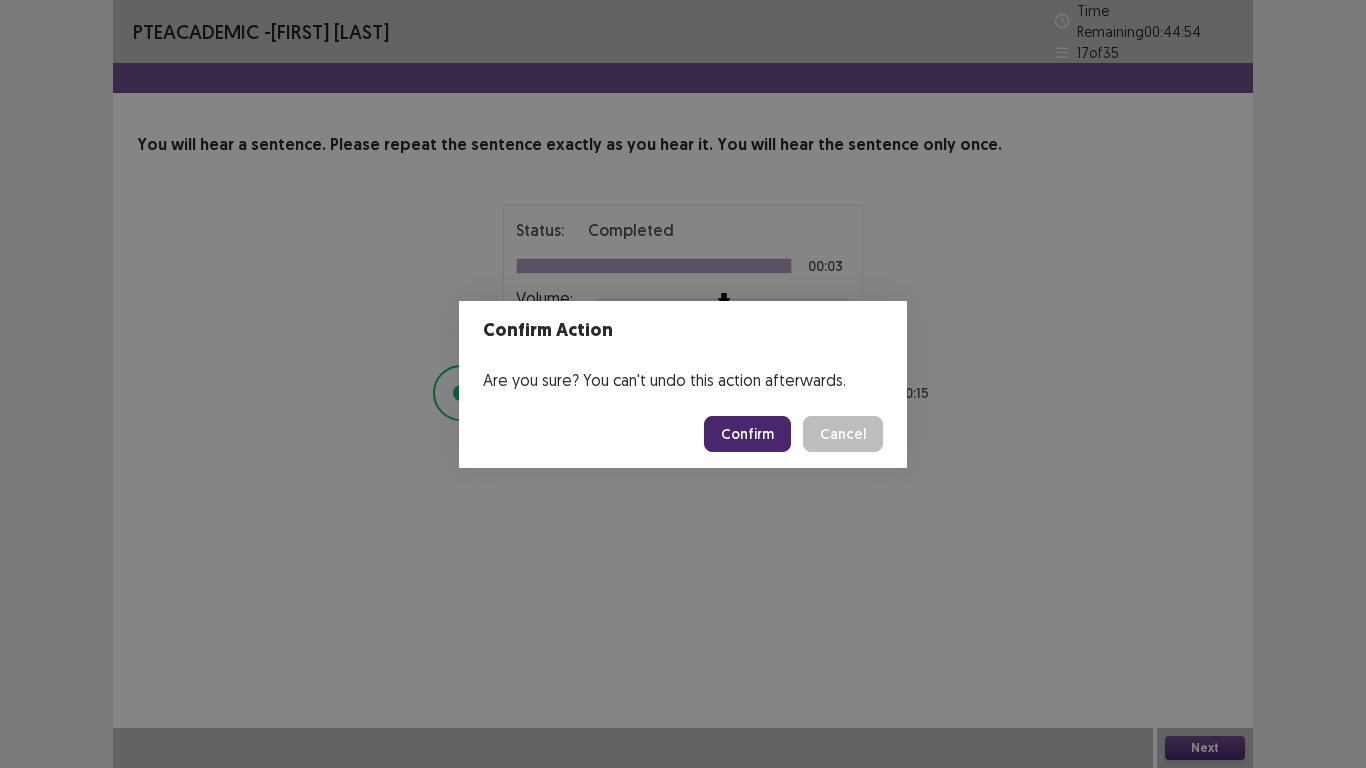 click on "Confirm" at bounding box center (747, 434) 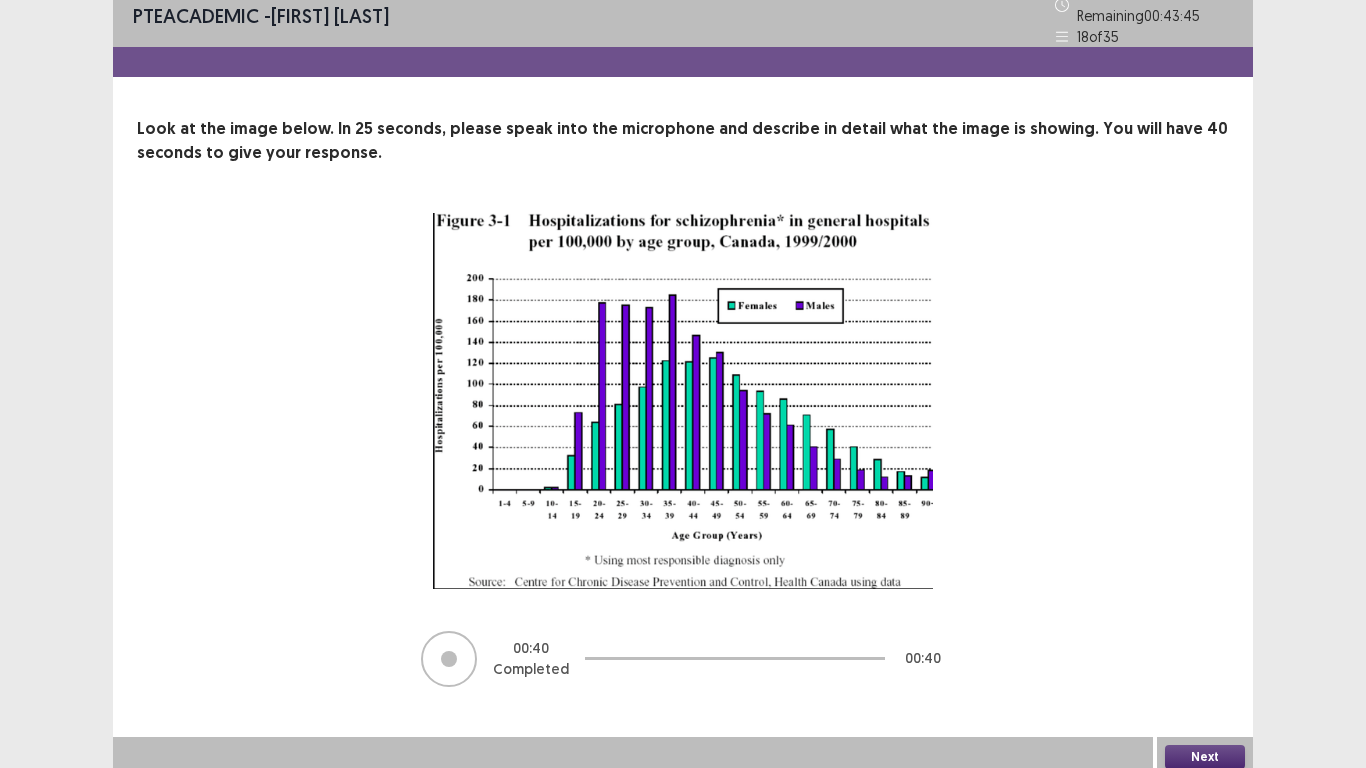 scroll, scrollTop: 15, scrollLeft: 0, axis: vertical 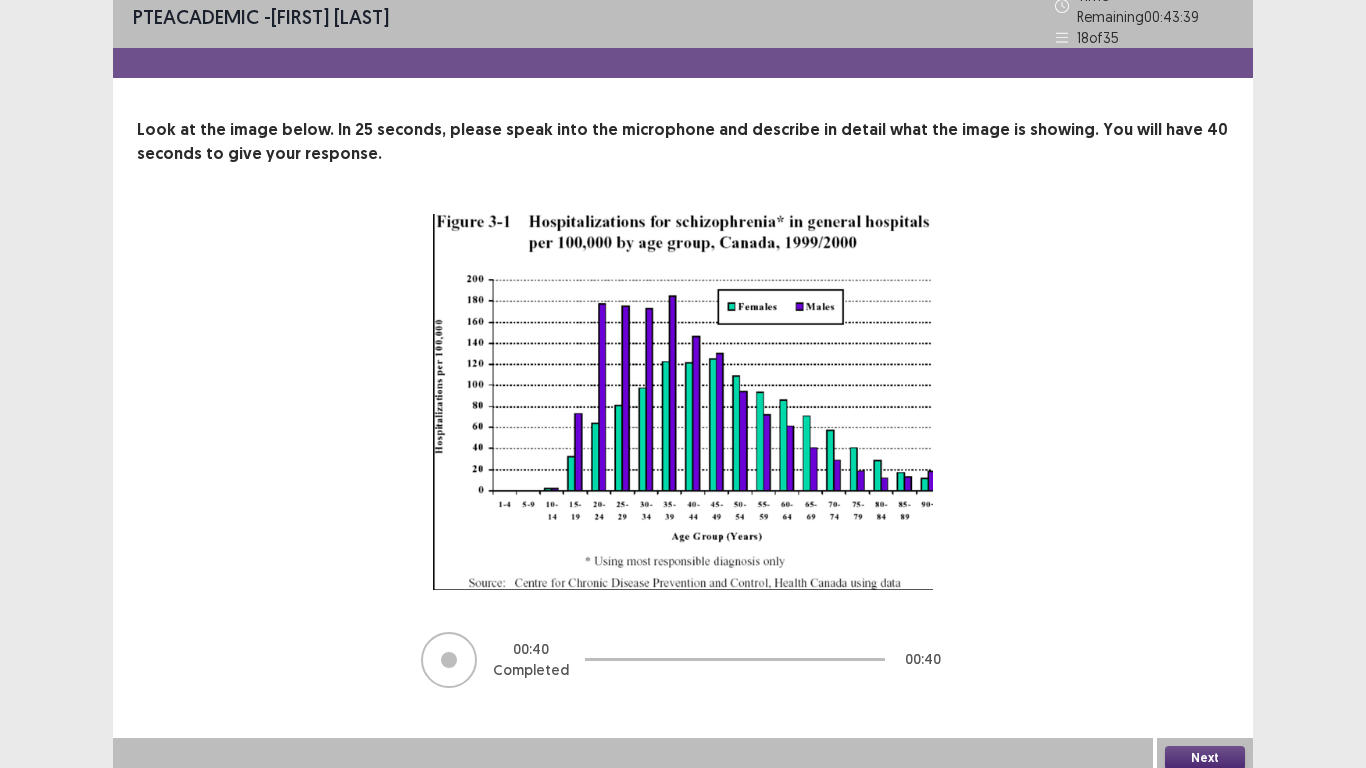 click on "Next" at bounding box center (1205, 758) 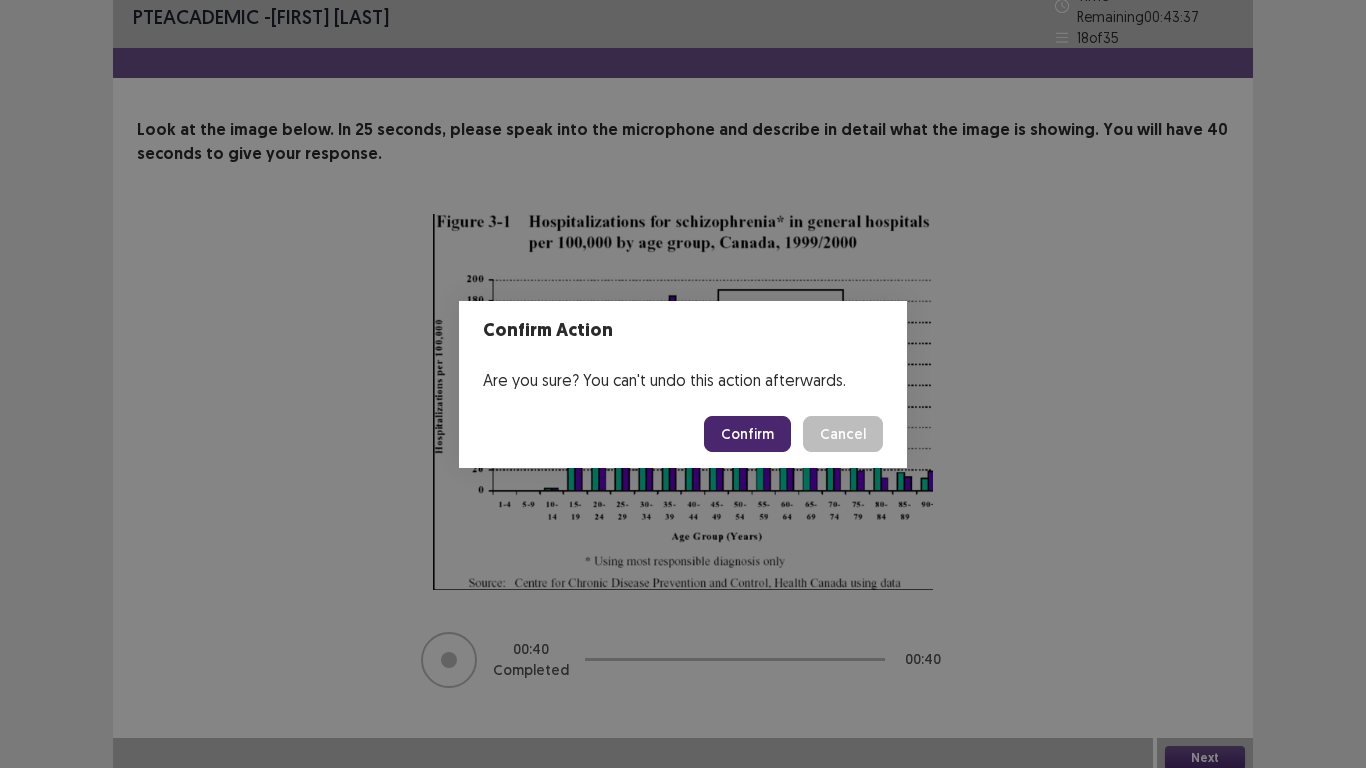 click on "Confirm" at bounding box center [747, 434] 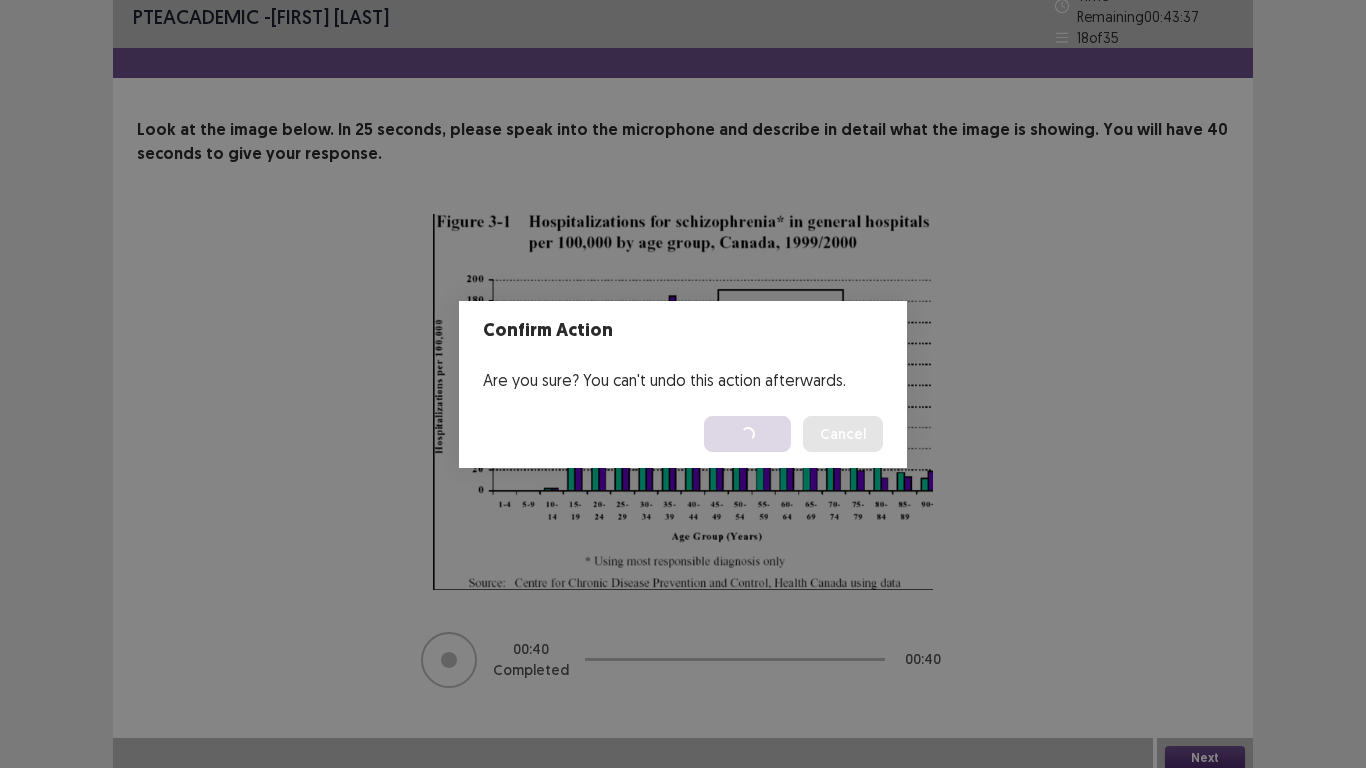 scroll, scrollTop: 0, scrollLeft: 0, axis: both 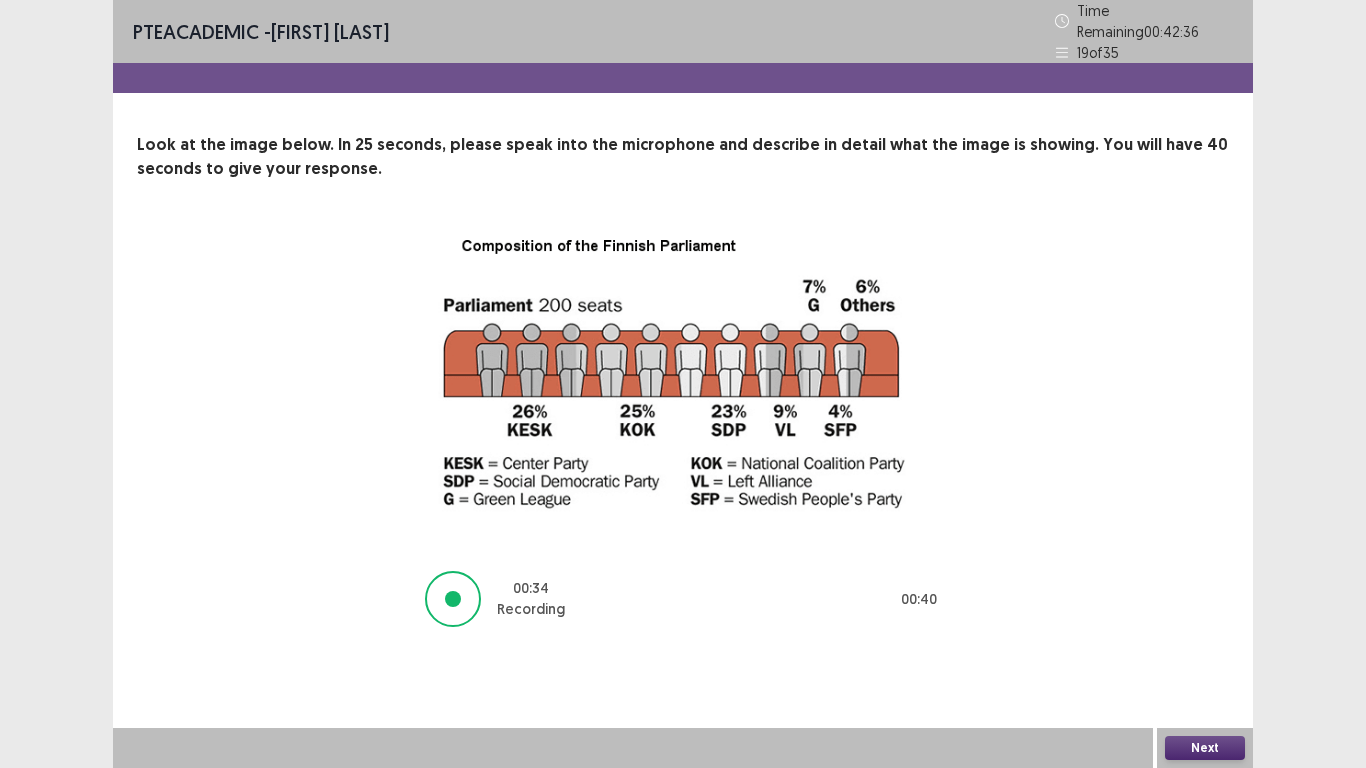click on "Next" at bounding box center [1205, 748] 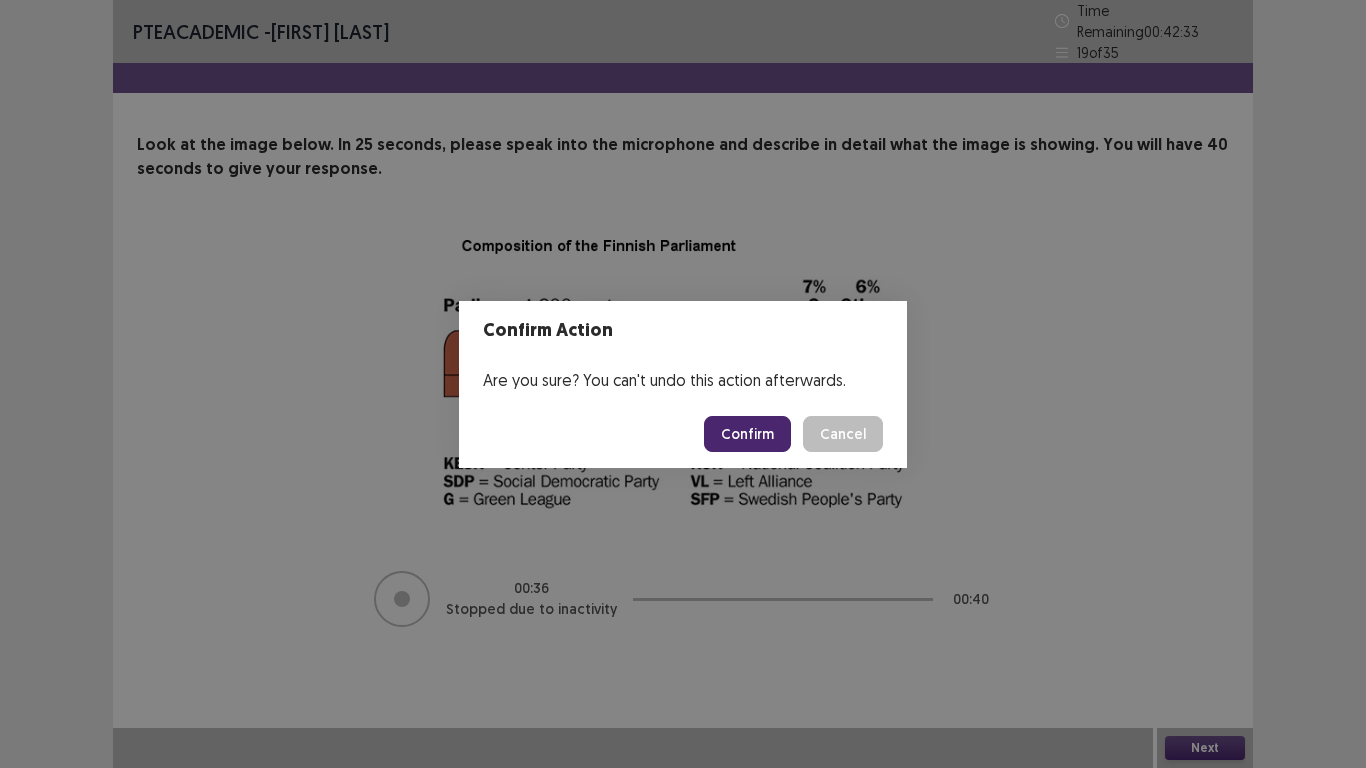 click on "Confirm" at bounding box center (747, 434) 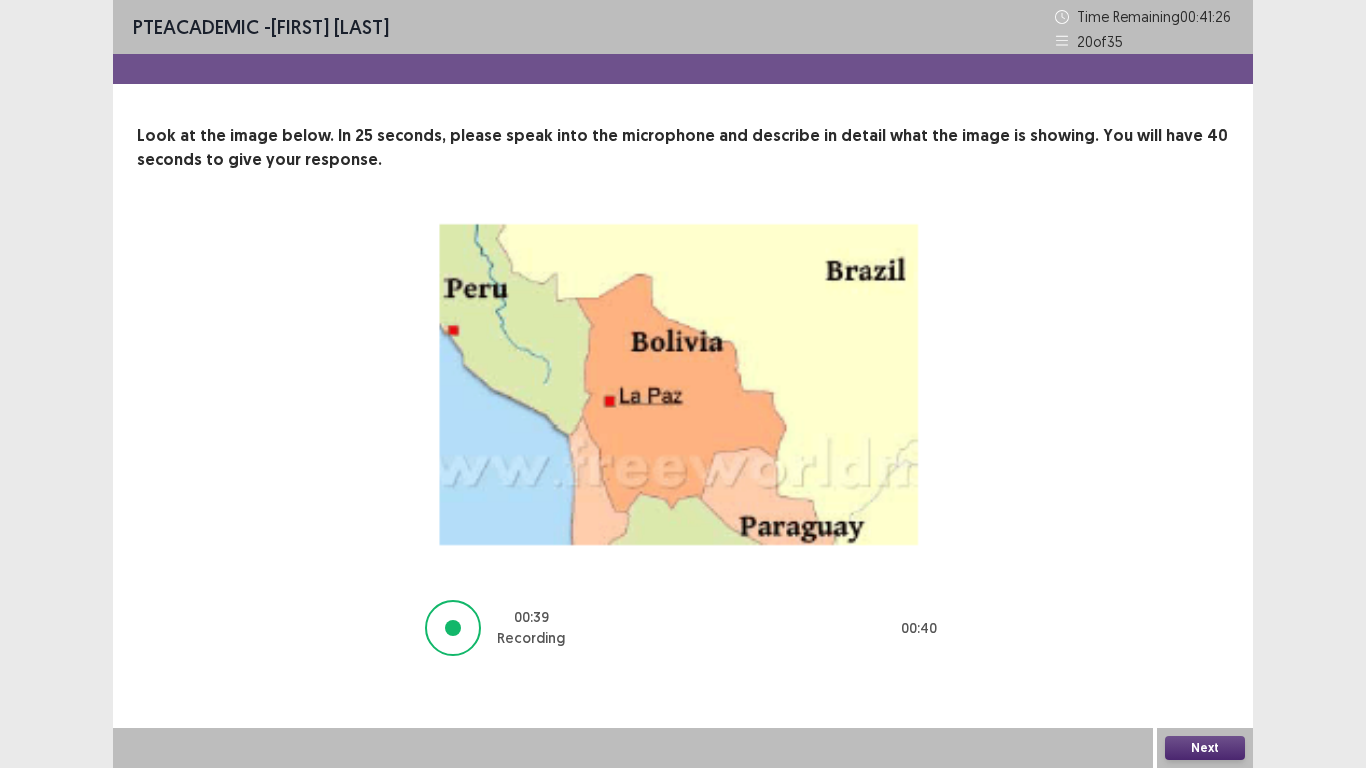 click on "Next" at bounding box center (1205, 748) 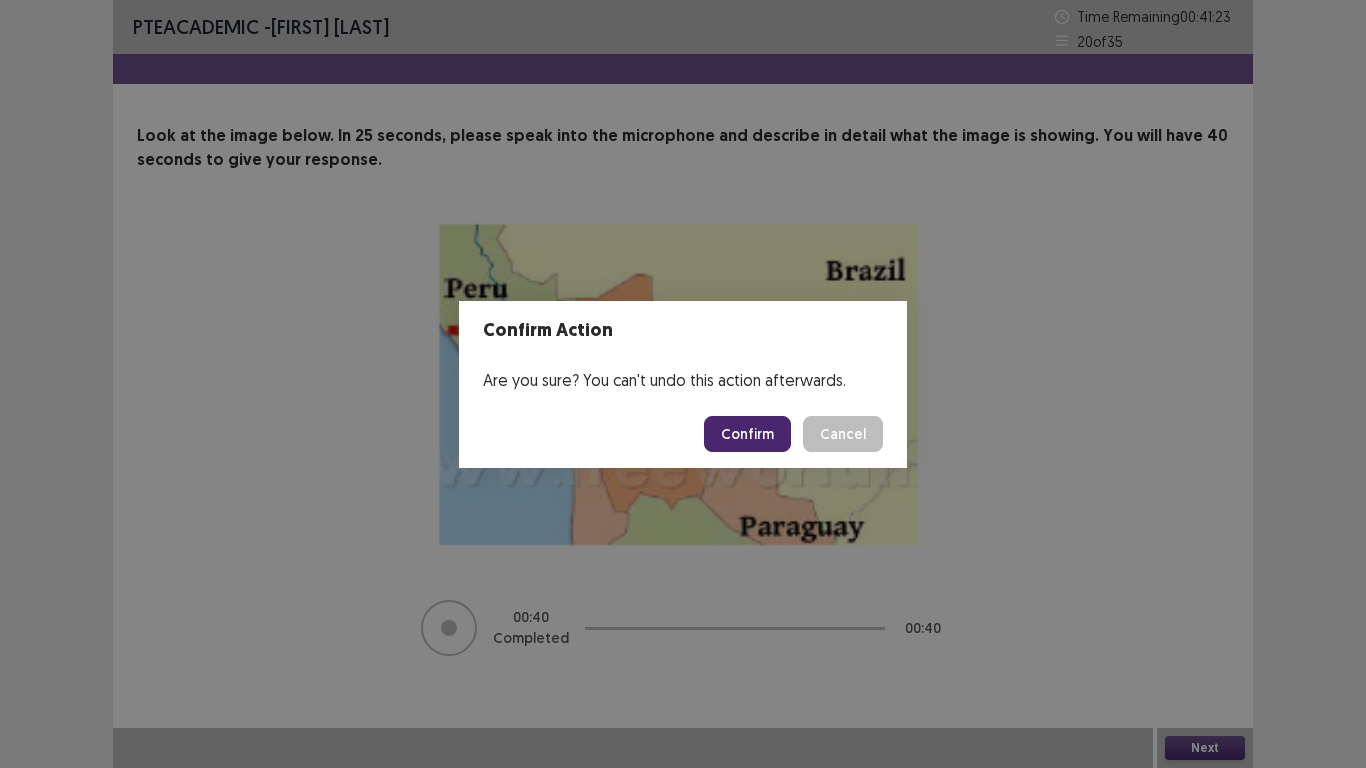 click on "Confirm" at bounding box center [747, 434] 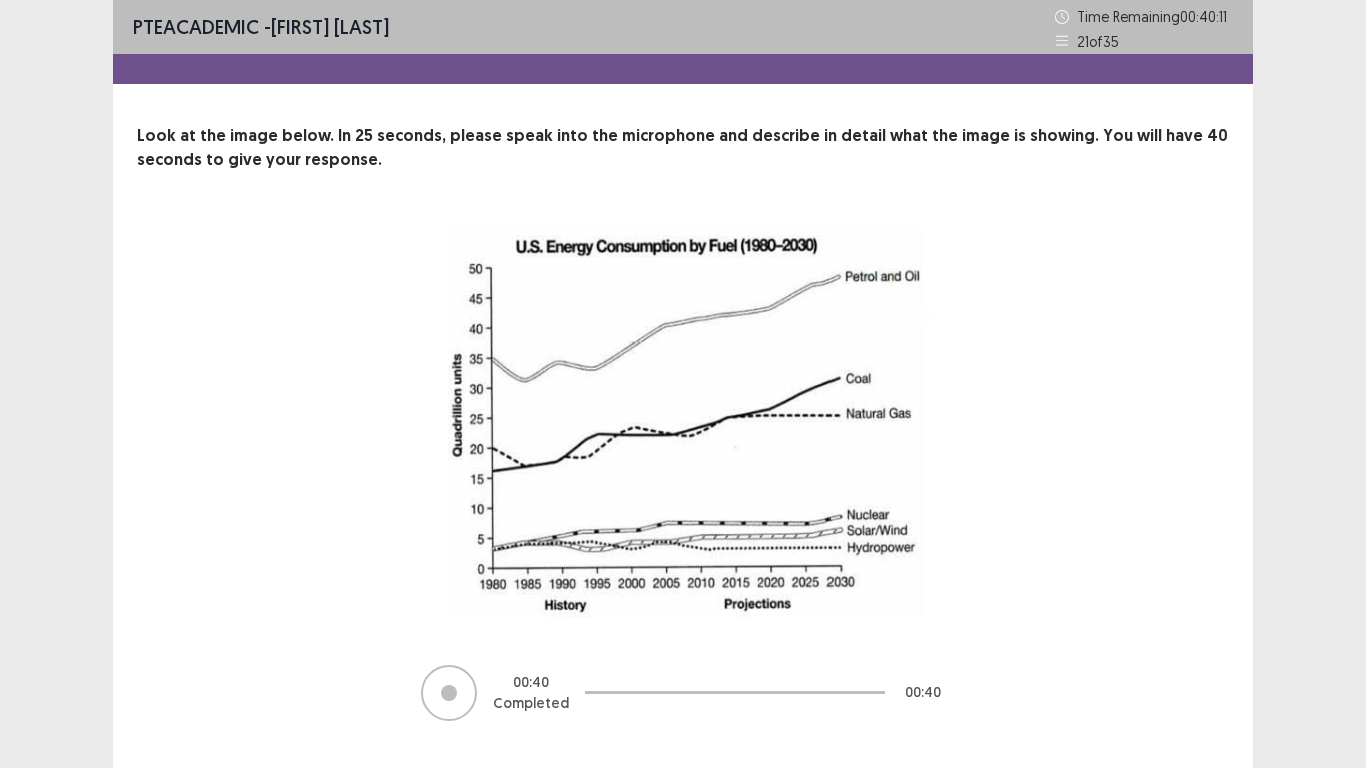 scroll, scrollTop: 43, scrollLeft: 0, axis: vertical 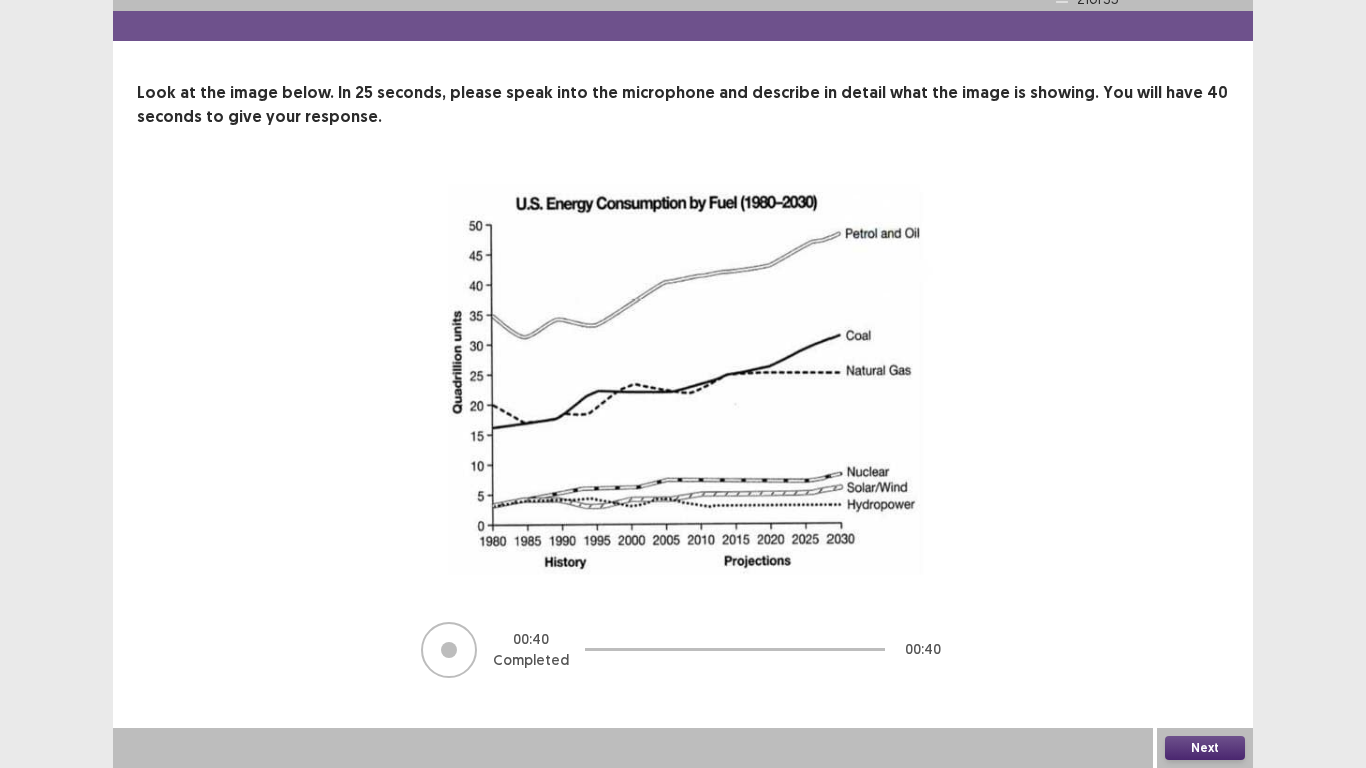 click on "Next" at bounding box center (1205, 748) 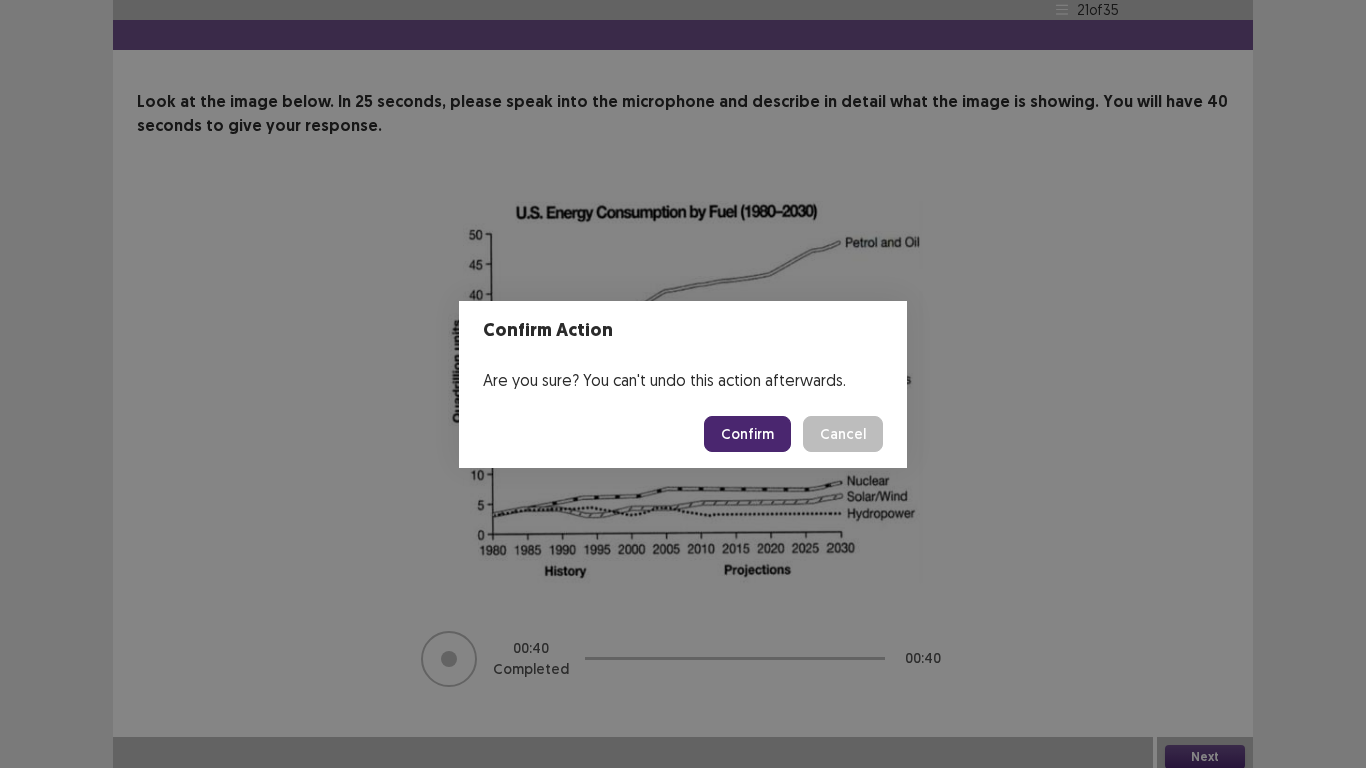 click on "Confirm" at bounding box center (747, 434) 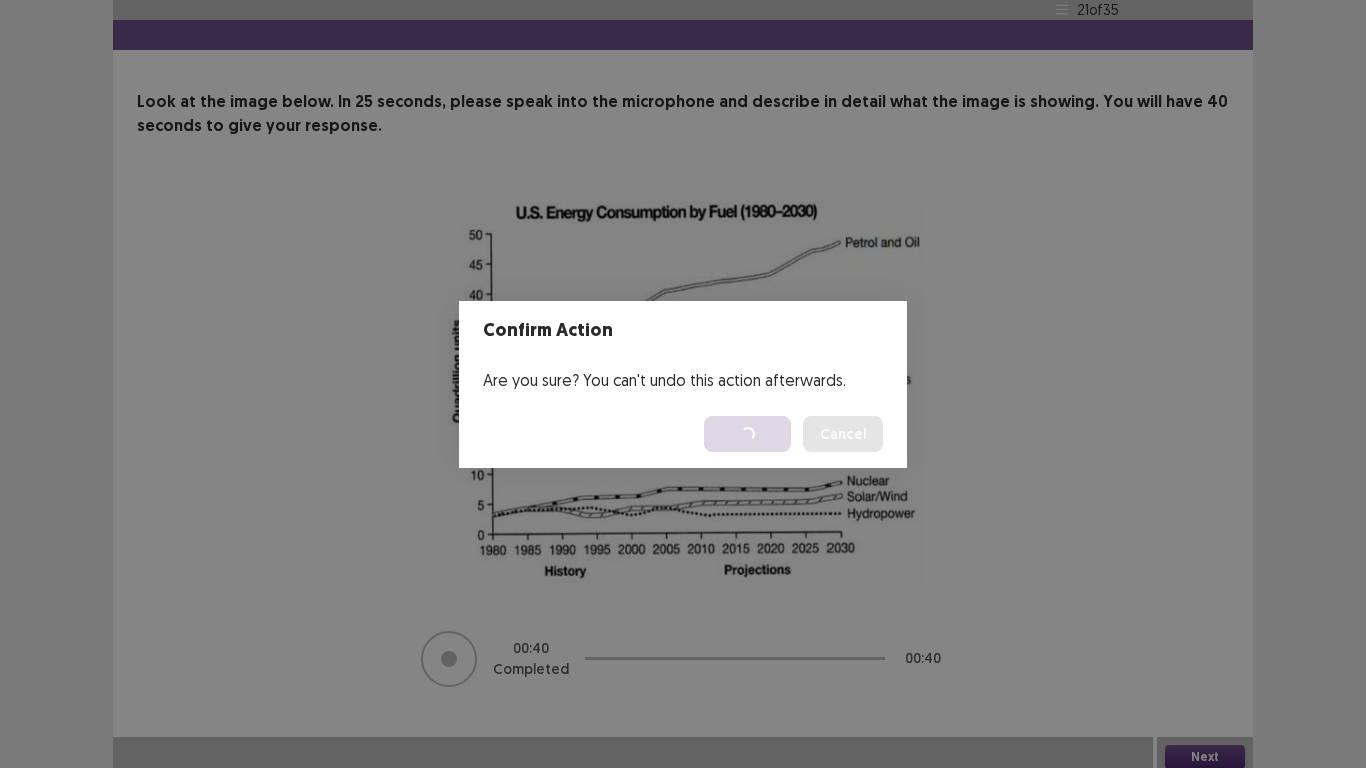scroll, scrollTop: 0, scrollLeft: 0, axis: both 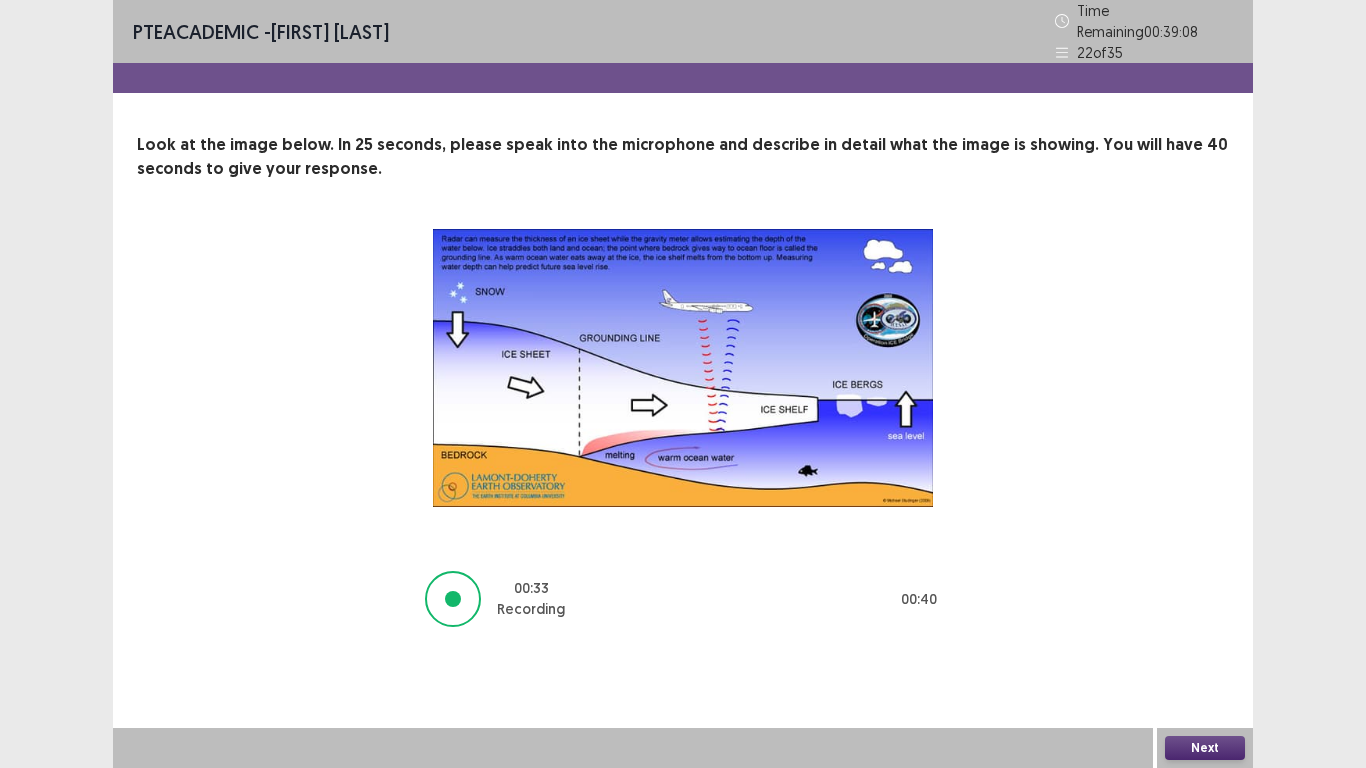 click on "Next" at bounding box center (1205, 748) 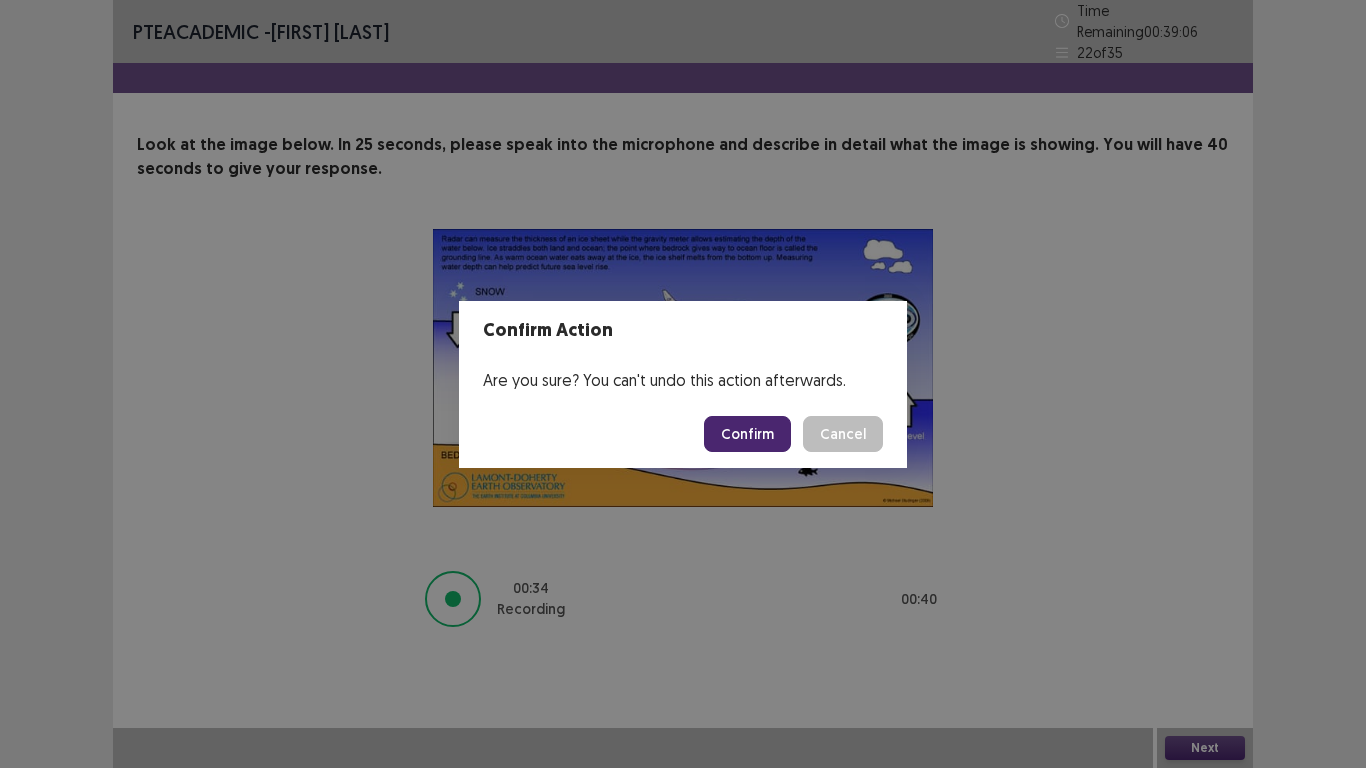 click on "Confirm" at bounding box center [747, 434] 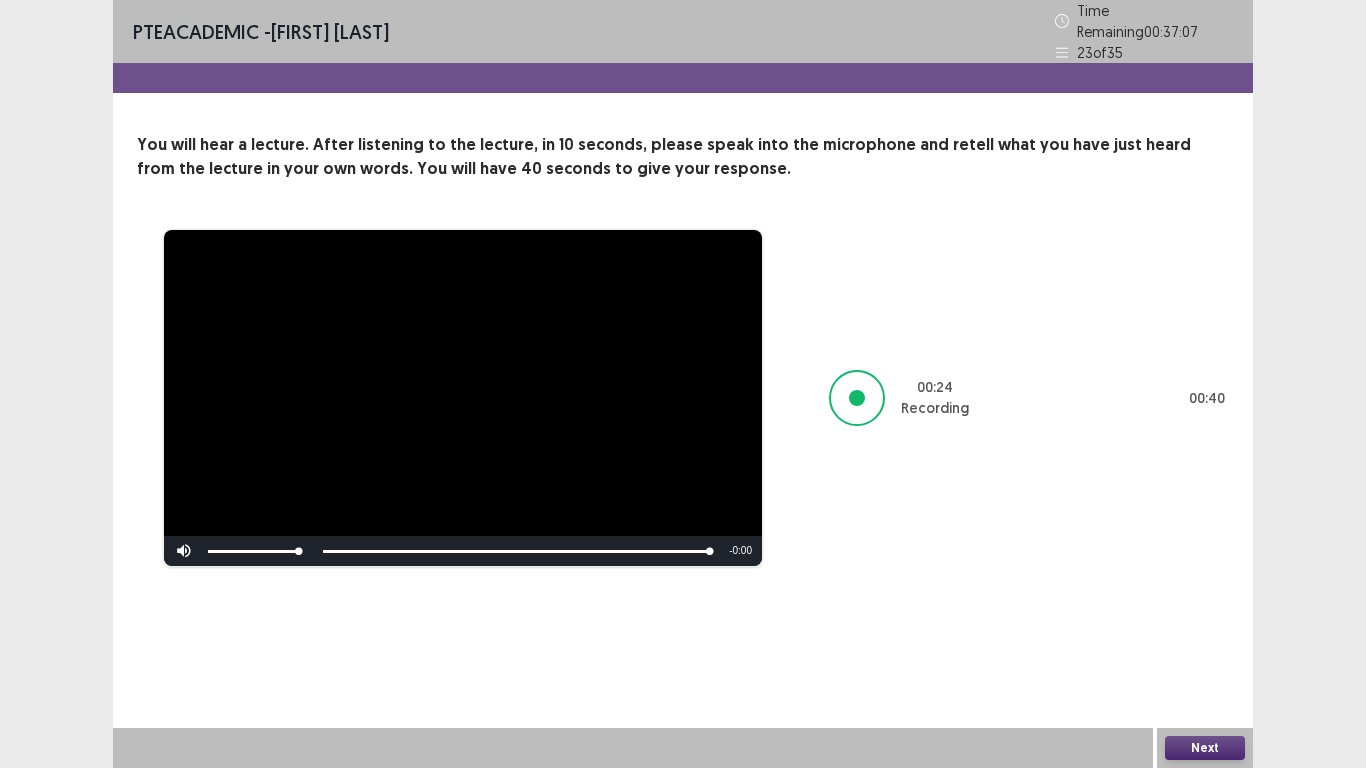 click on "Next" at bounding box center [1205, 748] 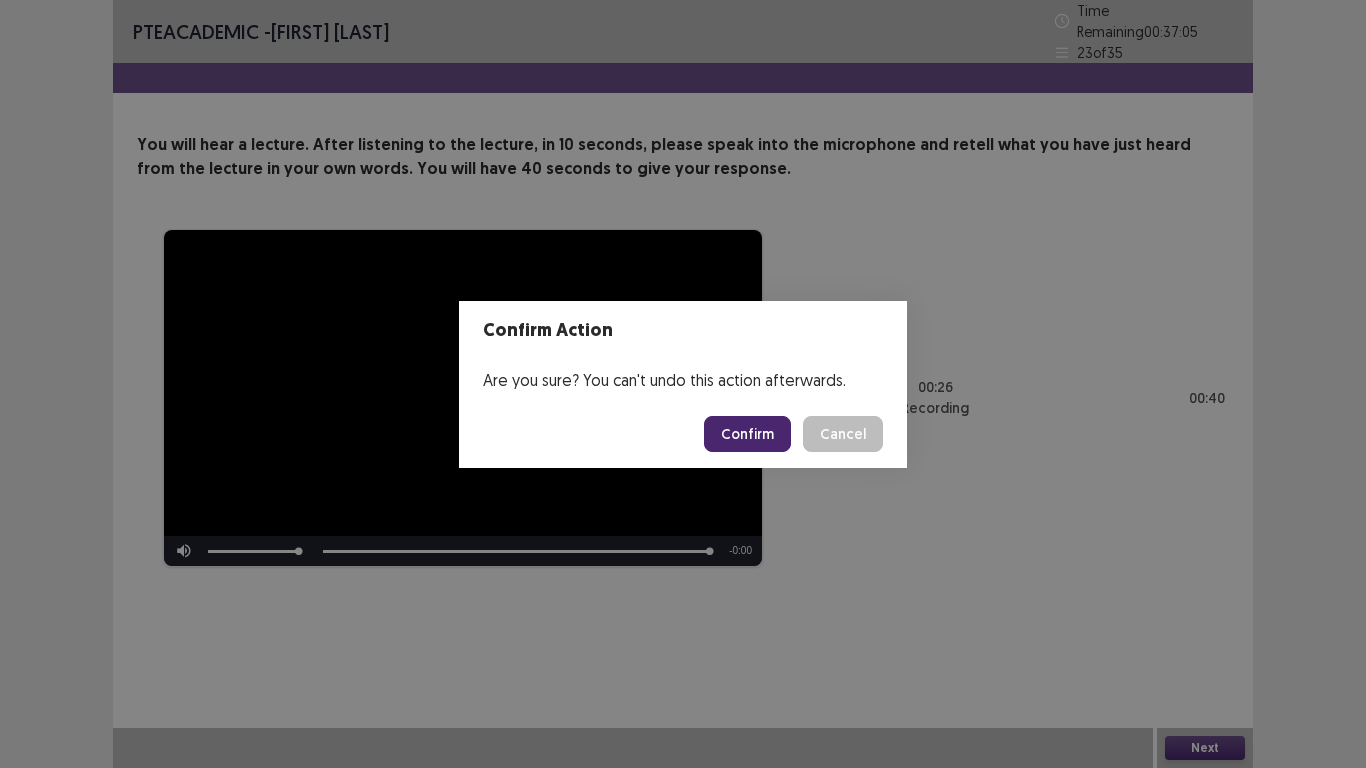 click on "Confirm" at bounding box center (747, 434) 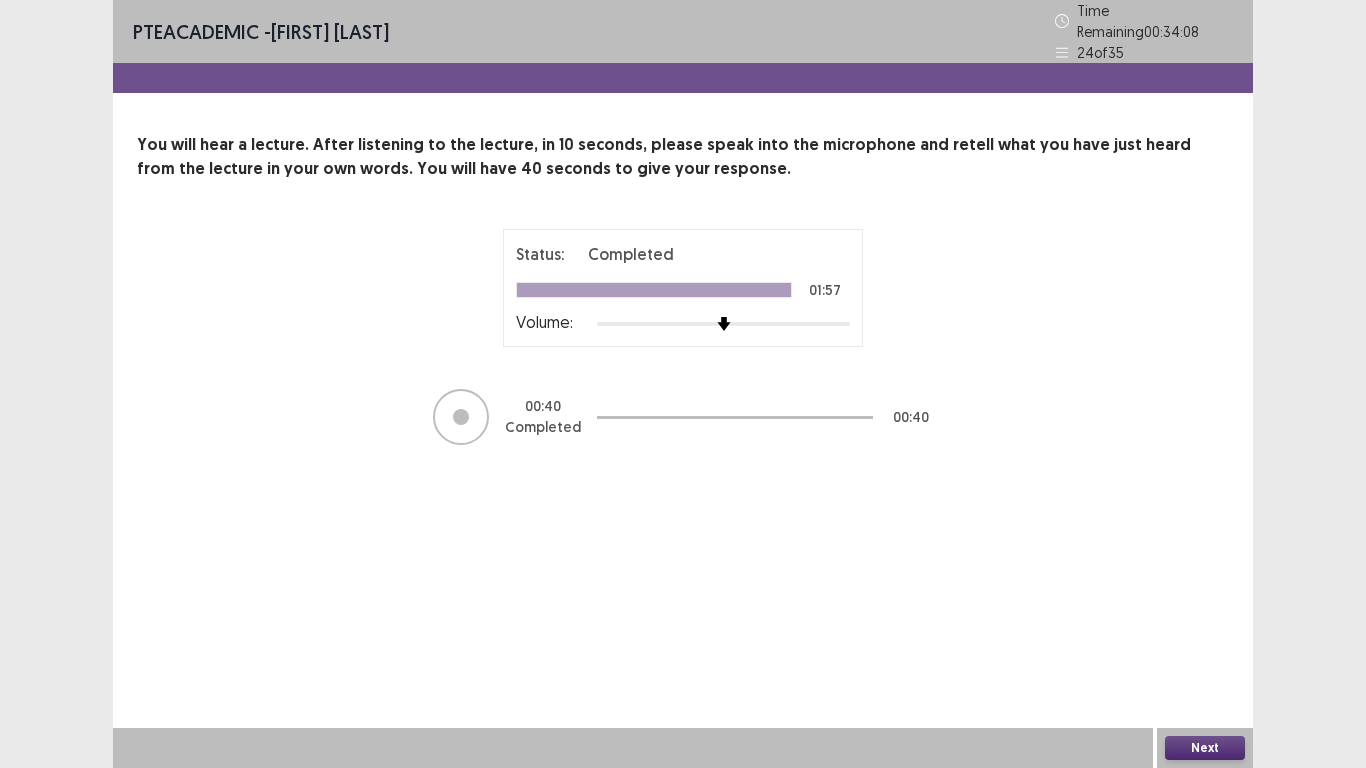 click on "Next" at bounding box center [1205, 748] 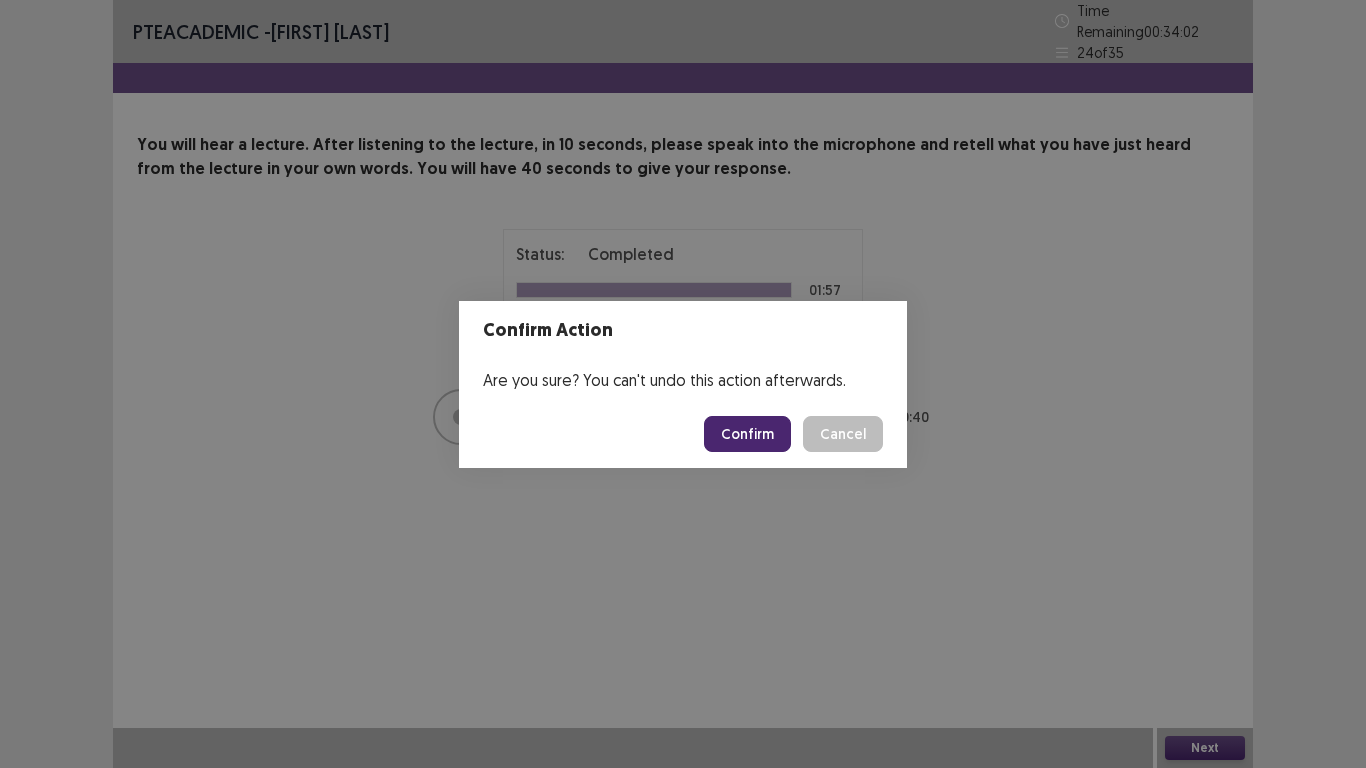 click on "Confirm" at bounding box center [747, 434] 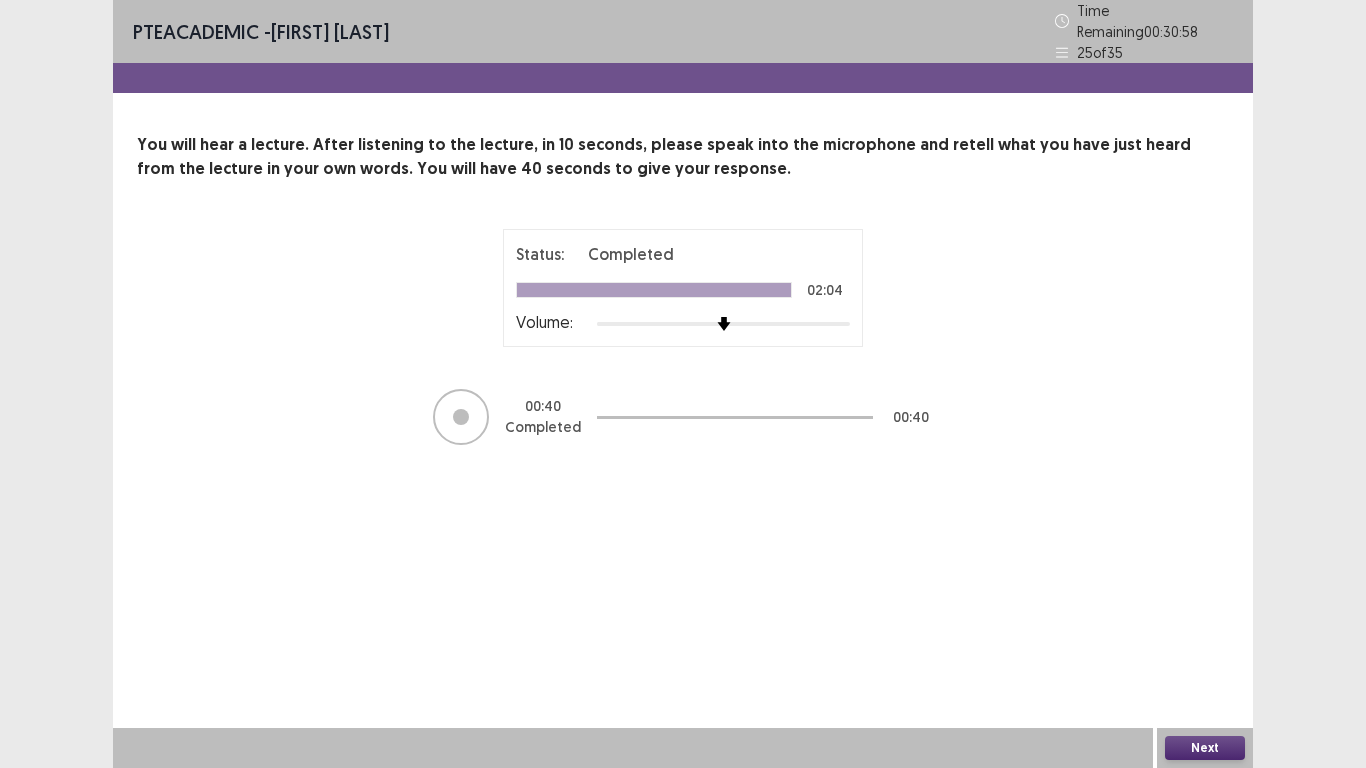 click on "Next" at bounding box center (1205, 748) 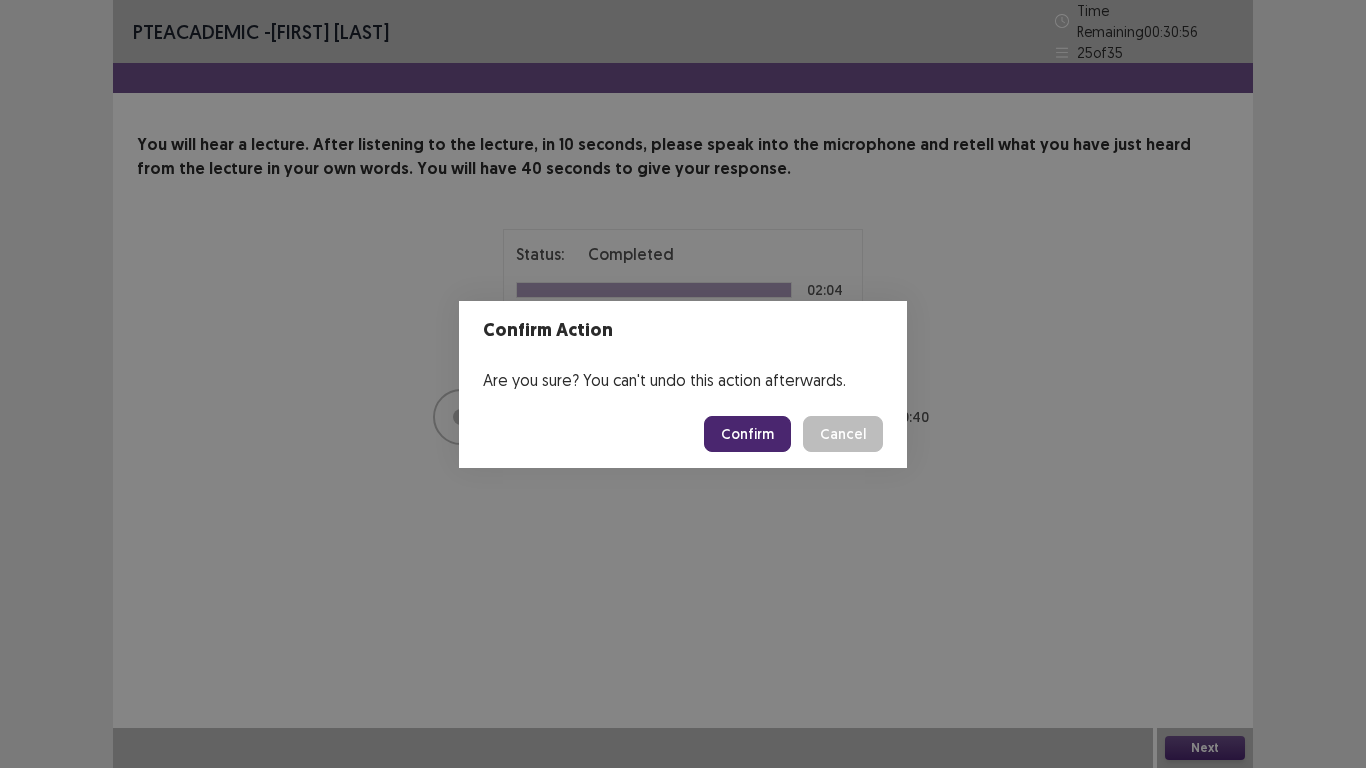 click on "Confirm" at bounding box center [747, 434] 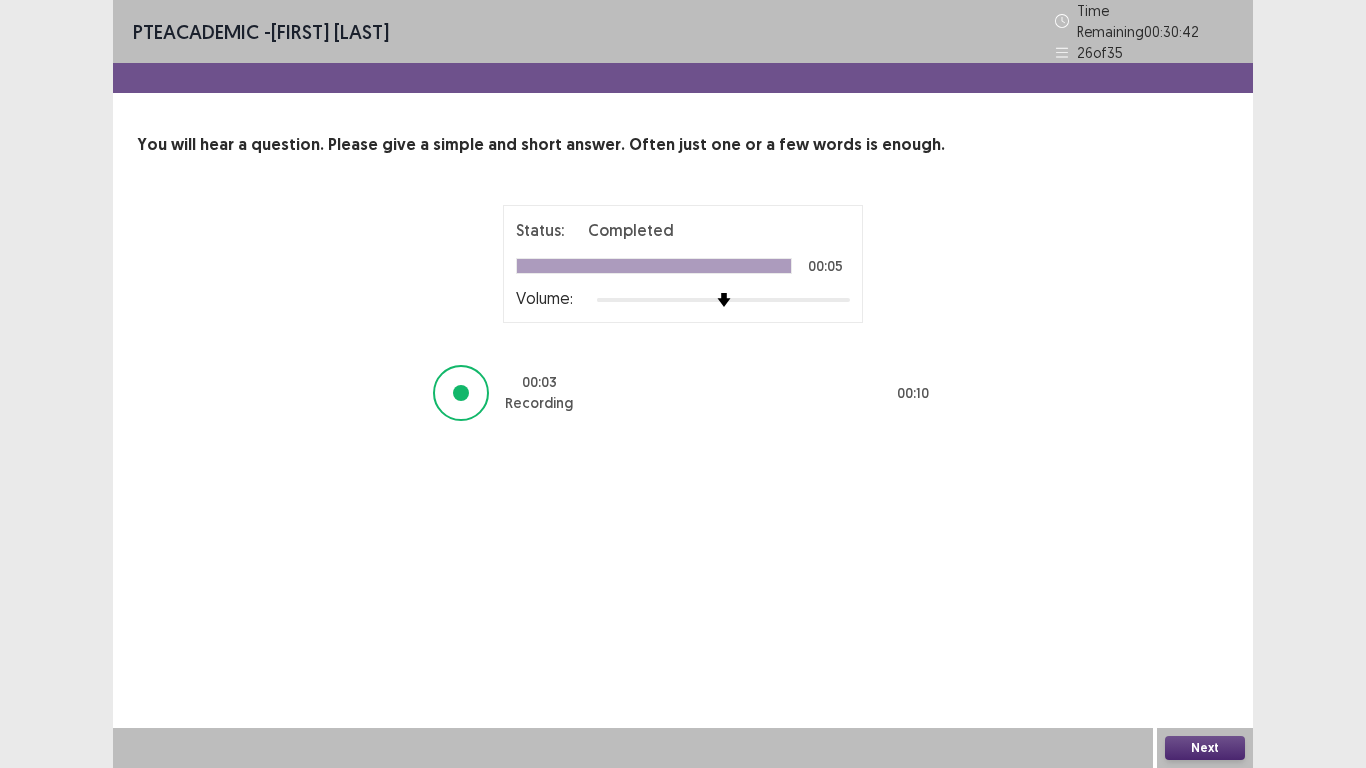 click on "Next" at bounding box center (1205, 748) 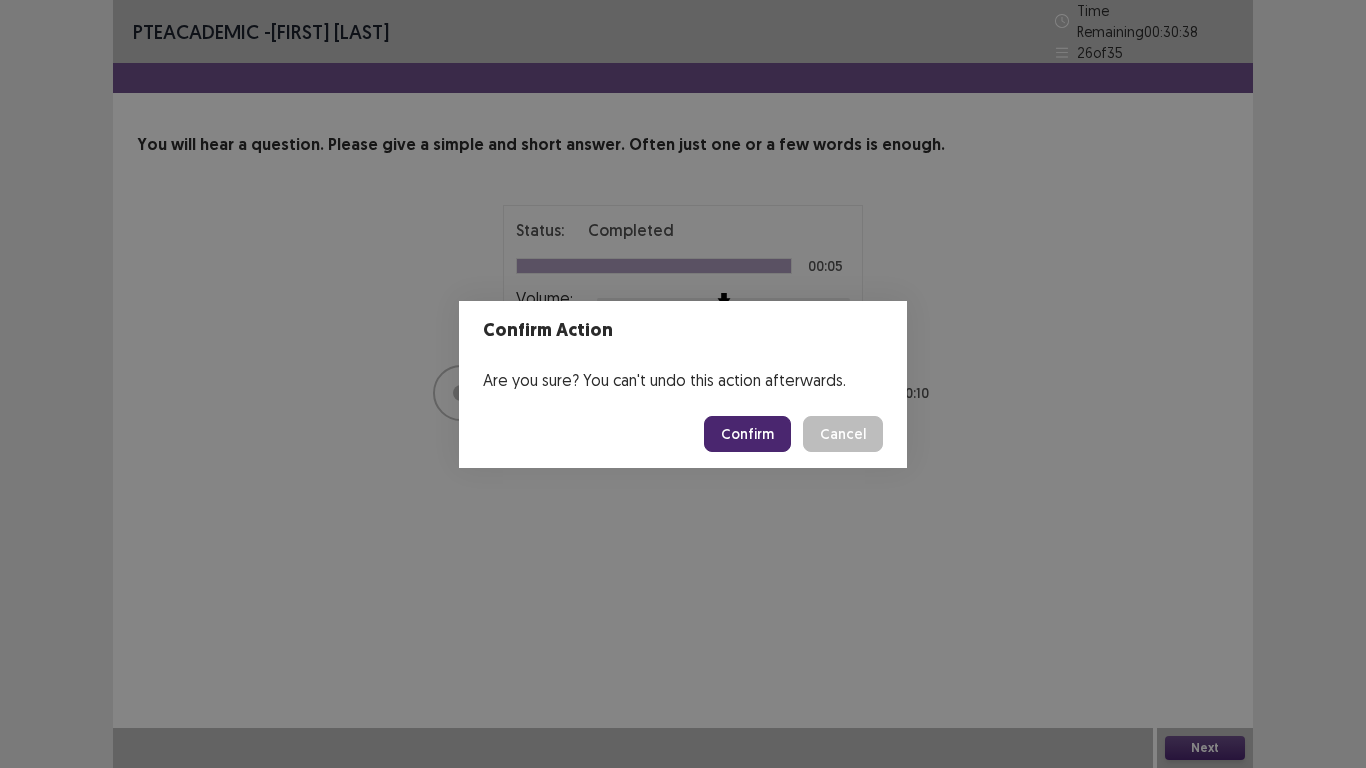 click on "Confirm" at bounding box center [747, 434] 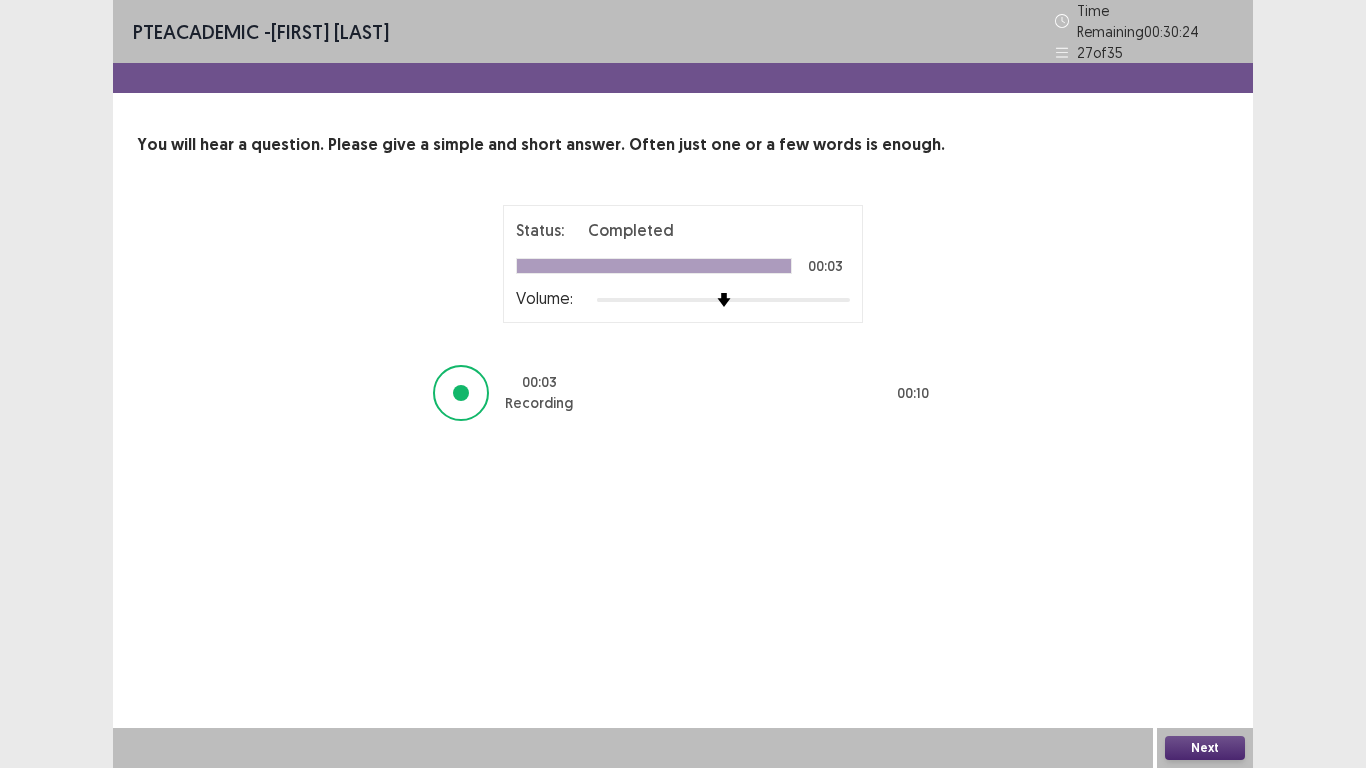 click on "Next" at bounding box center (1205, 748) 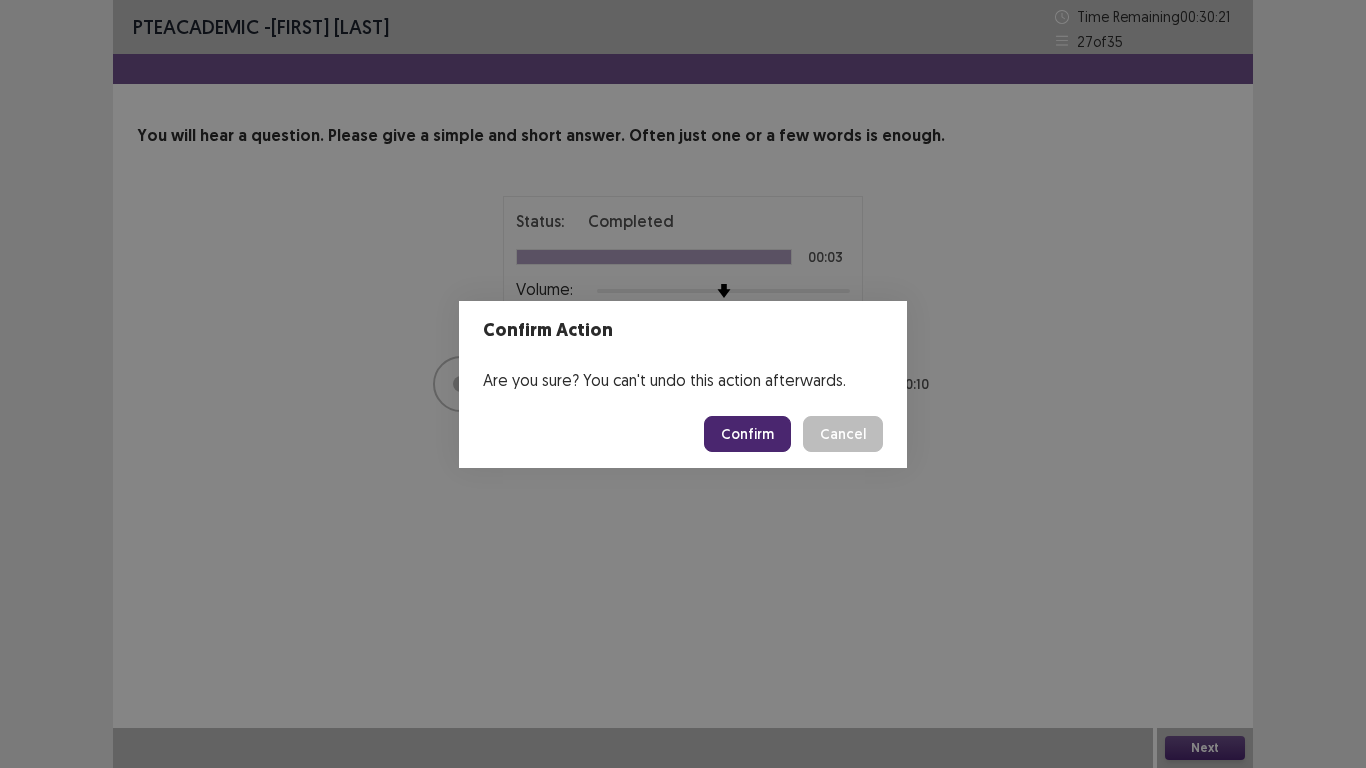 click on "Confirm" at bounding box center (747, 434) 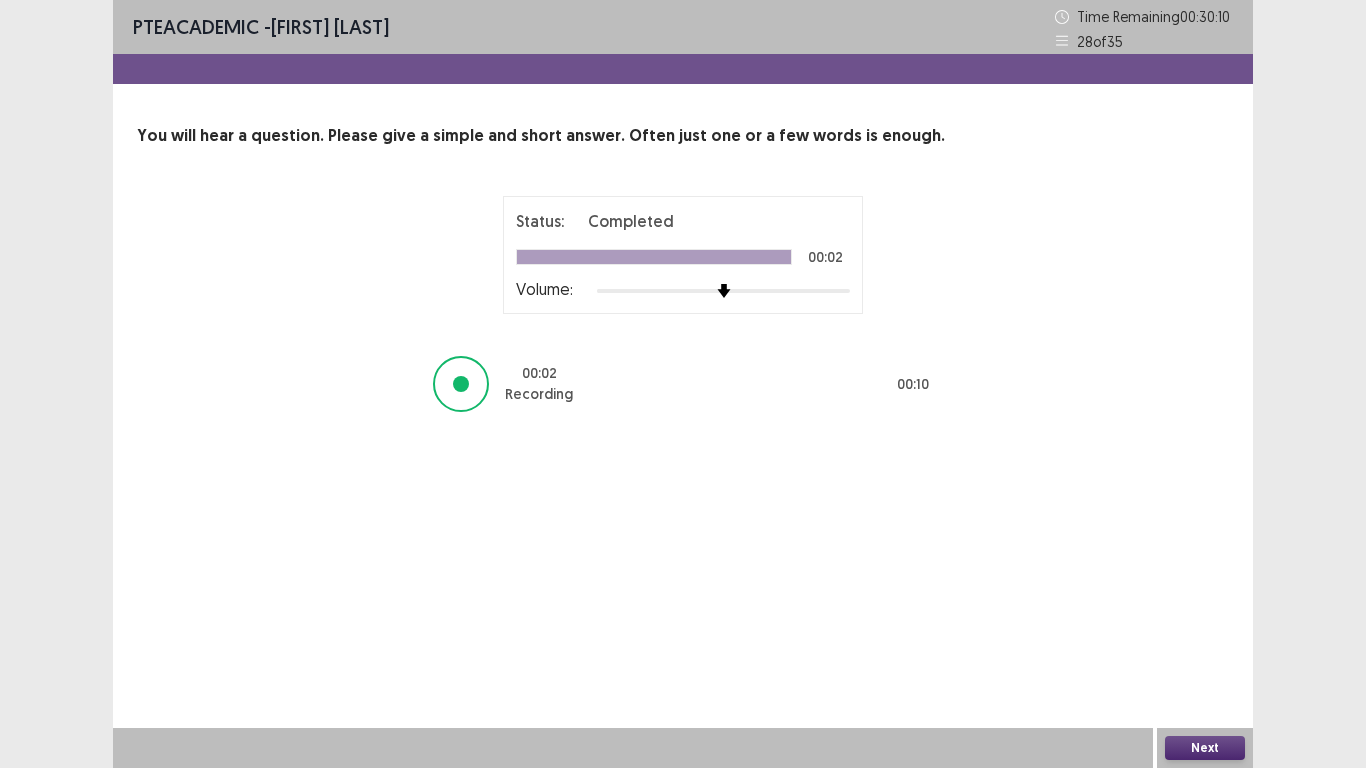 click on "Next" at bounding box center [1205, 748] 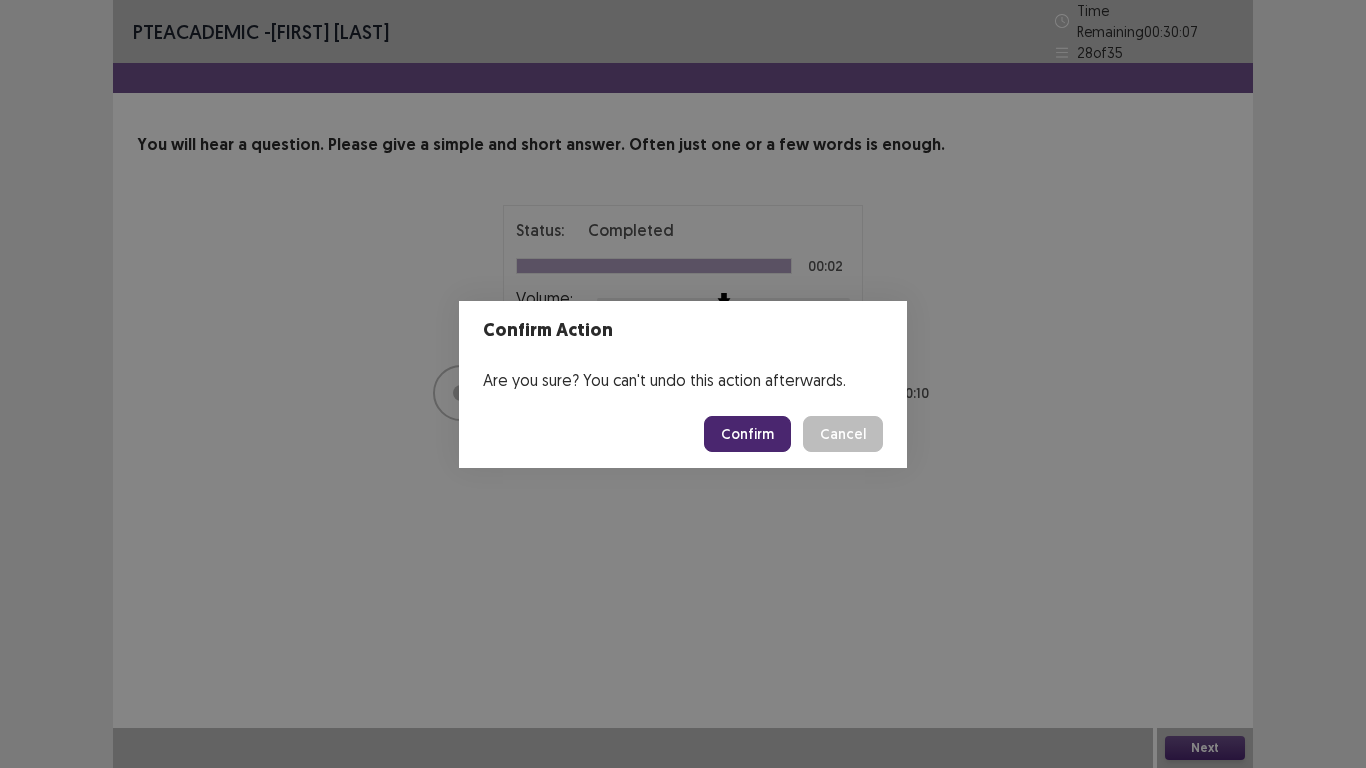 click on "Confirm" at bounding box center [747, 434] 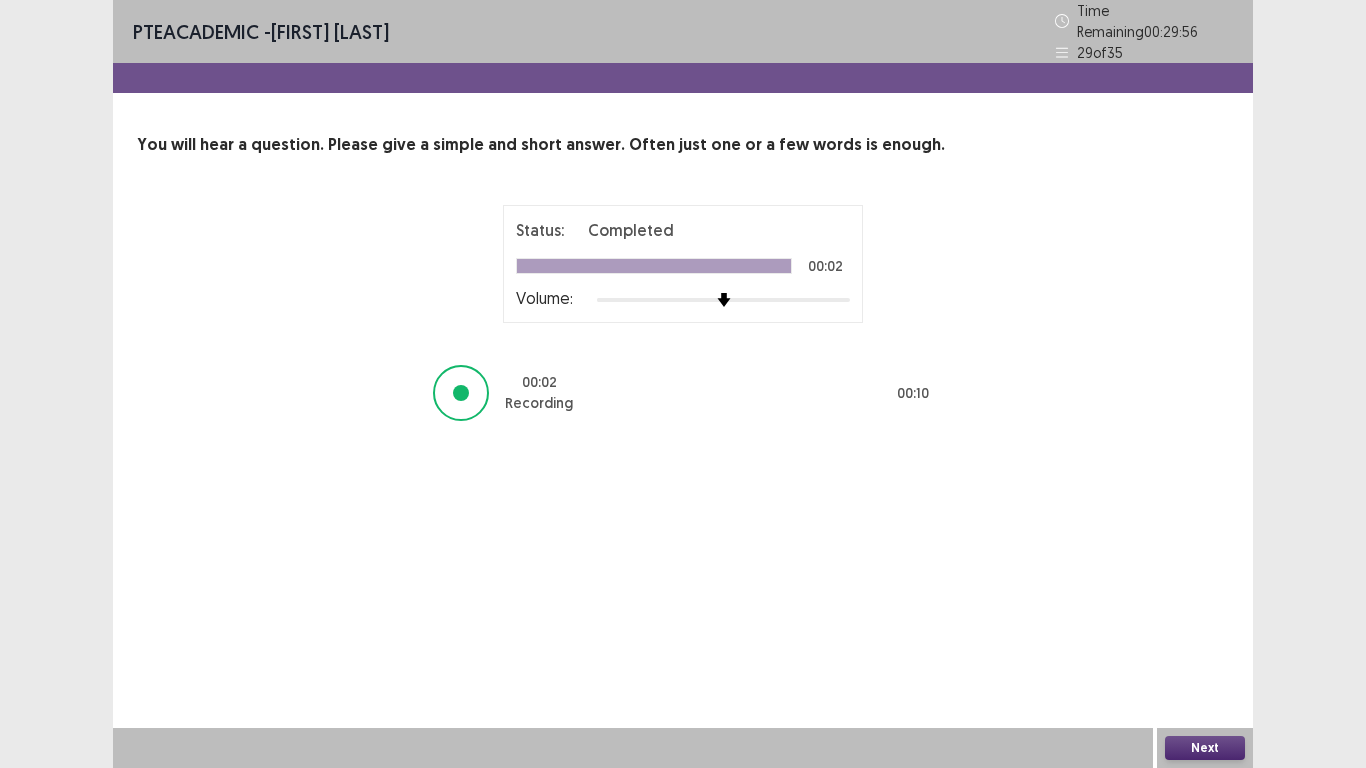 click on "Next" at bounding box center (1205, 748) 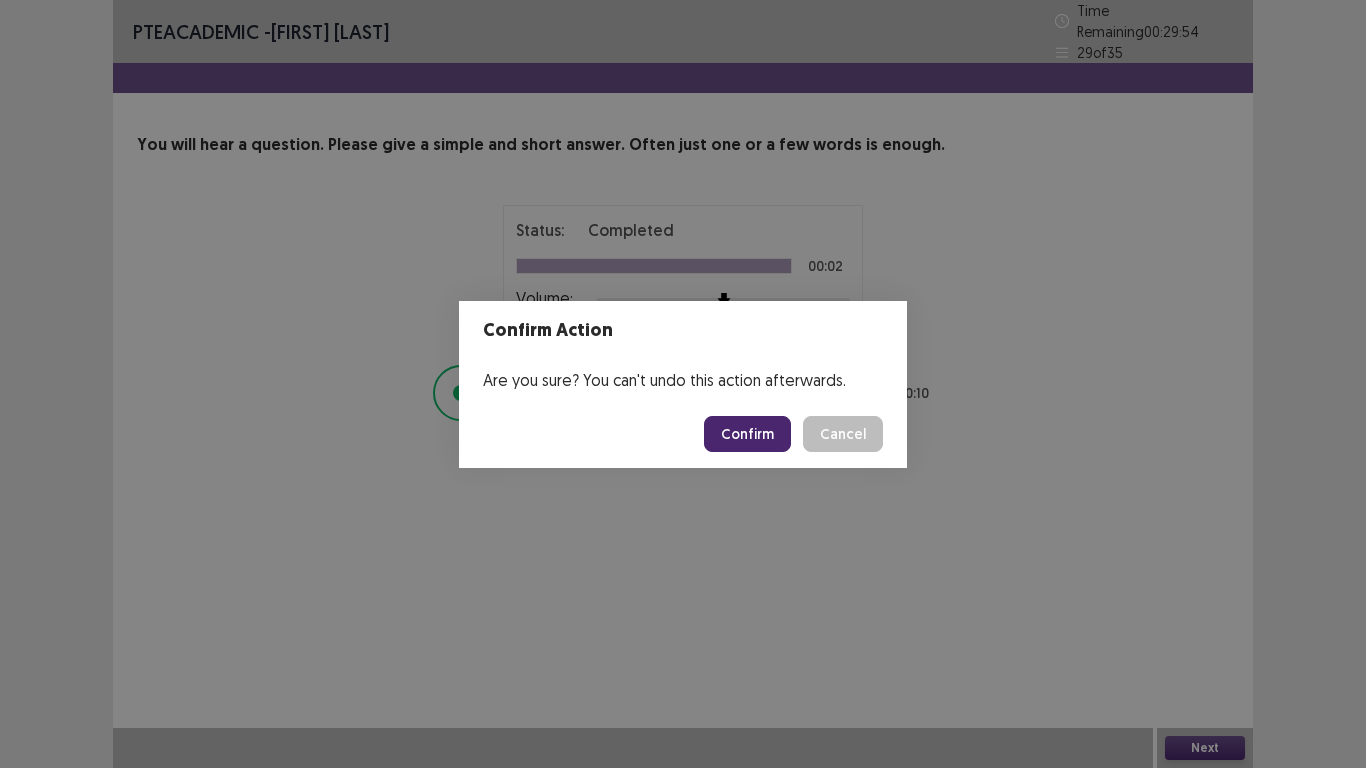 click on "Confirm" at bounding box center (747, 434) 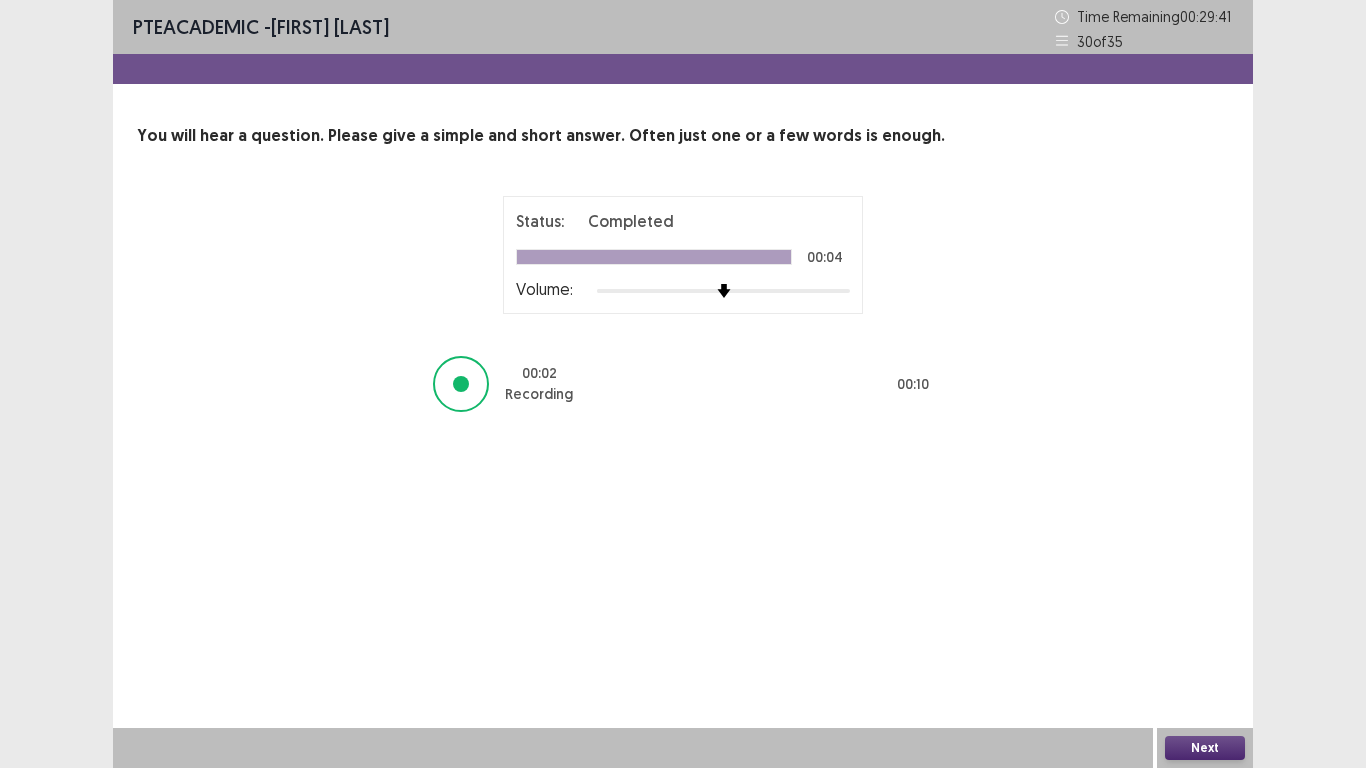 click on "Next" at bounding box center [1205, 748] 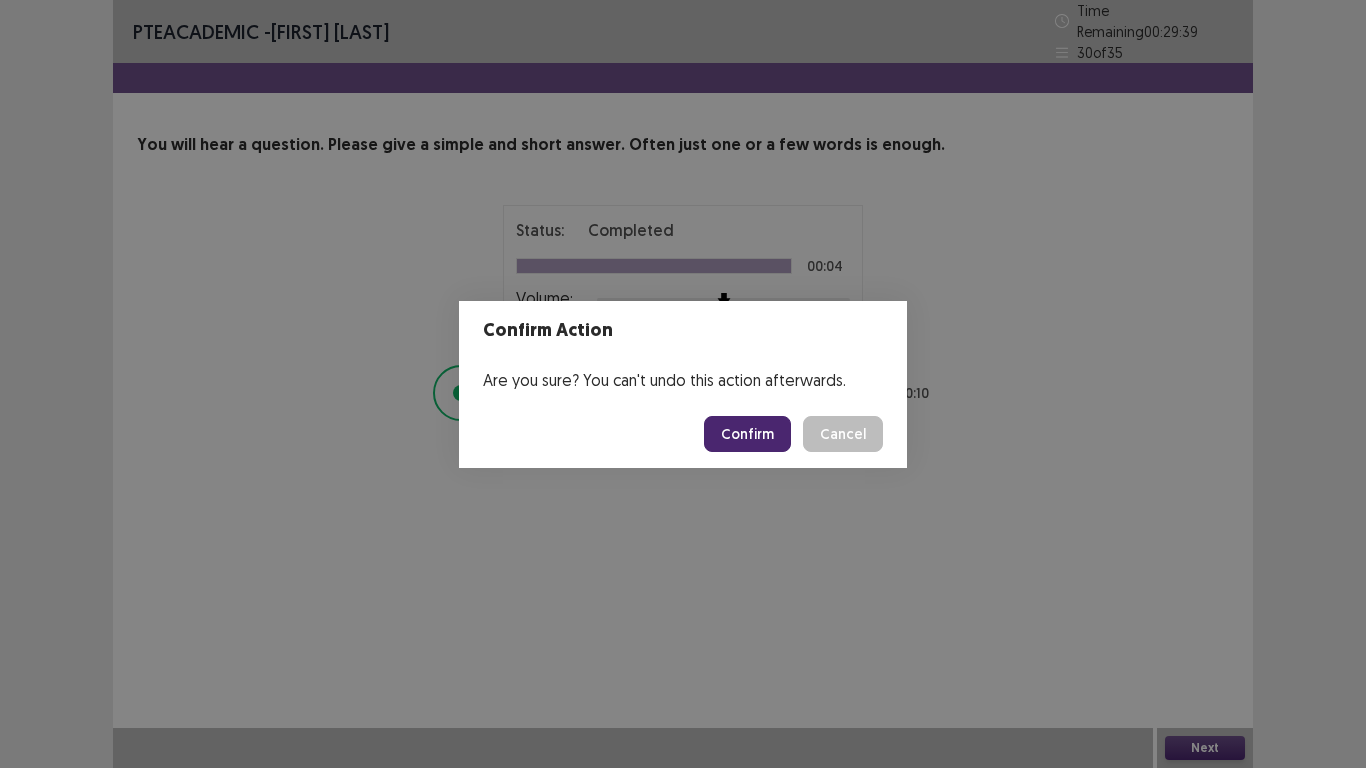 click on "Confirm" at bounding box center [747, 434] 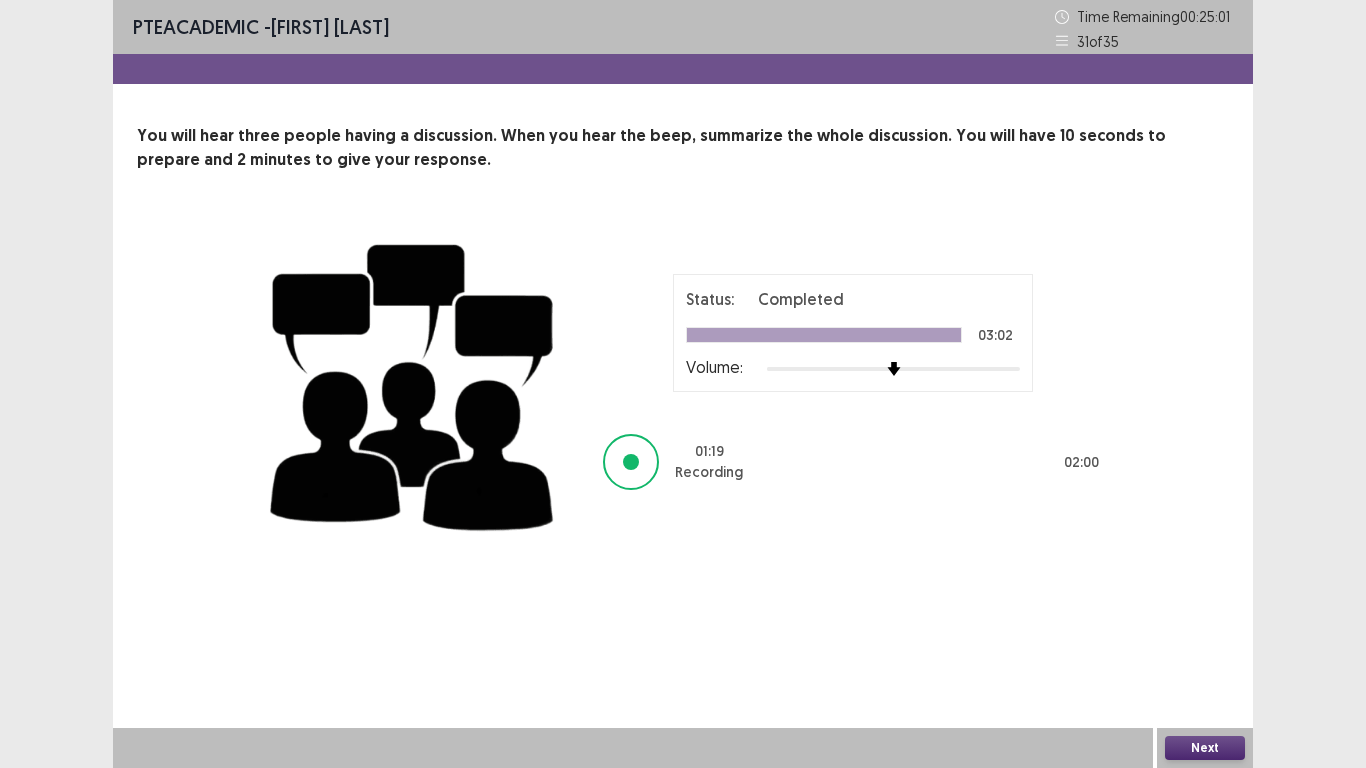 click on "Next" at bounding box center [1205, 748] 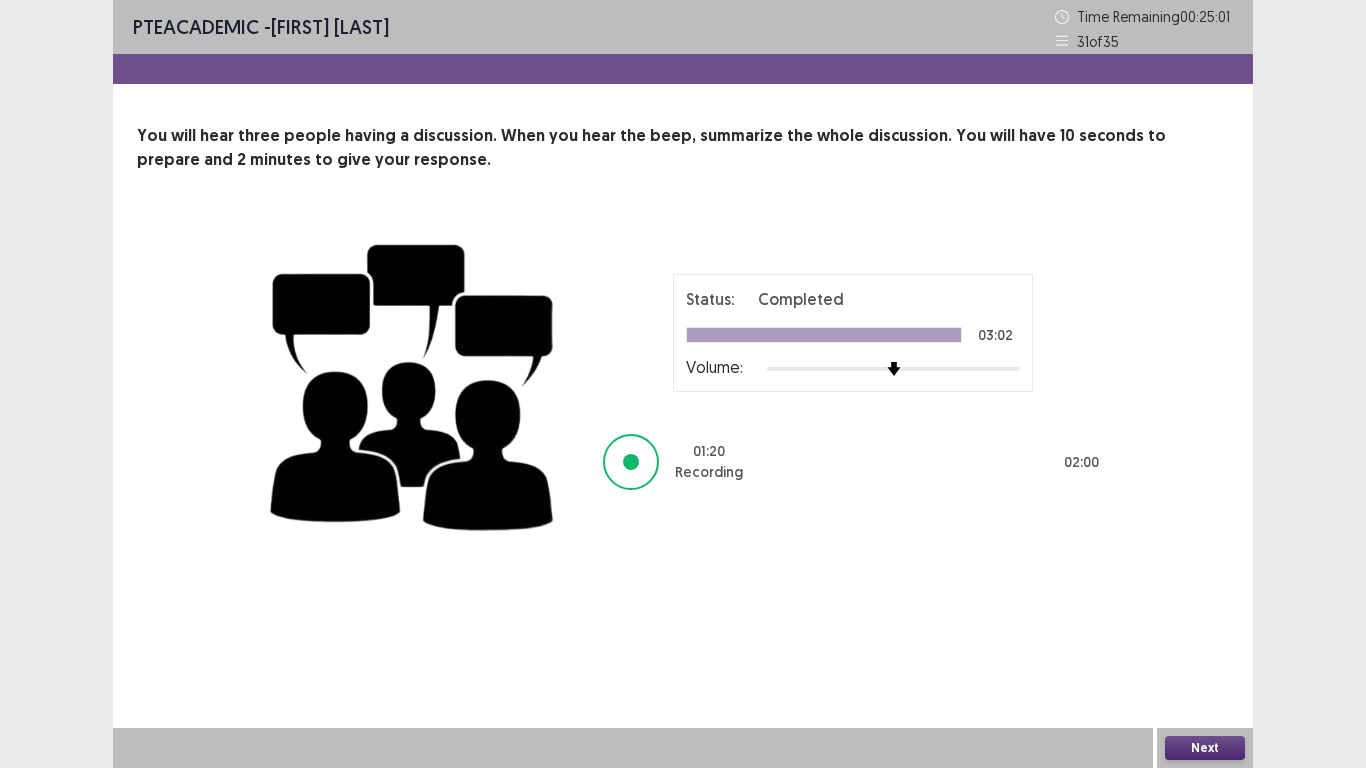 click on "Next" at bounding box center [1205, 748] 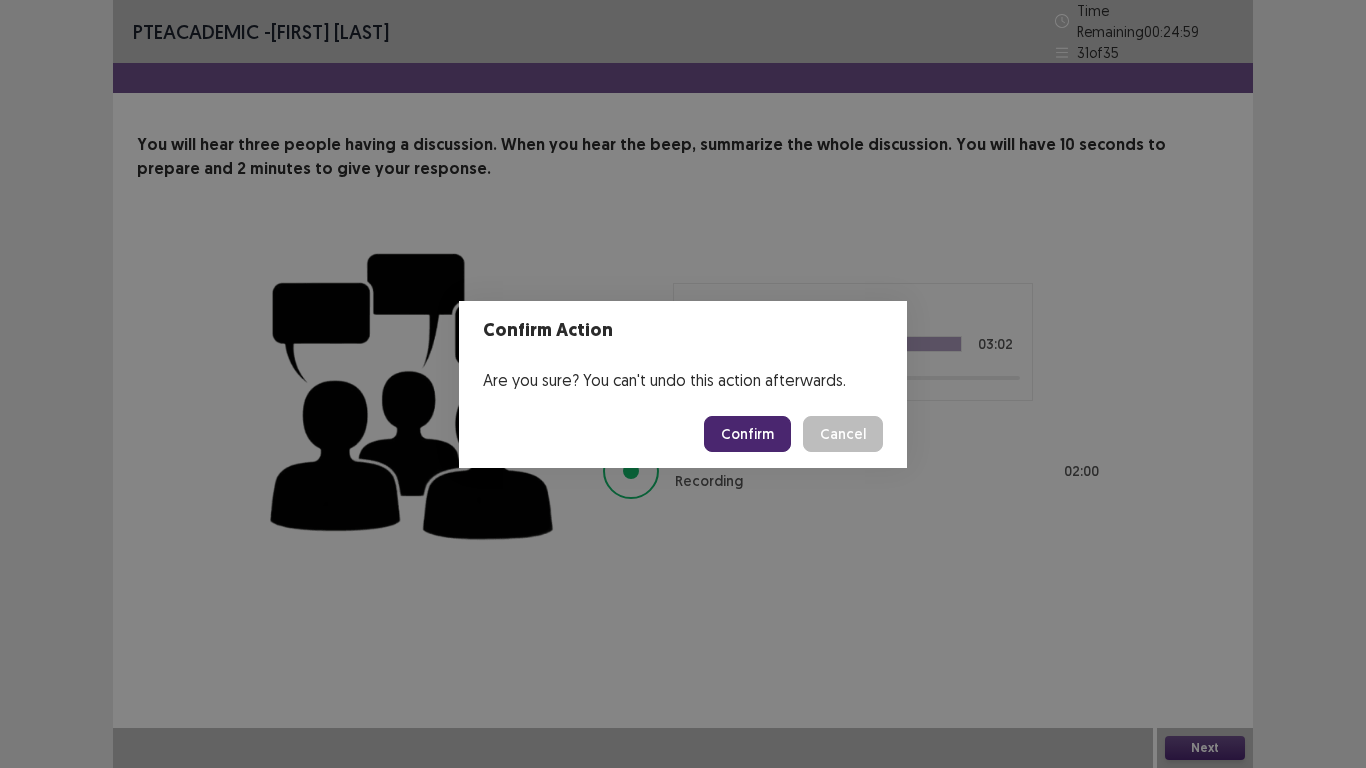 click on "Confirm" at bounding box center [747, 434] 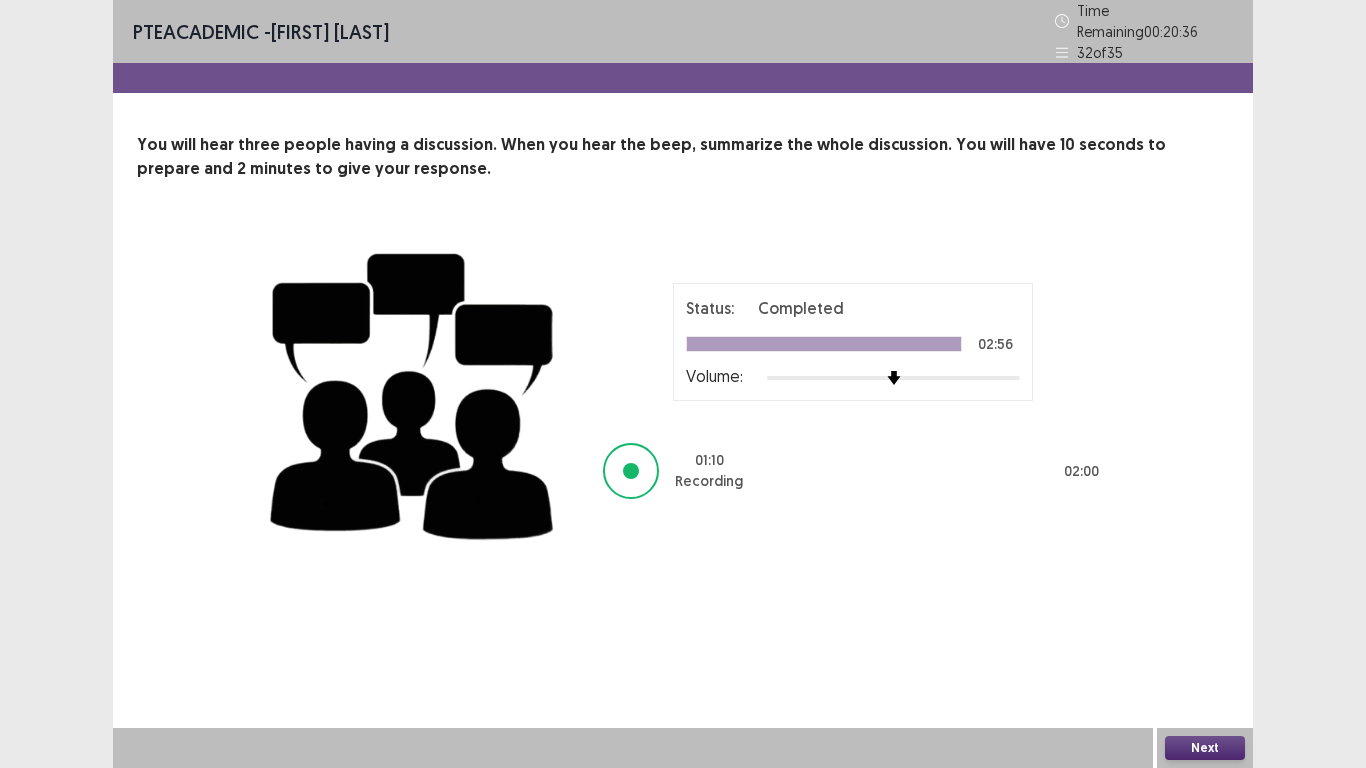 click on "Next" at bounding box center (1205, 748) 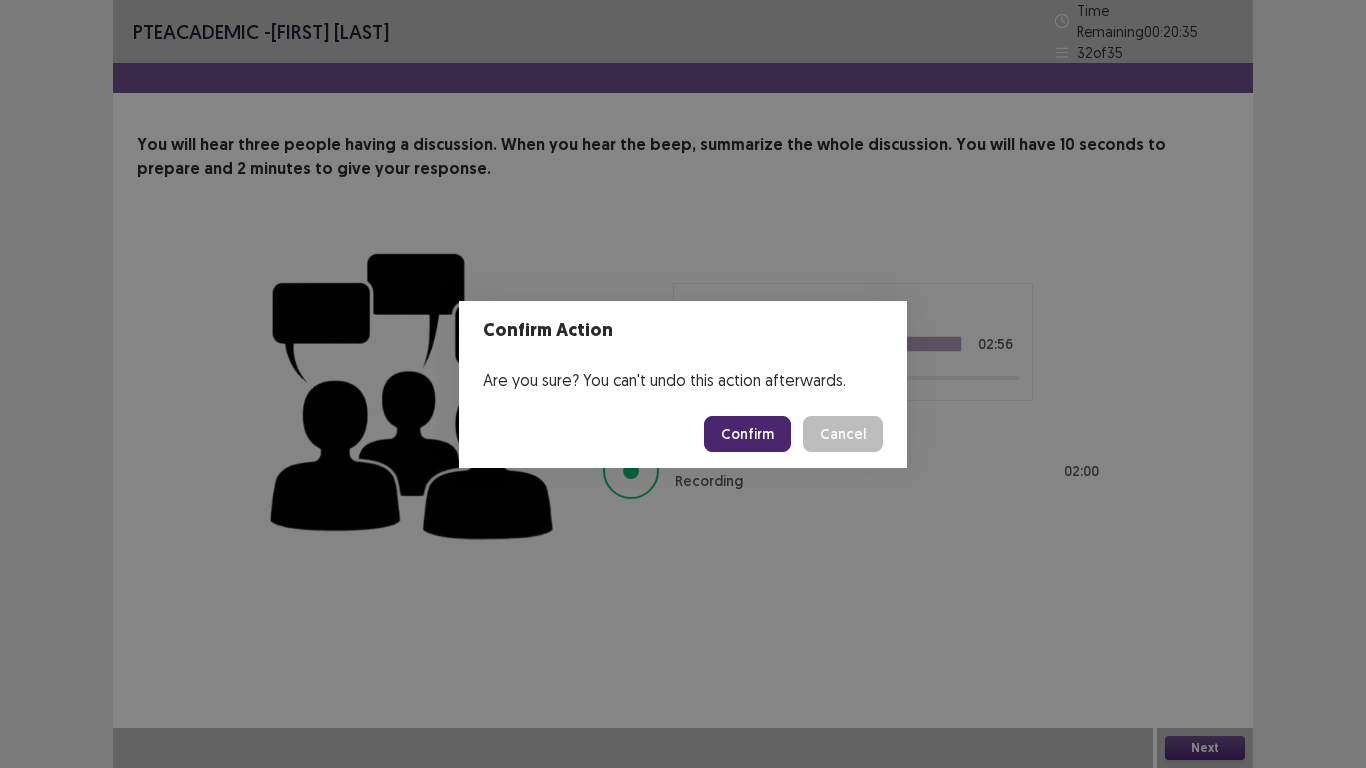 click on "Confirm" at bounding box center [747, 434] 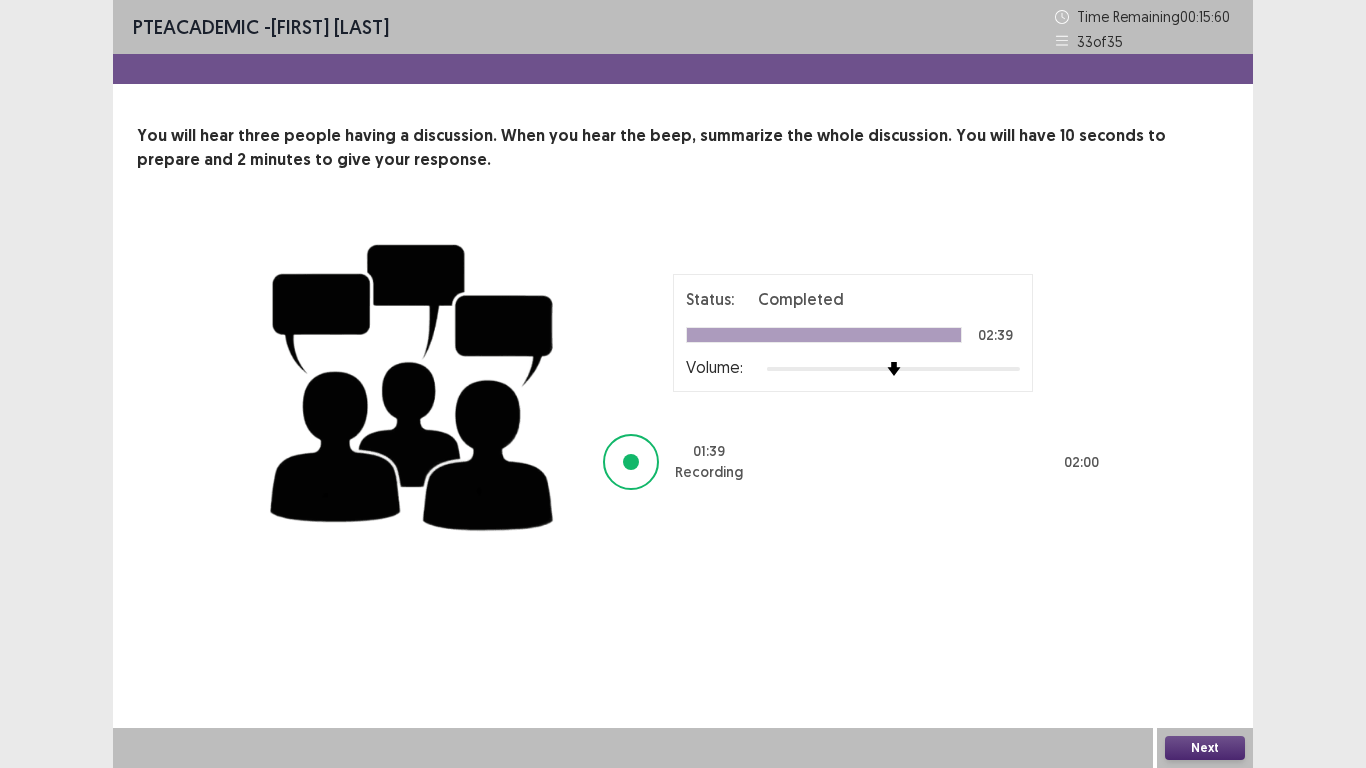 click on "Next" at bounding box center (1205, 748) 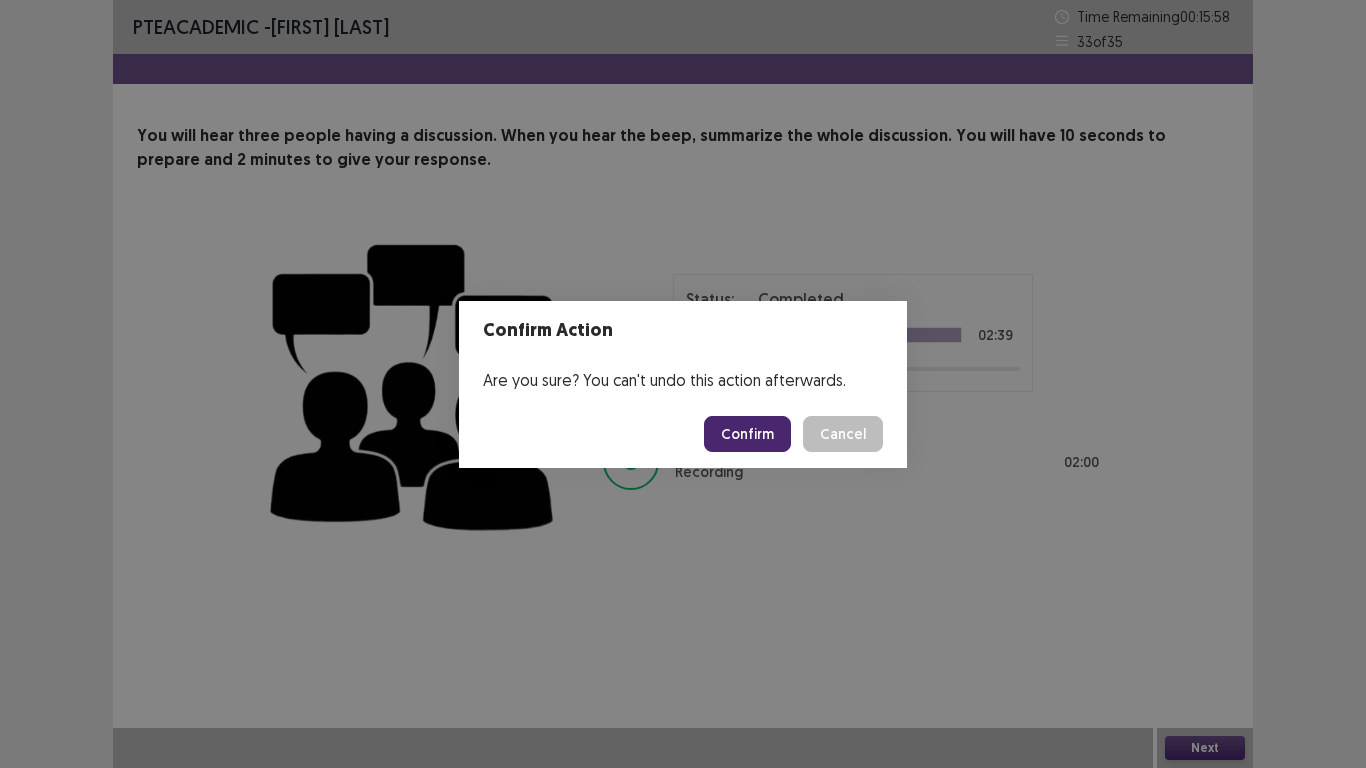 click on "Confirm" at bounding box center (747, 434) 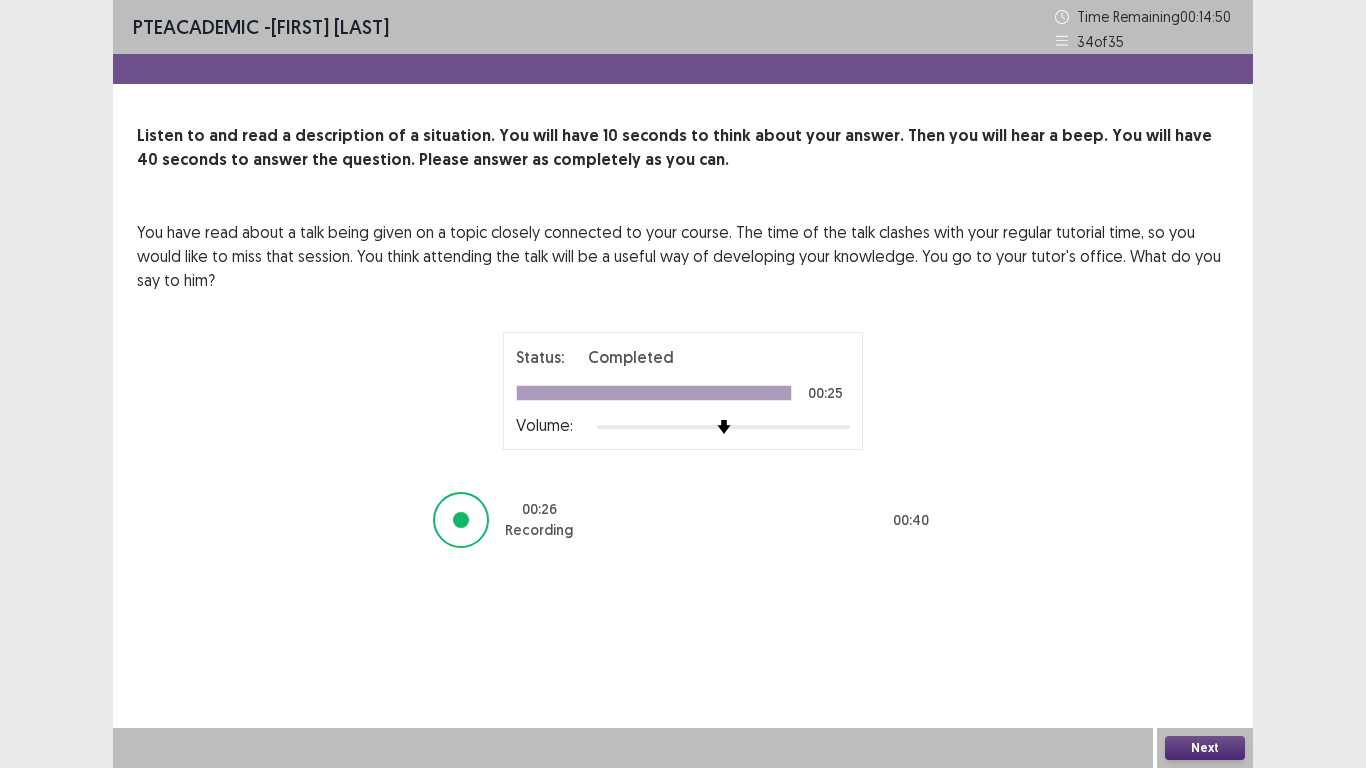 click on "Next" at bounding box center [1205, 748] 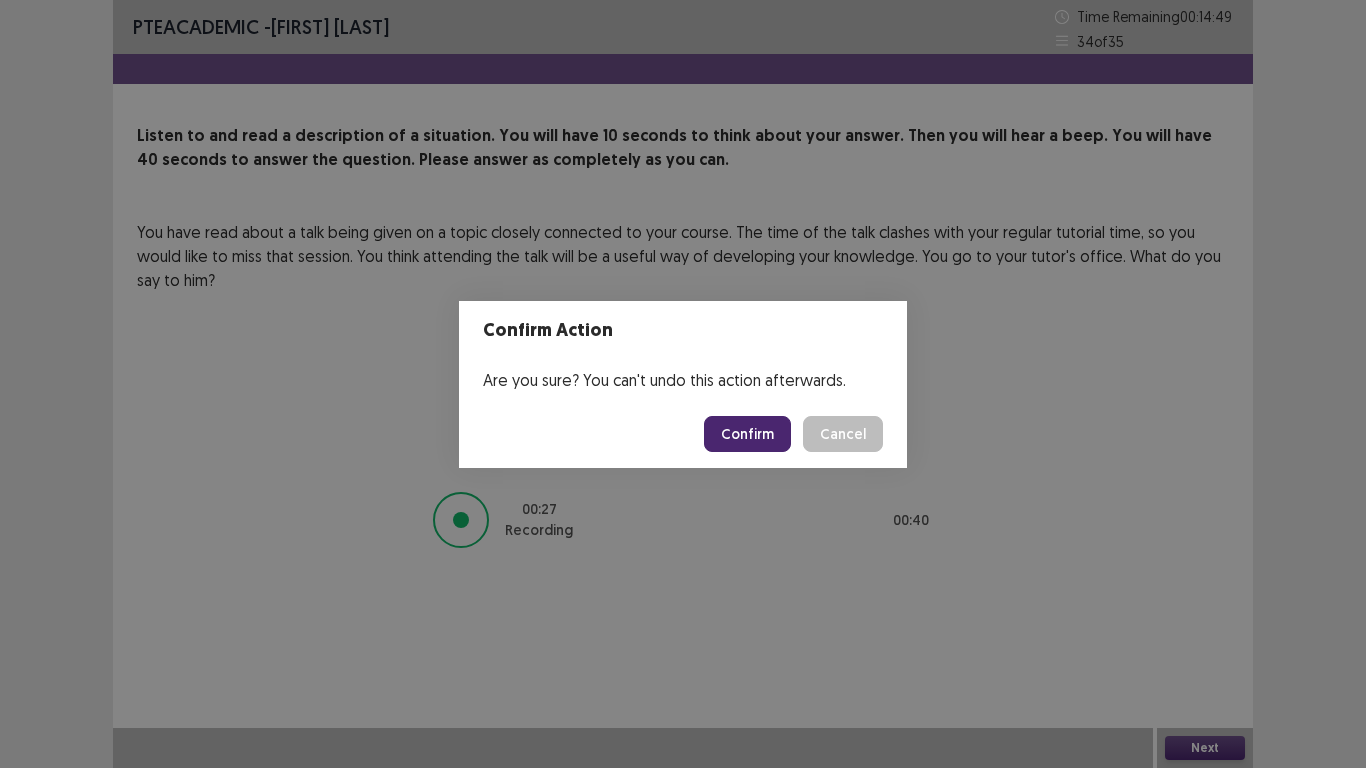 click on "Confirm" at bounding box center (747, 434) 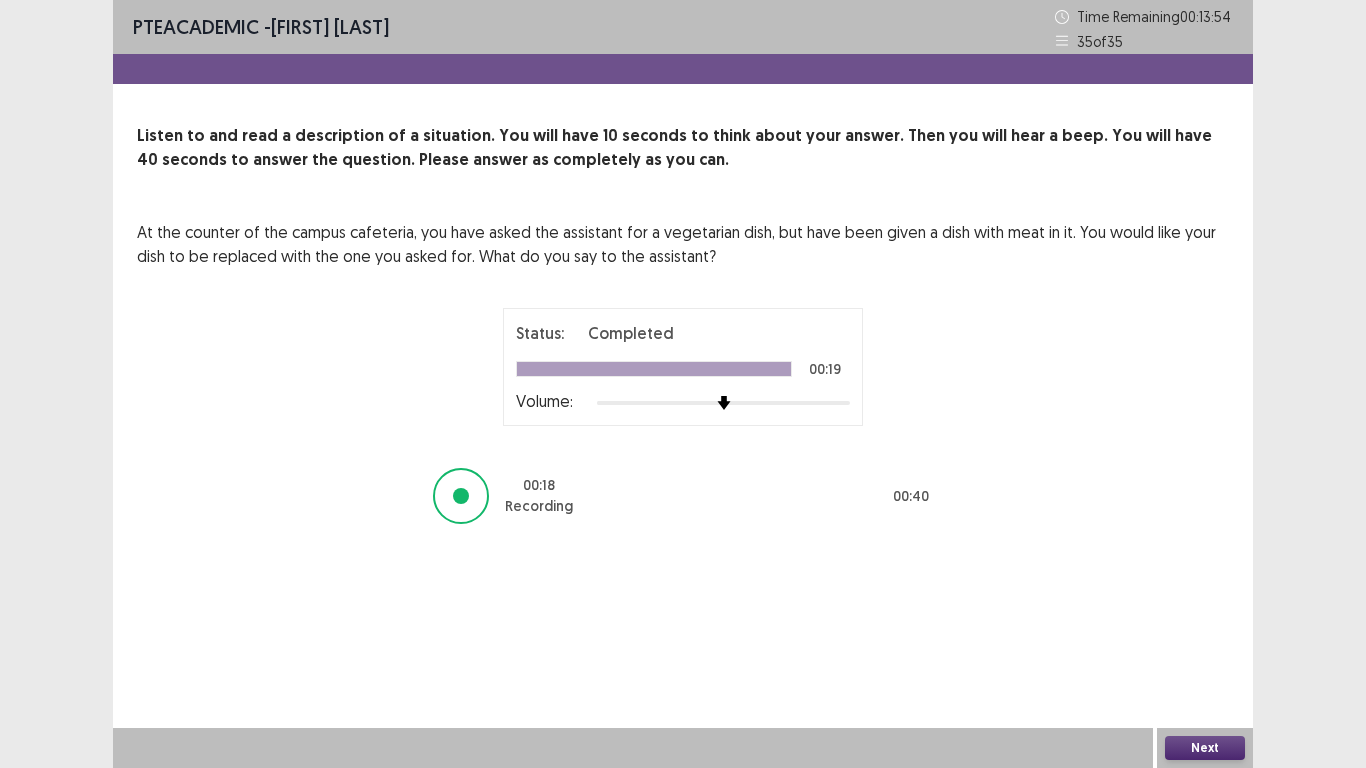 click on "Next" at bounding box center (1205, 748) 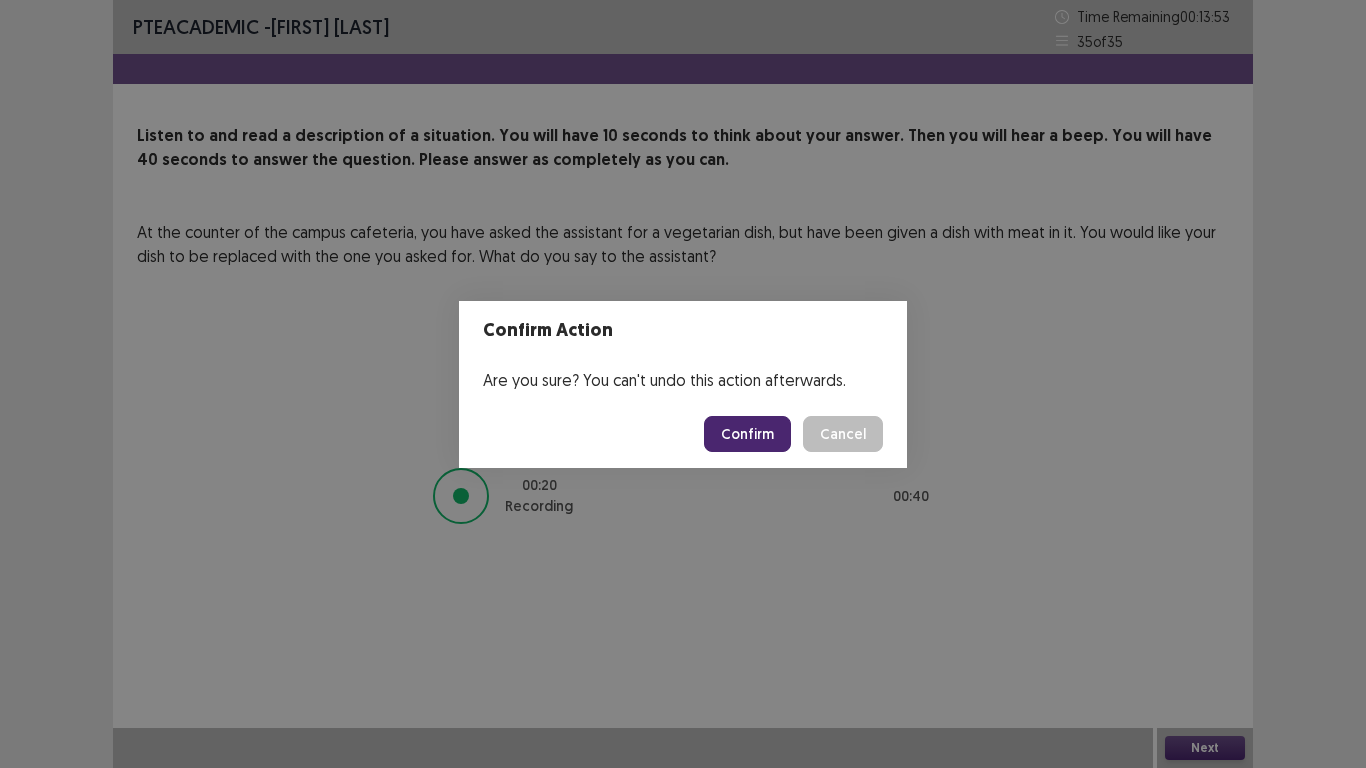 click on "Confirm" at bounding box center (747, 434) 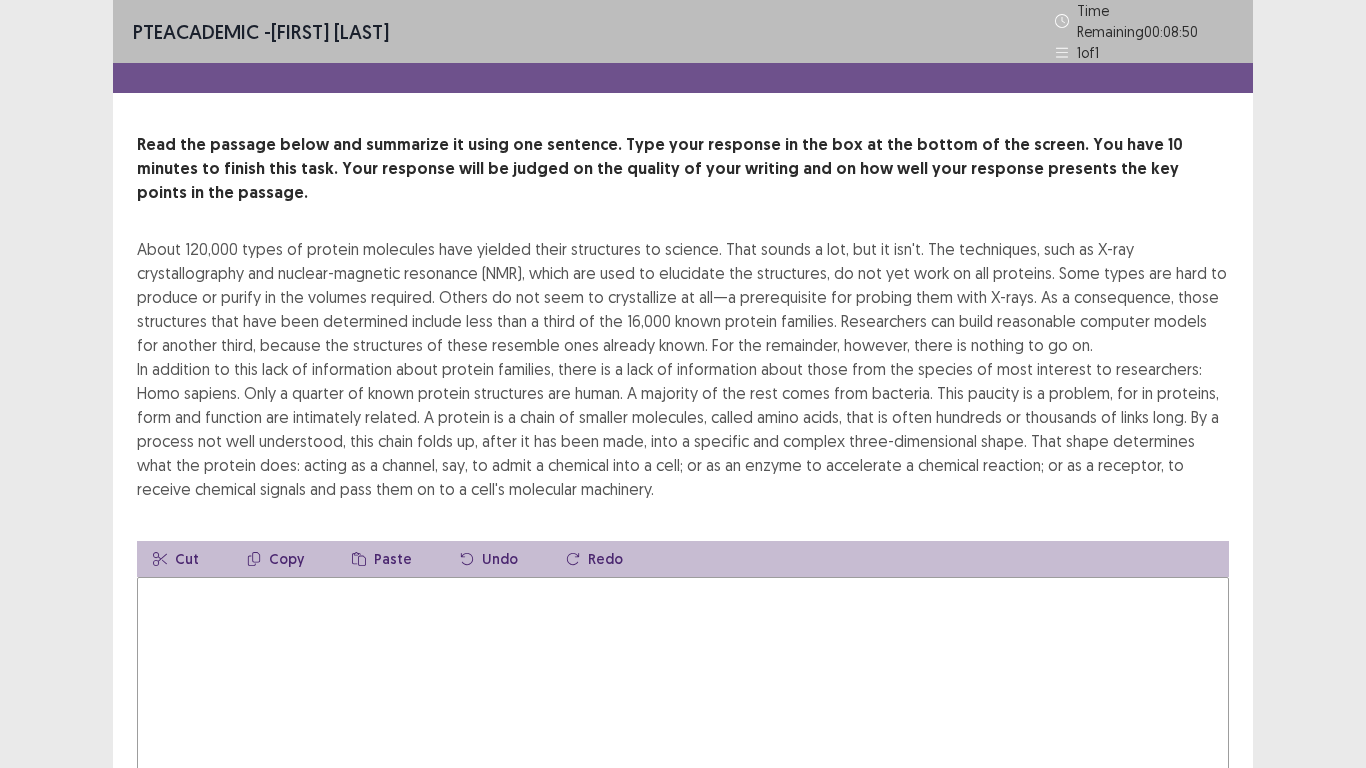 click at bounding box center (683, 687) 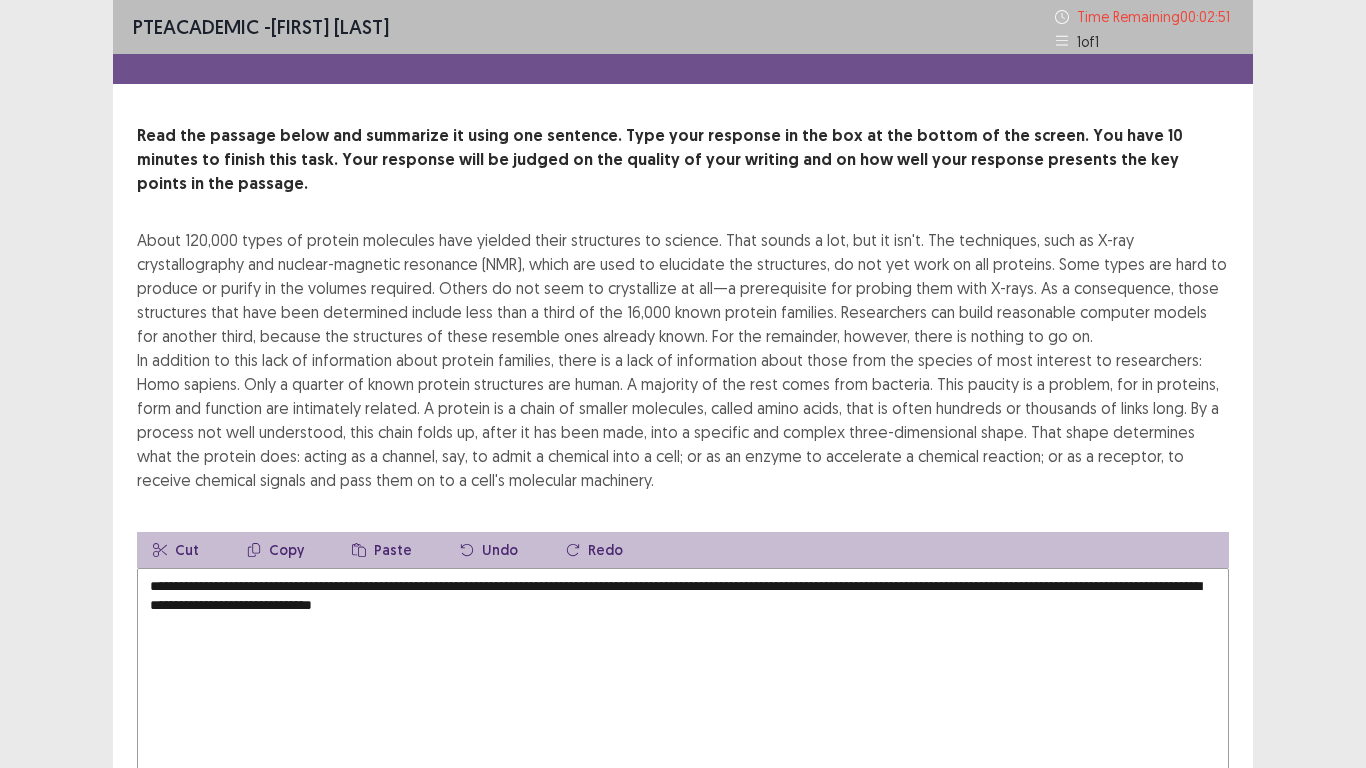 scroll, scrollTop: 120, scrollLeft: 0, axis: vertical 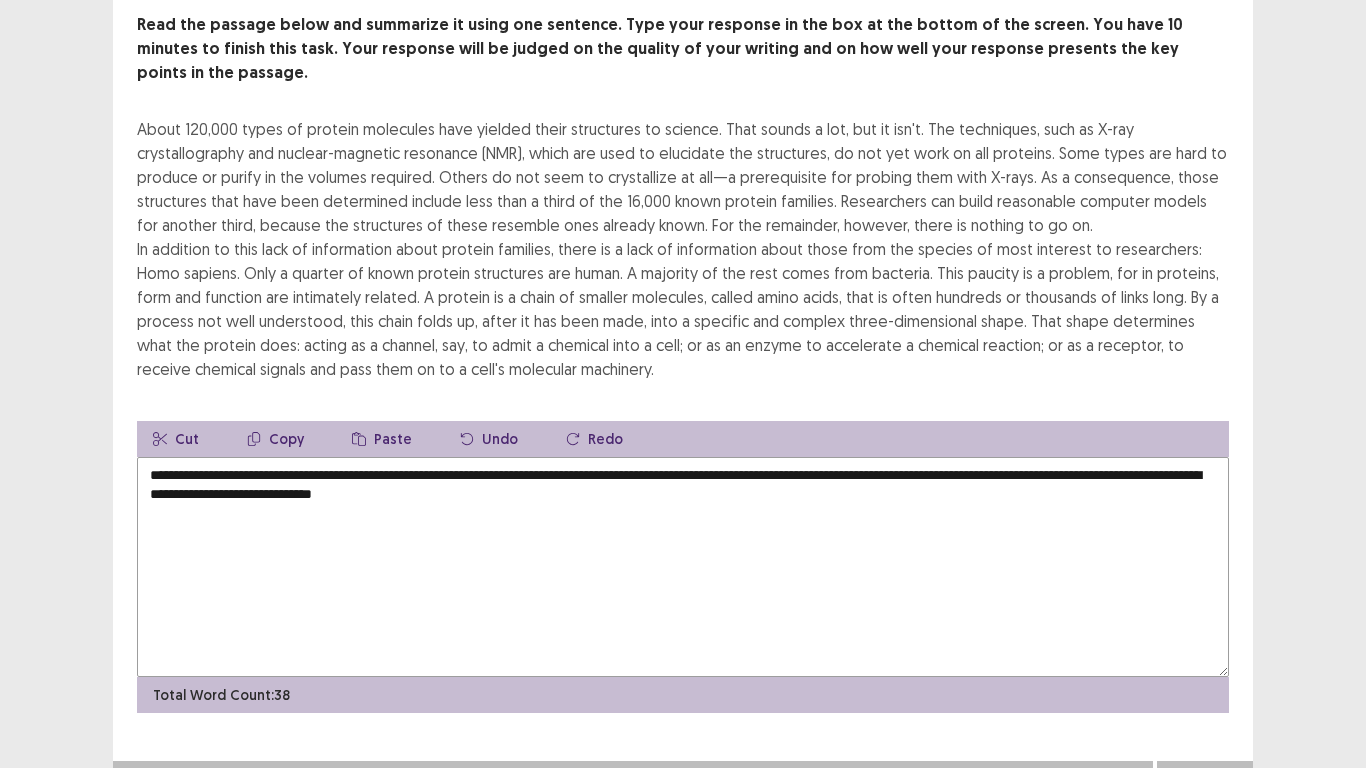 type on "**********" 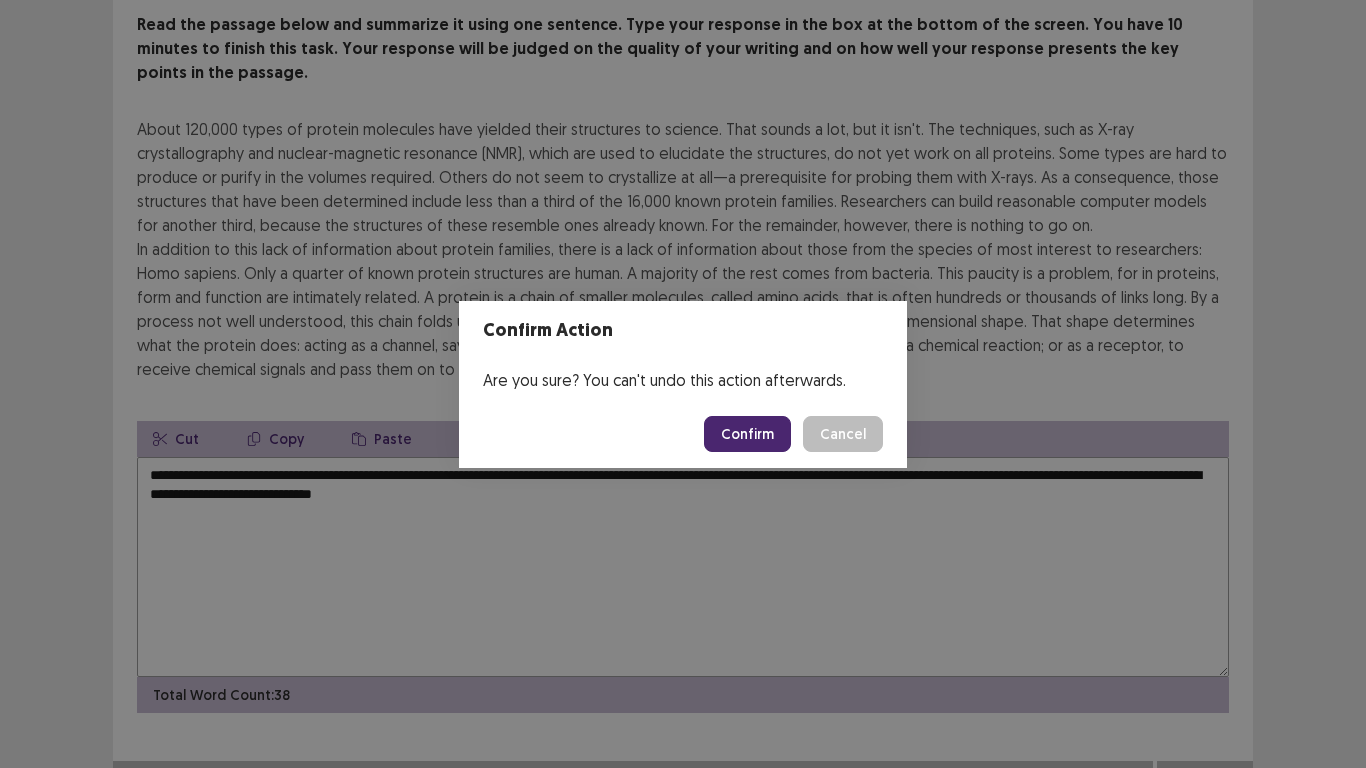 click on "Cancel" at bounding box center [843, 434] 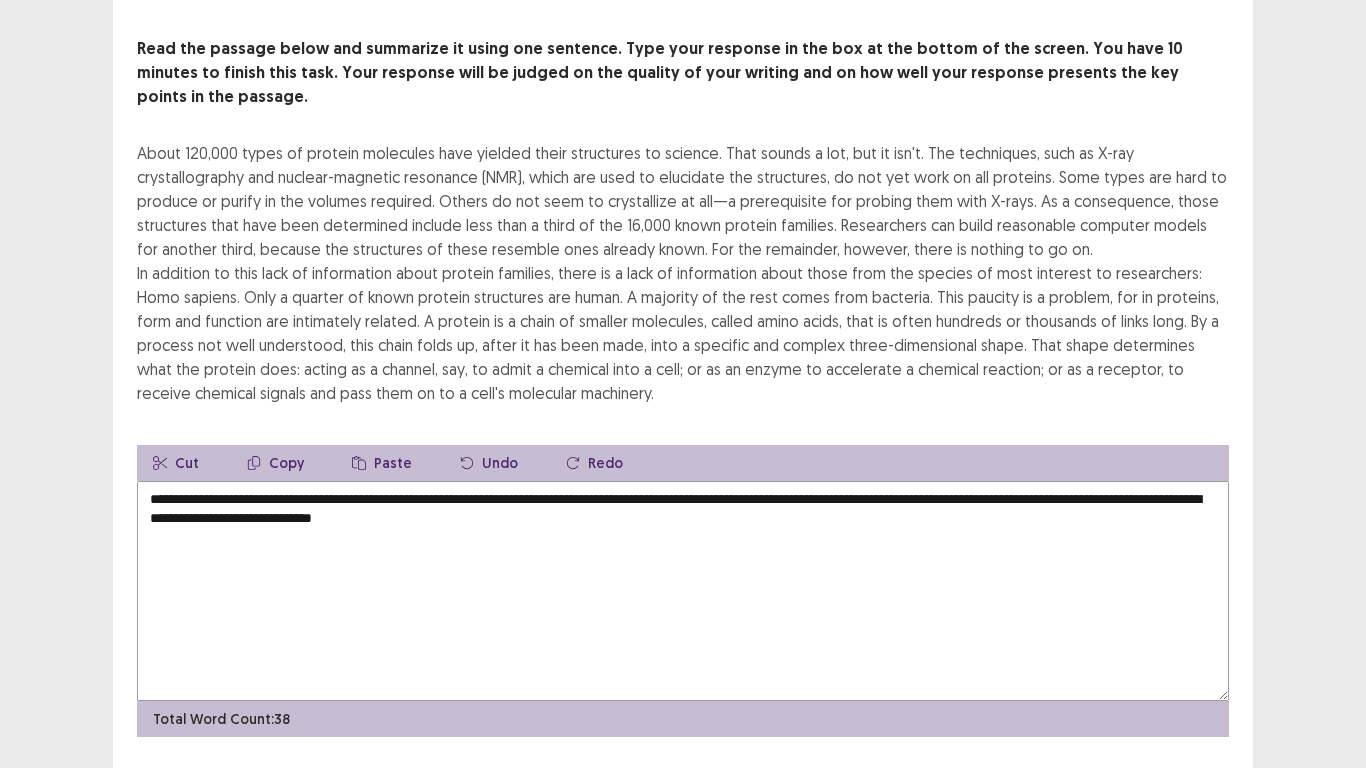 scroll, scrollTop: 120, scrollLeft: 0, axis: vertical 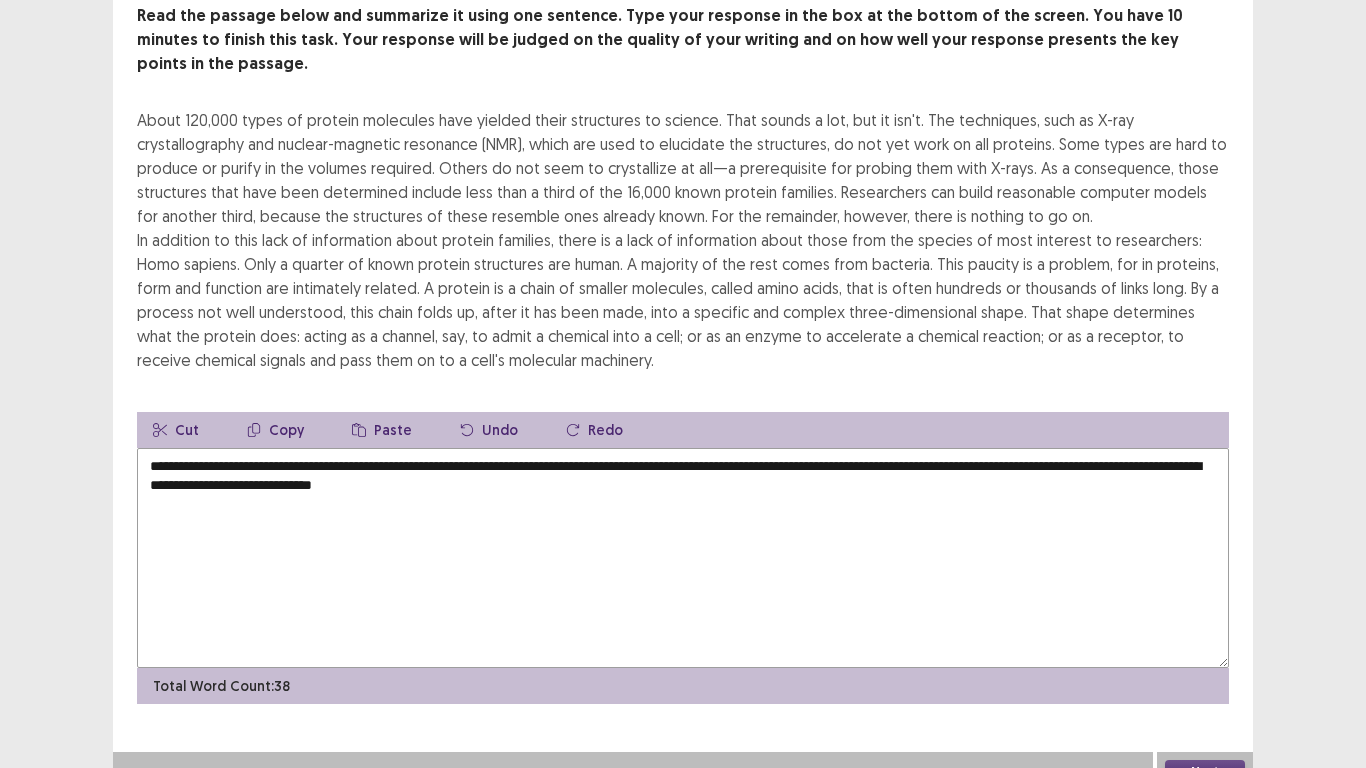 click on "Next" at bounding box center (1205, 772) 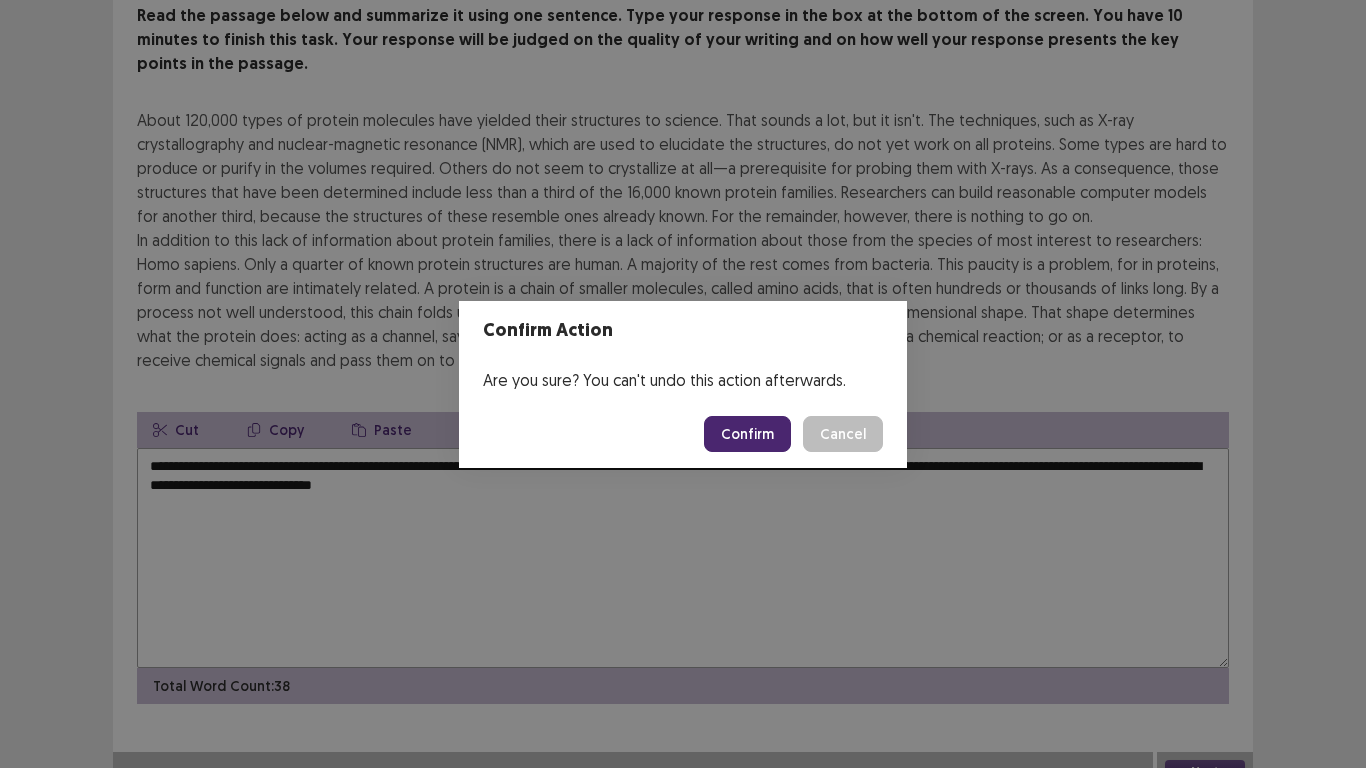 click on "Confirm" at bounding box center [747, 434] 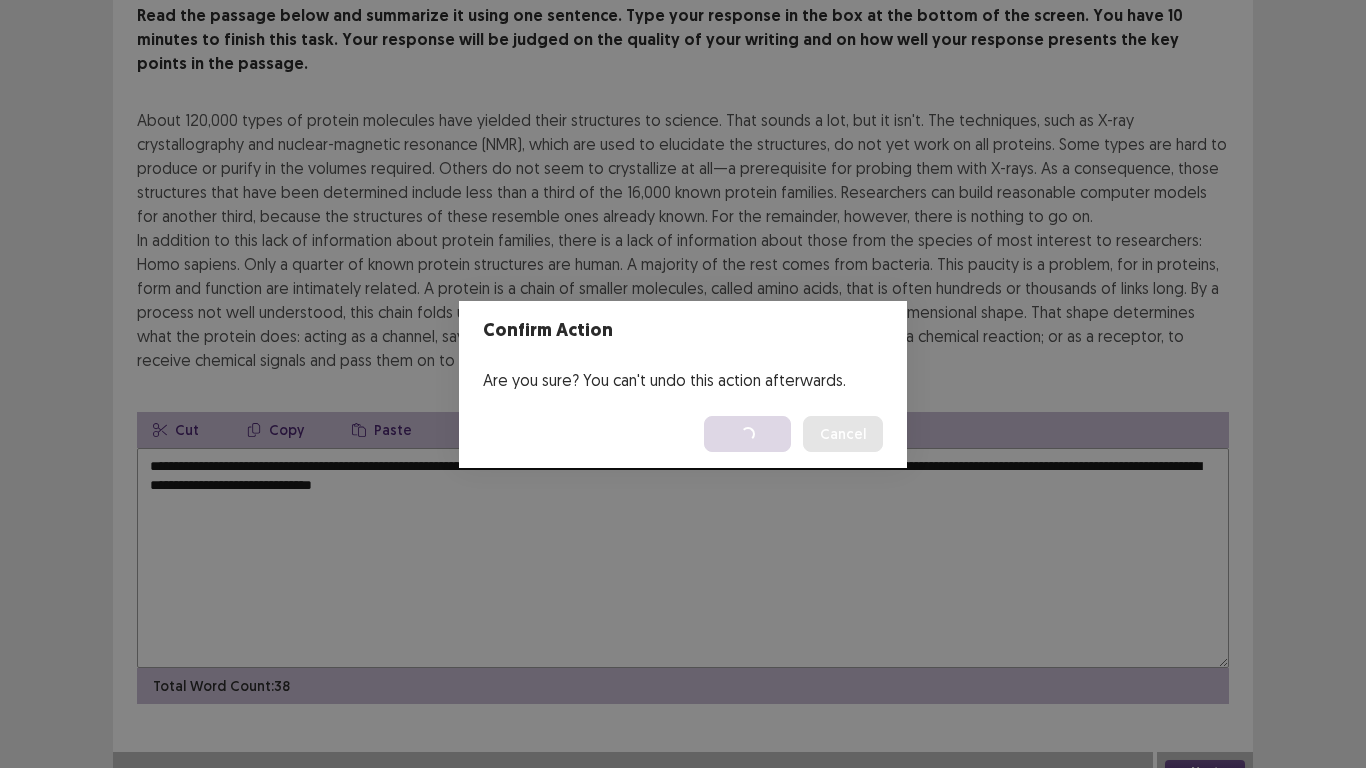 scroll, scrollTop: 0, scrollLeft: 0, axis: both 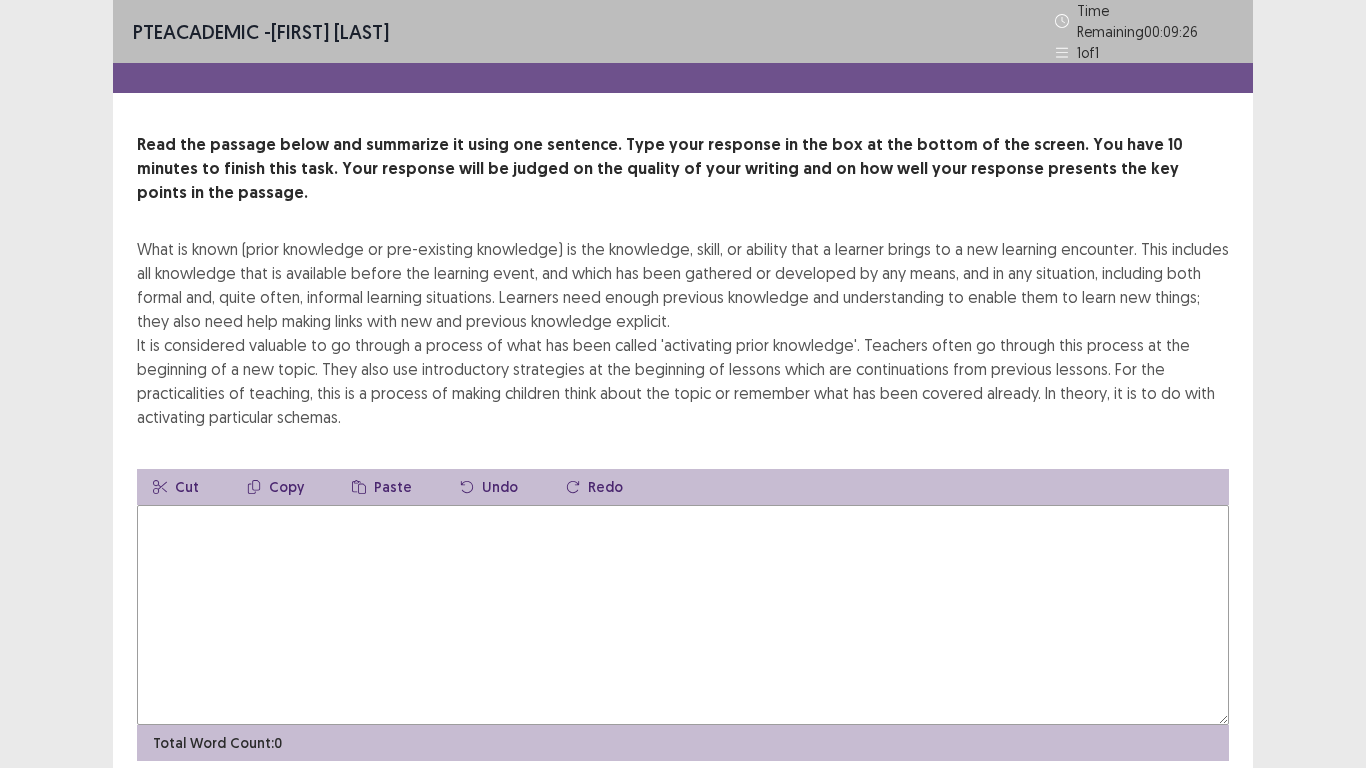 click at bounding box center (683, 615) 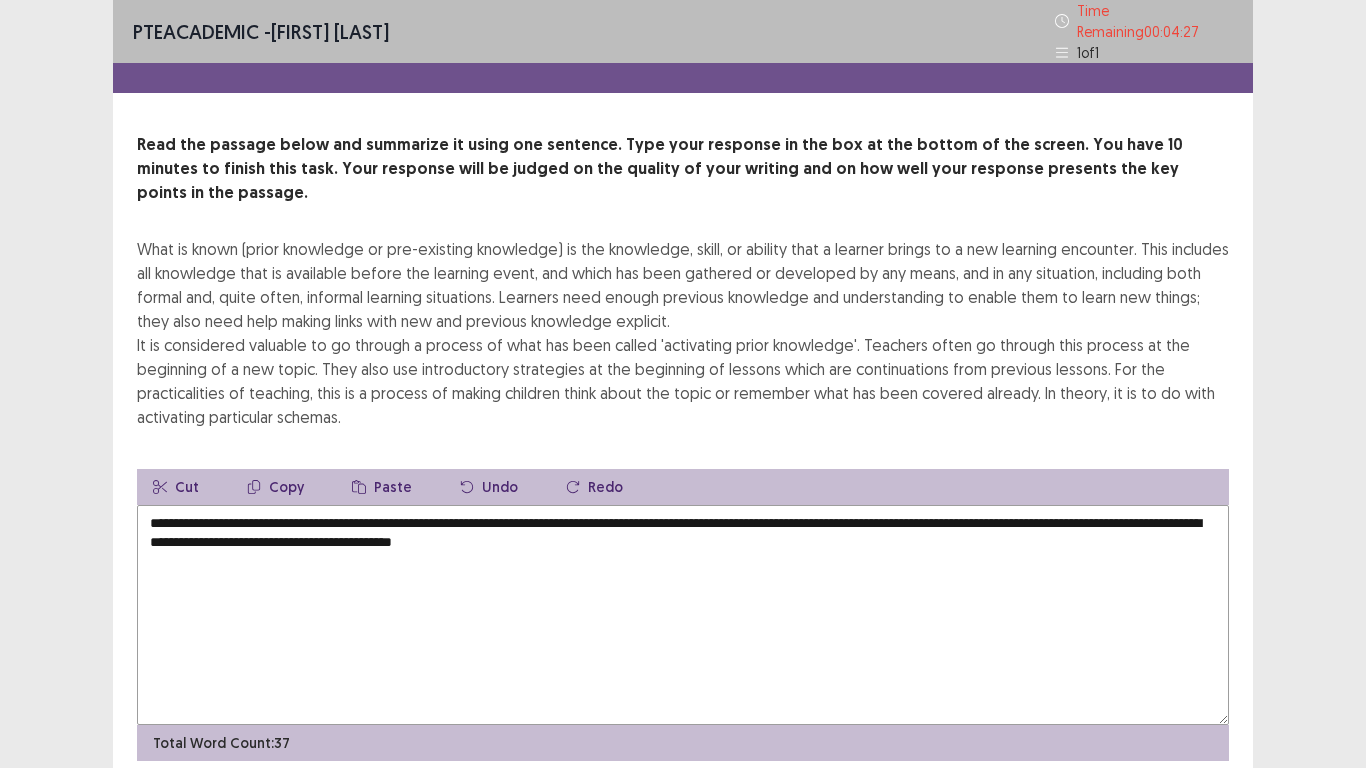 click on "**********" at bounding box center [683, 615] 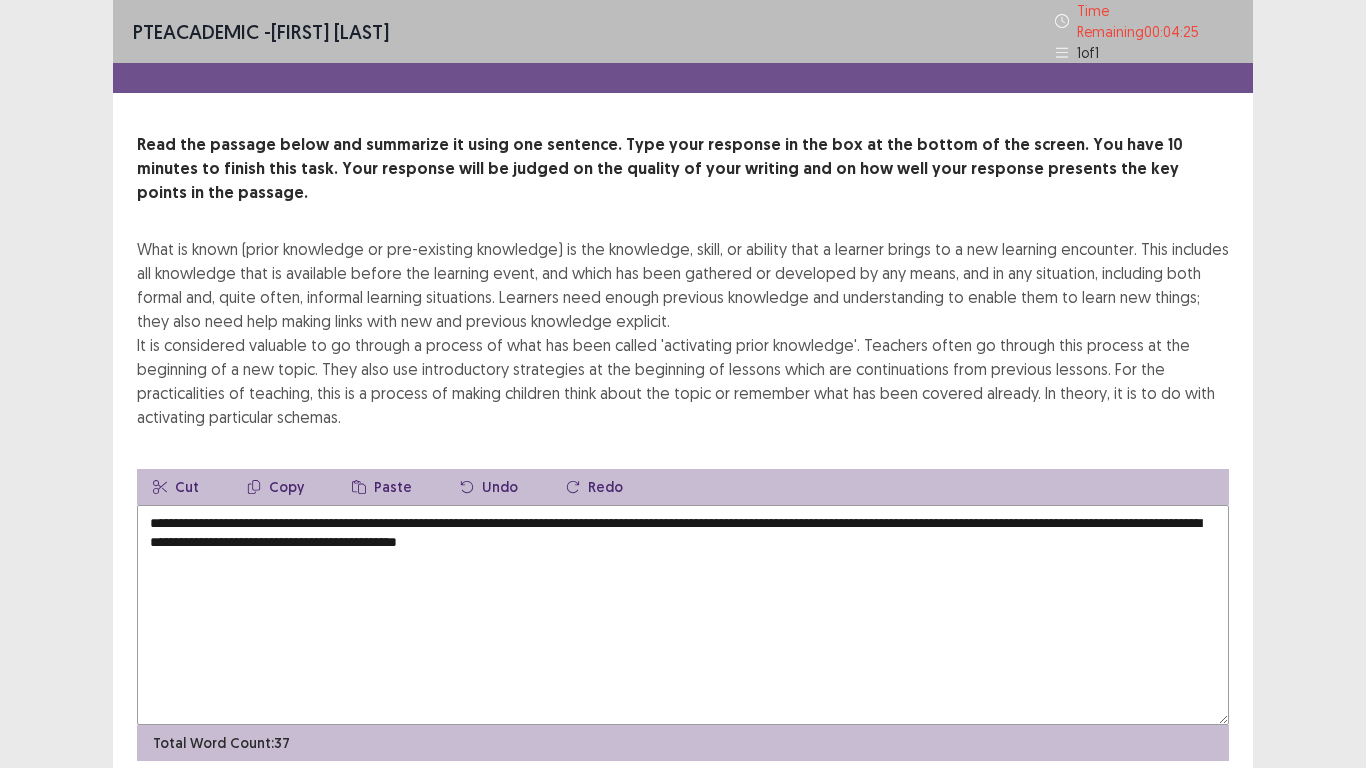 click on "**********" at bounding box center (683, 615) 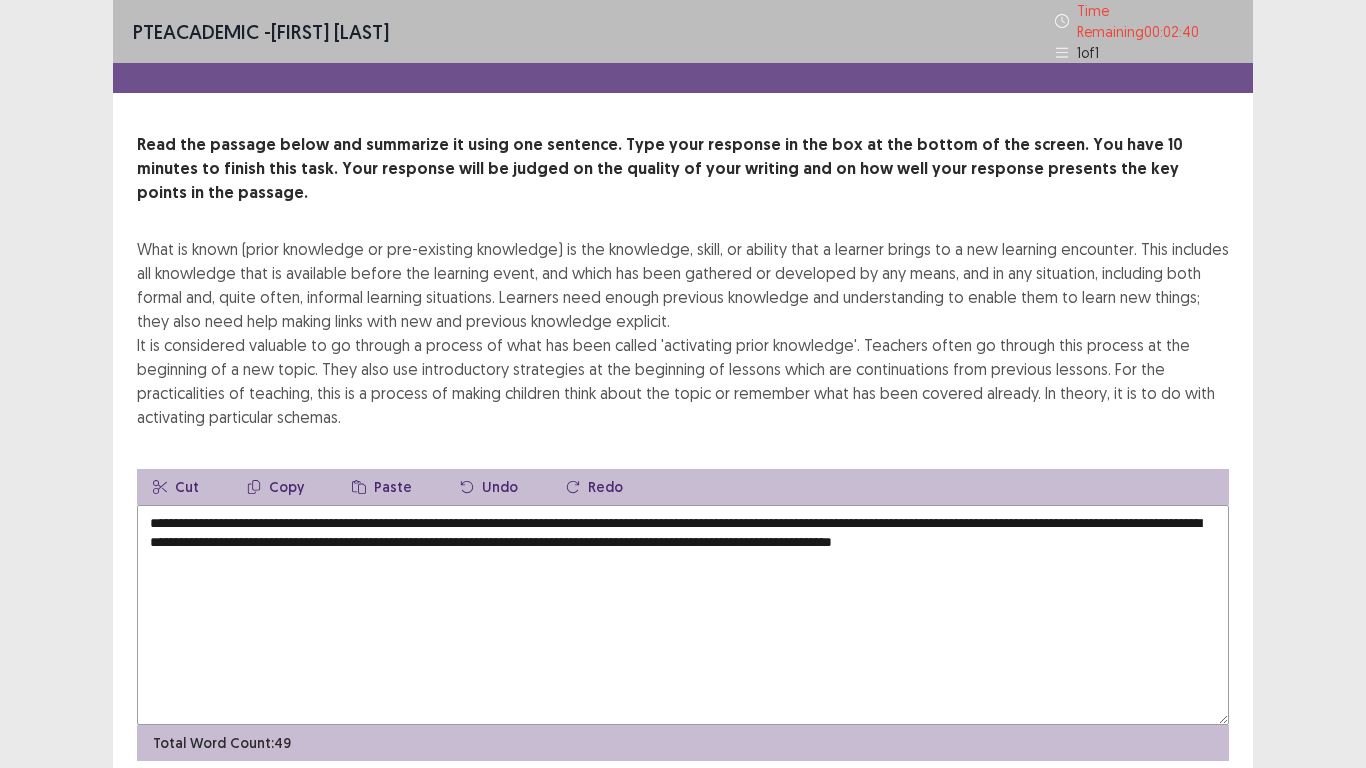 scroll, scrollTop: 48, scrollLeft: 0, axis: vertical 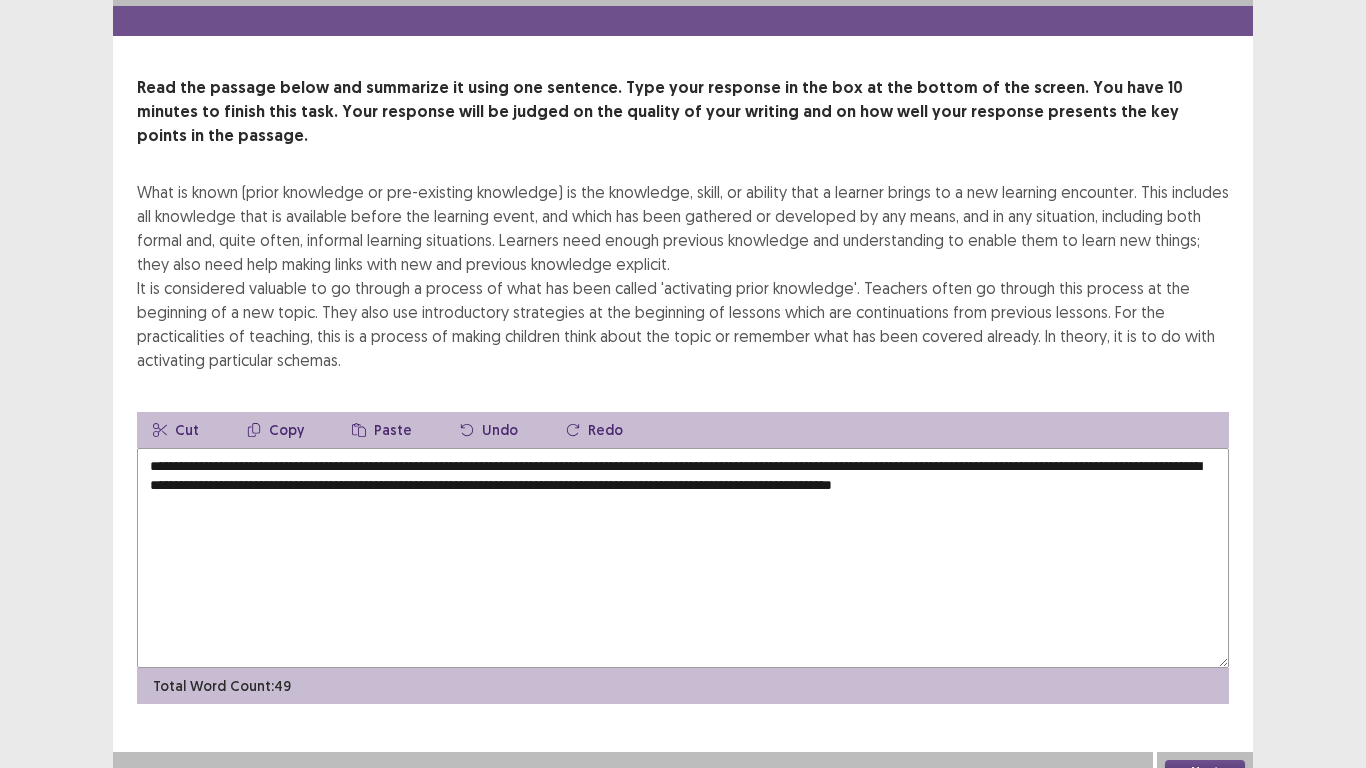 type on "**********" 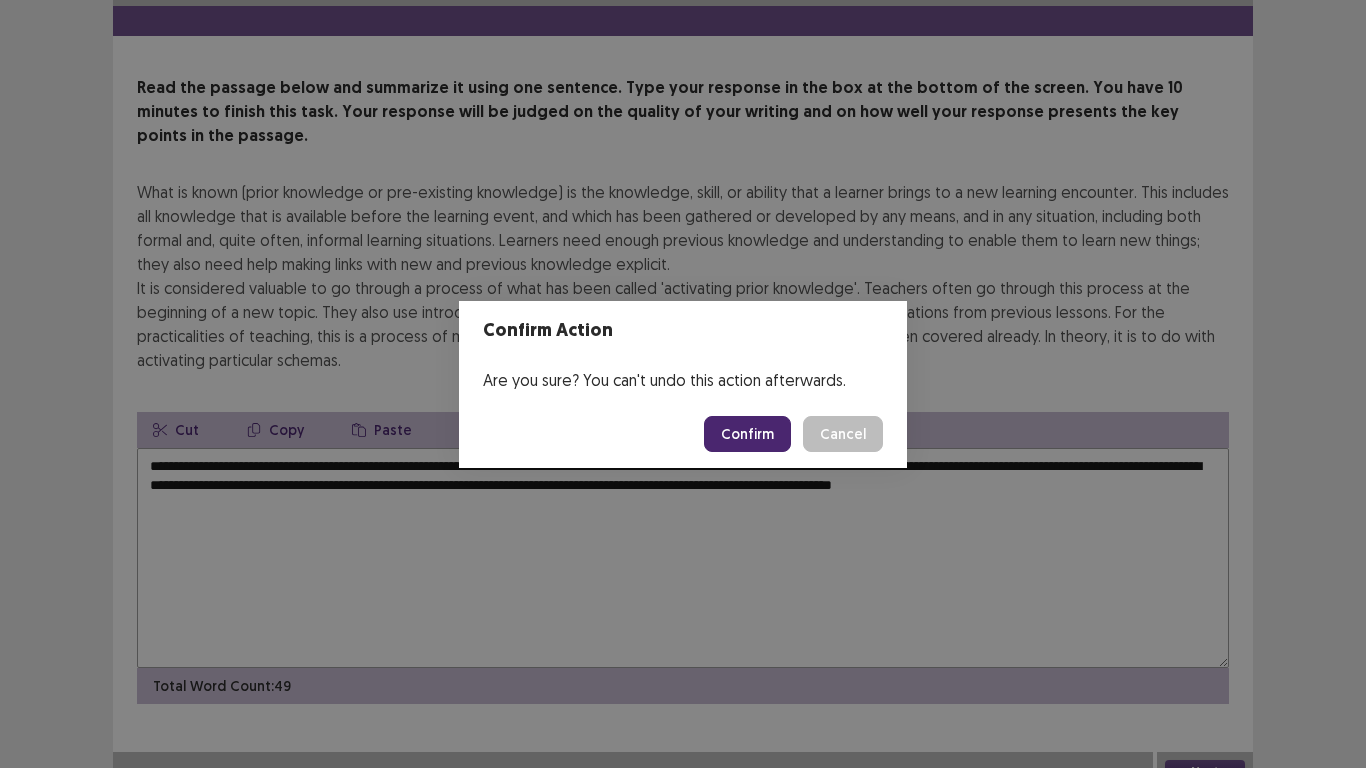 click on "Confirm" at bounding box center [747, 434] 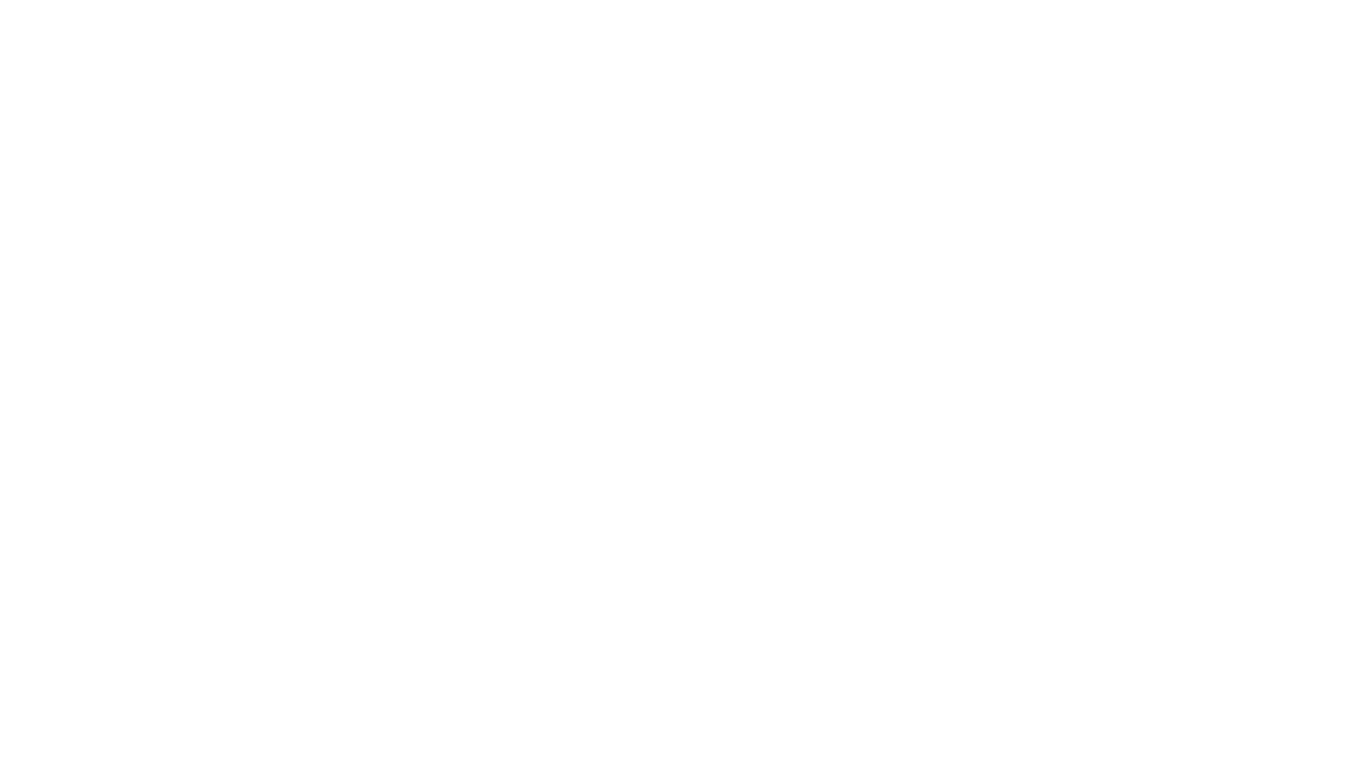 scroll, scrollTop: 0, scrollLeft: 0, axis: both 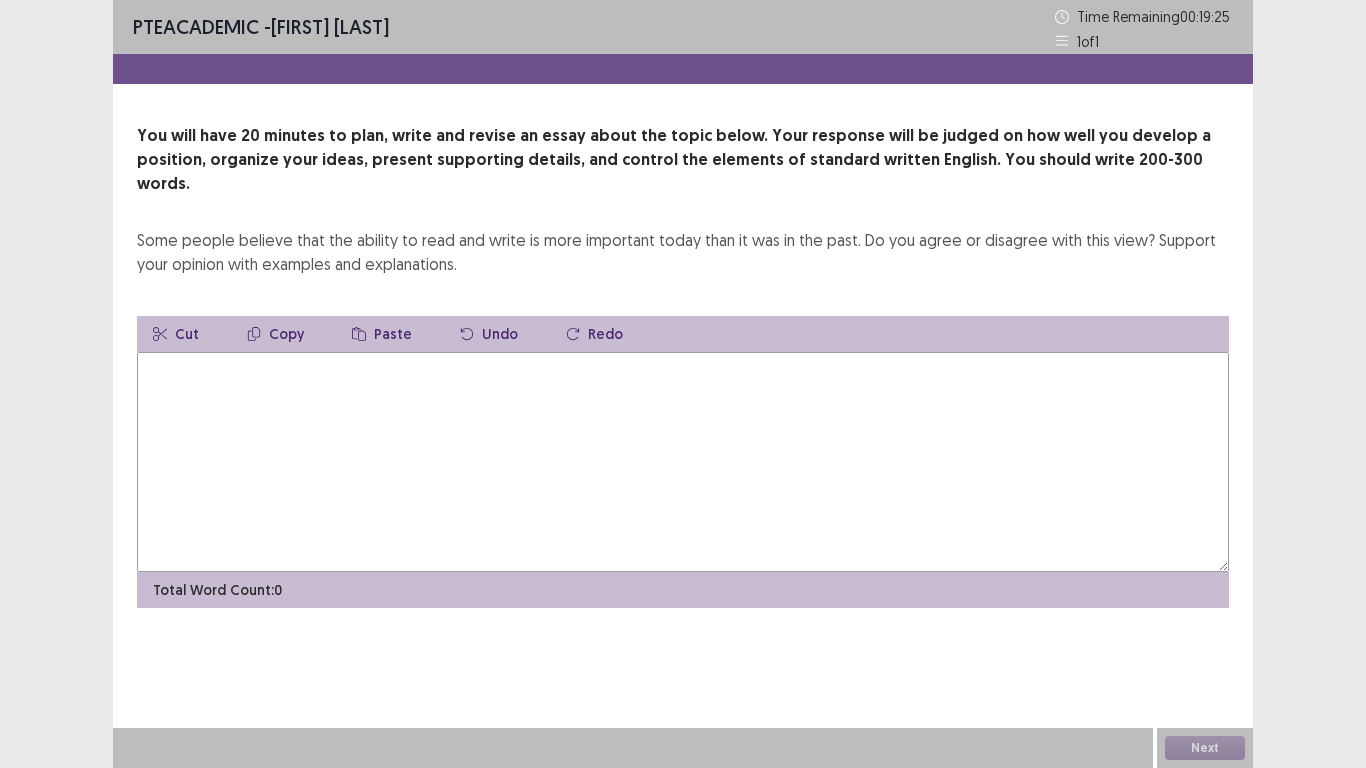 click at bounding box center [683, 462] 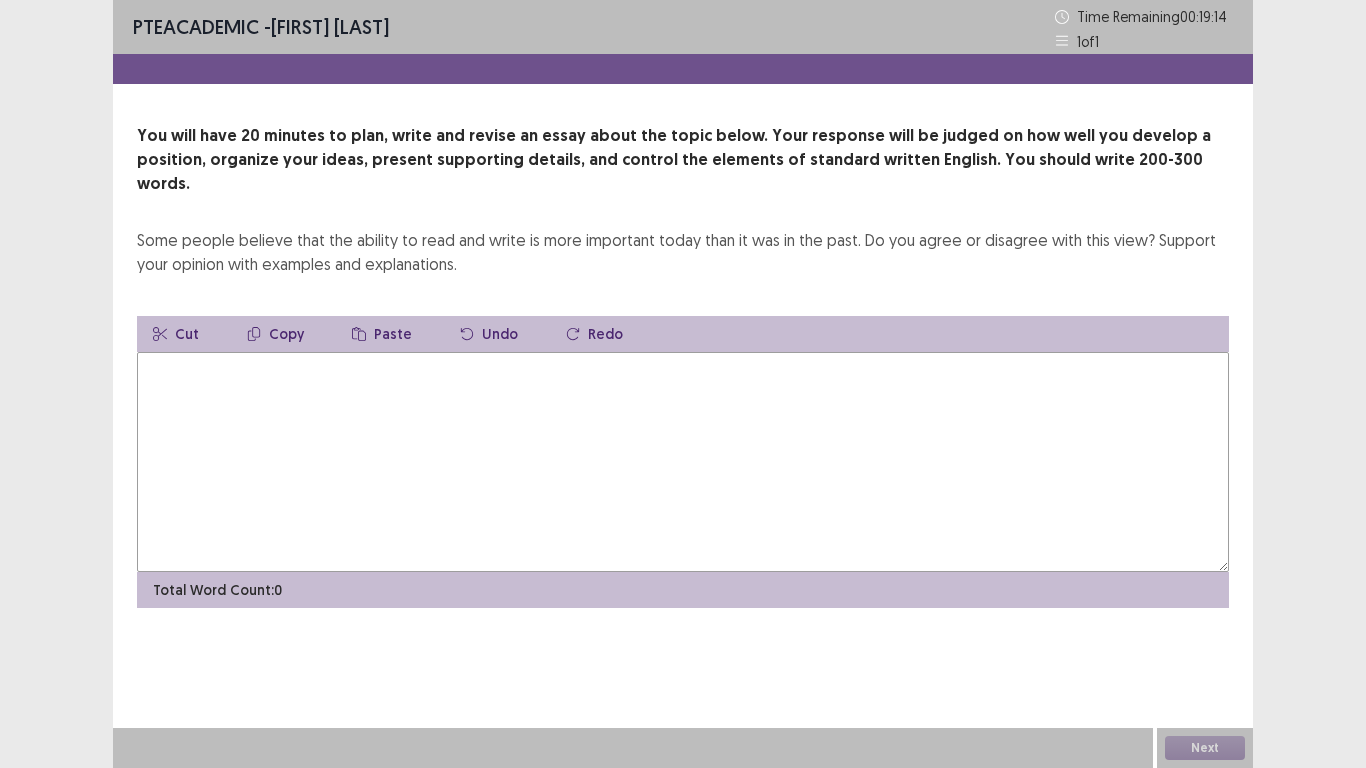 type on "*" 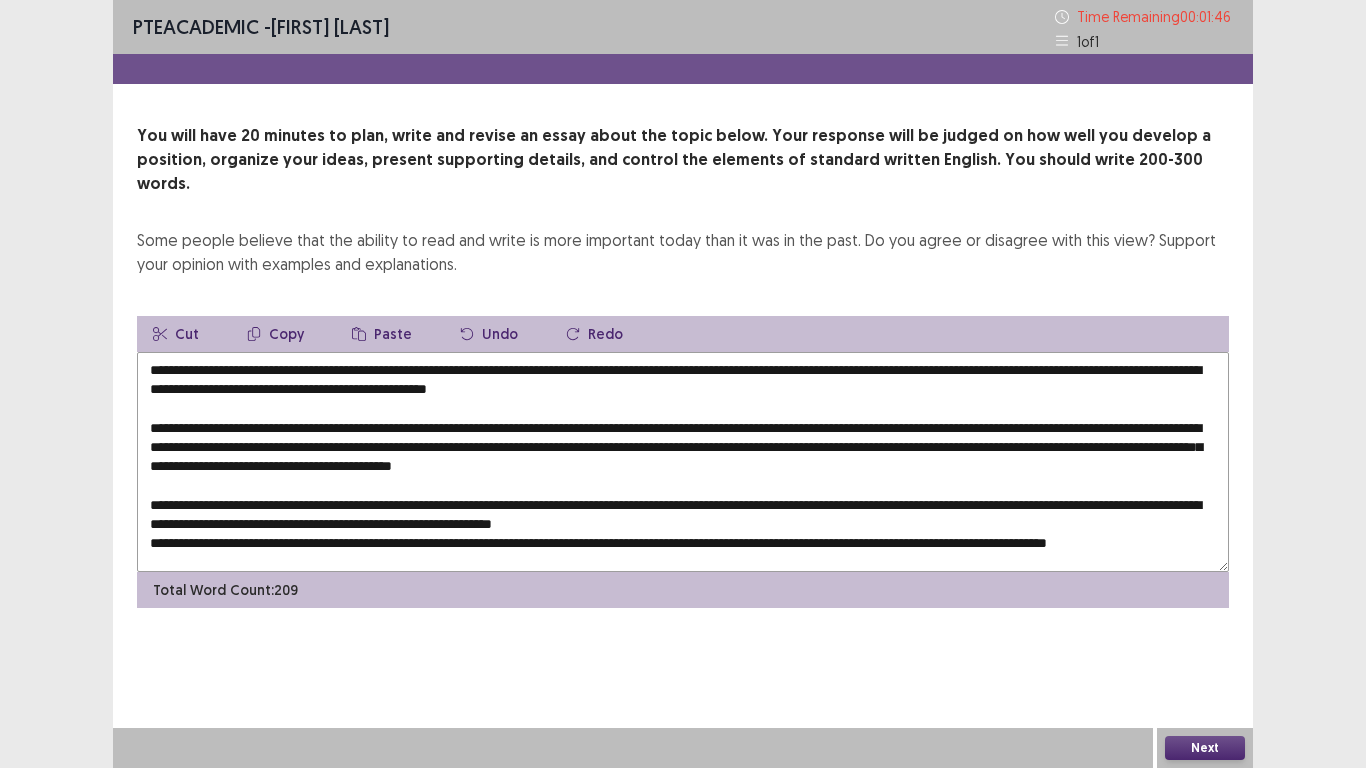 scroll, scrollTop: 1, scrollLeft: 0, axis: vertical 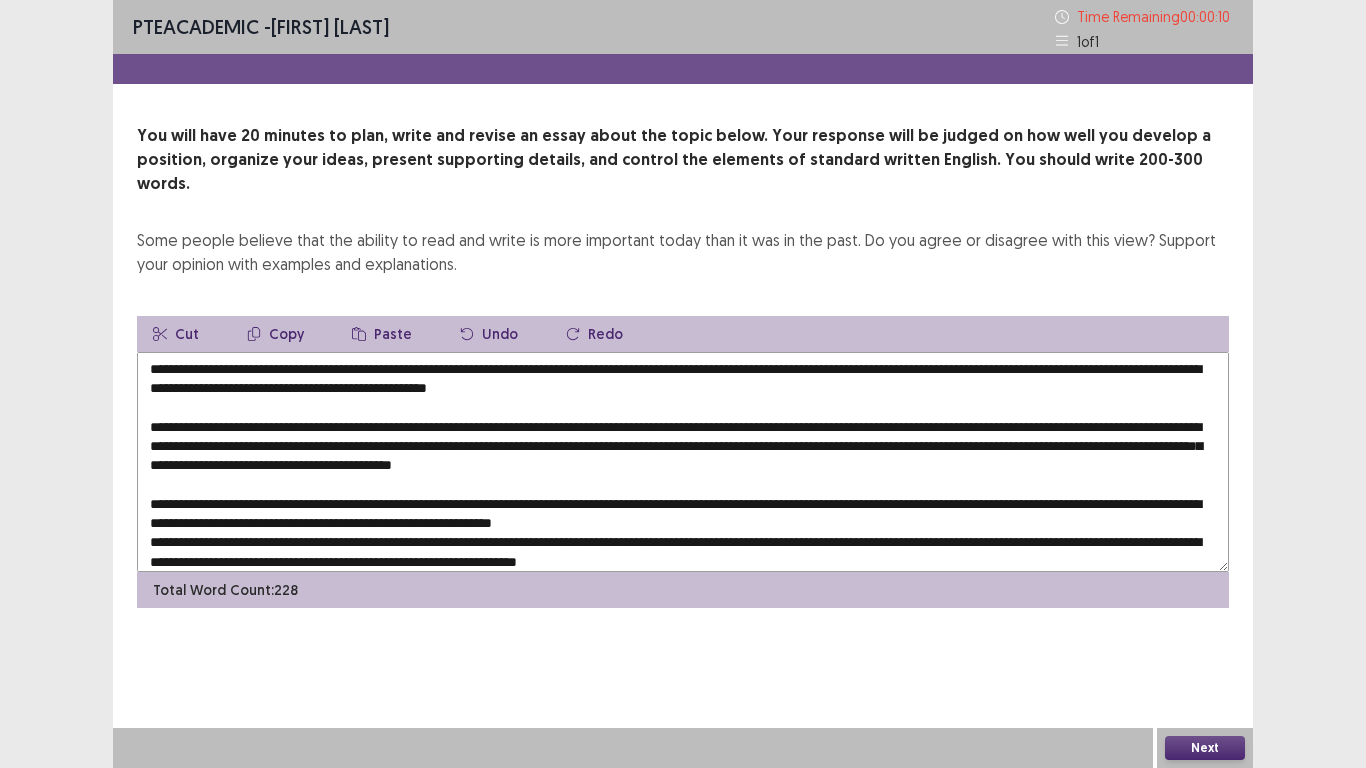 type on "**********" 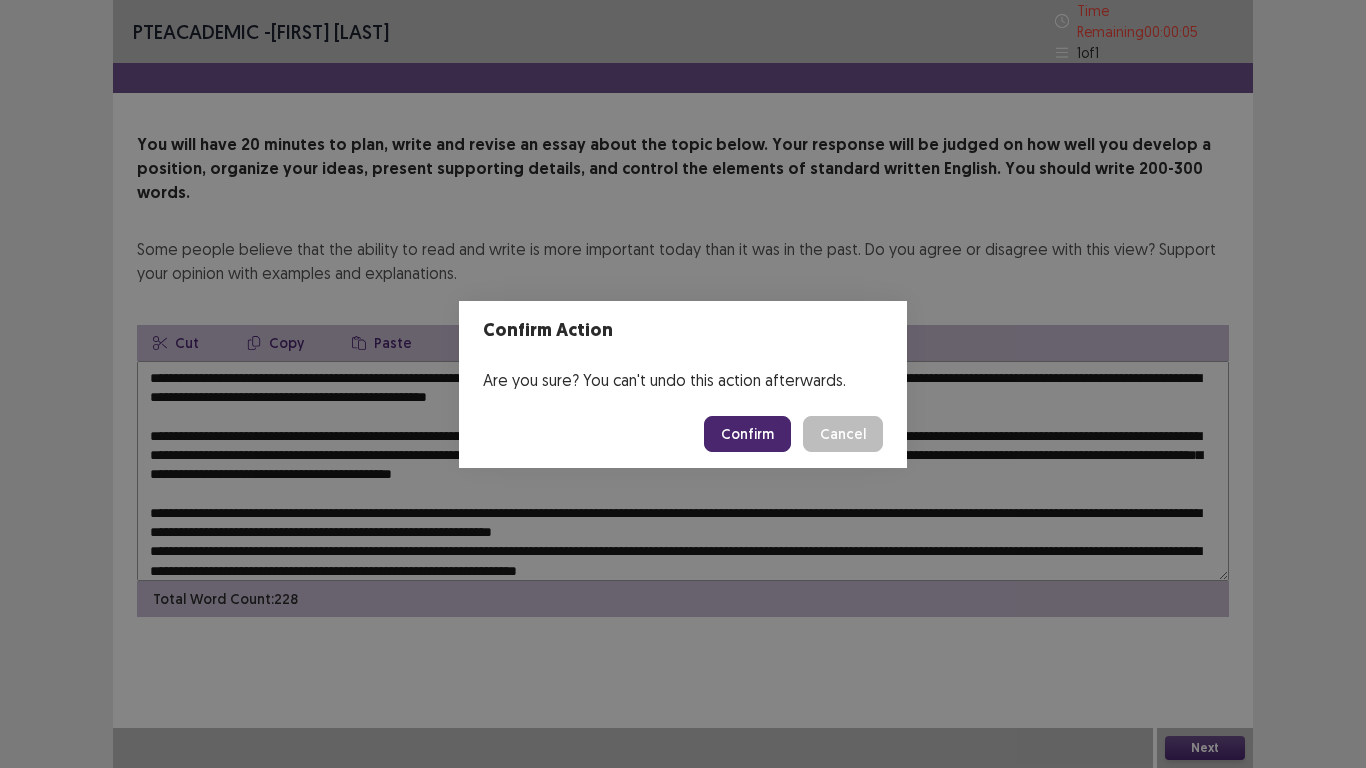 click on "Confirm" at bounding box center [747, 434] 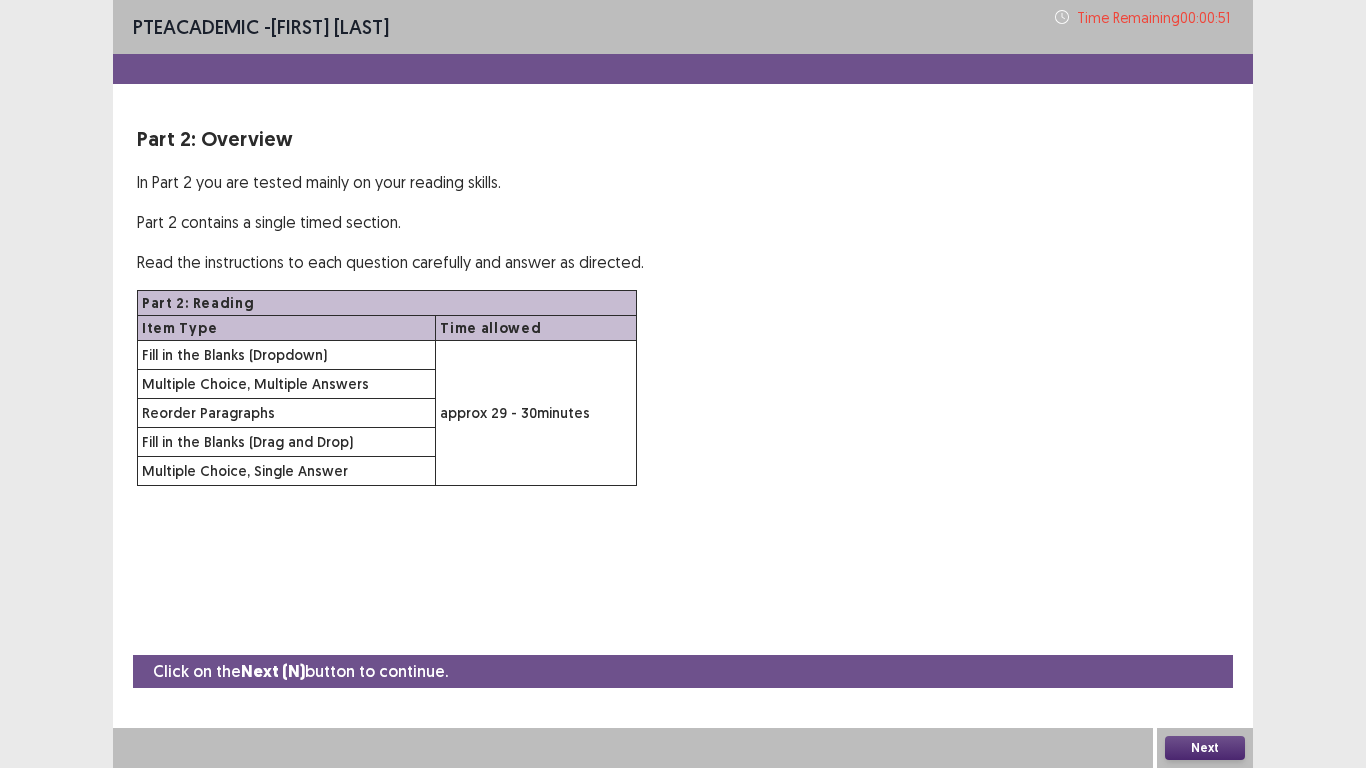 click on "Next" at bounding box center (1205, 748) 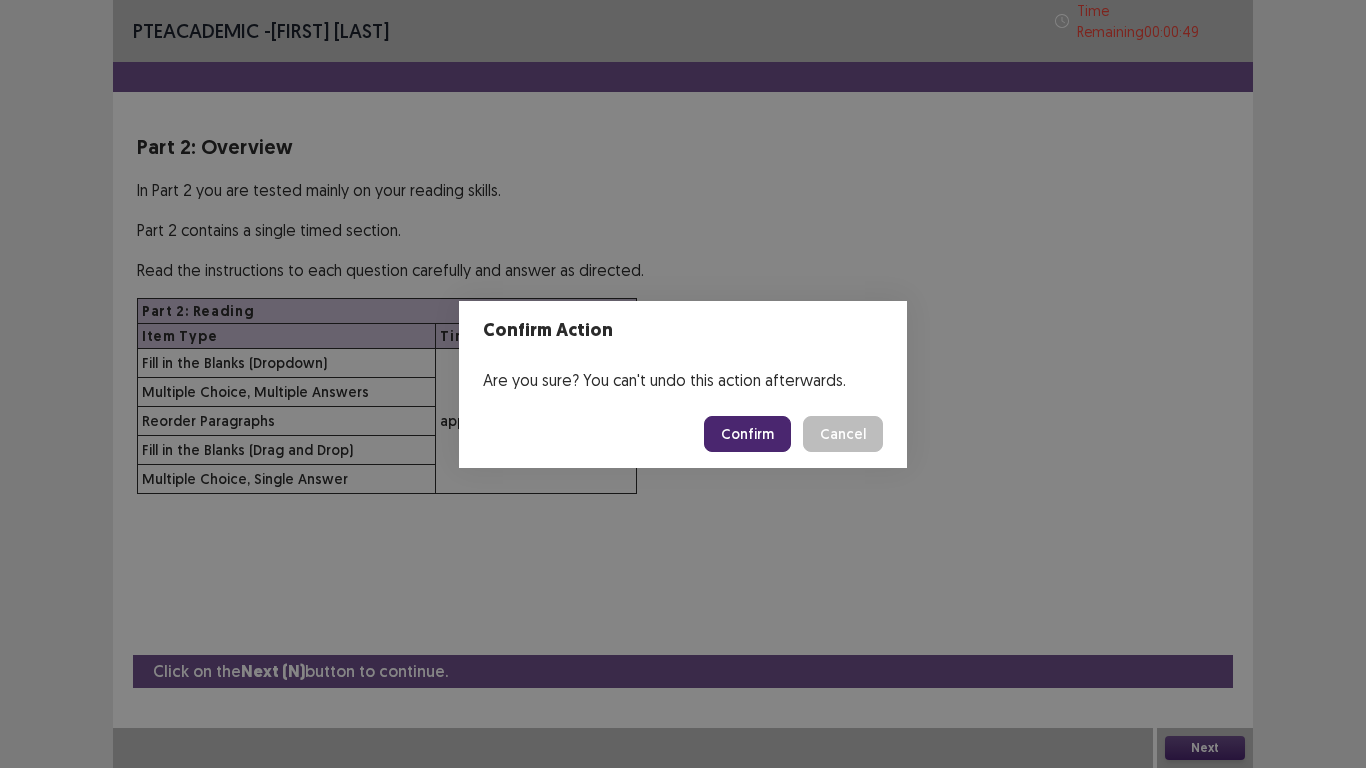 click on "Confirm" at bounding box center [747, 434] 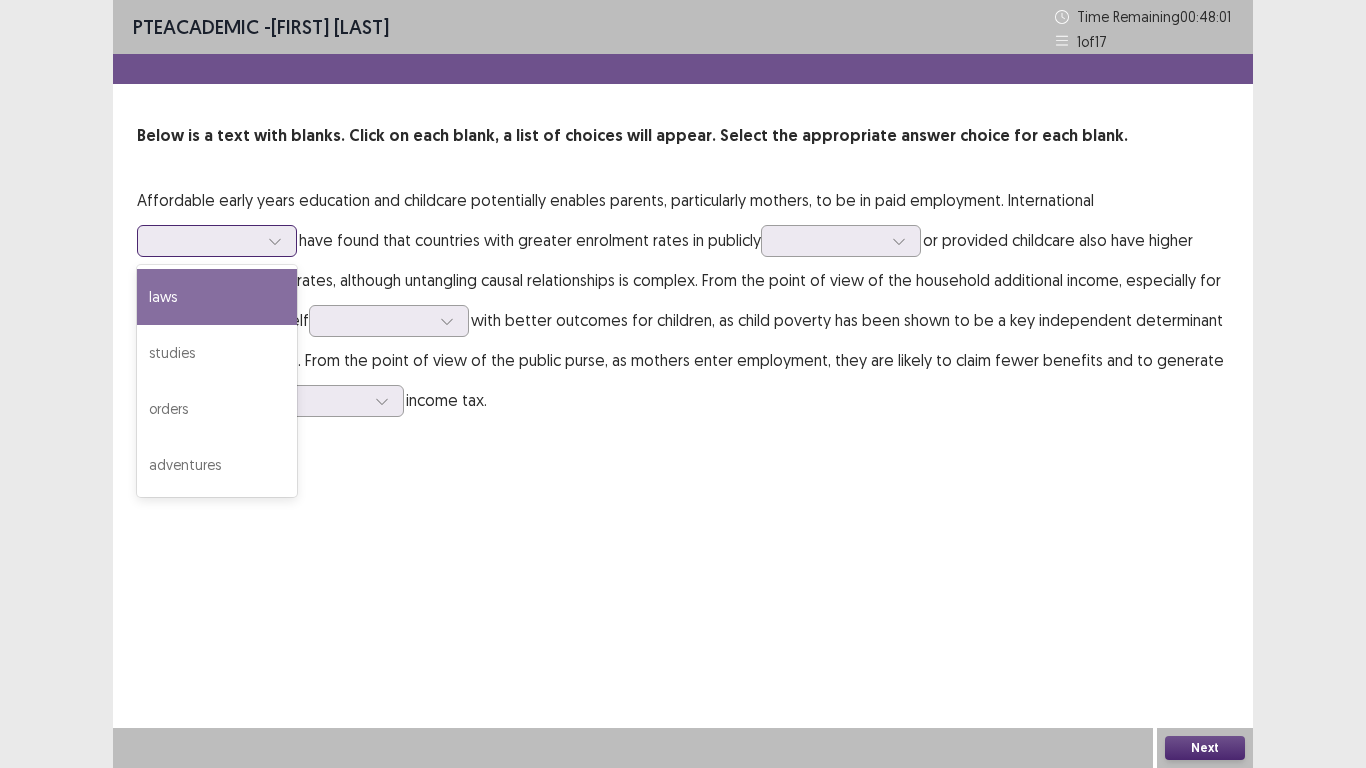 click at bounding box center [275, 241] 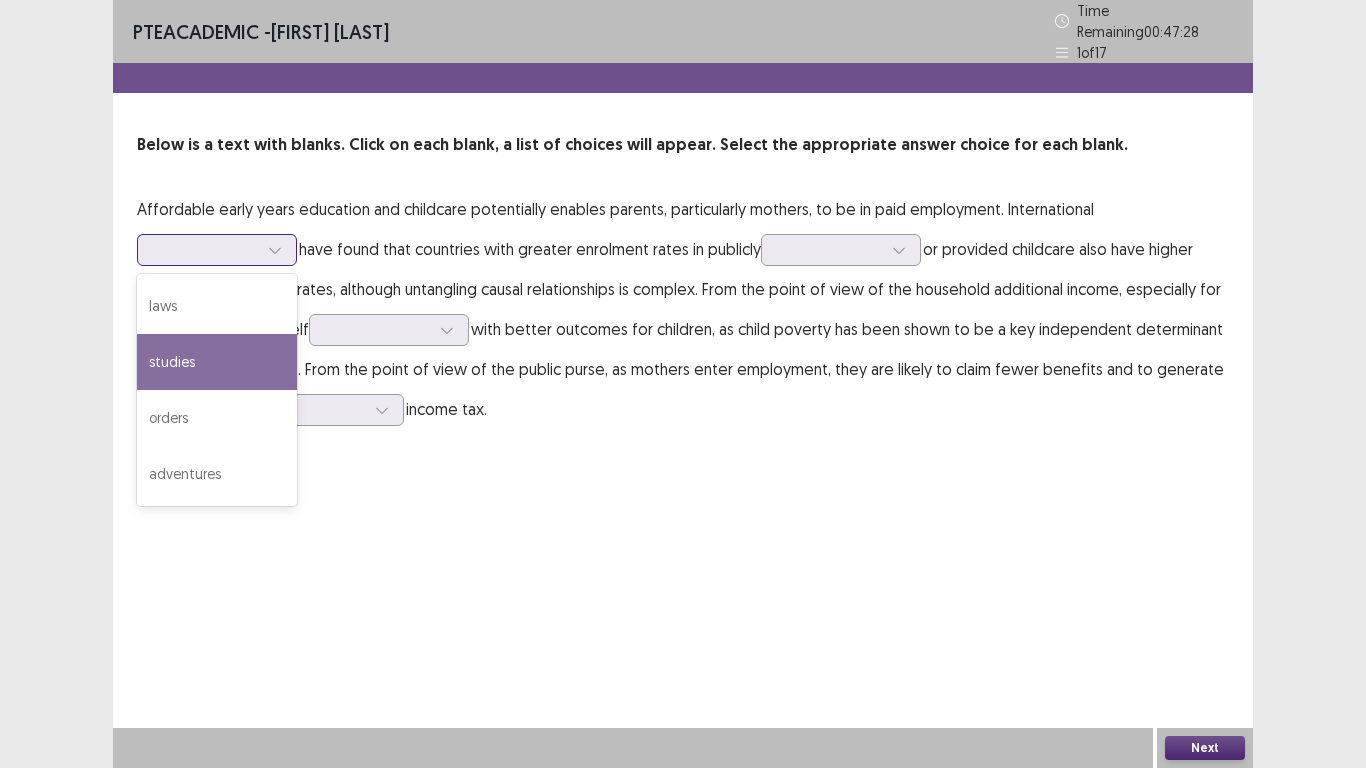 click on "studies" at bounding box center (217, 362) 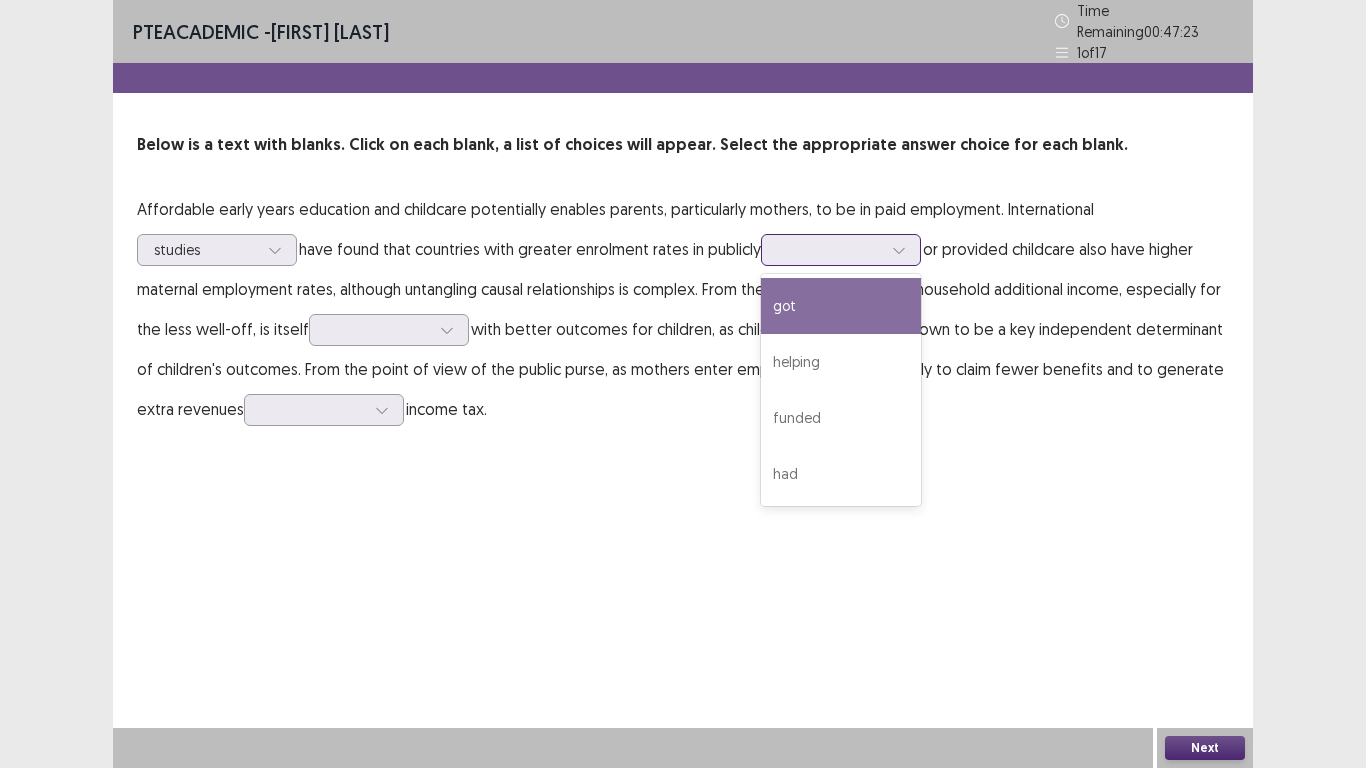 click at bounding box center (899, 250) 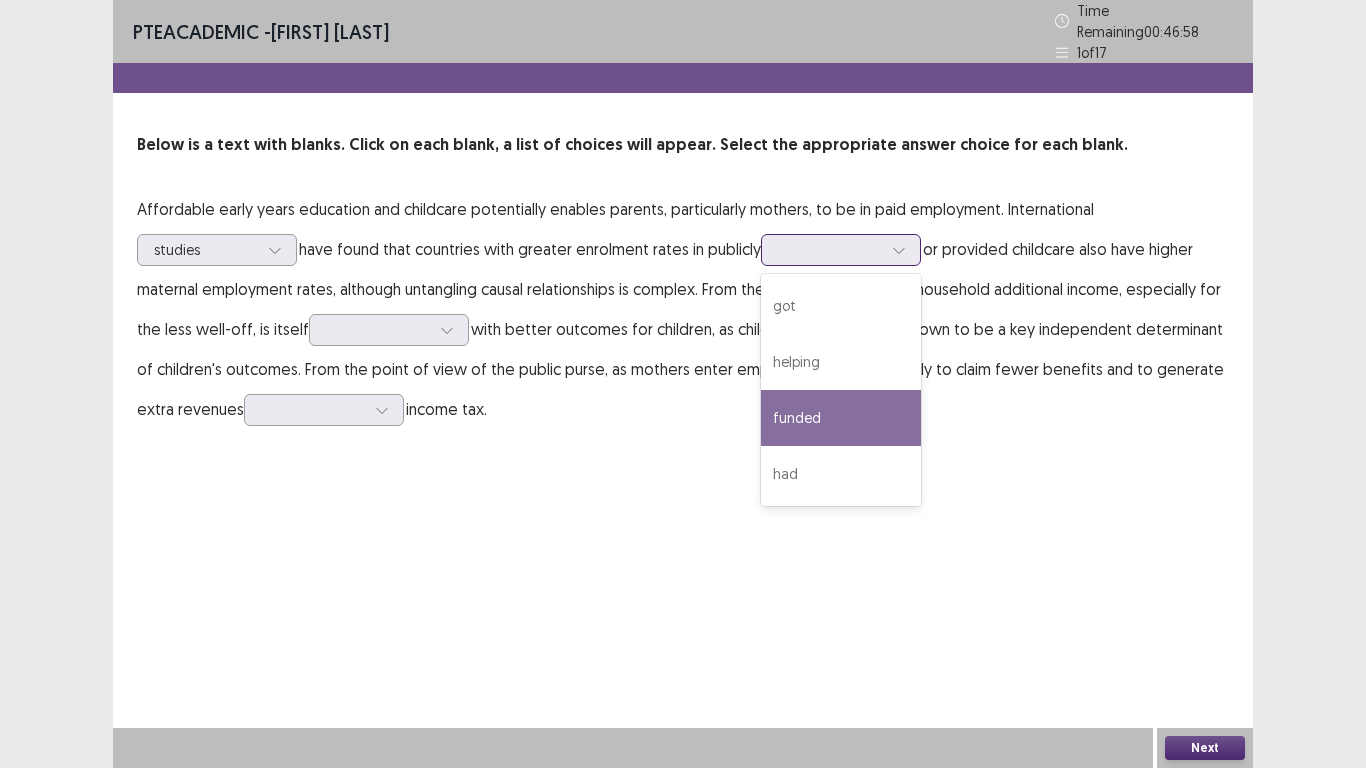 click on "funded" at bounding box center [841, 418] 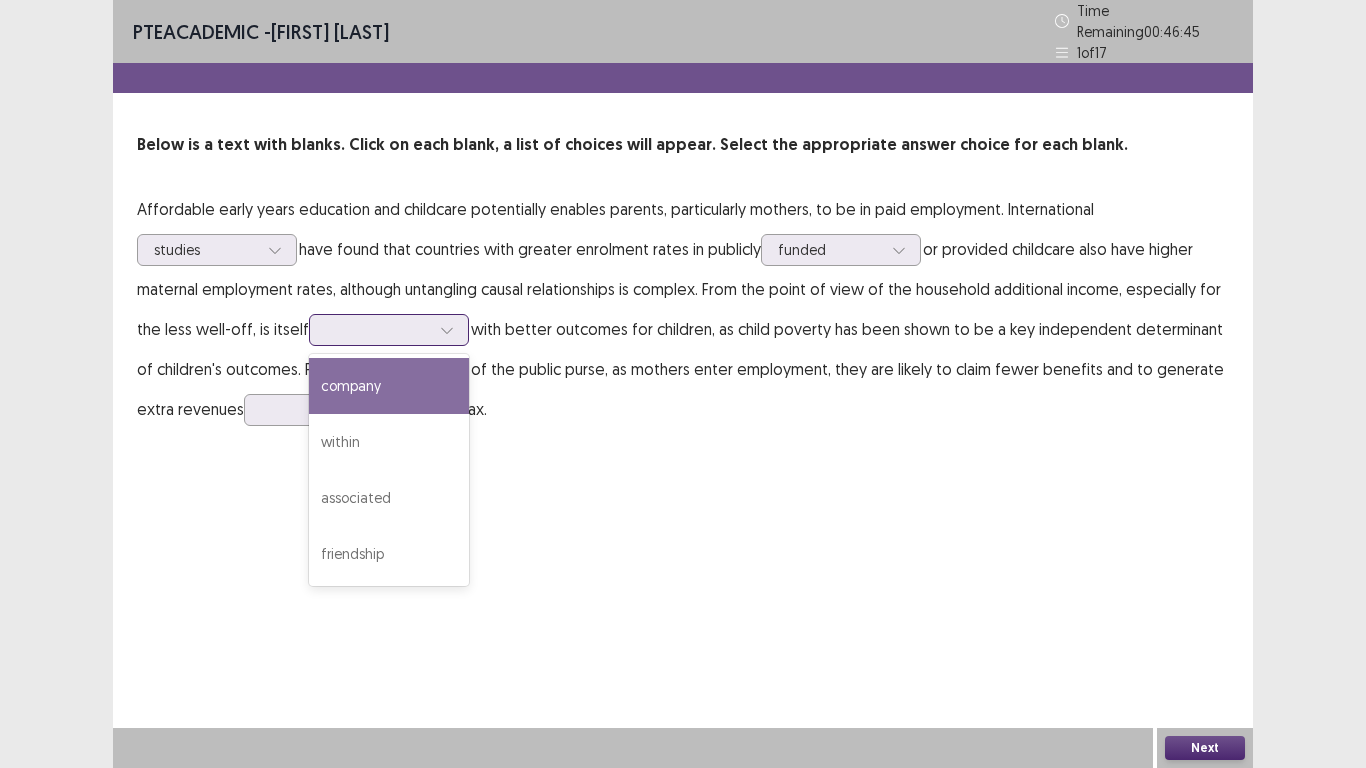 click 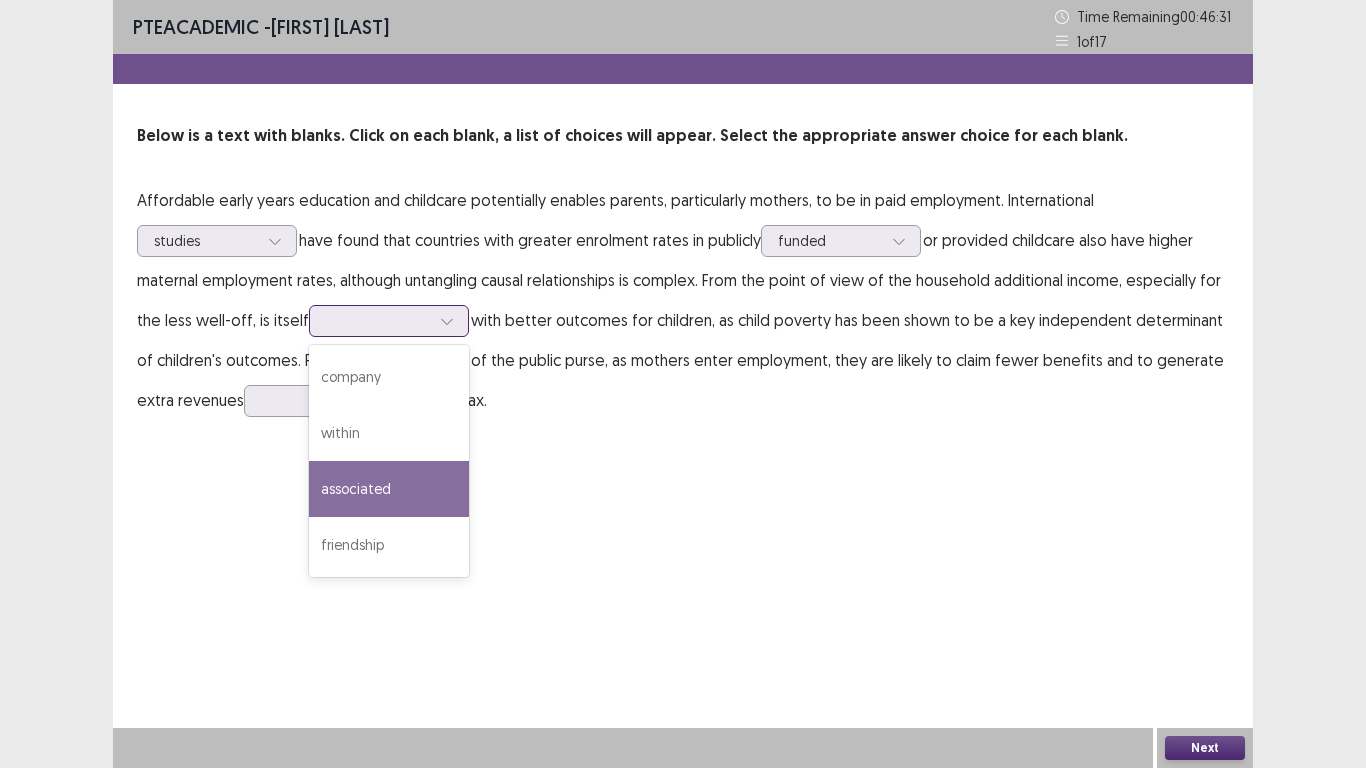 click on "associated" at bounding box center (389, 489) 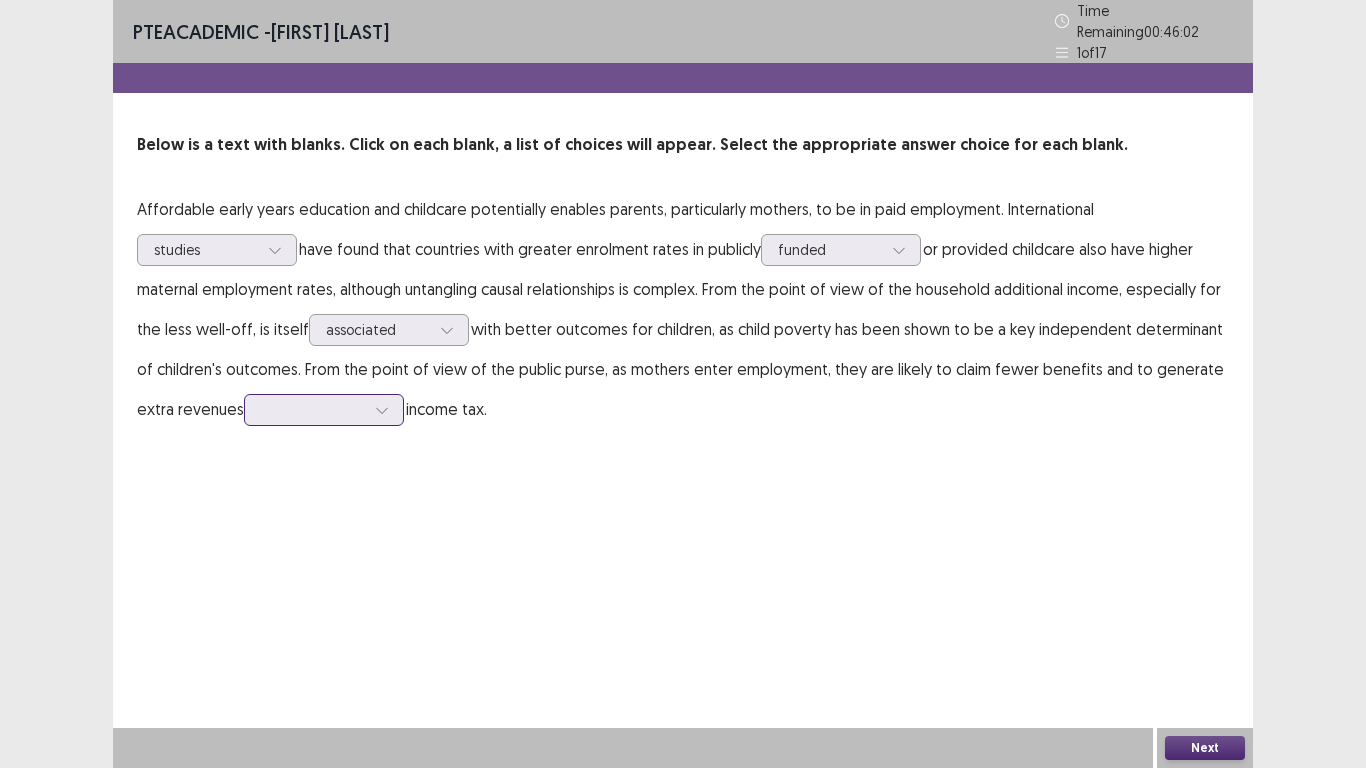 click at bounding box center [382, 410] 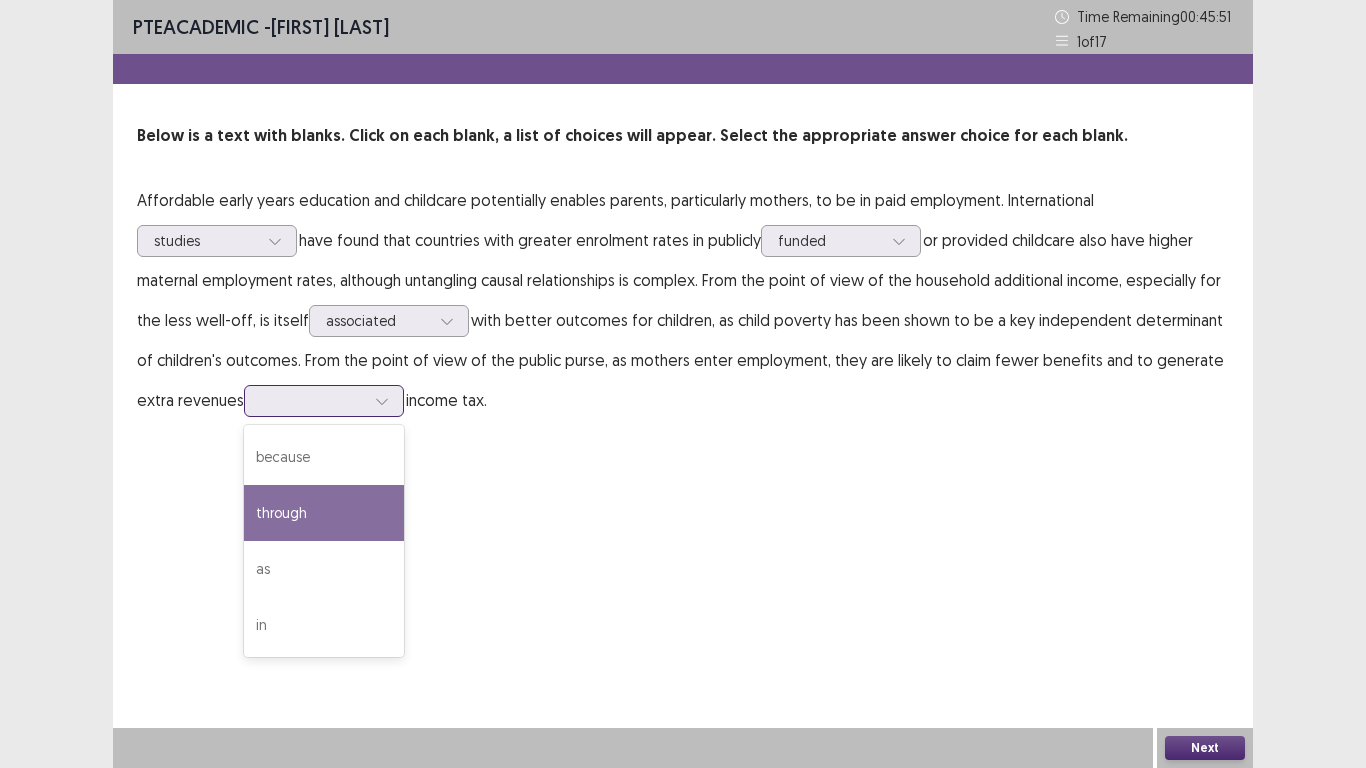 click on "through" at bounding box center (324, 513) 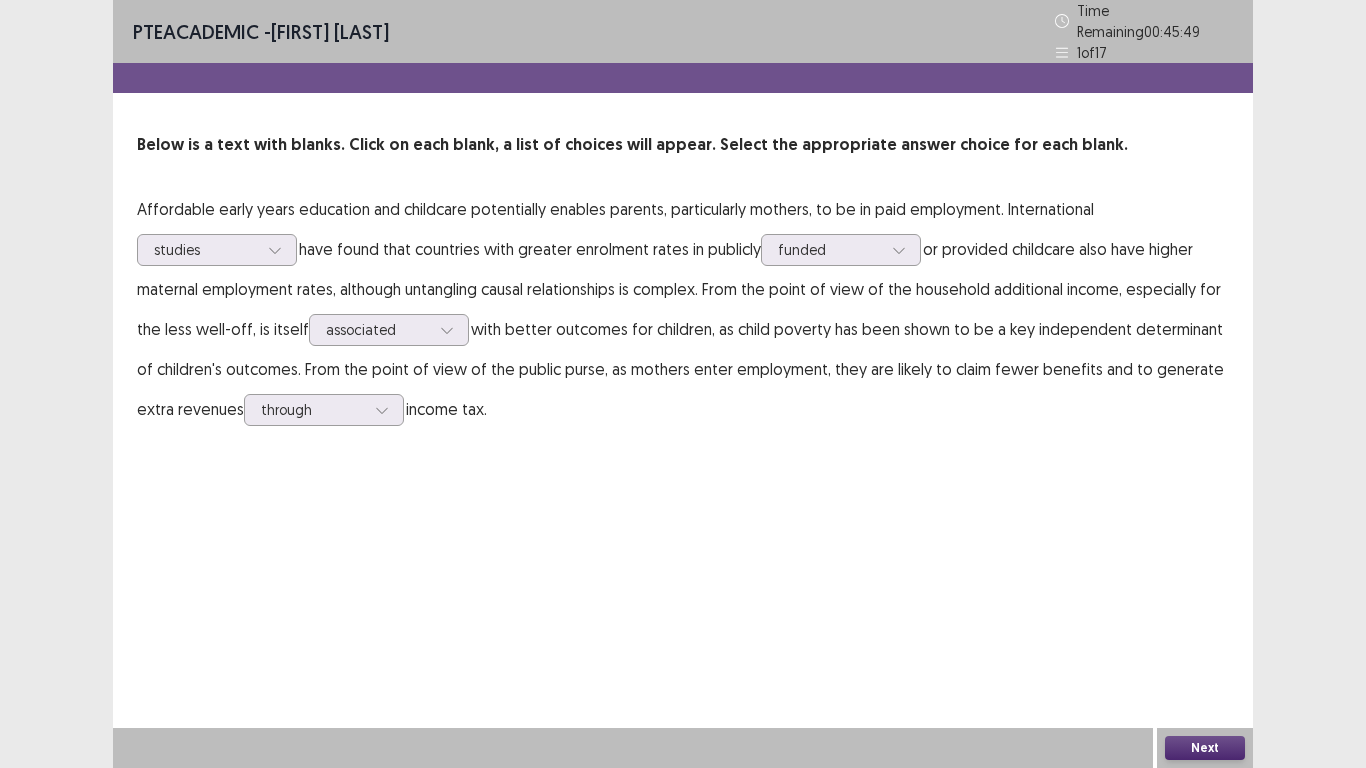 click on "Next" at bounding box center [1205, 748] 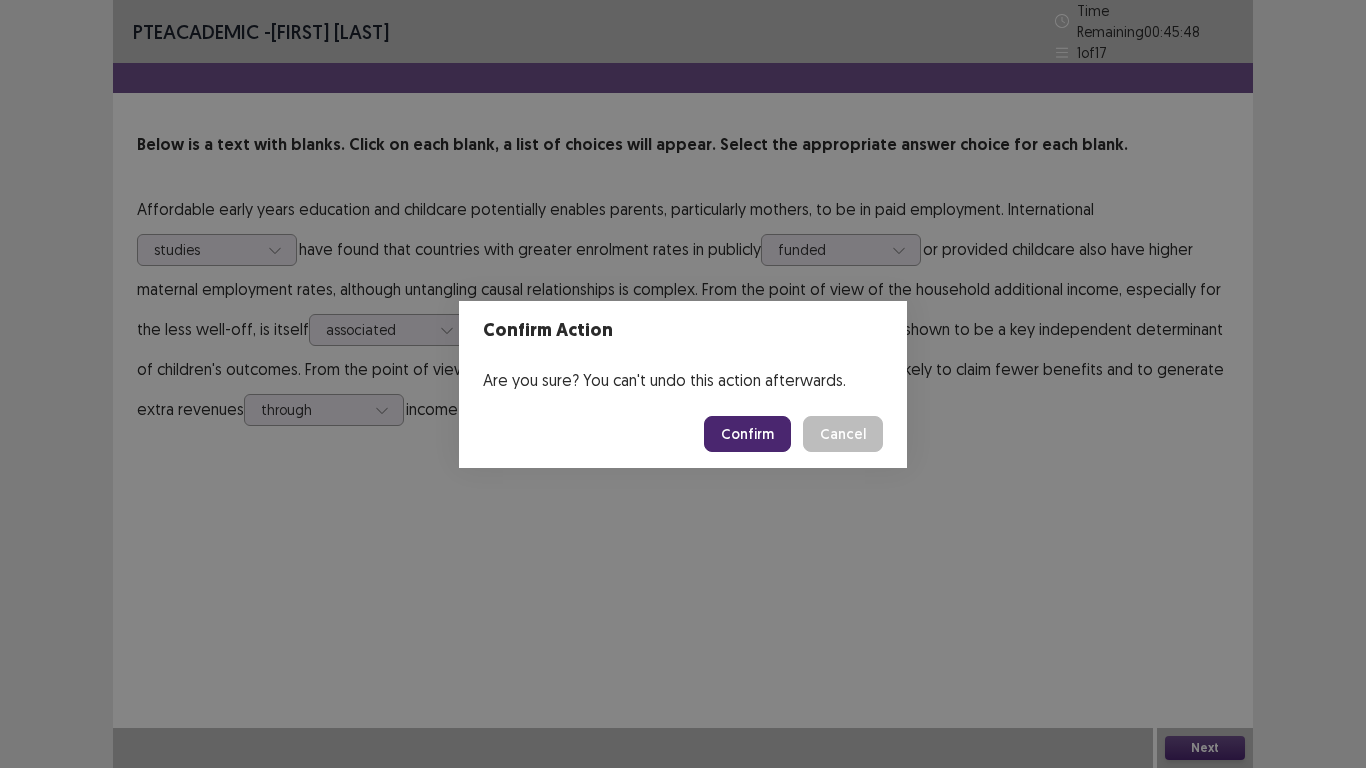 click on "Confirm" at bounding box center [747, 434] 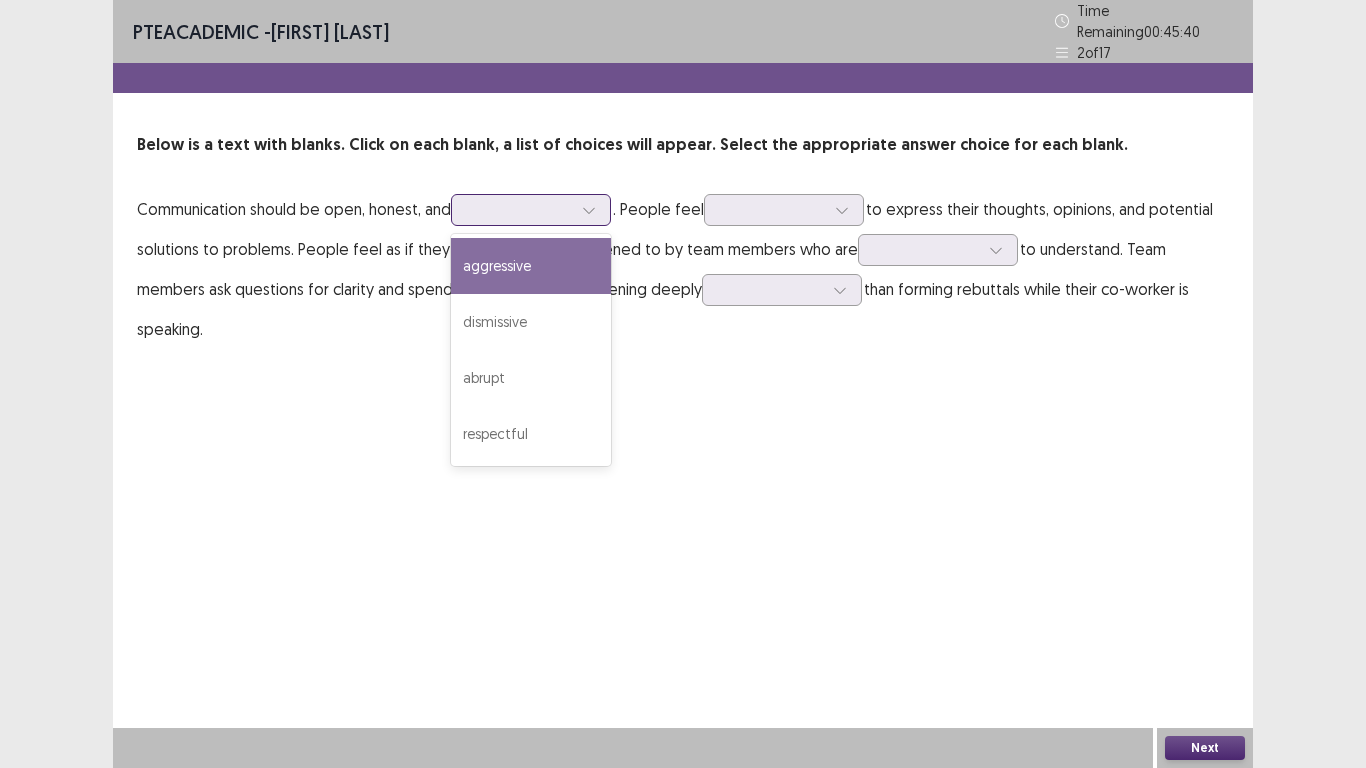 click at bounding box center [589, 210] 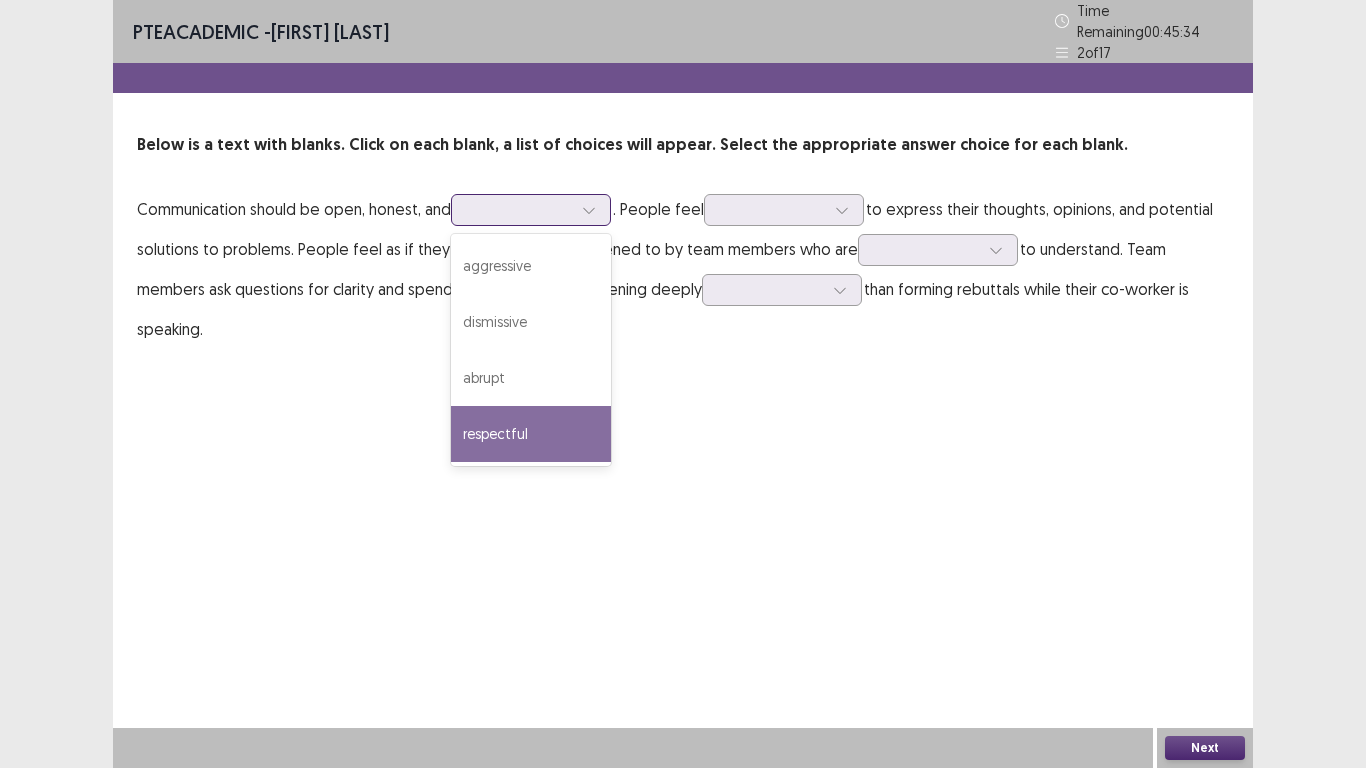 click on "respectful" at bounding box center (531, 434) 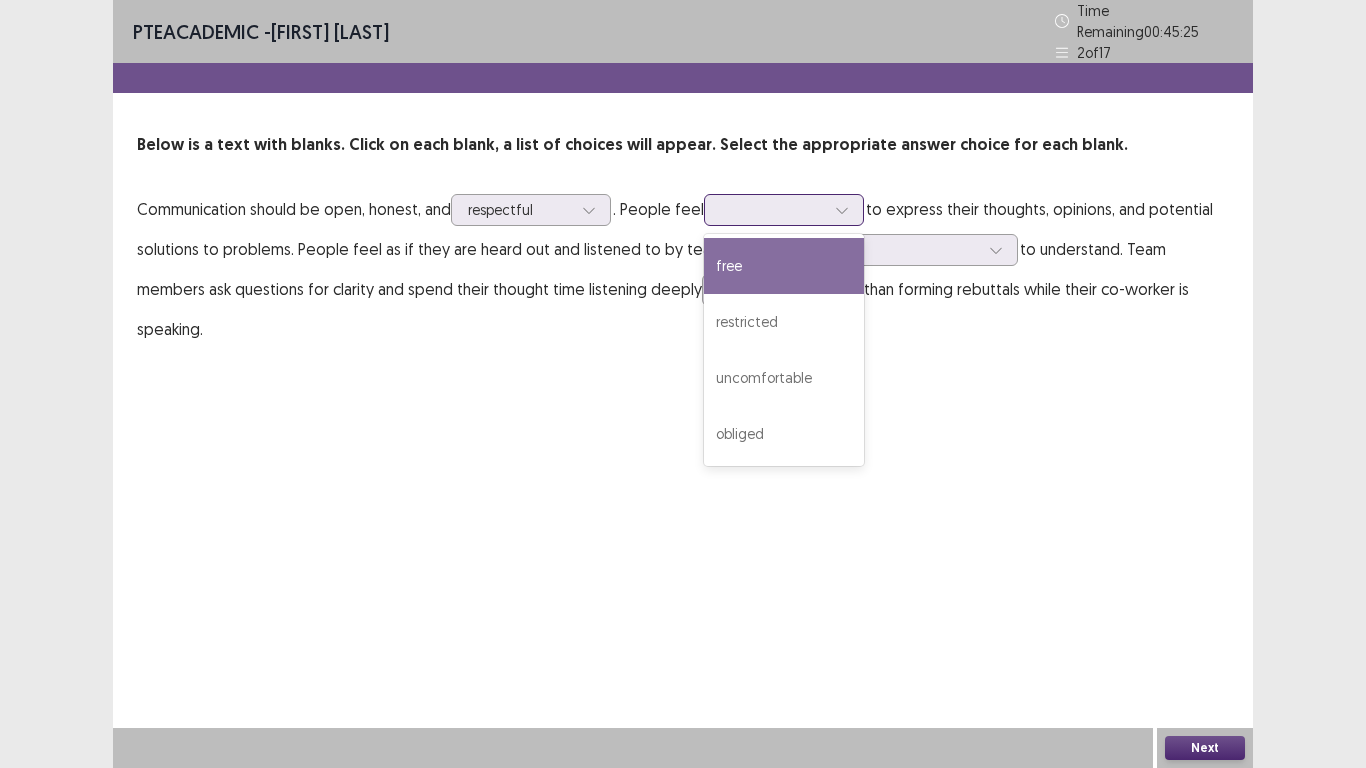 click at bounding box center [773, 209] 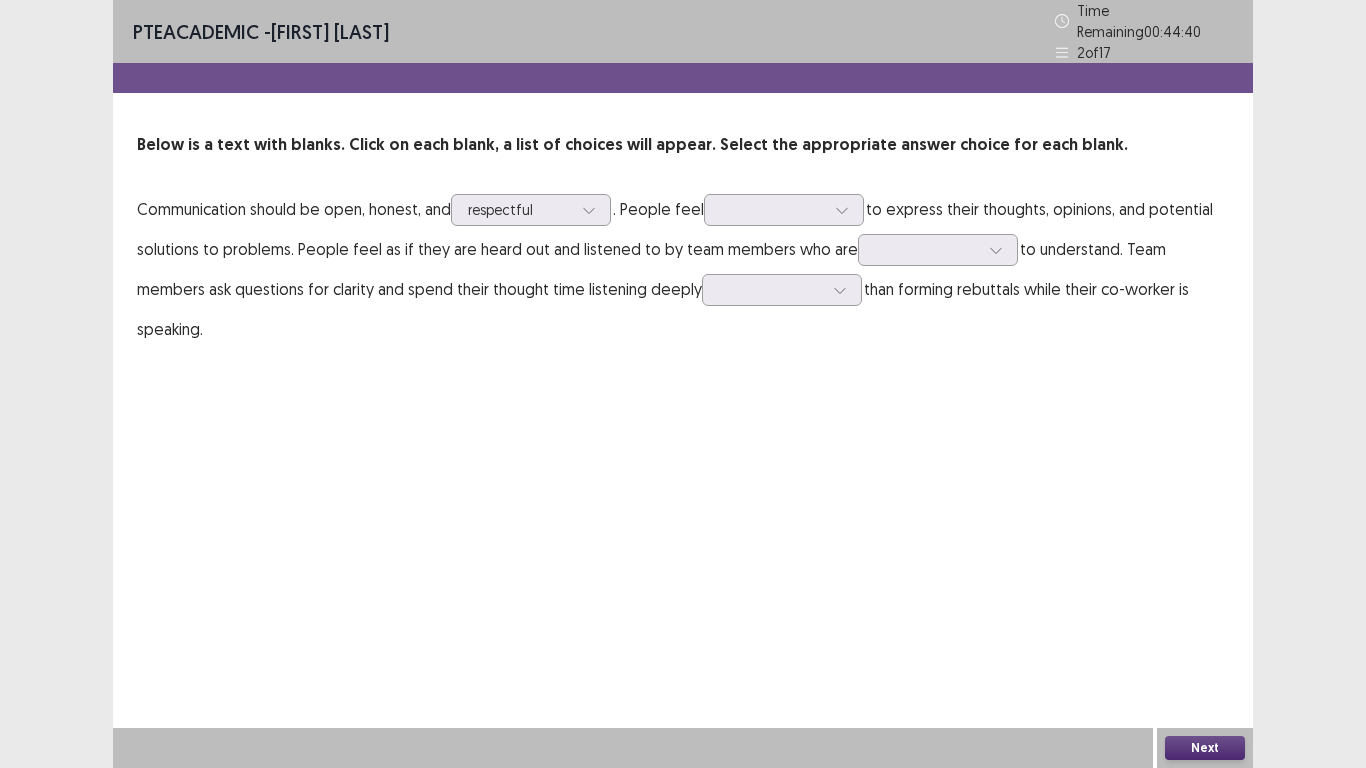 click on "PTE academic - [FIRST] [LAST] Time Remaining 00 : 44 : 40 2 of 17 Below is a text with blanks. Click on each blank, a list of choices will appear. Select the appropriate answer choice for each blank. Communication should be open, honest, and respectful. People feel heard to express their thoughts, opinions, and potential solutions to problems. People feel as if they are heard out and listened to by team members who are willing to understand. Team members ask questions for clarity and spend their thought time listening deeply rather than forming rebuttals while their co-worker is speaking. Next" at bounding box center (683, 384) 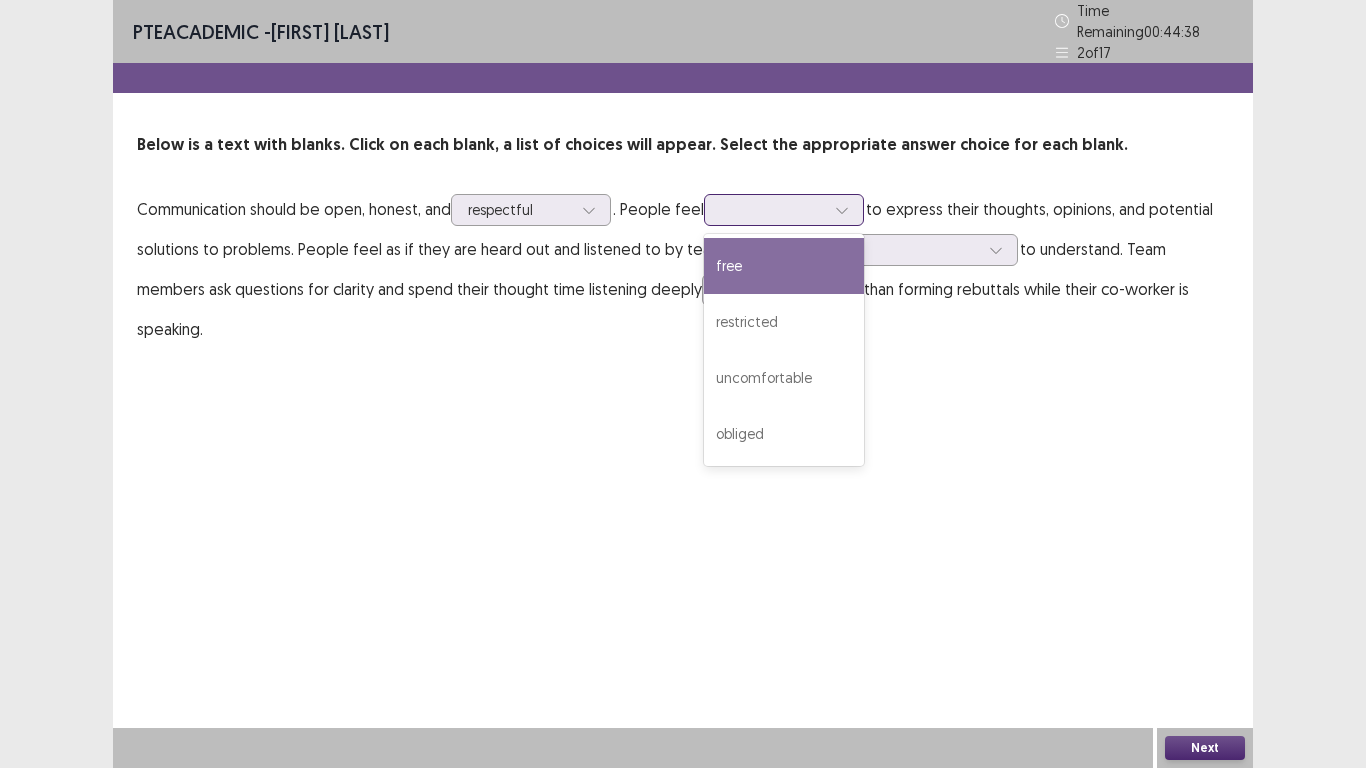 click 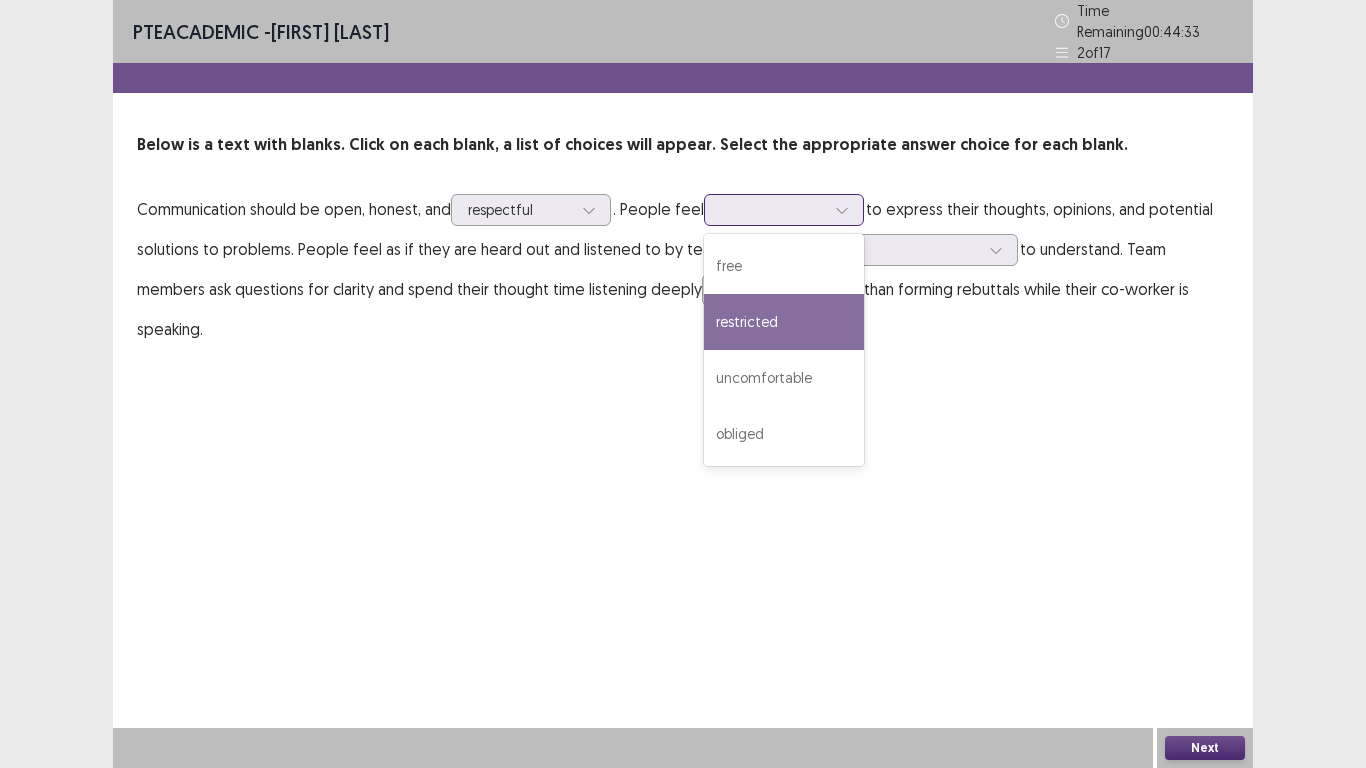 click on "restricted" at bounding box center (784, 322) 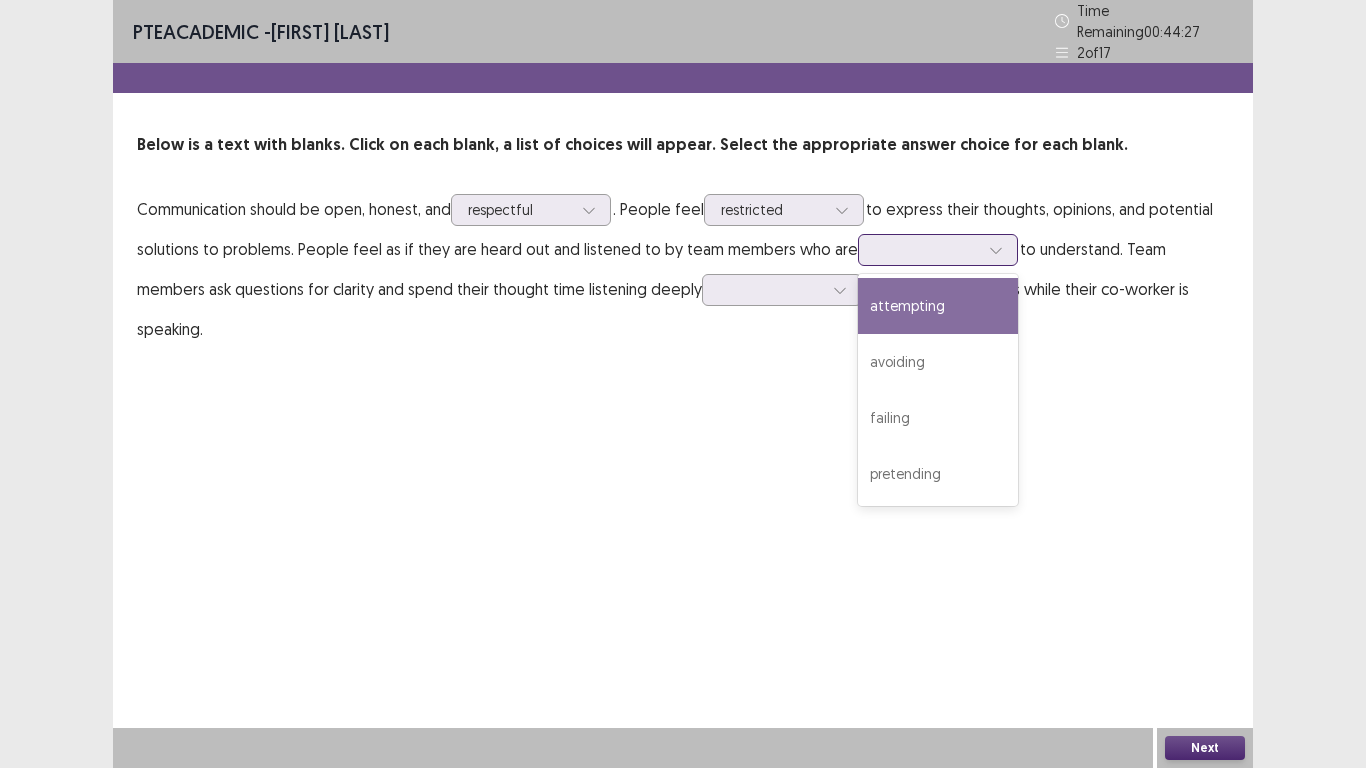 click at bounding box center (927, 249) 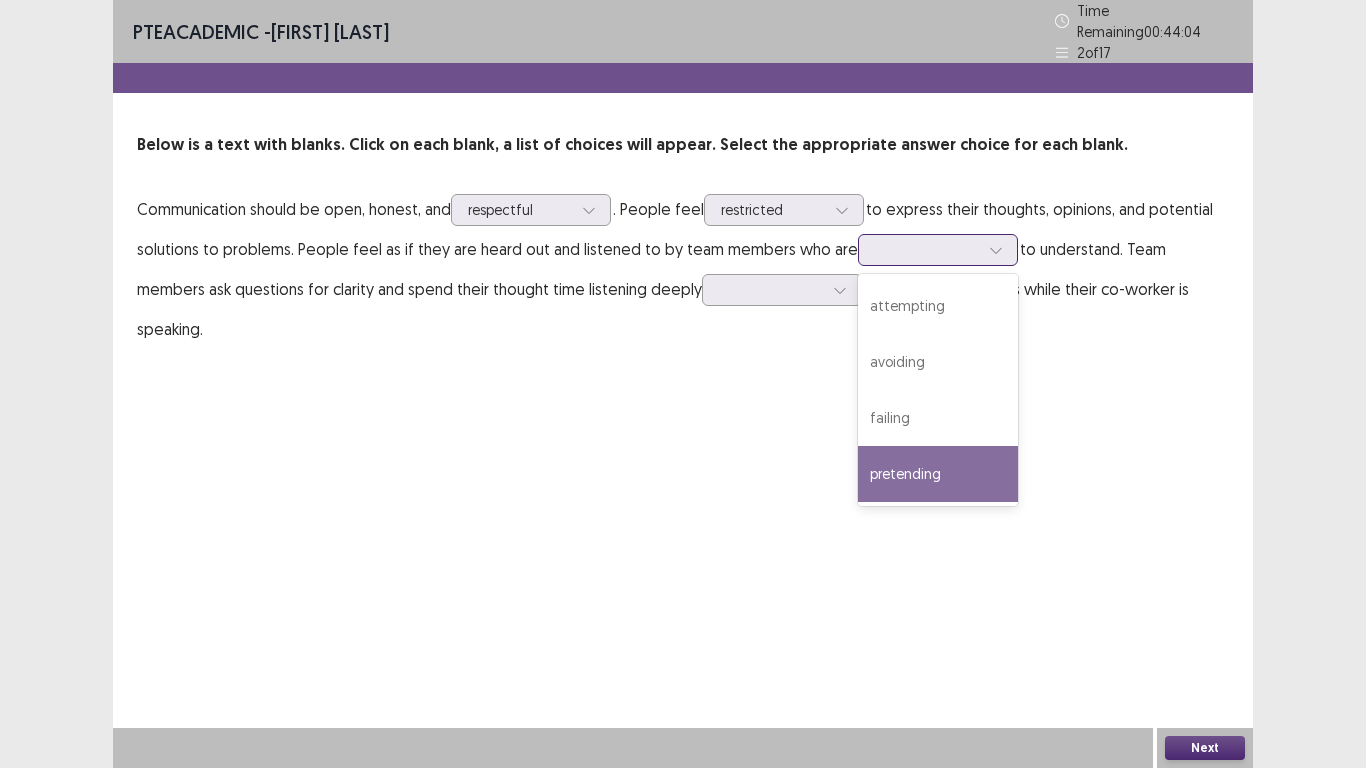 click on "pretending" at bounding box center (938, 474) 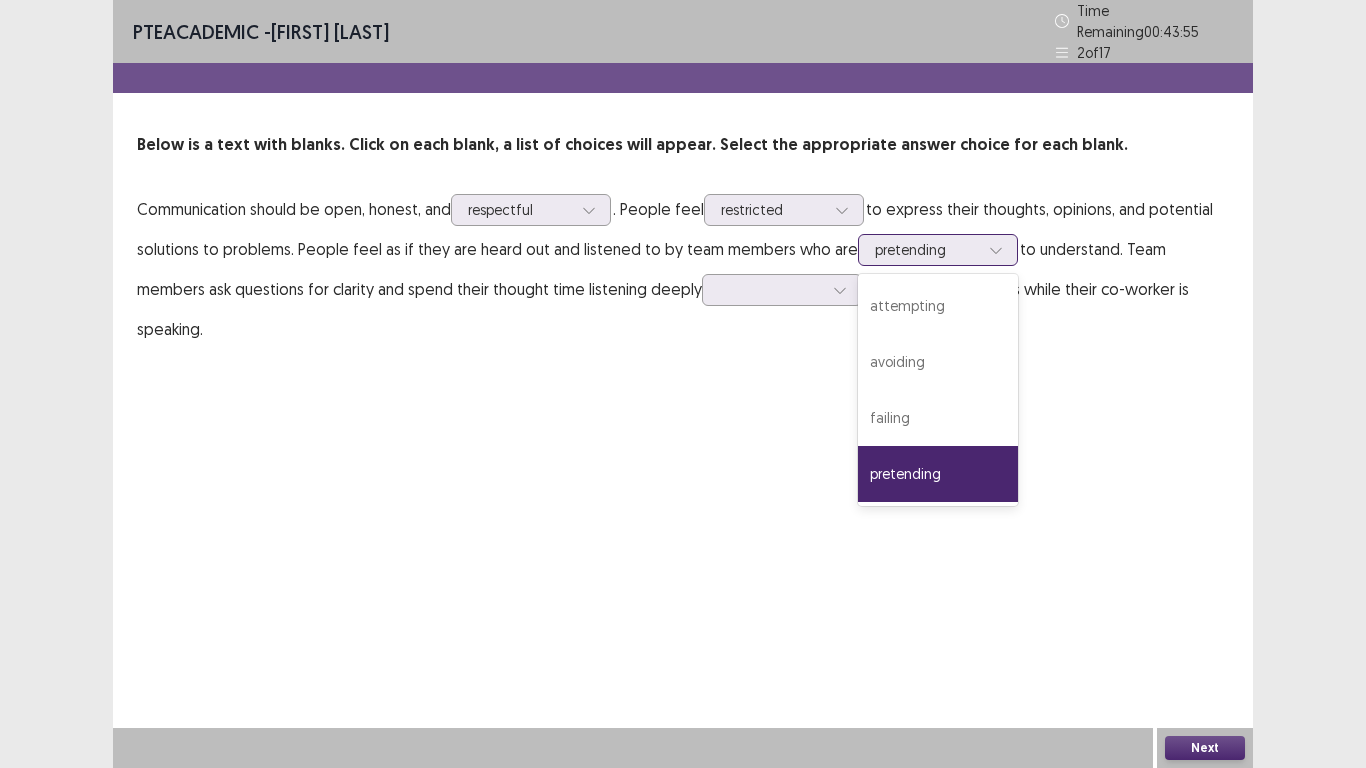 click at bounding box center (927, 249) 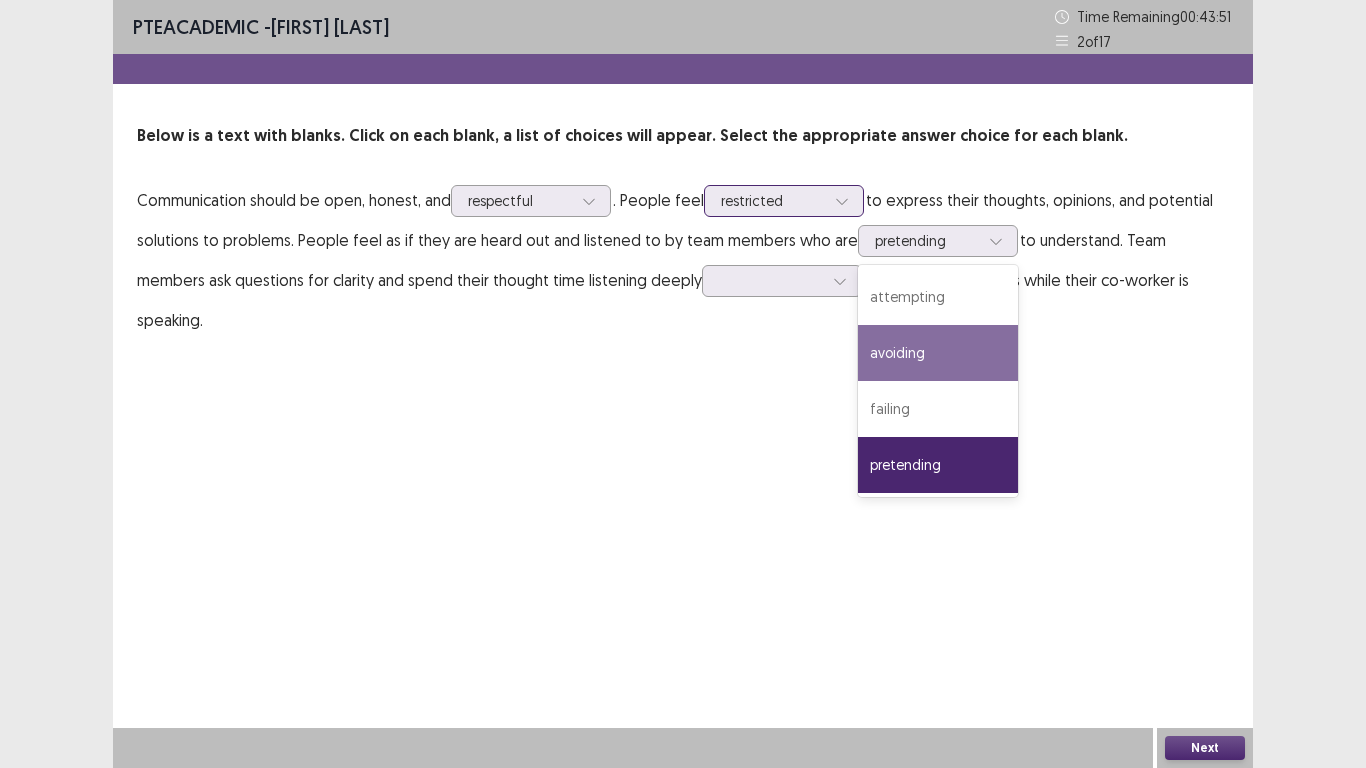 click at bounding box center [773, 200] 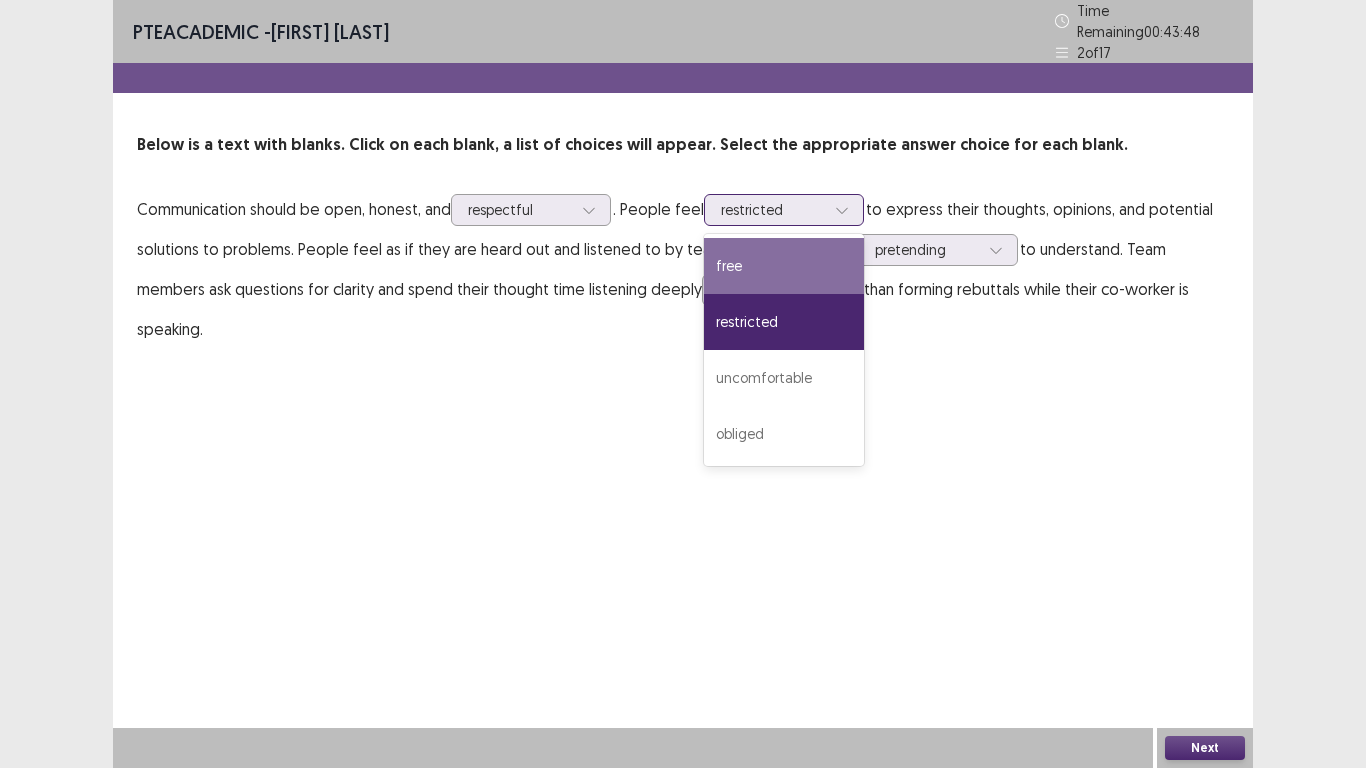 click on "free" at bounding box center [784, 266] 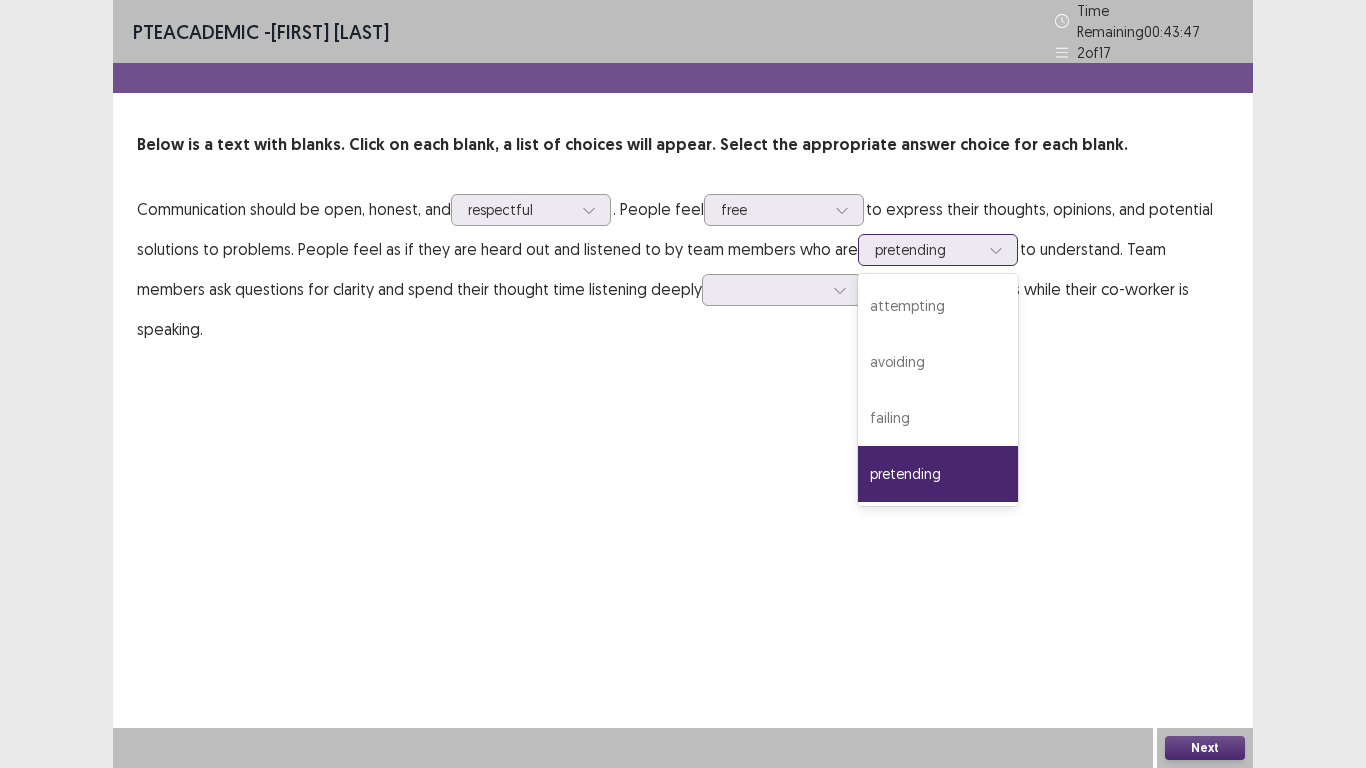 click 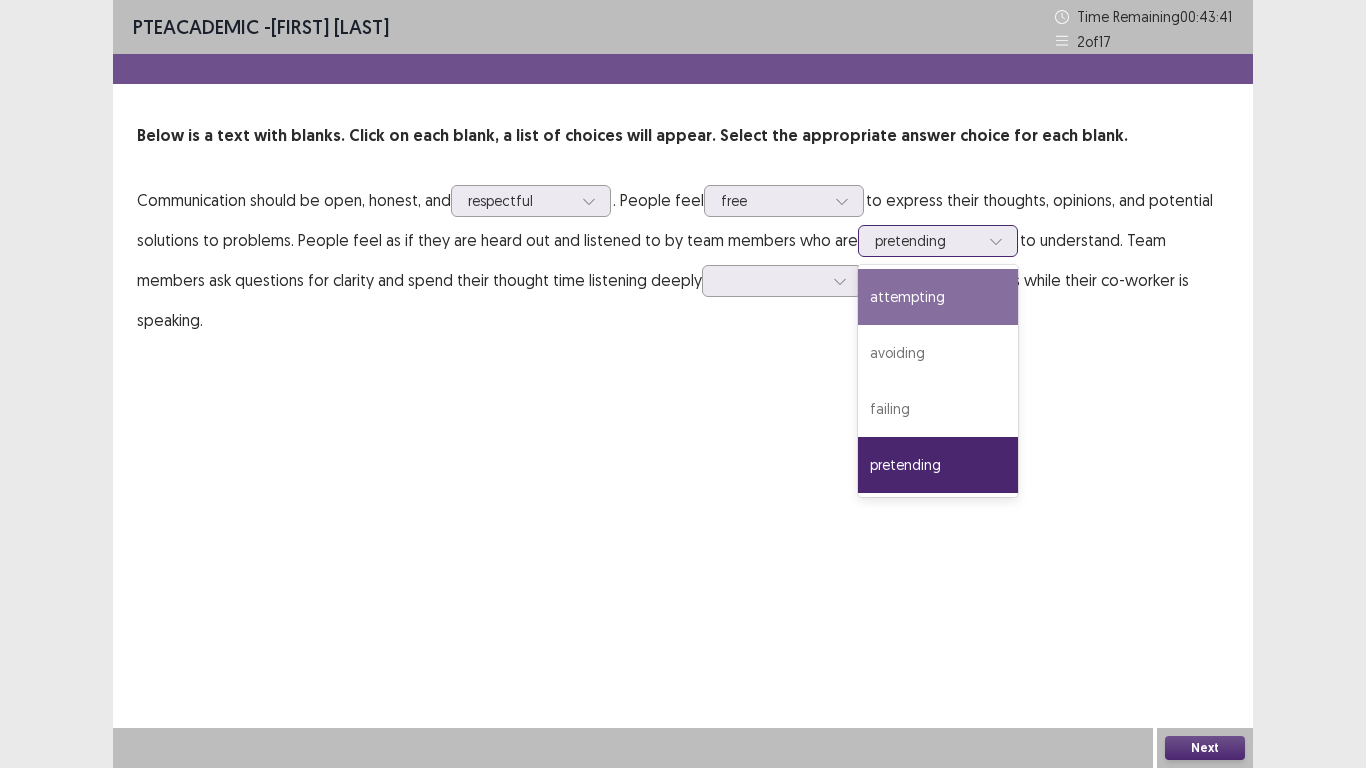 click on "attempting" at bounding box center (938, 297) 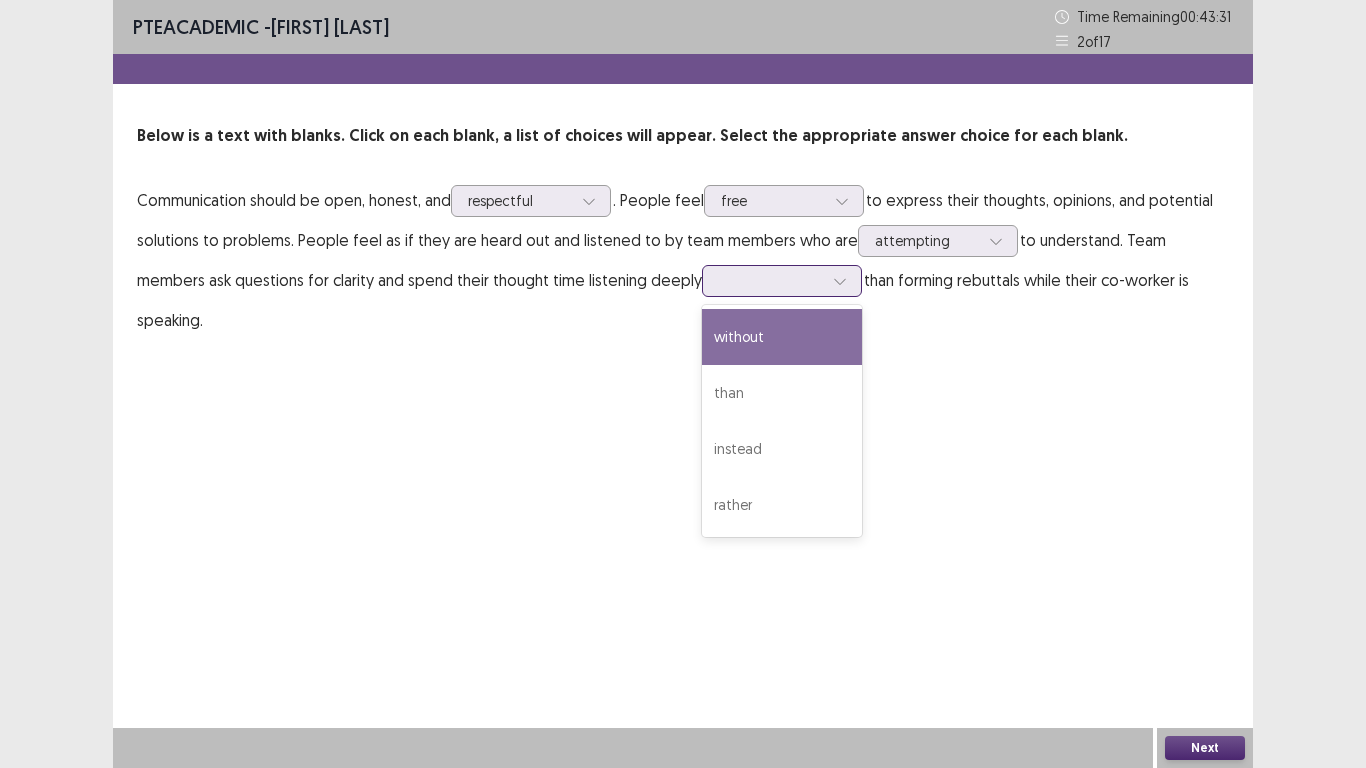 click 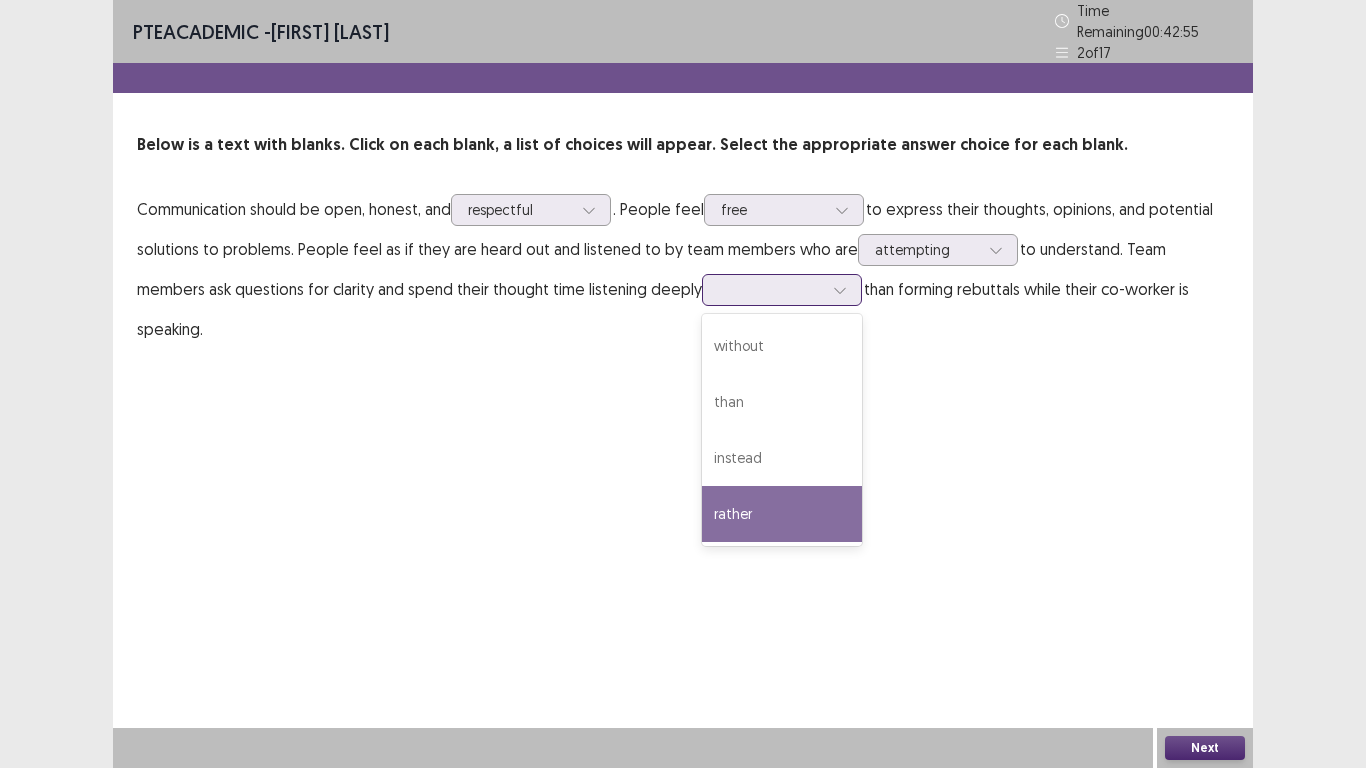 click on "rather" at bounding box center (782, 514) 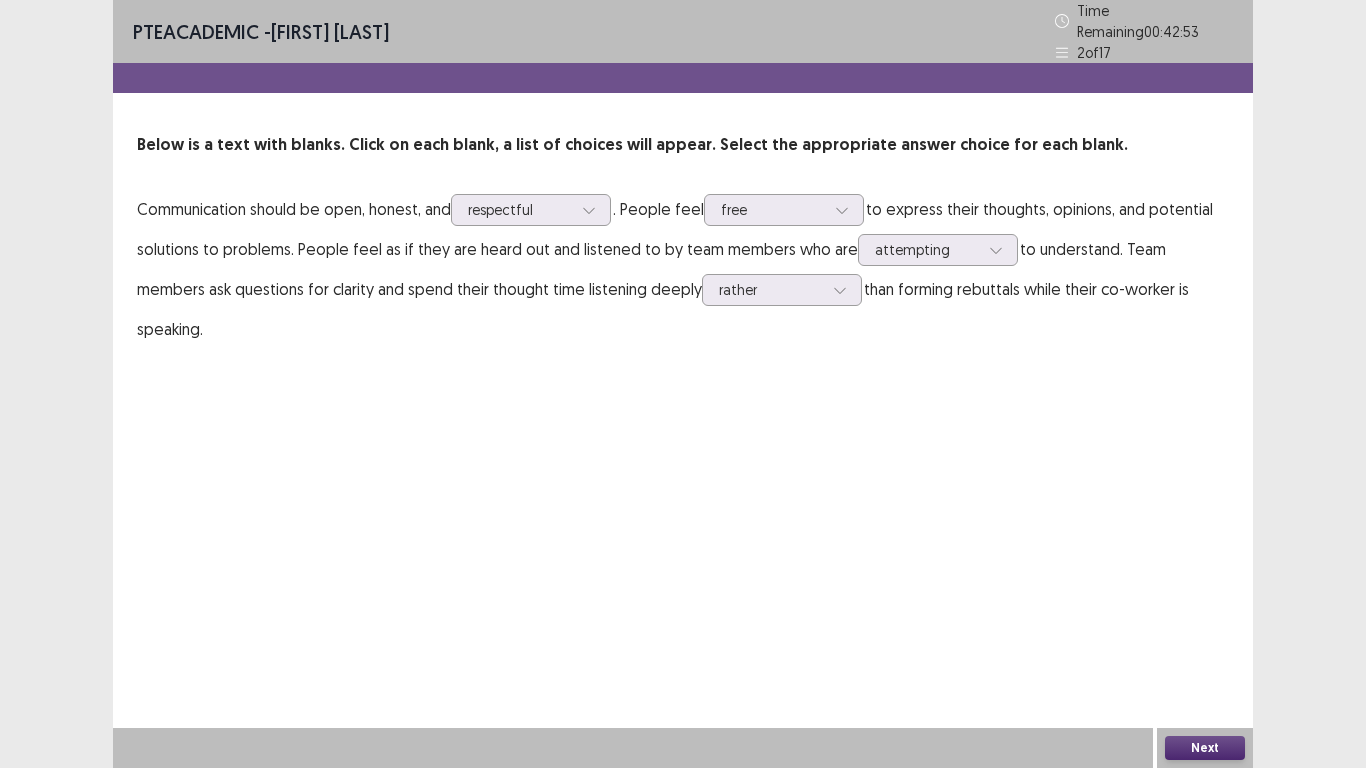 click on "Next" at bounding box center (1205, 748) 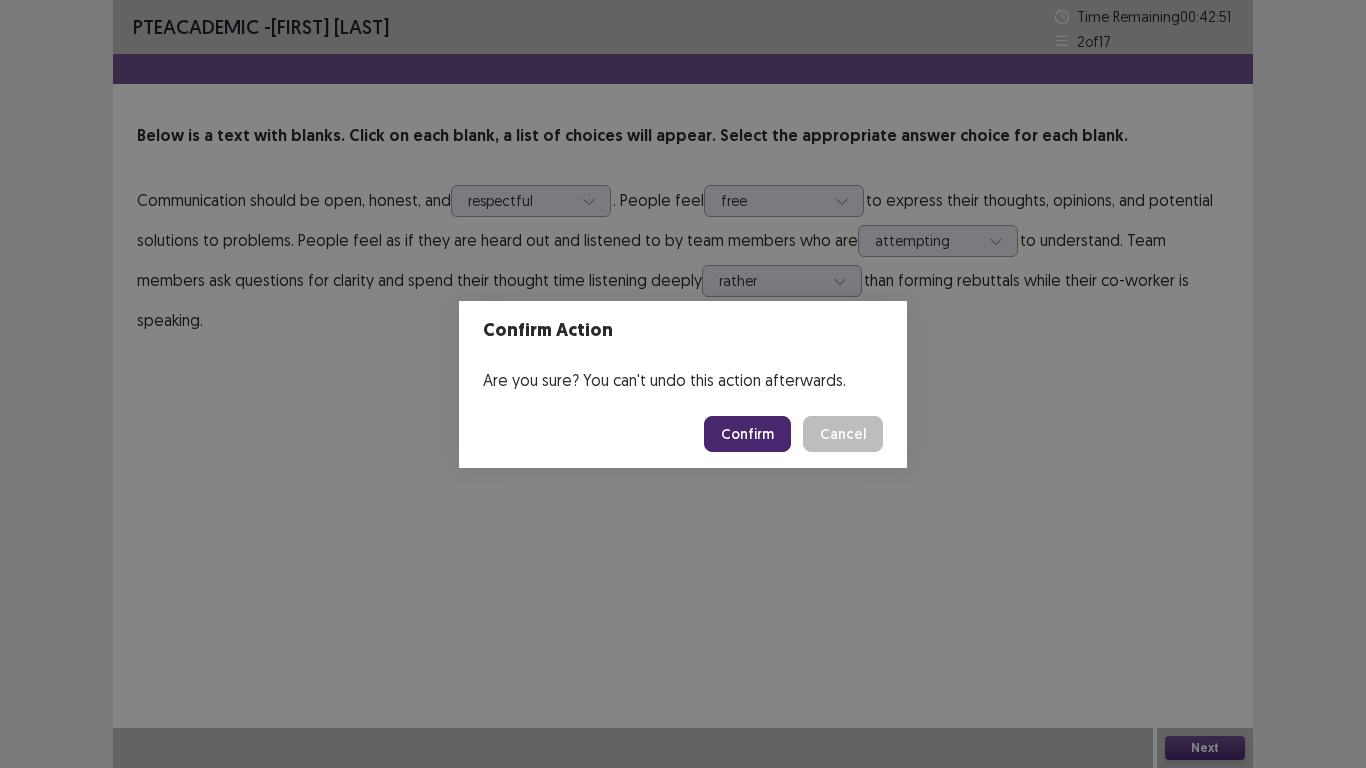 click on "Confirm" at bounding box center (747, 434) 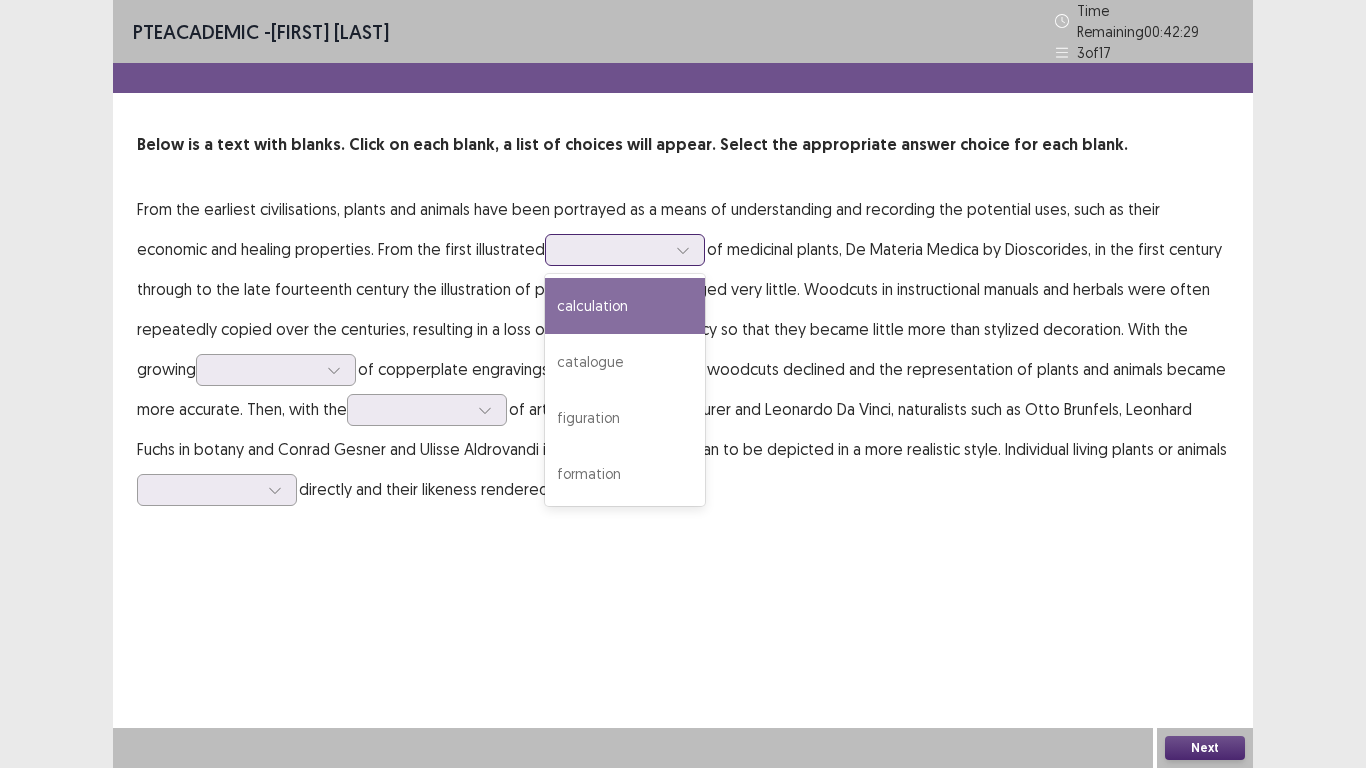 click at bounding box center (614, 249) 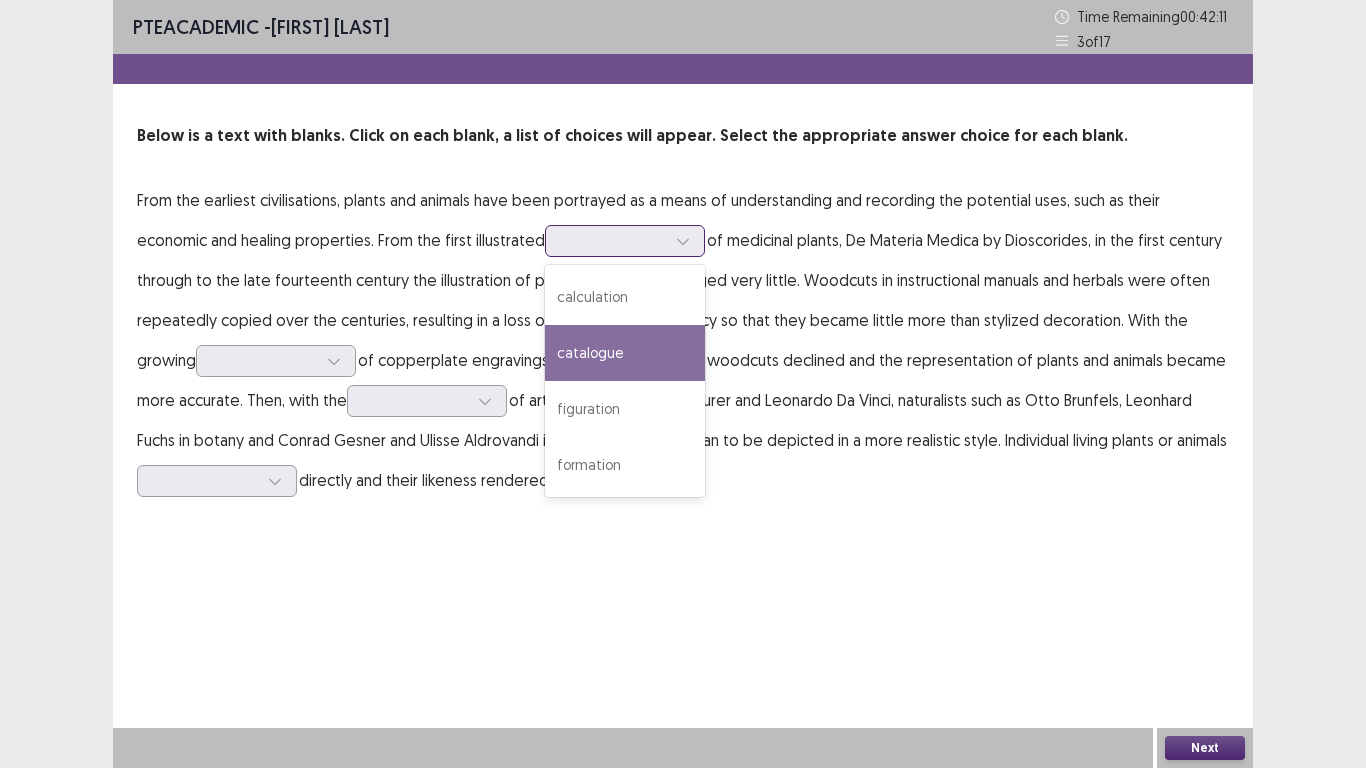 click on "catalogue" at bounding box center [625, 353] 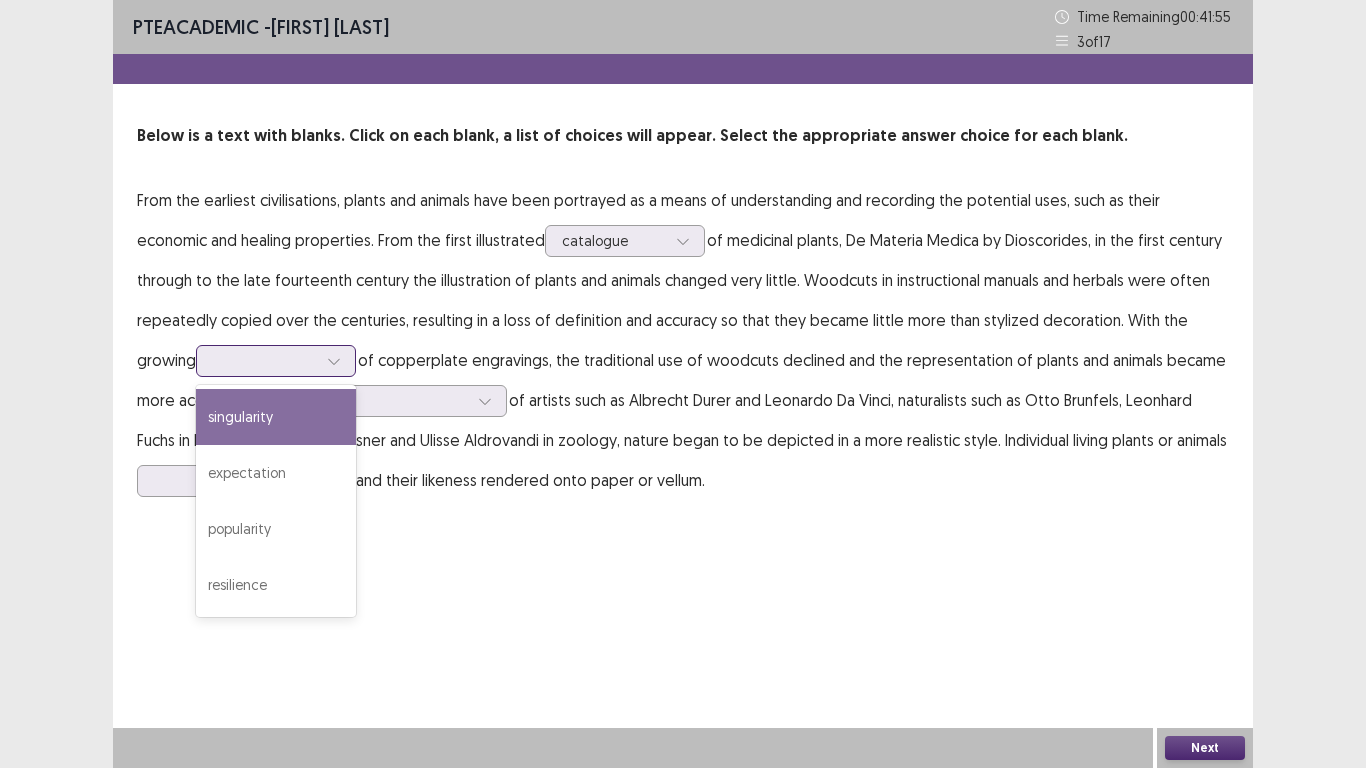click at bounding box center (334, 361) 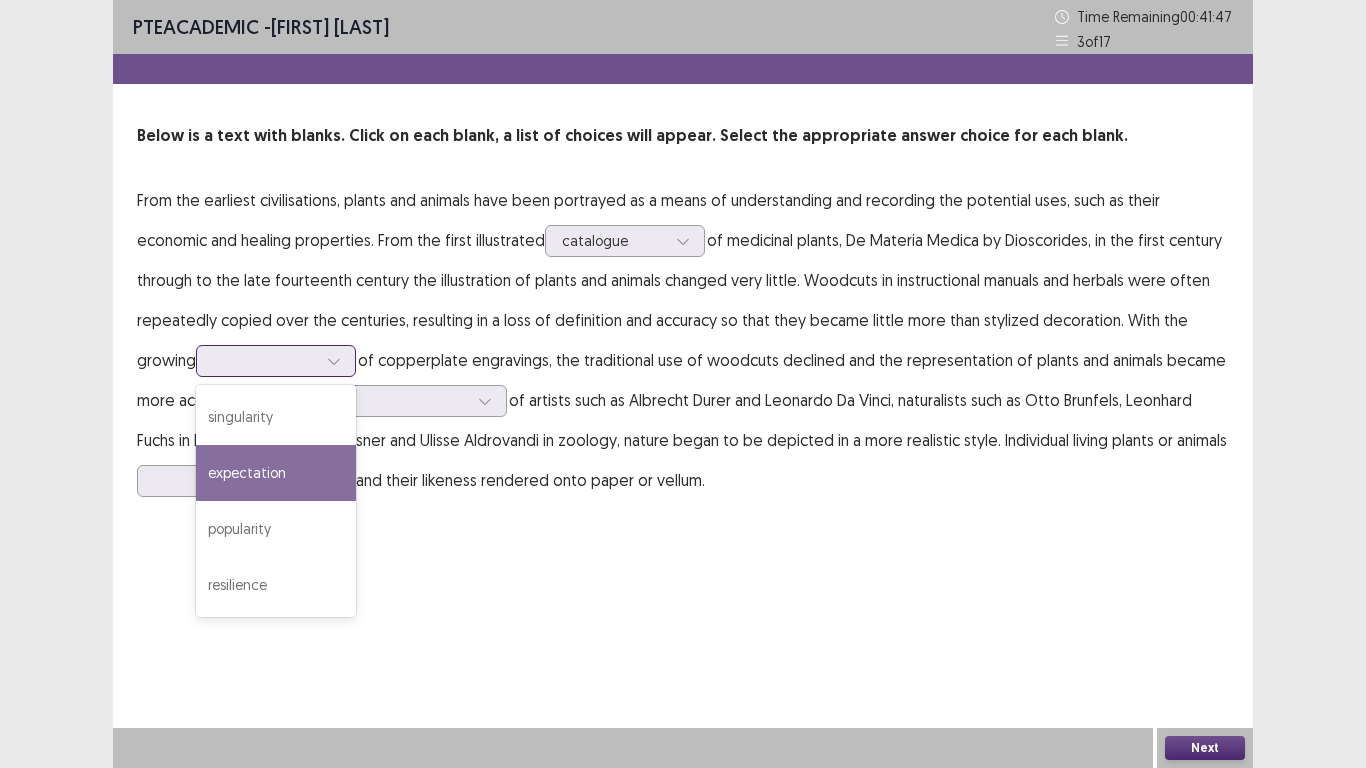 click on "expectation" at bounding box center [276, 473] 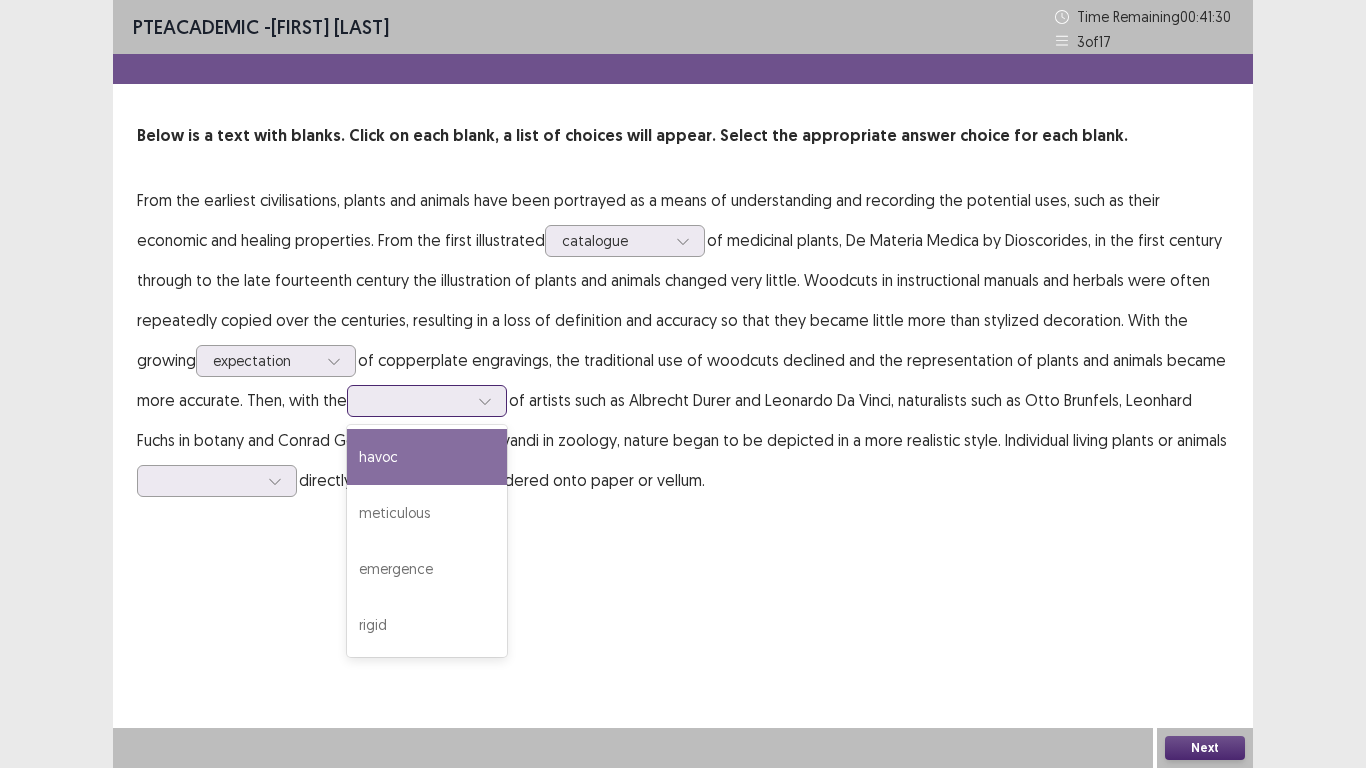click 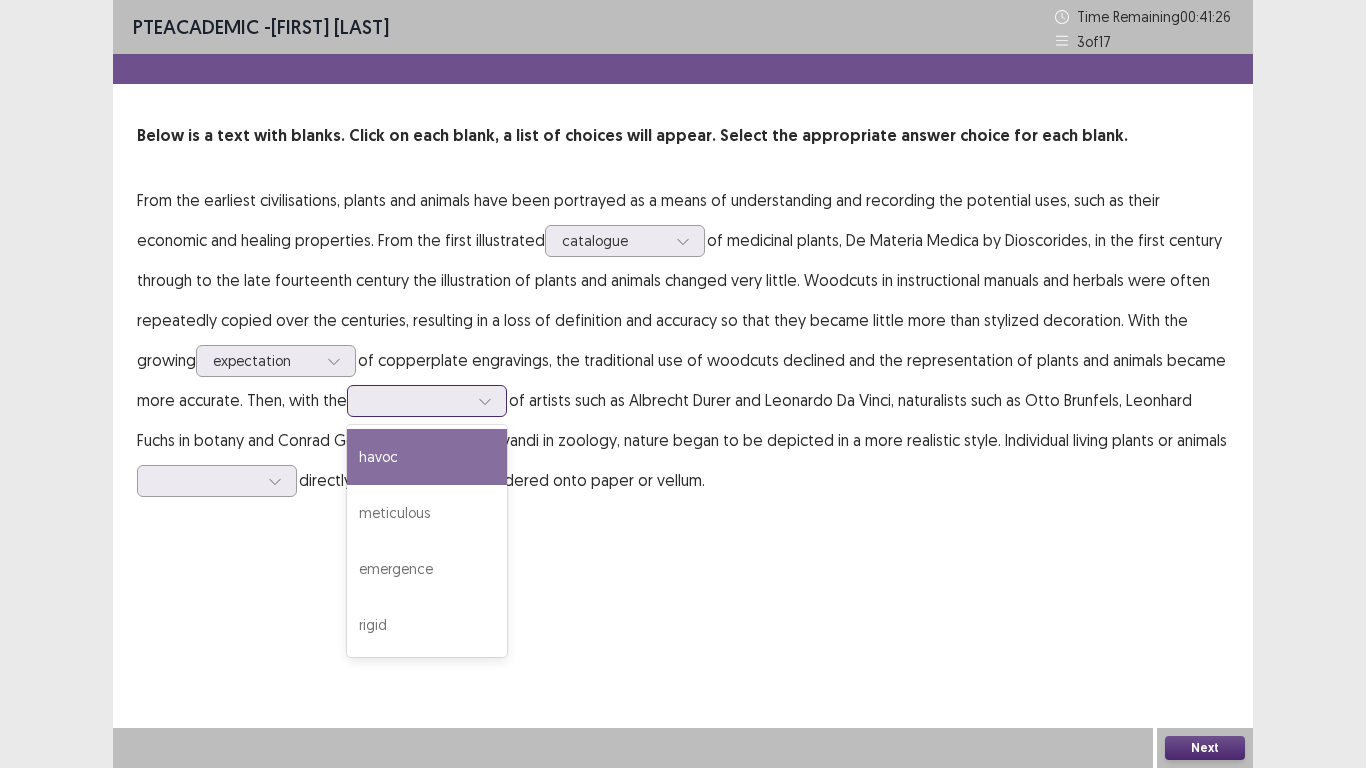 click on "havoc" at bounding box center (427, 457) 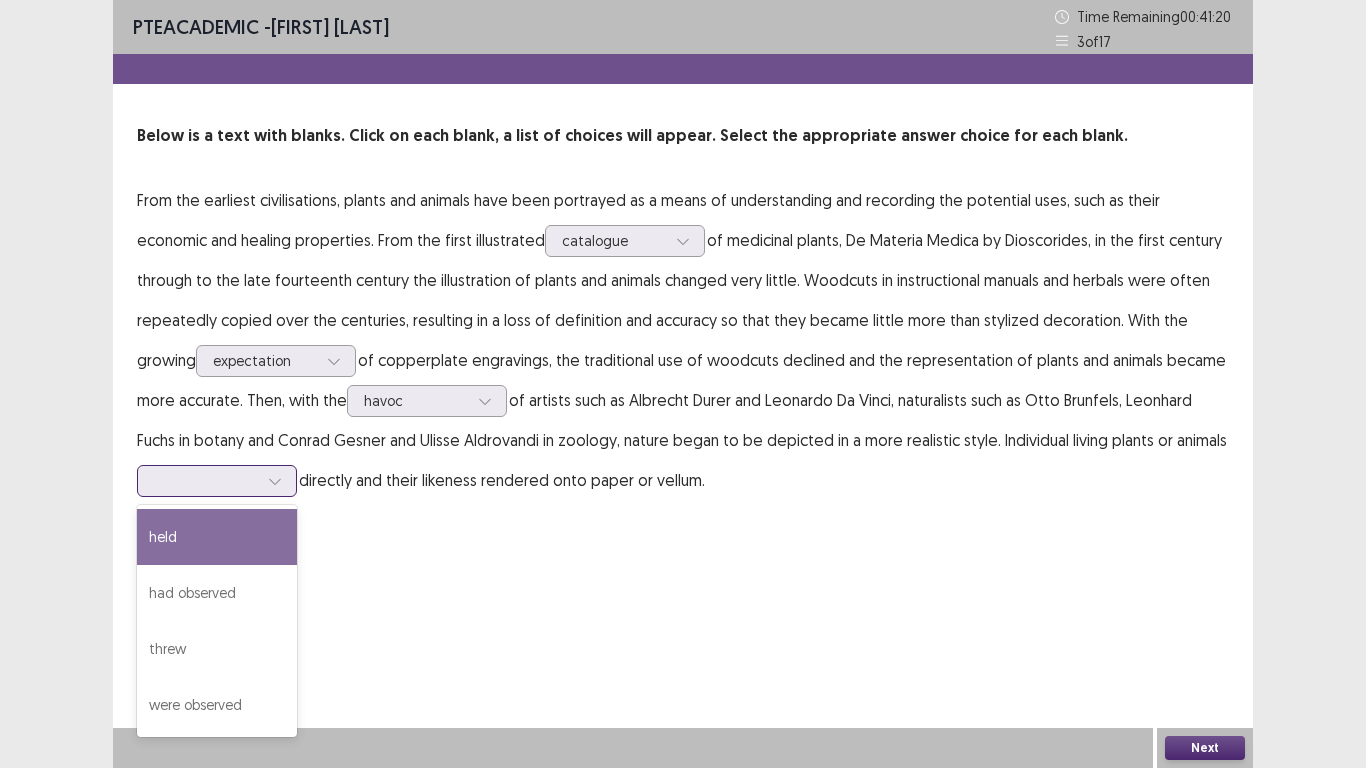 click 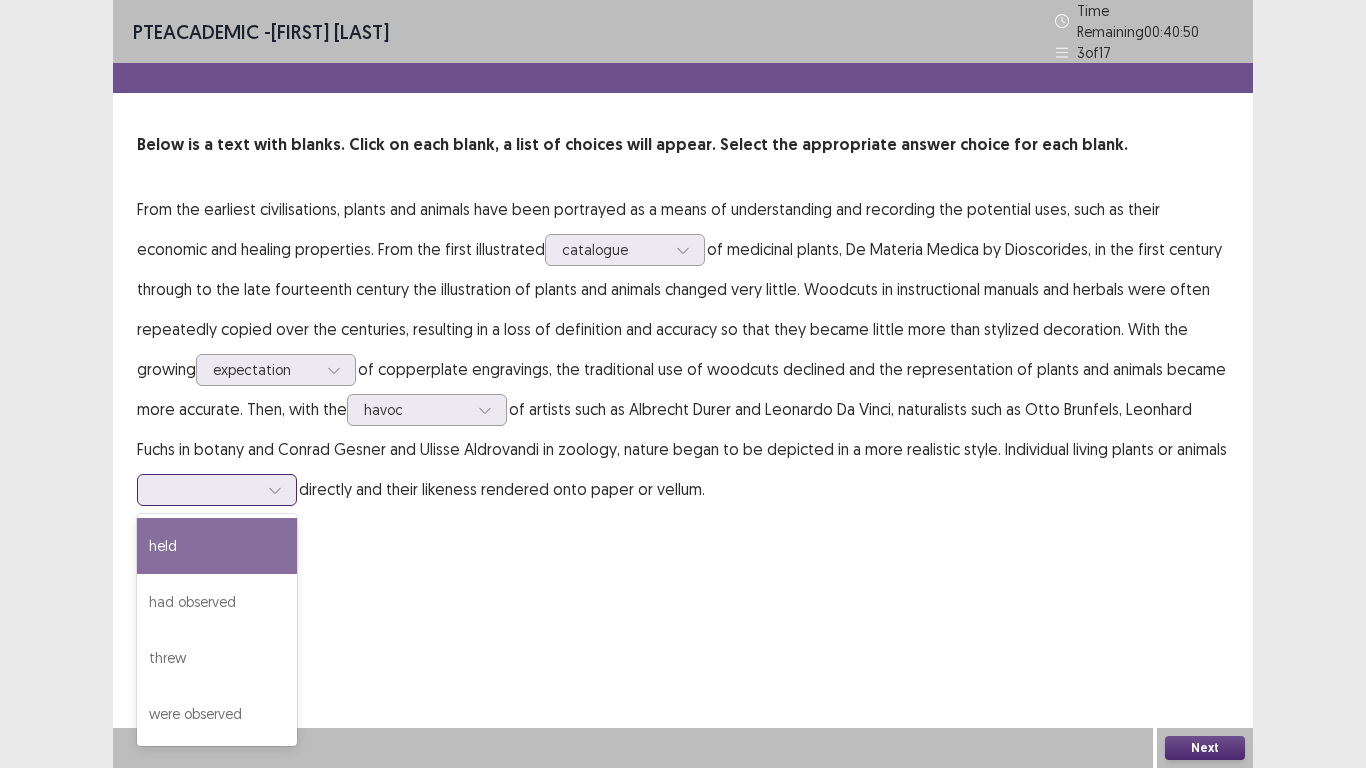 click on "held" at bounding box center [217, 546] 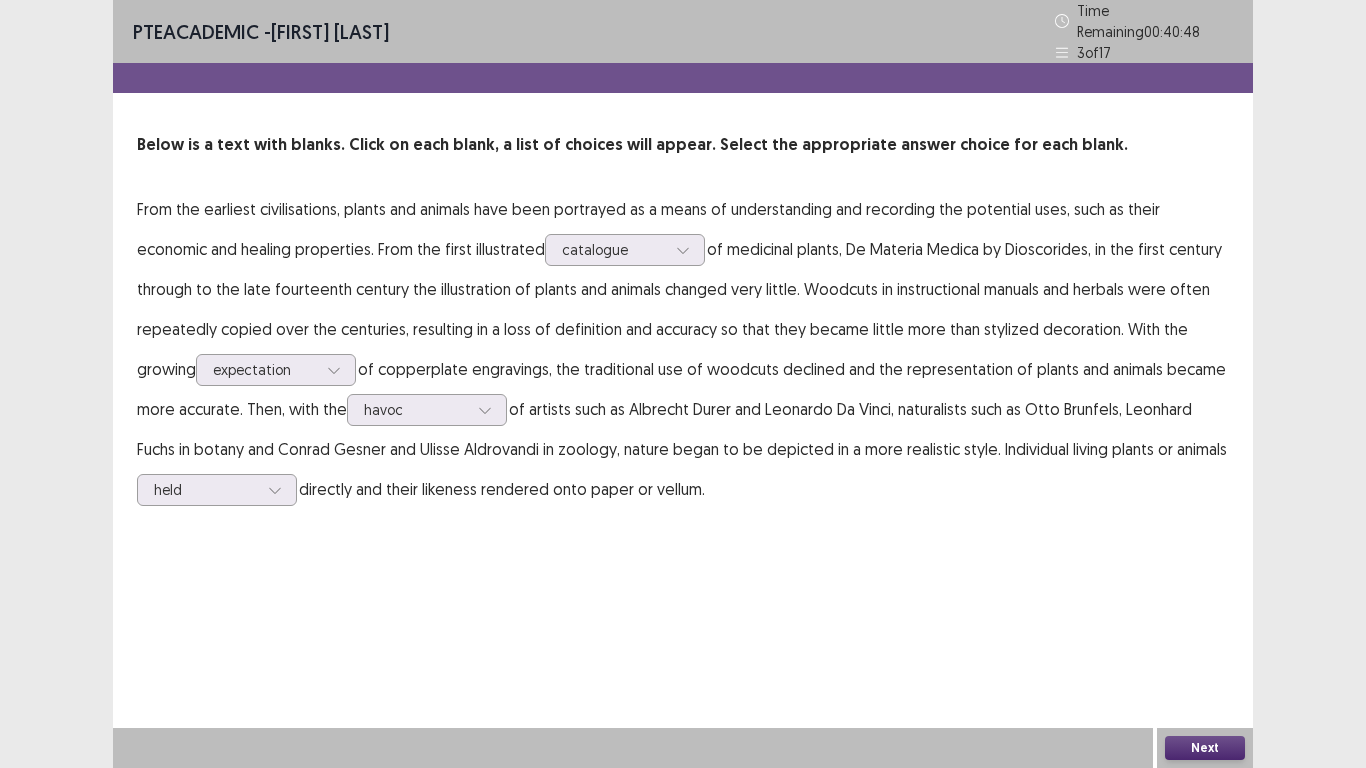 click on "Next" at bounding box center [1205, 748] 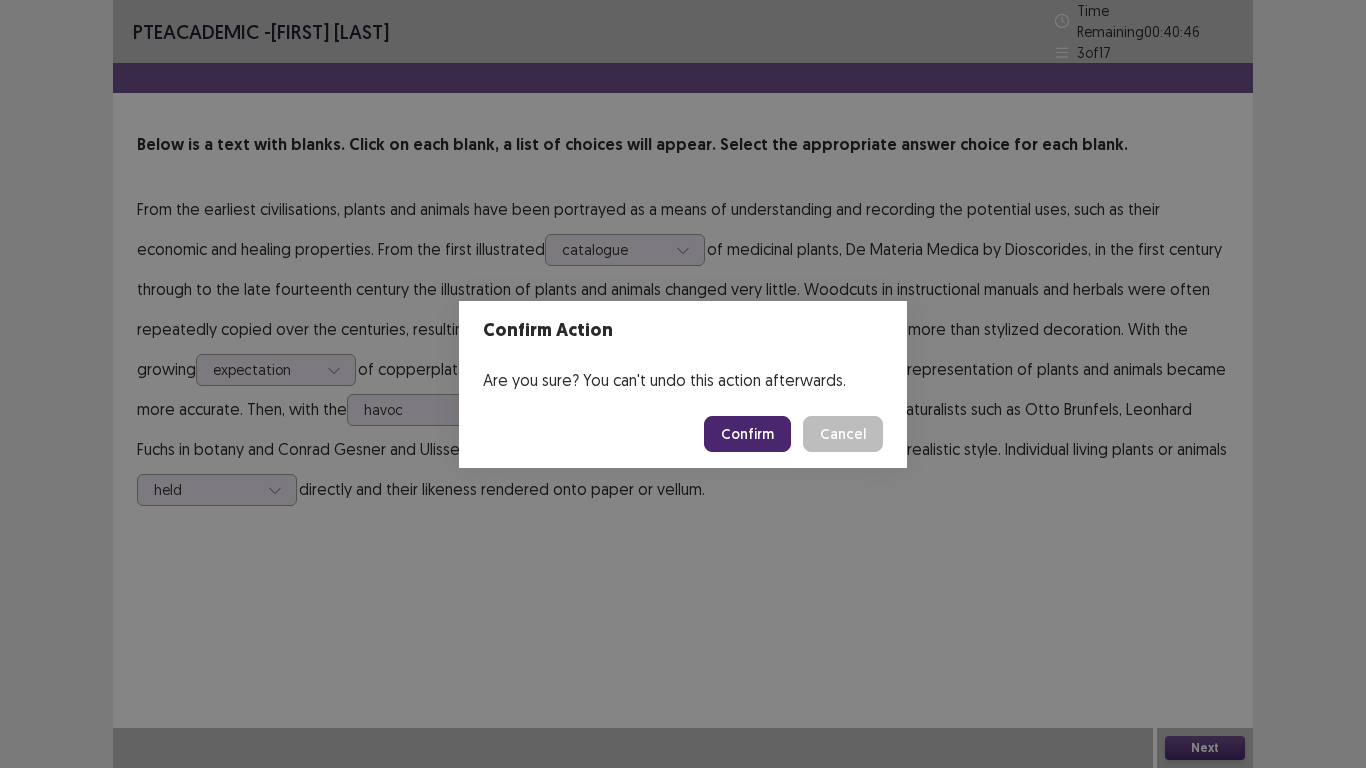 click on "Confirm" at bounding box center [747, 434] 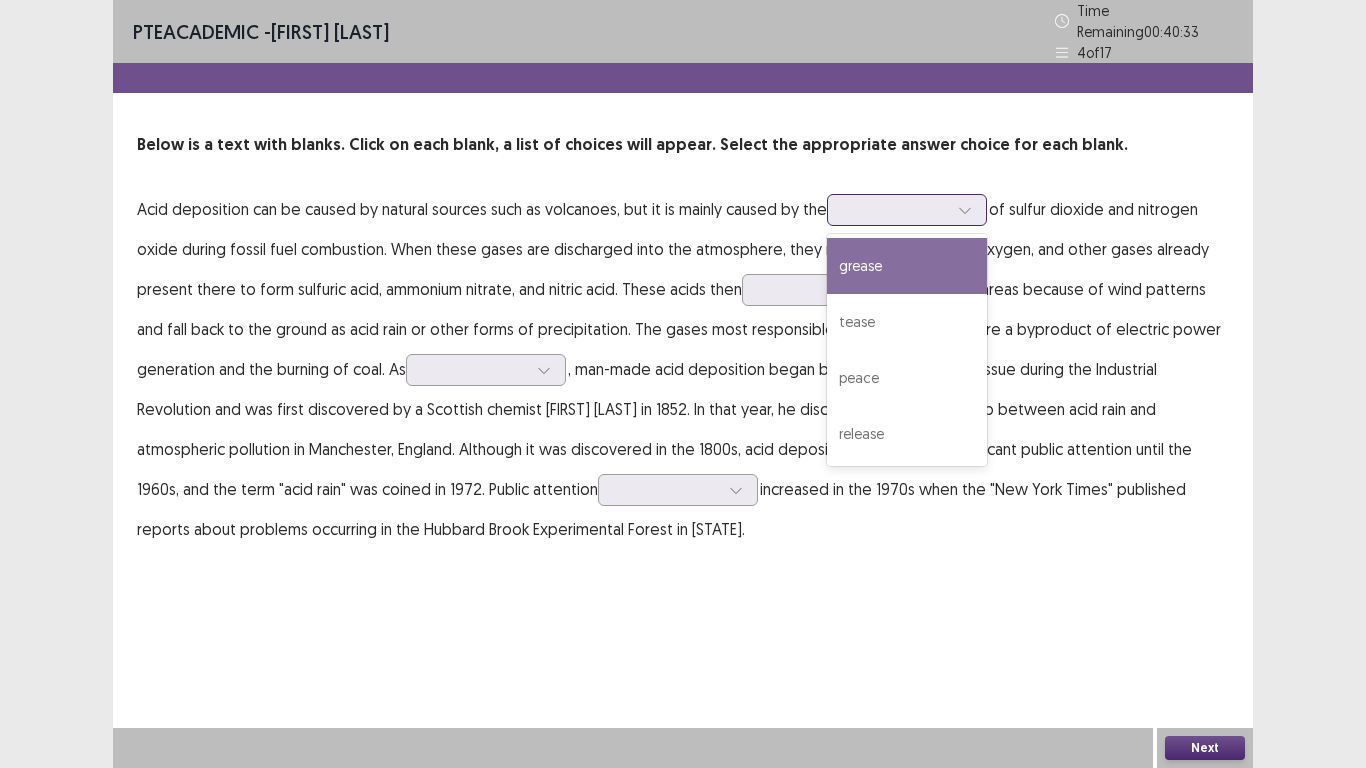 click 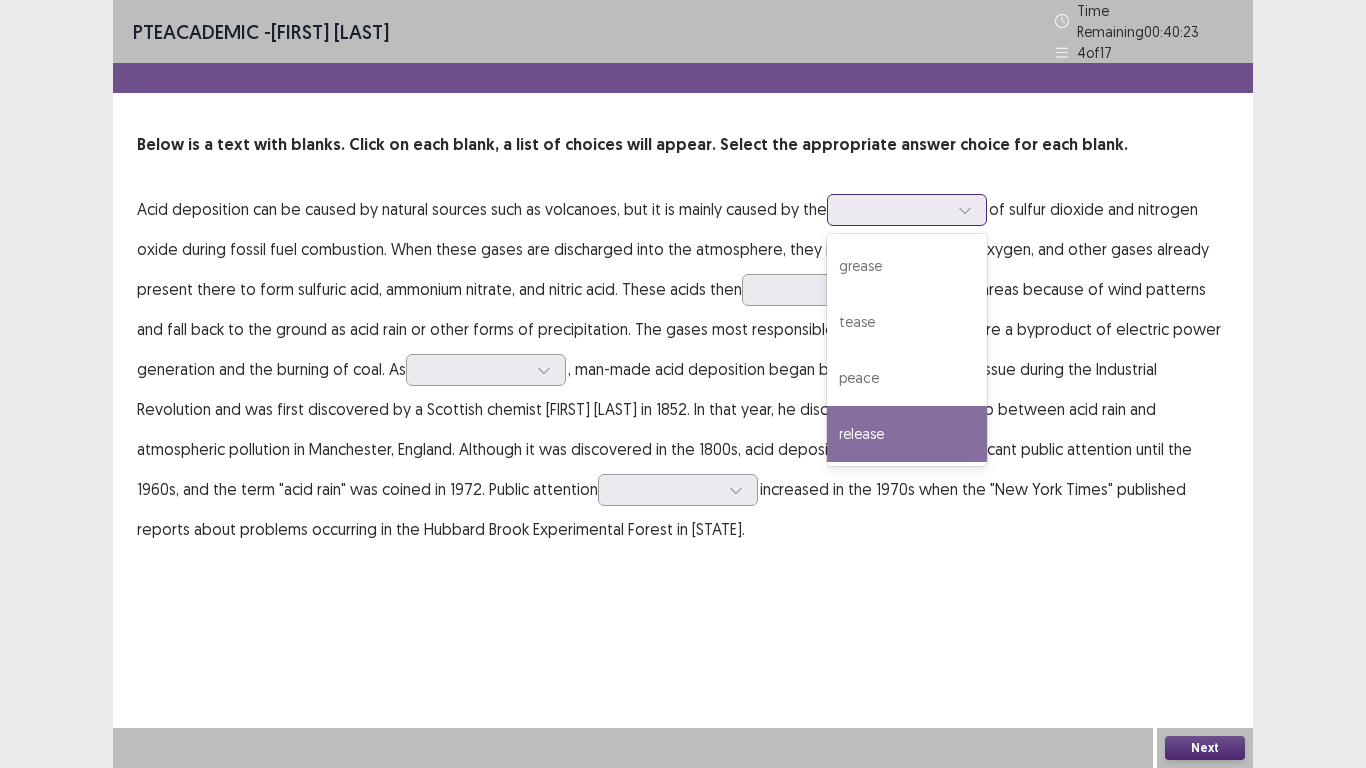 click on "release" at bounding box center [907, 434] 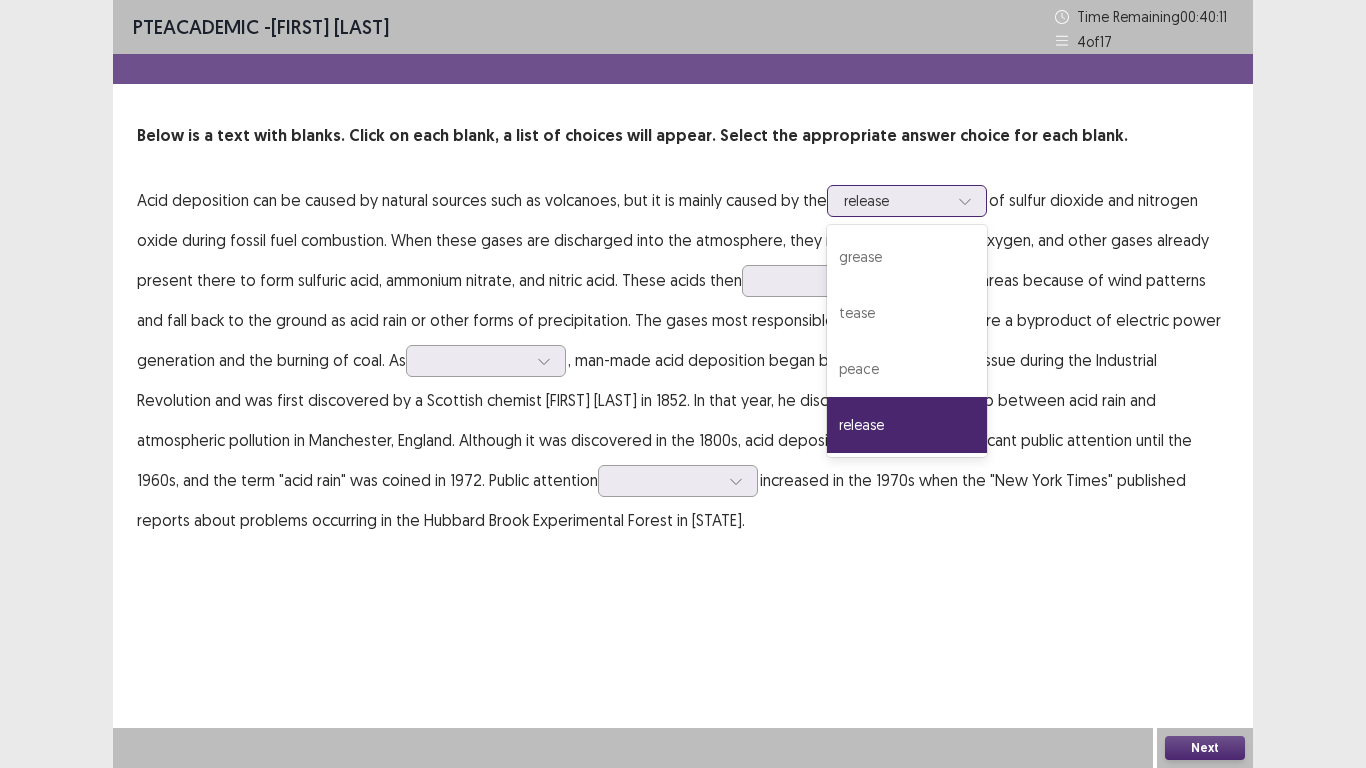 click at bounding box center [896, 200] 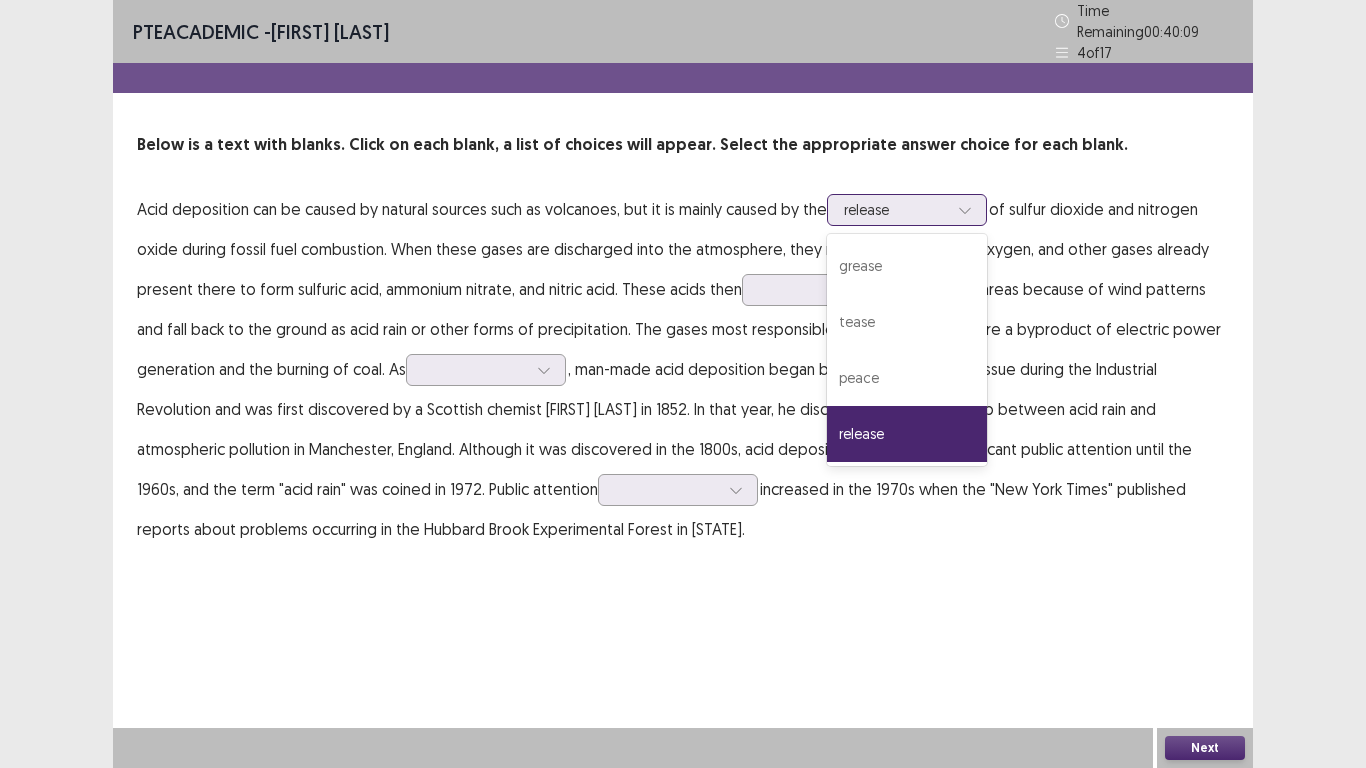 click on "release" at bounding box center [907, 434] 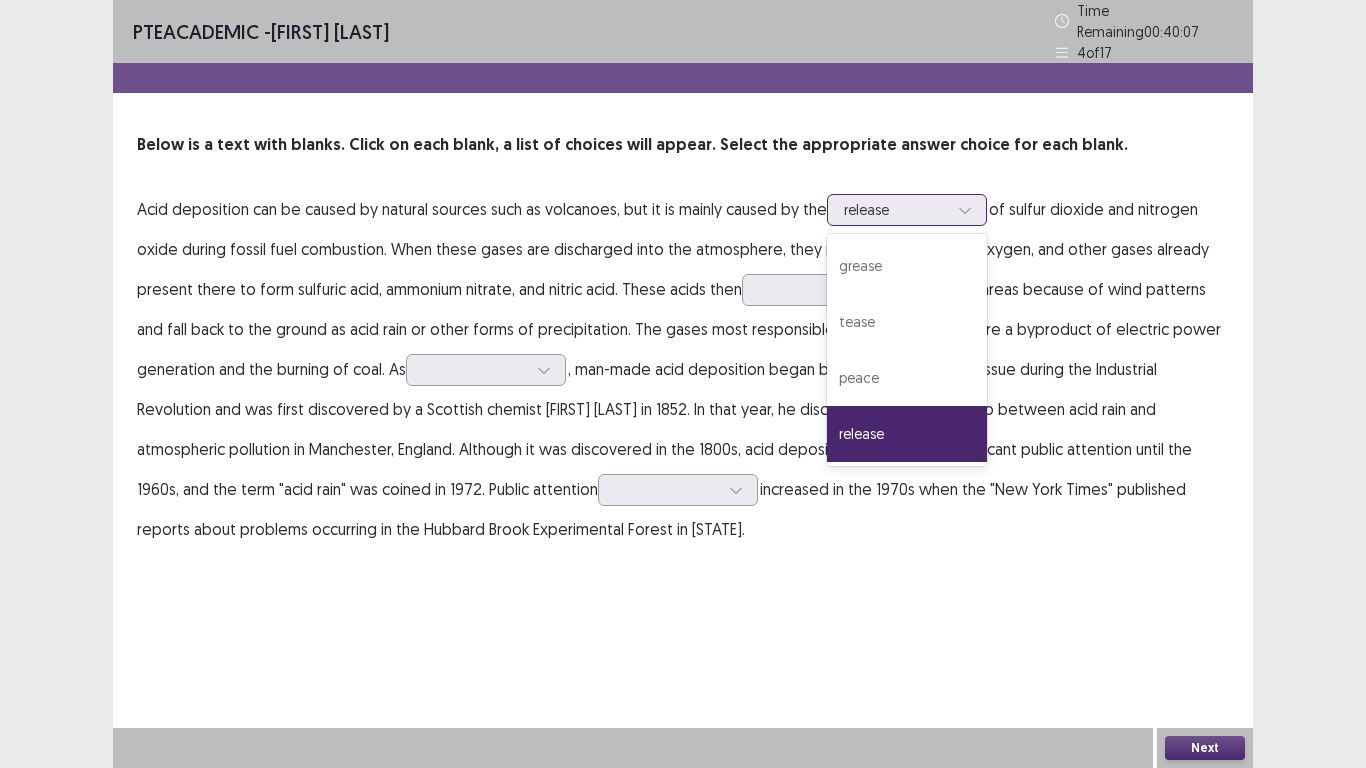 click at bounding box center [896, 209] 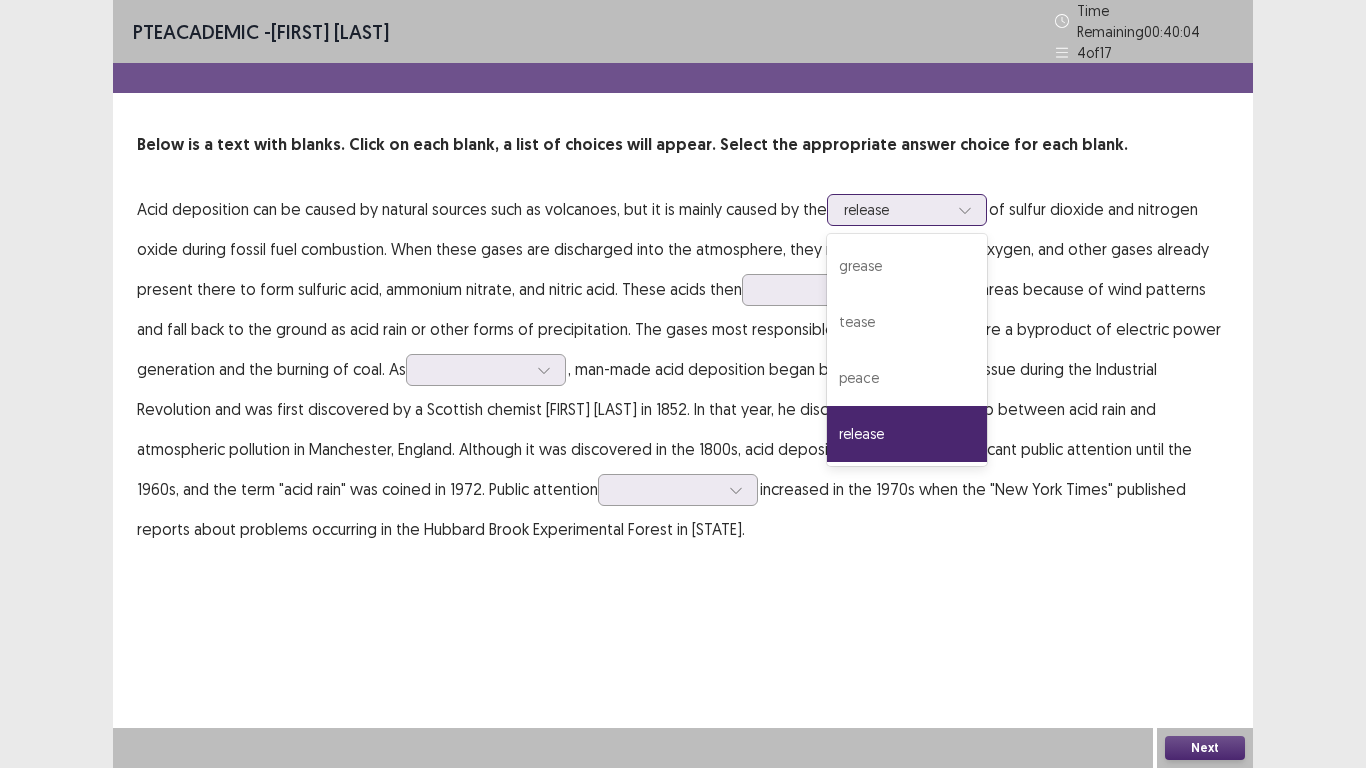 click on "release" at bounding box center [907, 434] 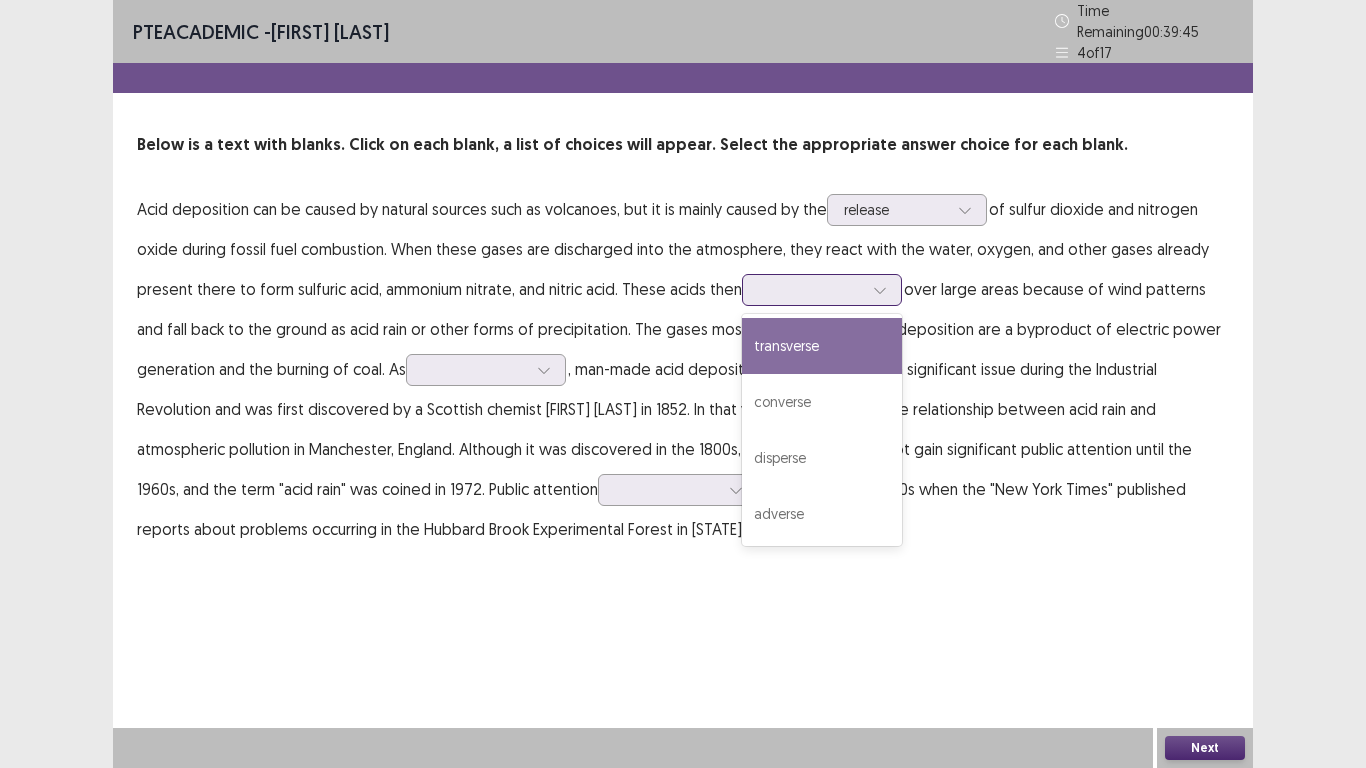 click at bounding box center [811, 289] 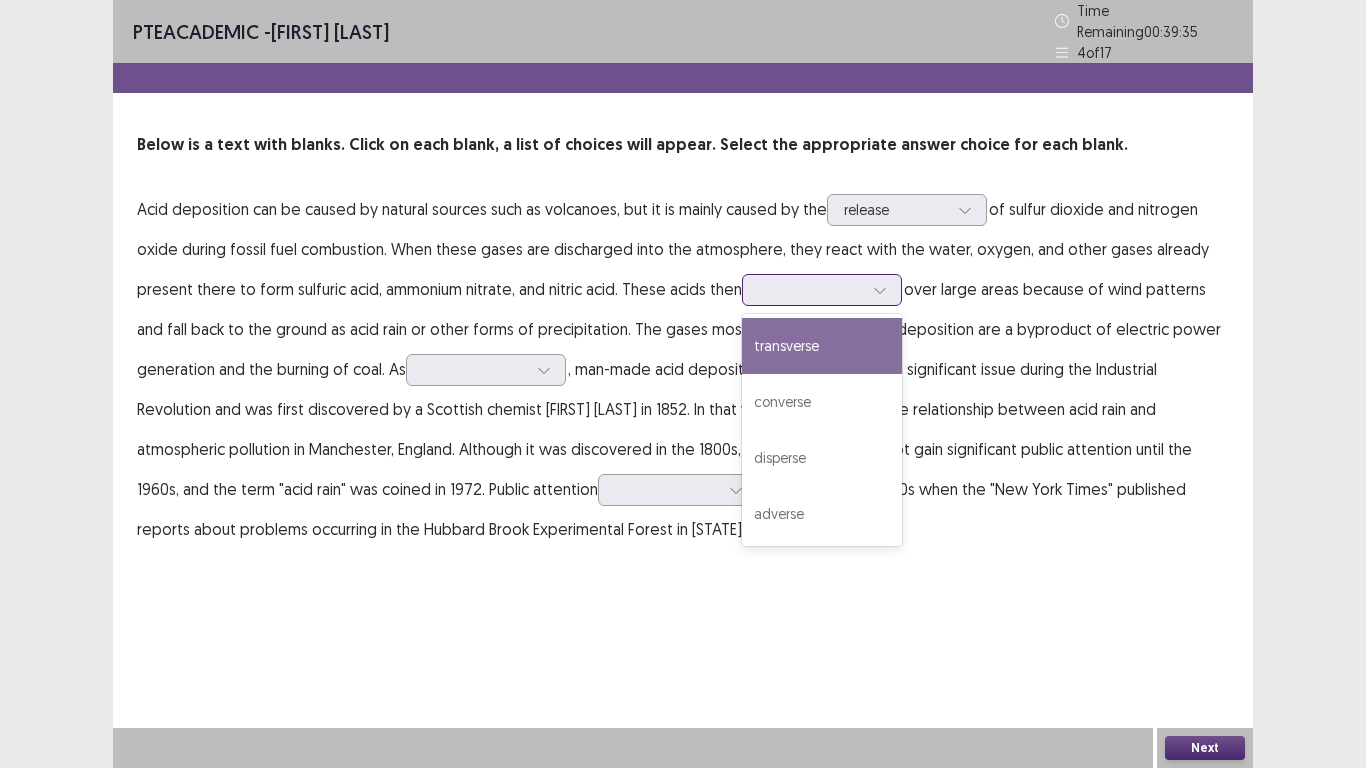 click on "transverse" at bounding box center (822, 346) 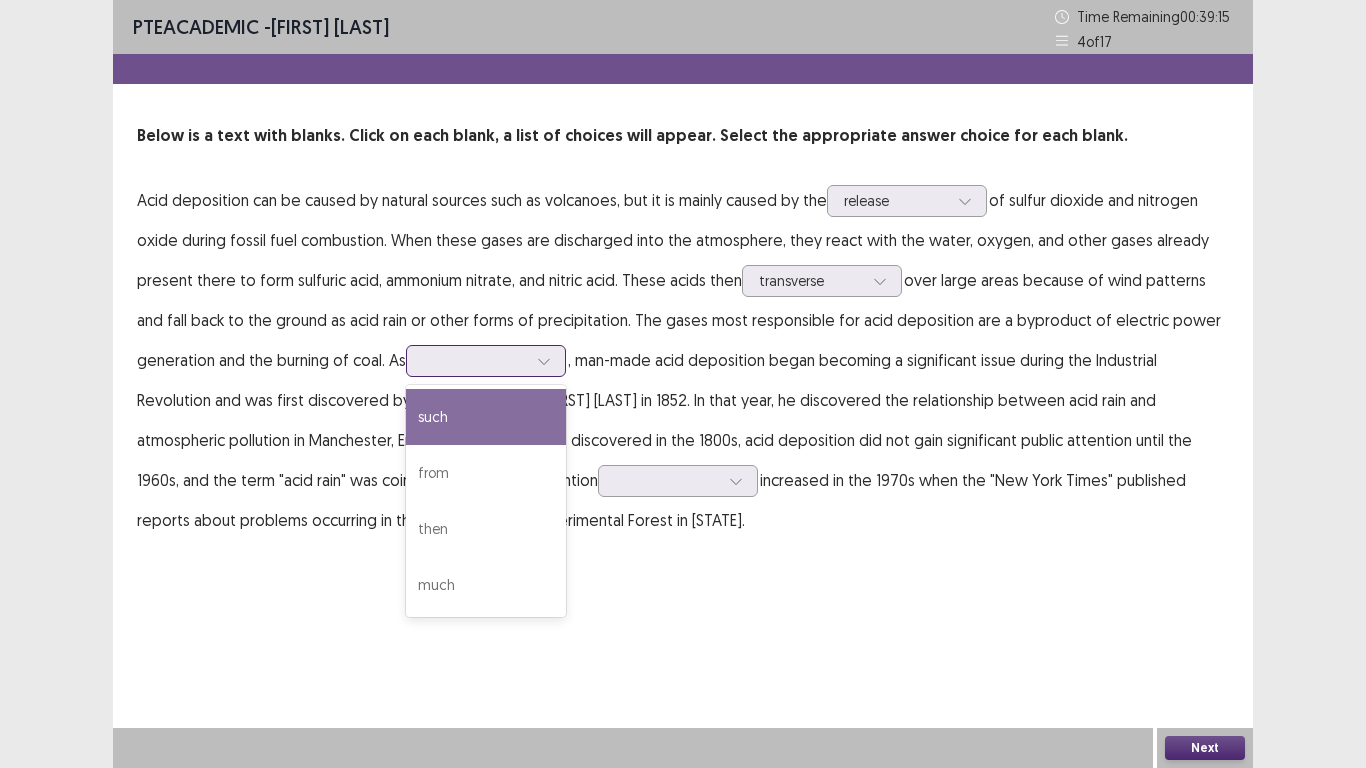 click at bounding box center [544, 361] 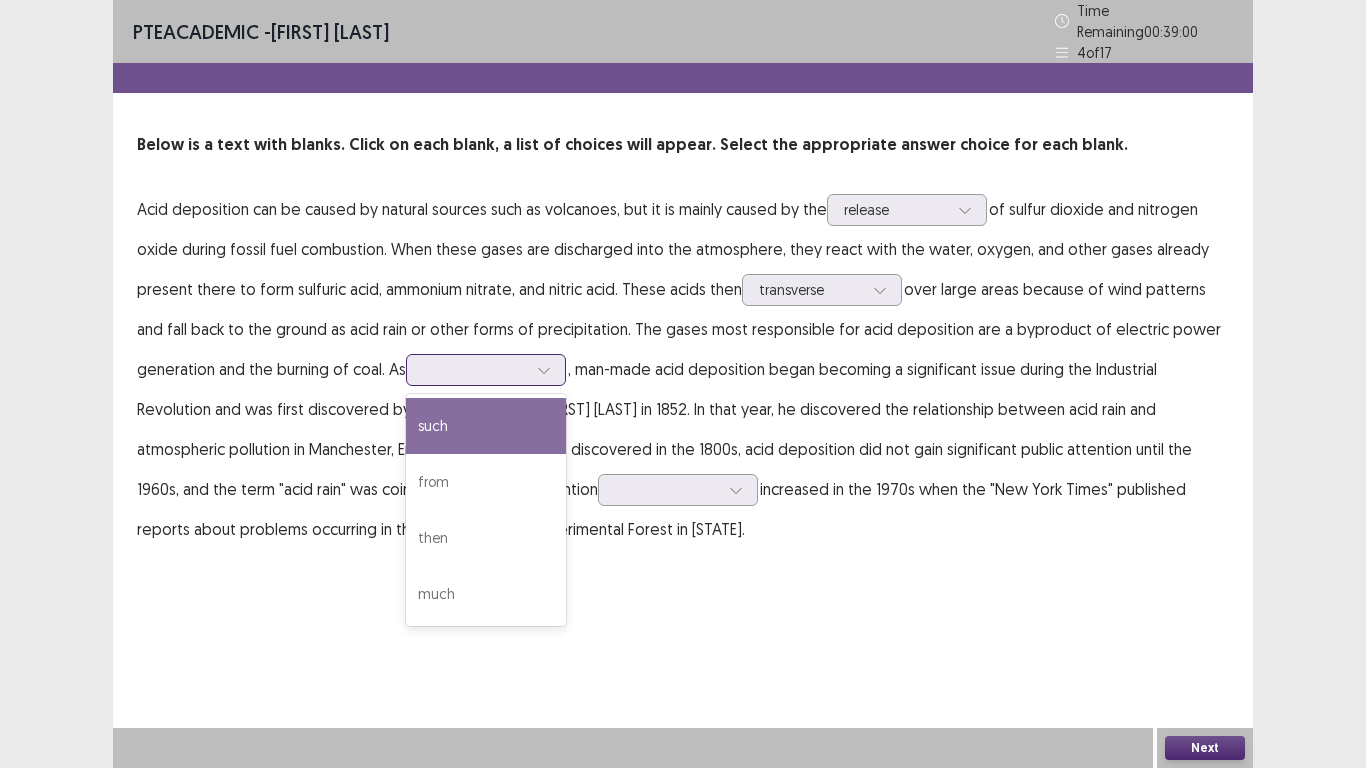click on "such" at bounding box center (486, 426) 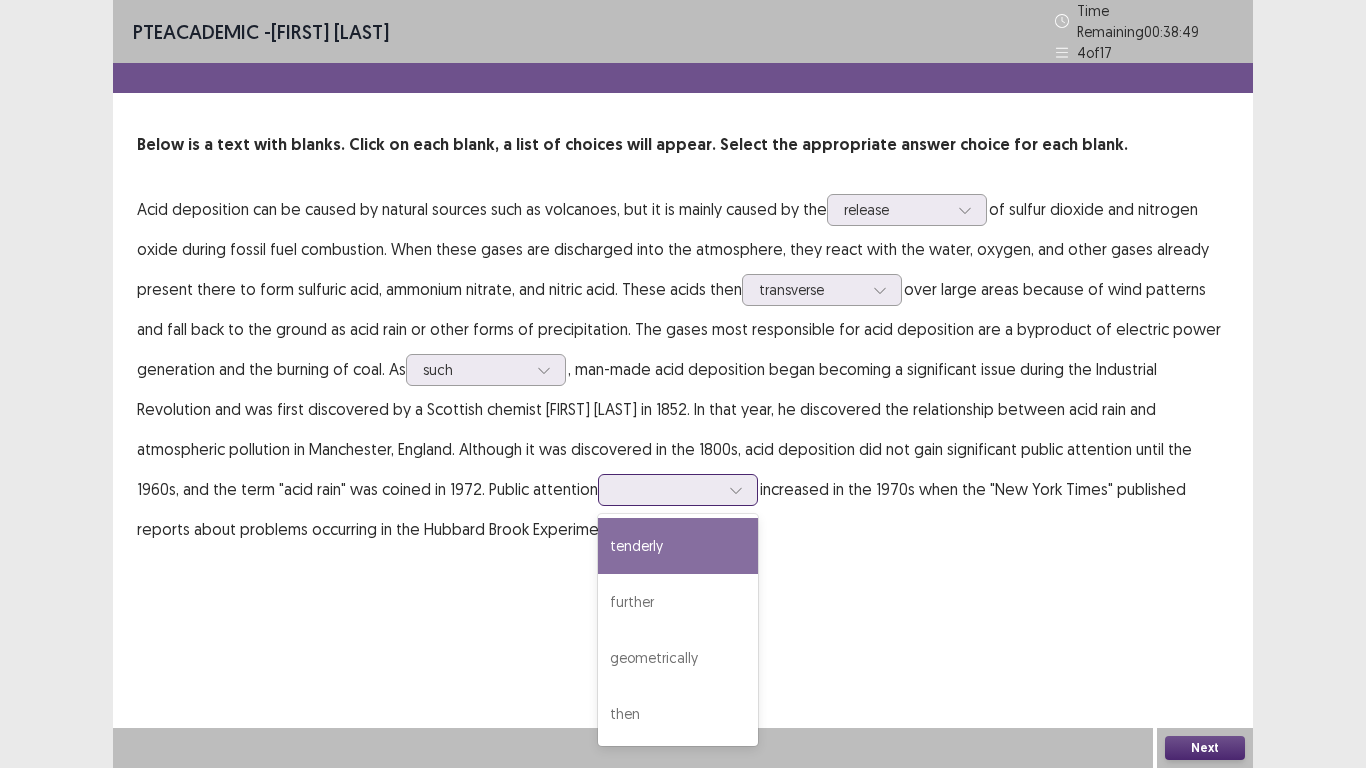 click 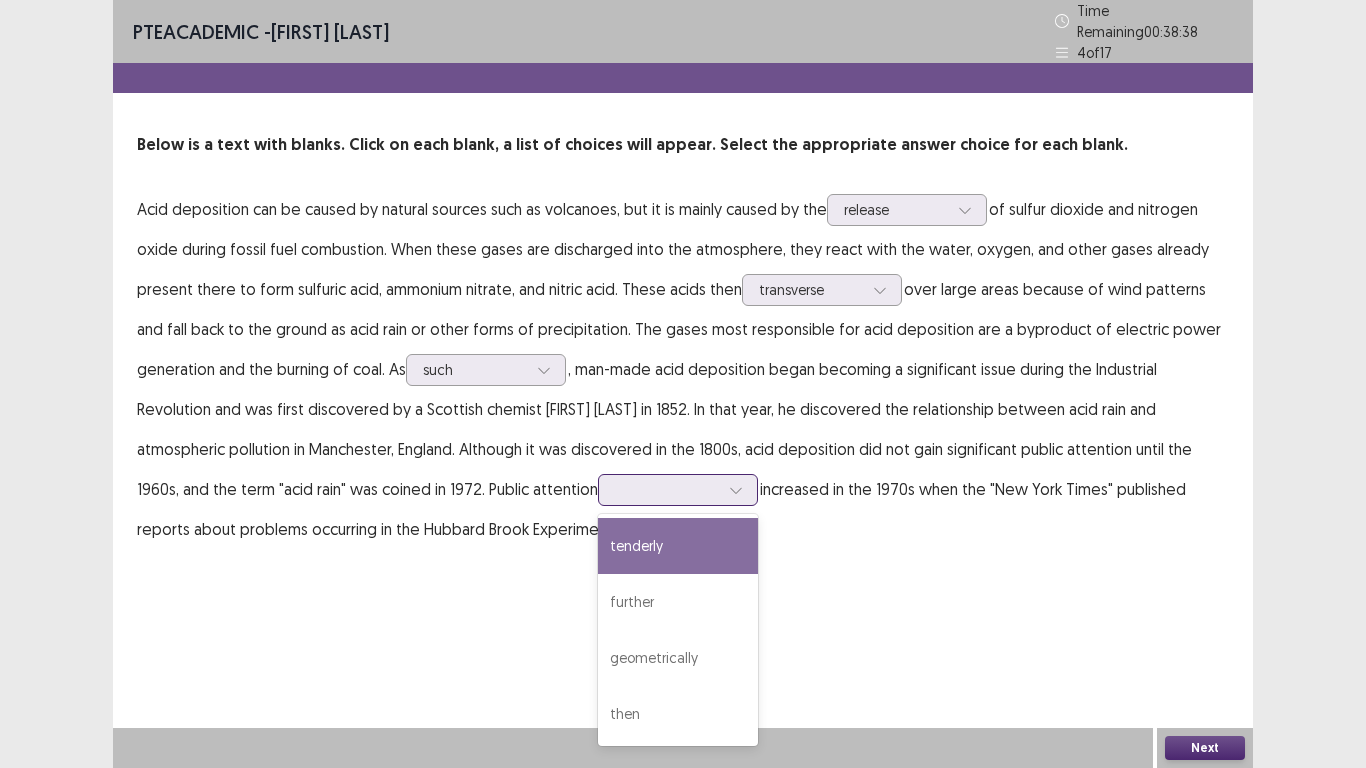 click on "tenderly" at bounding box center (678, 546) 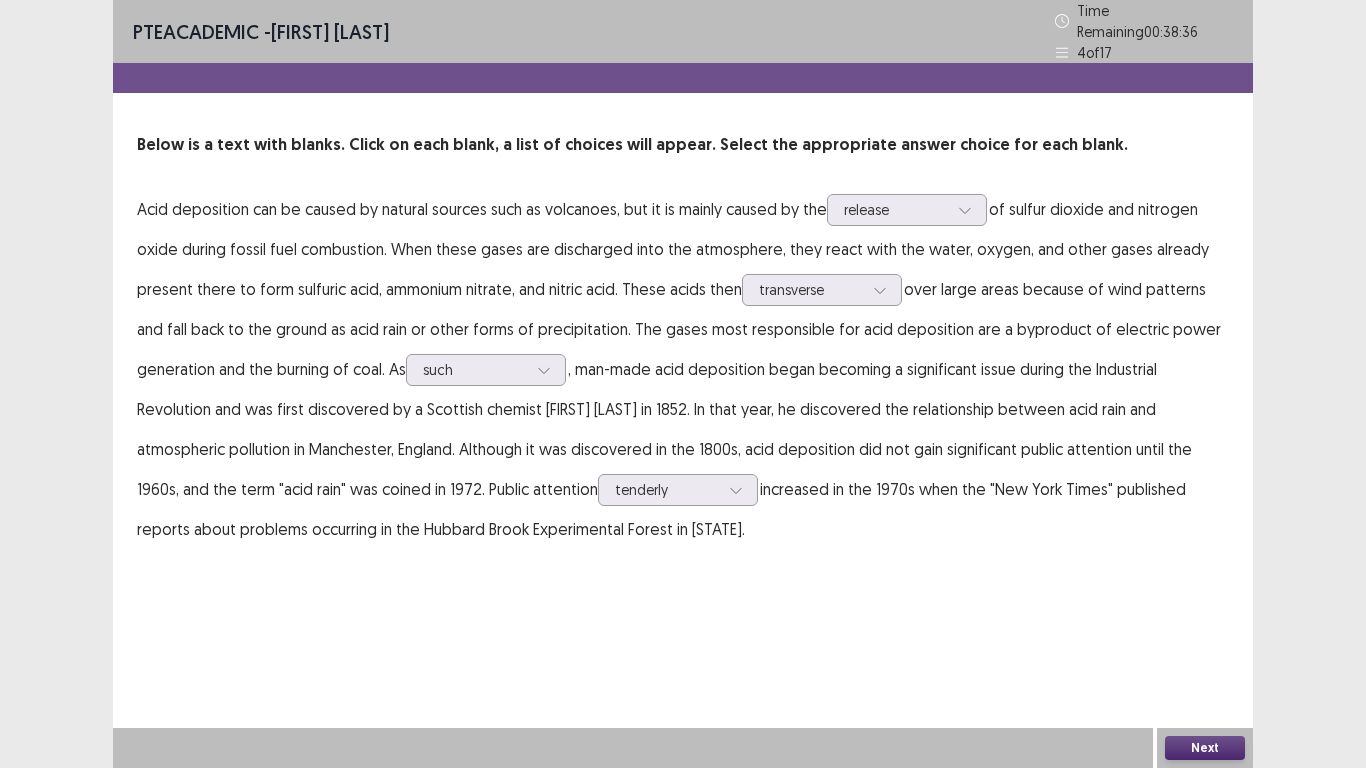 click on "Next" at bounding box center [1205, 748] 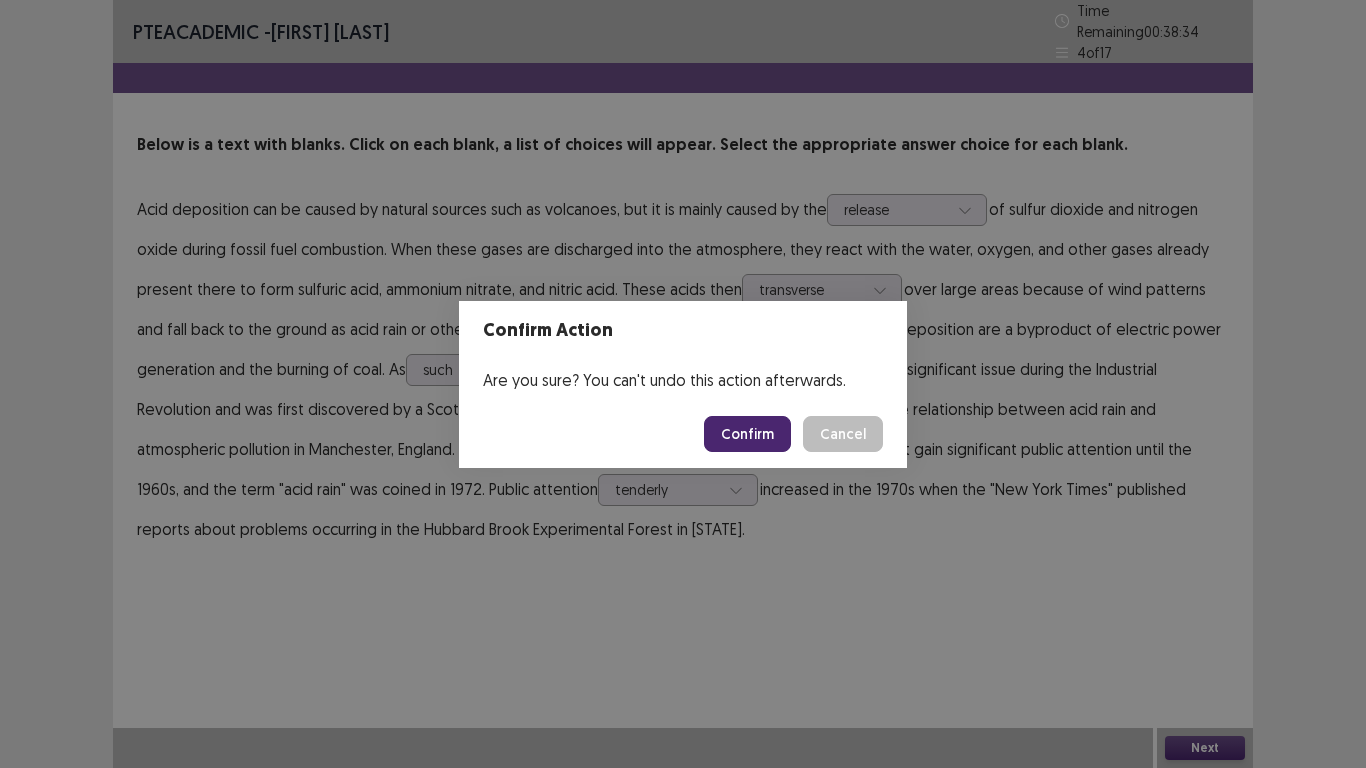 click on "Confirm" at bounding box center (747, 434) 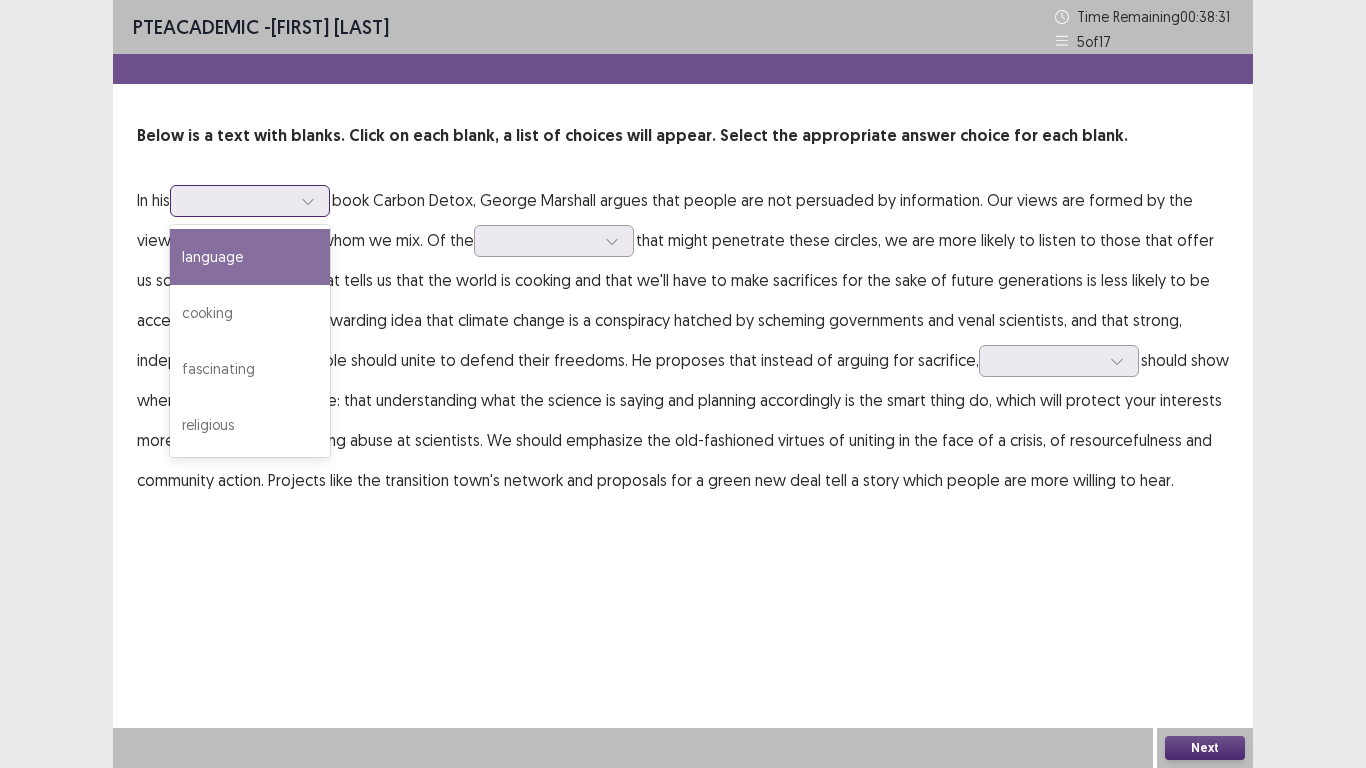 click at bounding box center (308, 201) 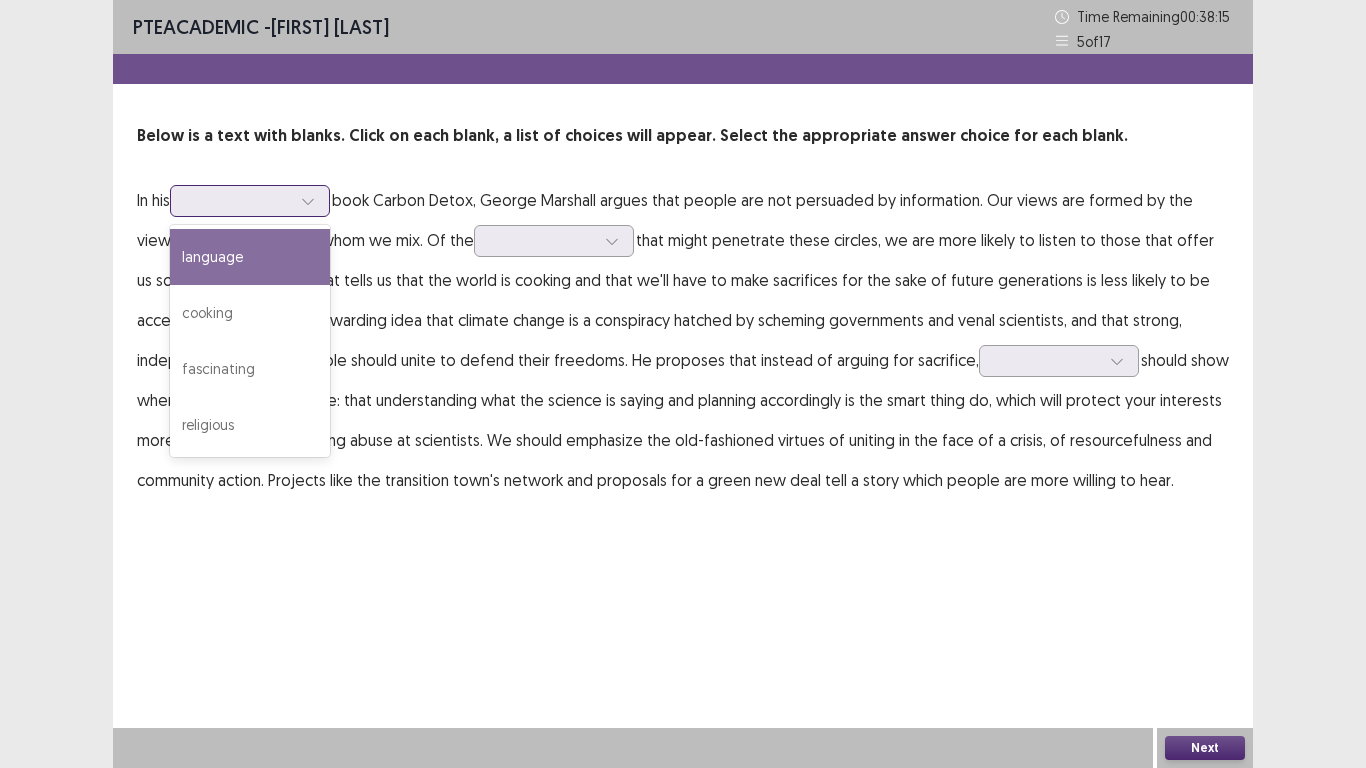 click on "language" at bounding box center (250, 257) 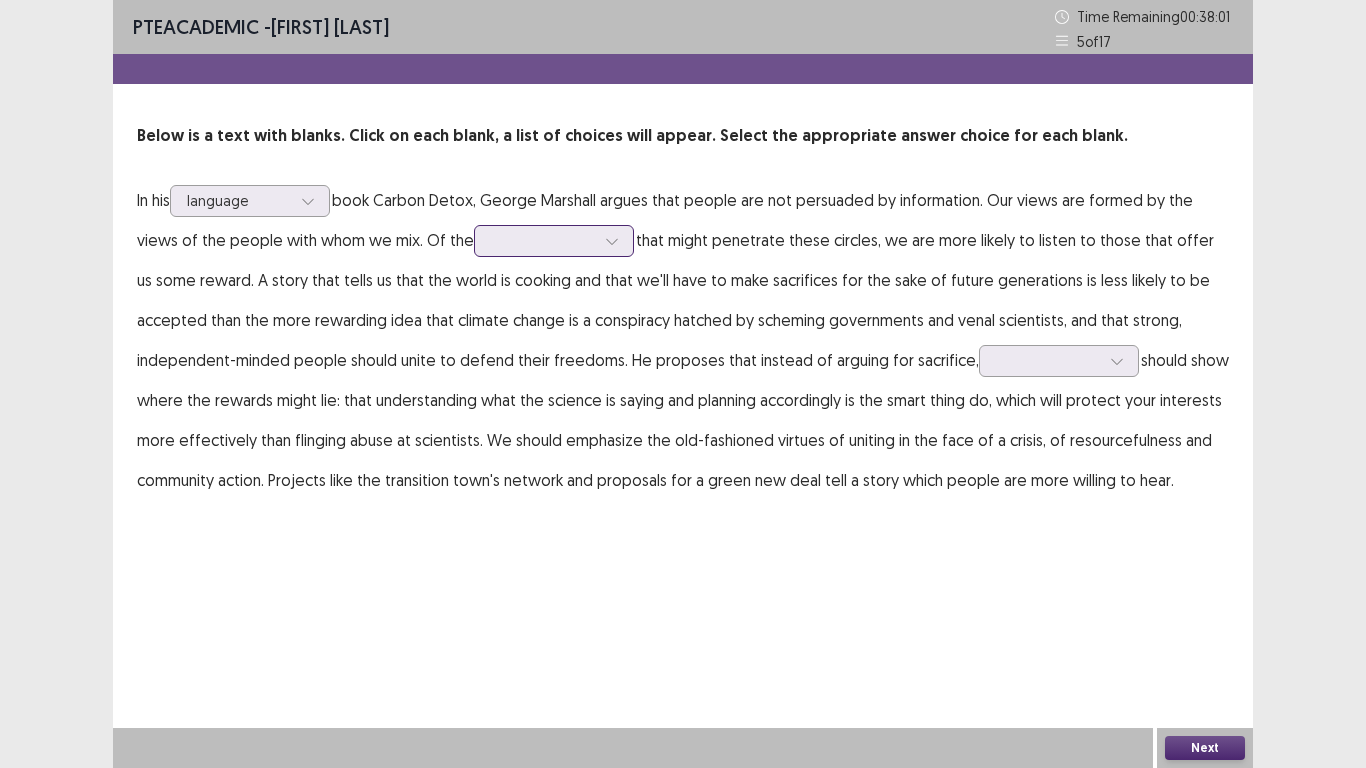 click 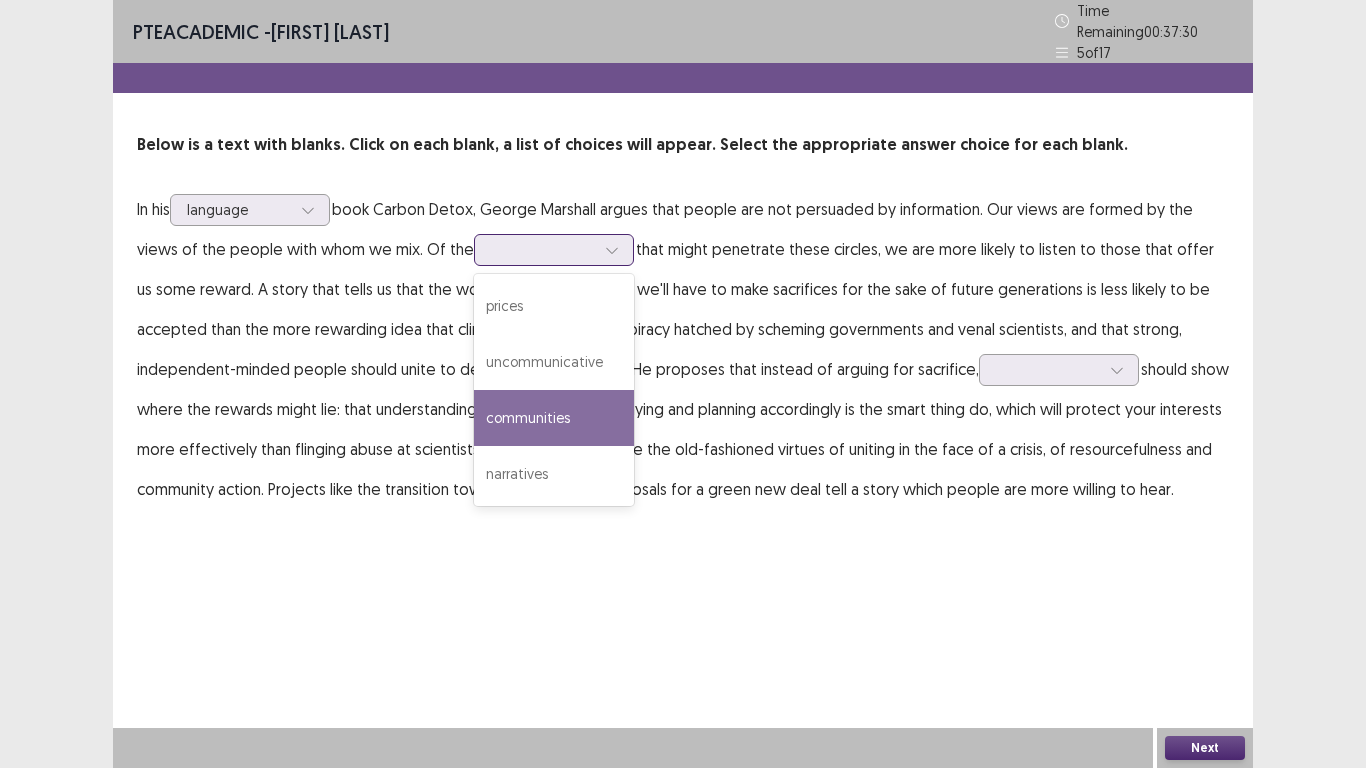 click on "communities" at bounding box center (554, 418) 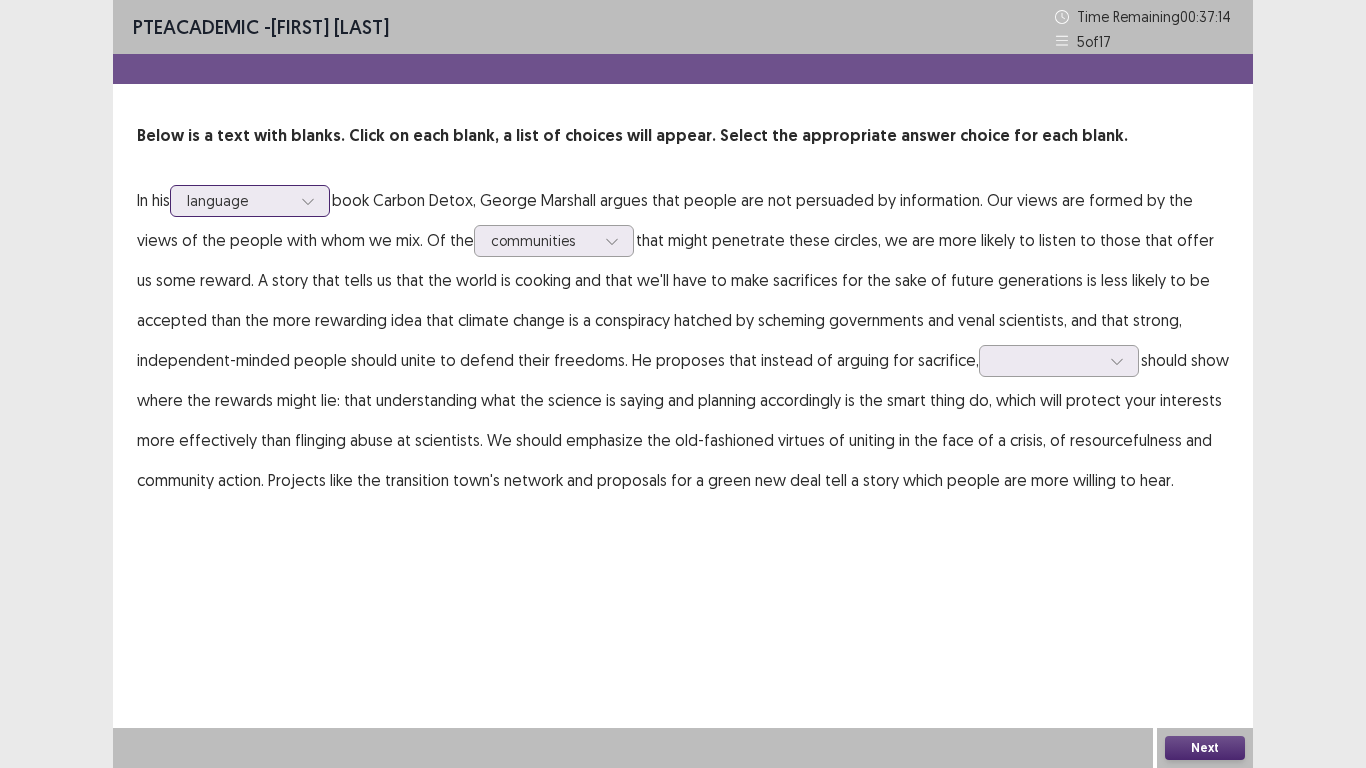 click 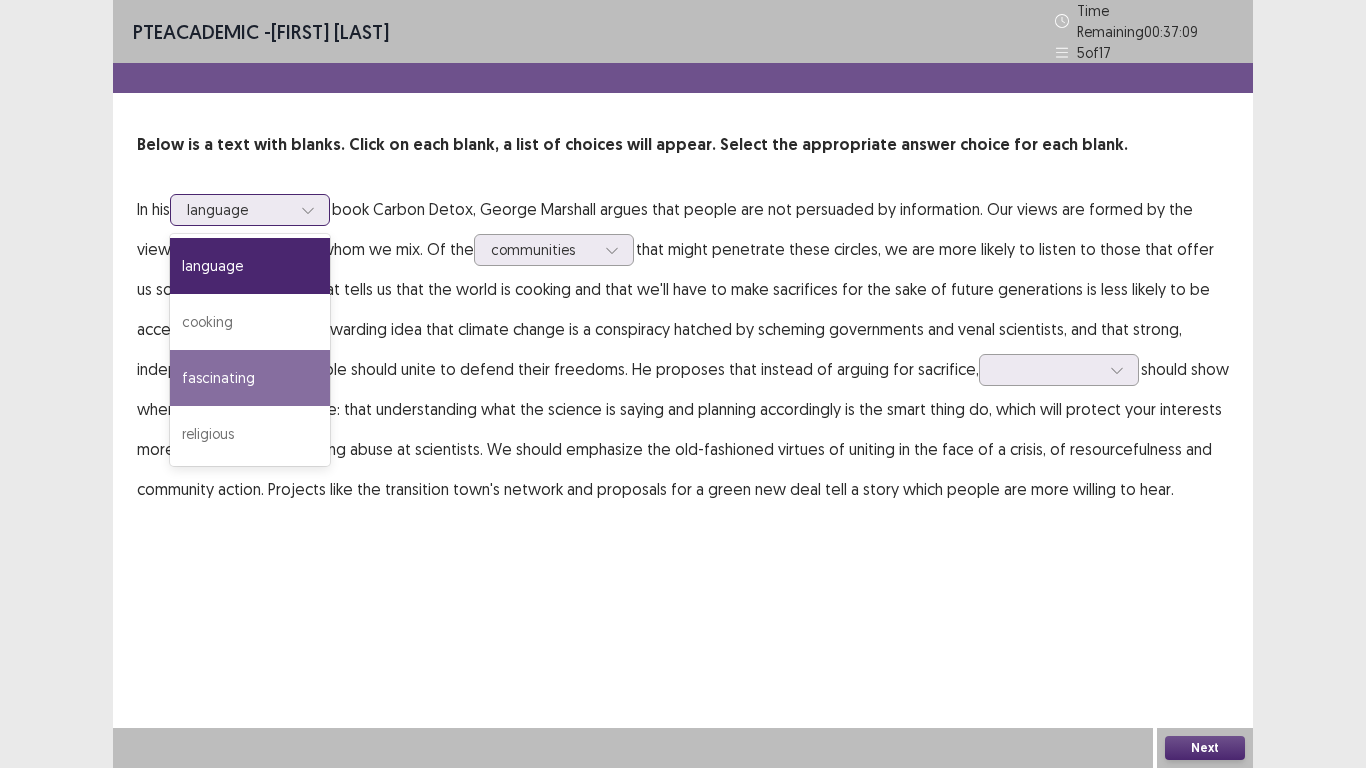 click on "fascinating" at bounding box center (250, 378) 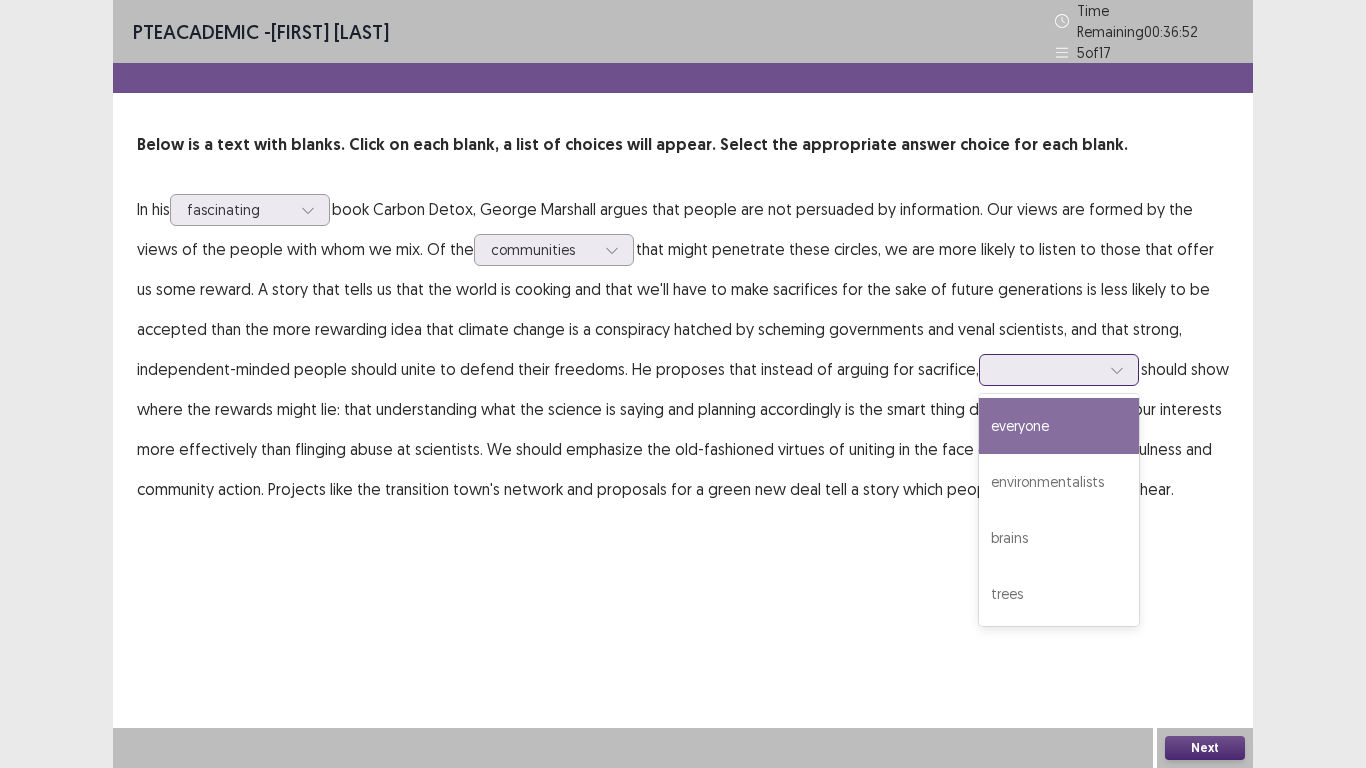 click at bounding box center [1048, 369] 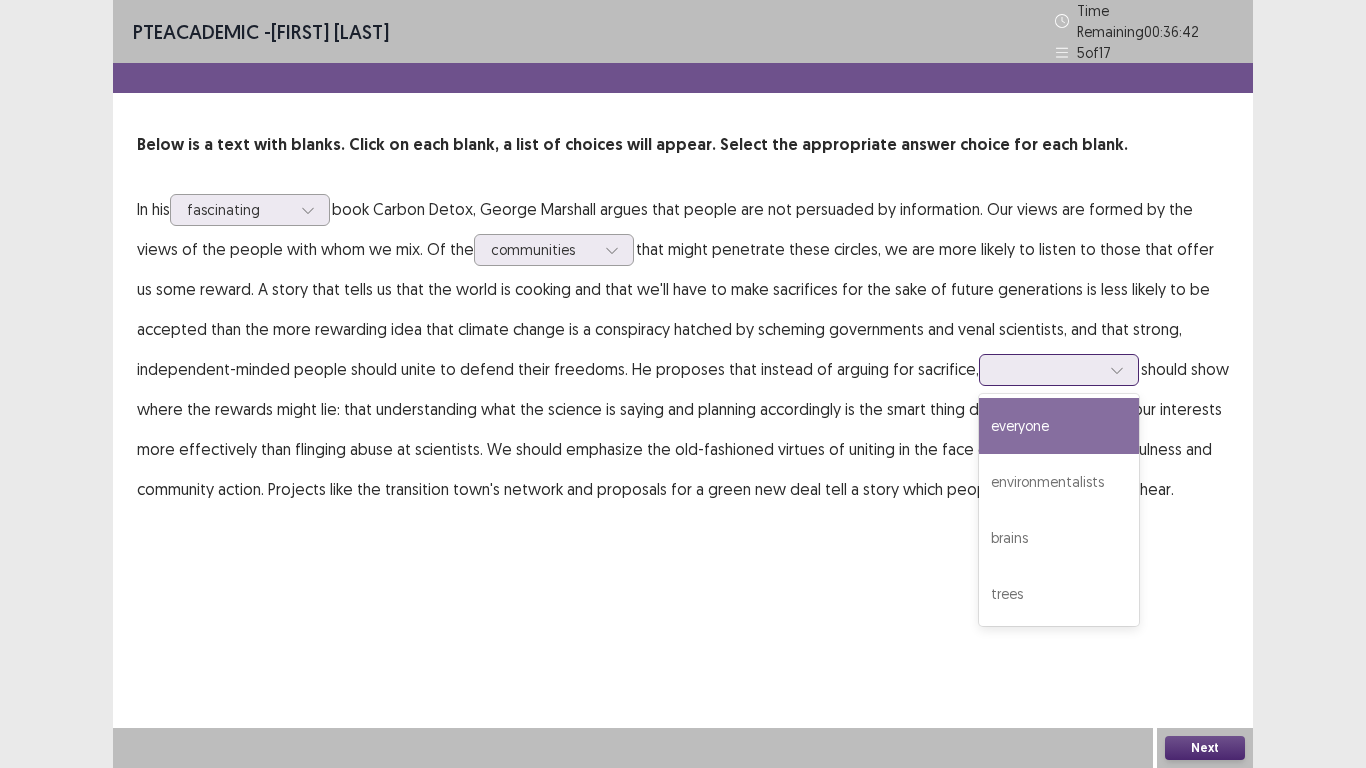 click on "everyone" at bounding box center (1059, 426) 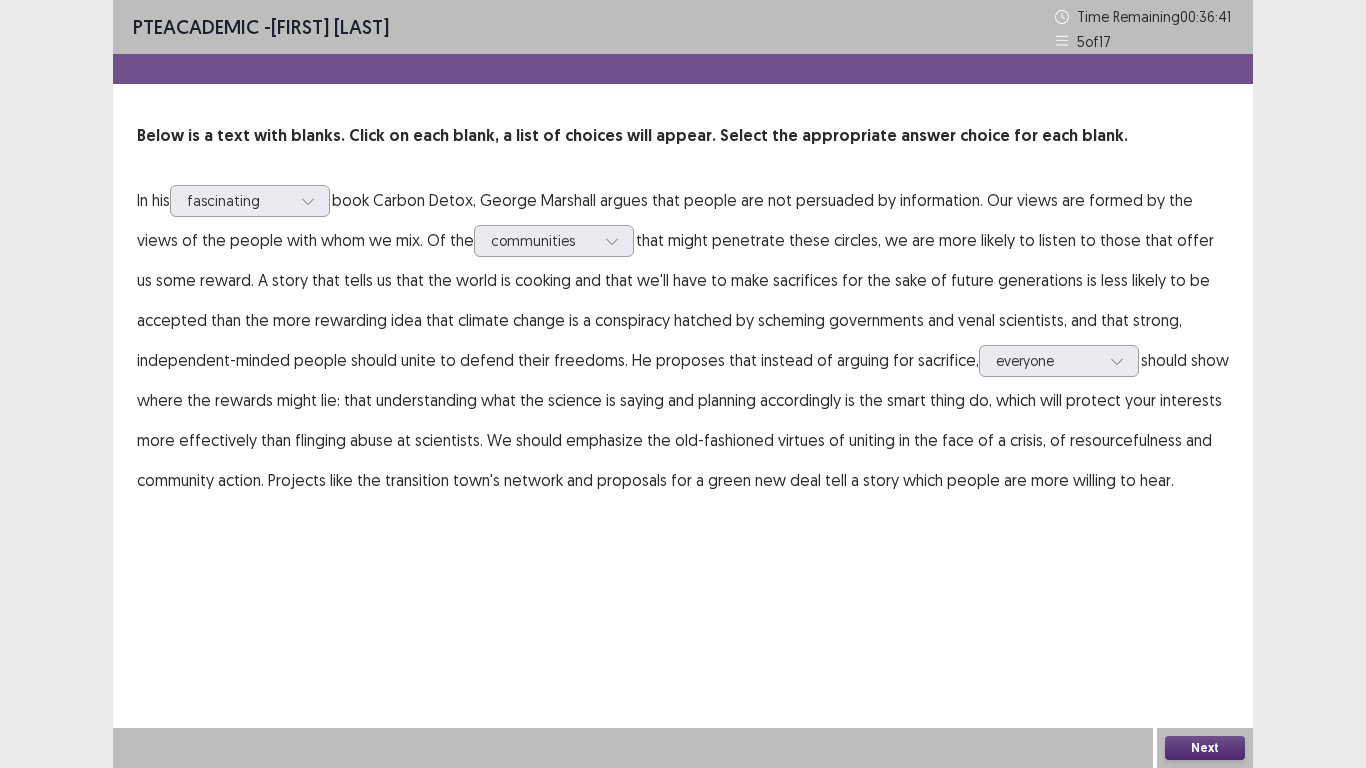click on "Next" at bounding box center [1205, 748] 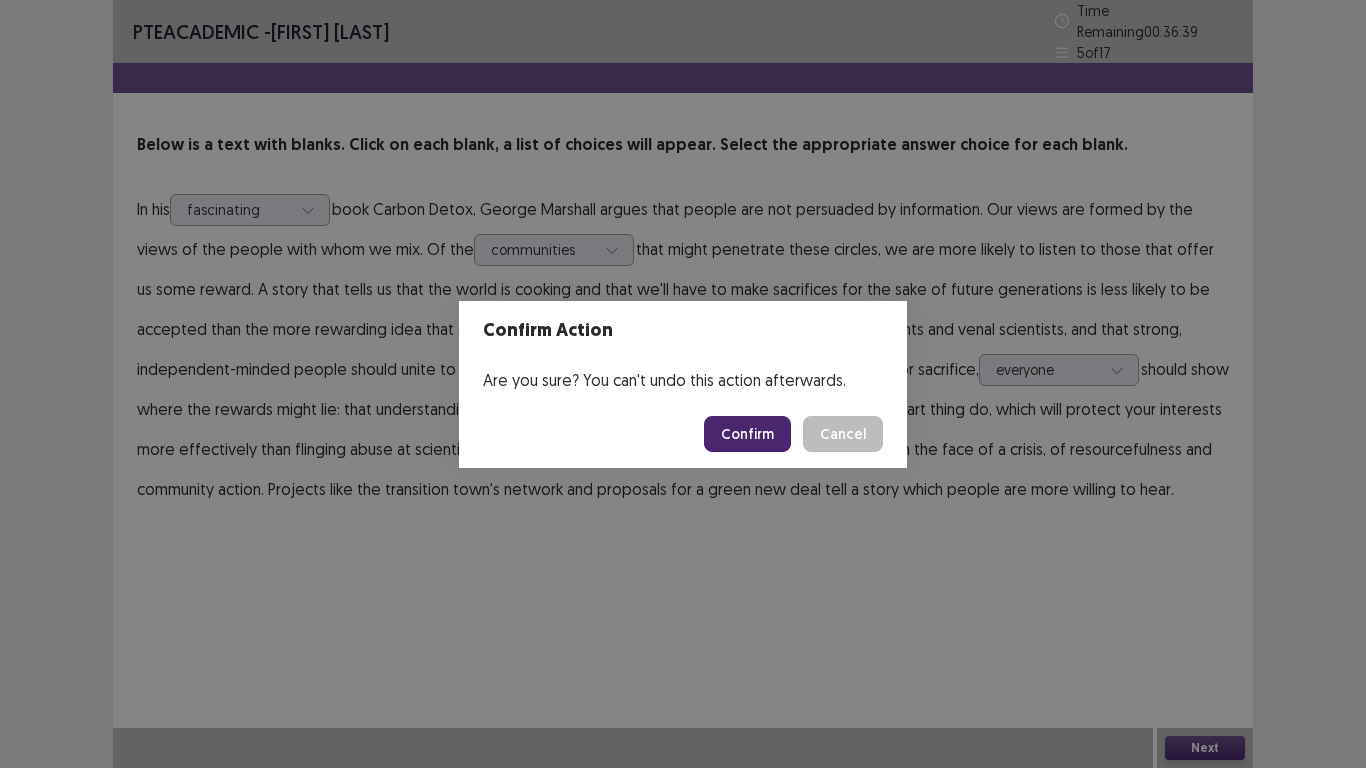 click on "Confirm" at bounding box center [747, 434] 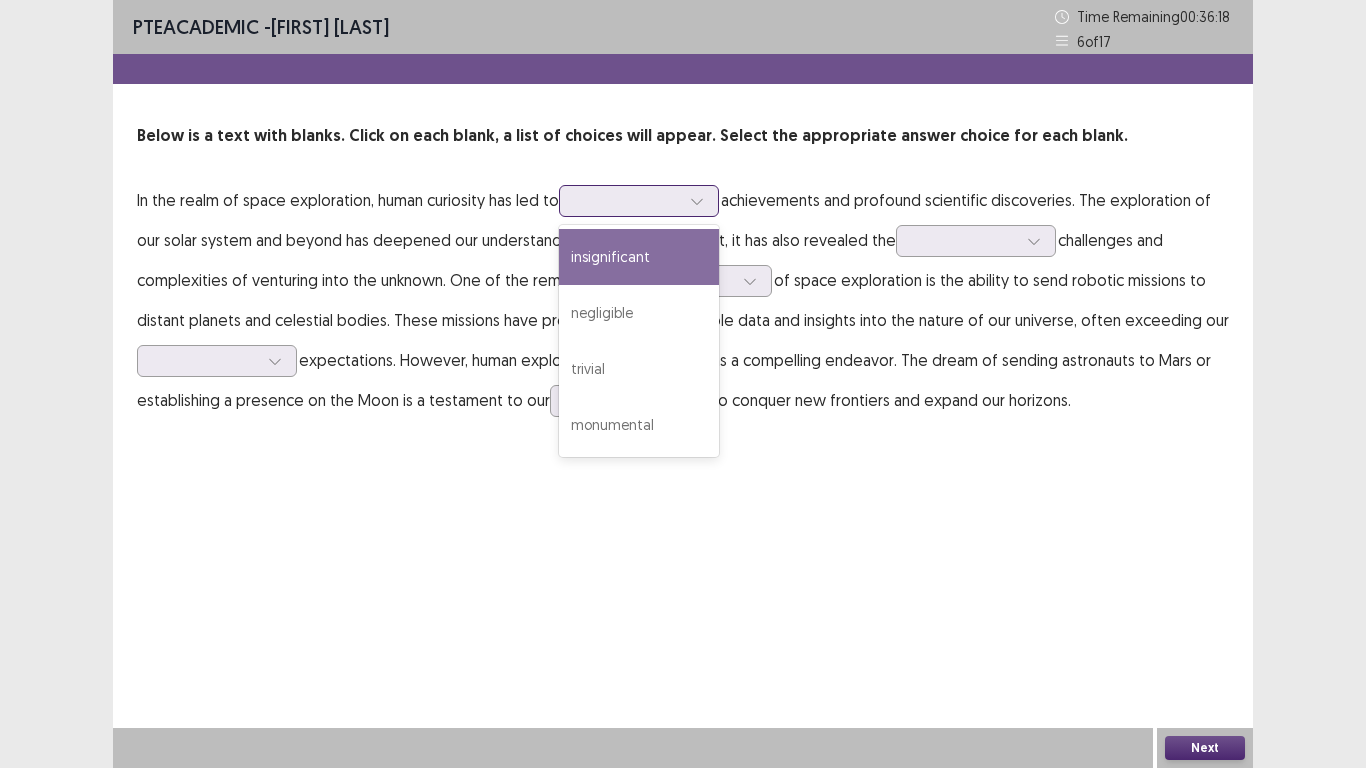 click at bounding box center [628, 200] 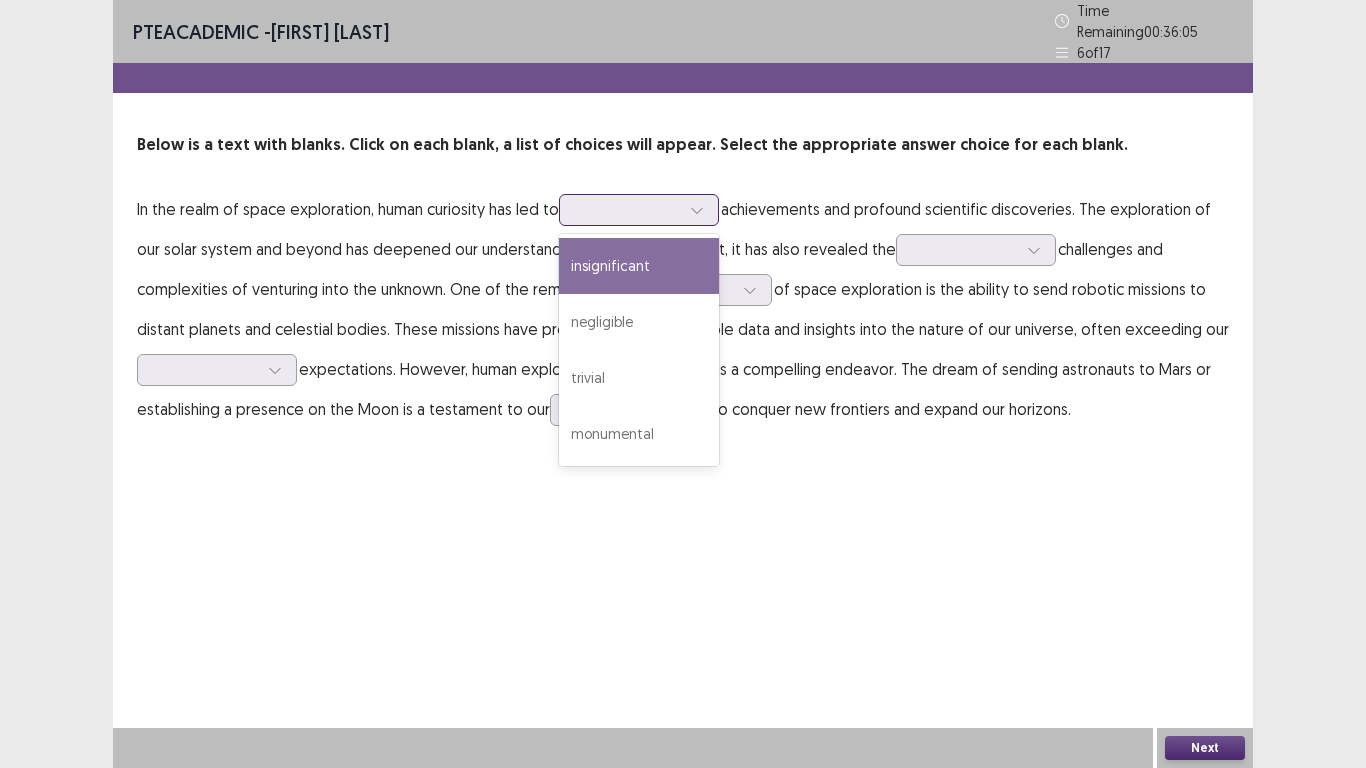 click on "insignificant" at bounding box center [639, 266] 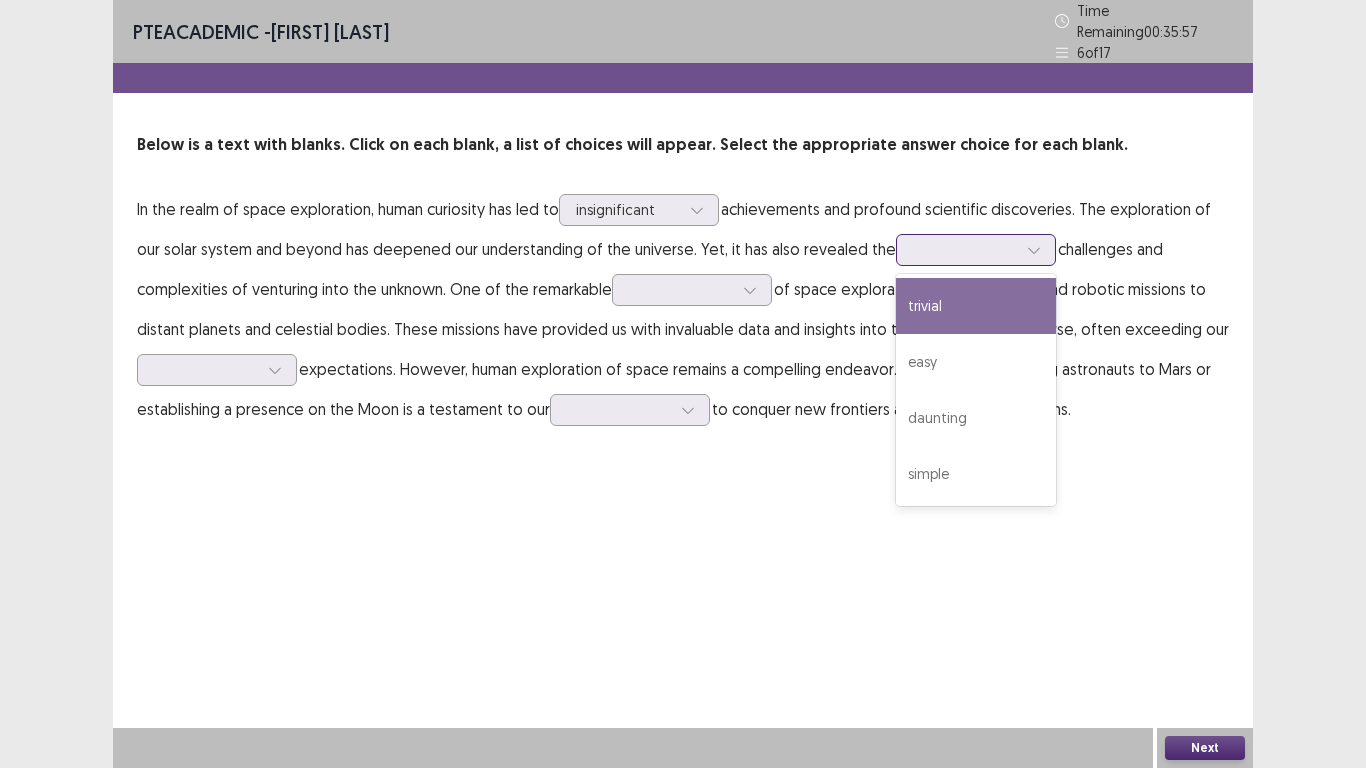 click at bounding box center [965, 249] 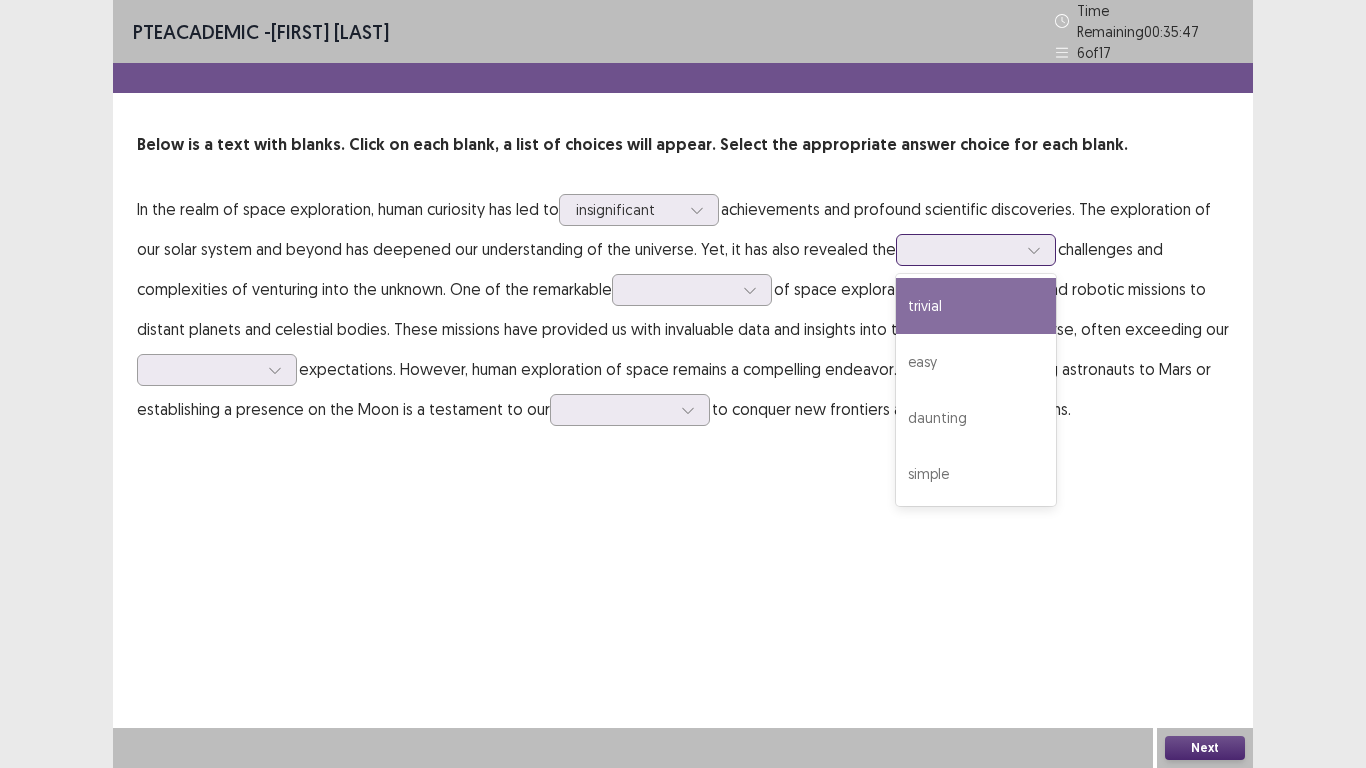 click on "trivial" at bounding box center [976, 306] 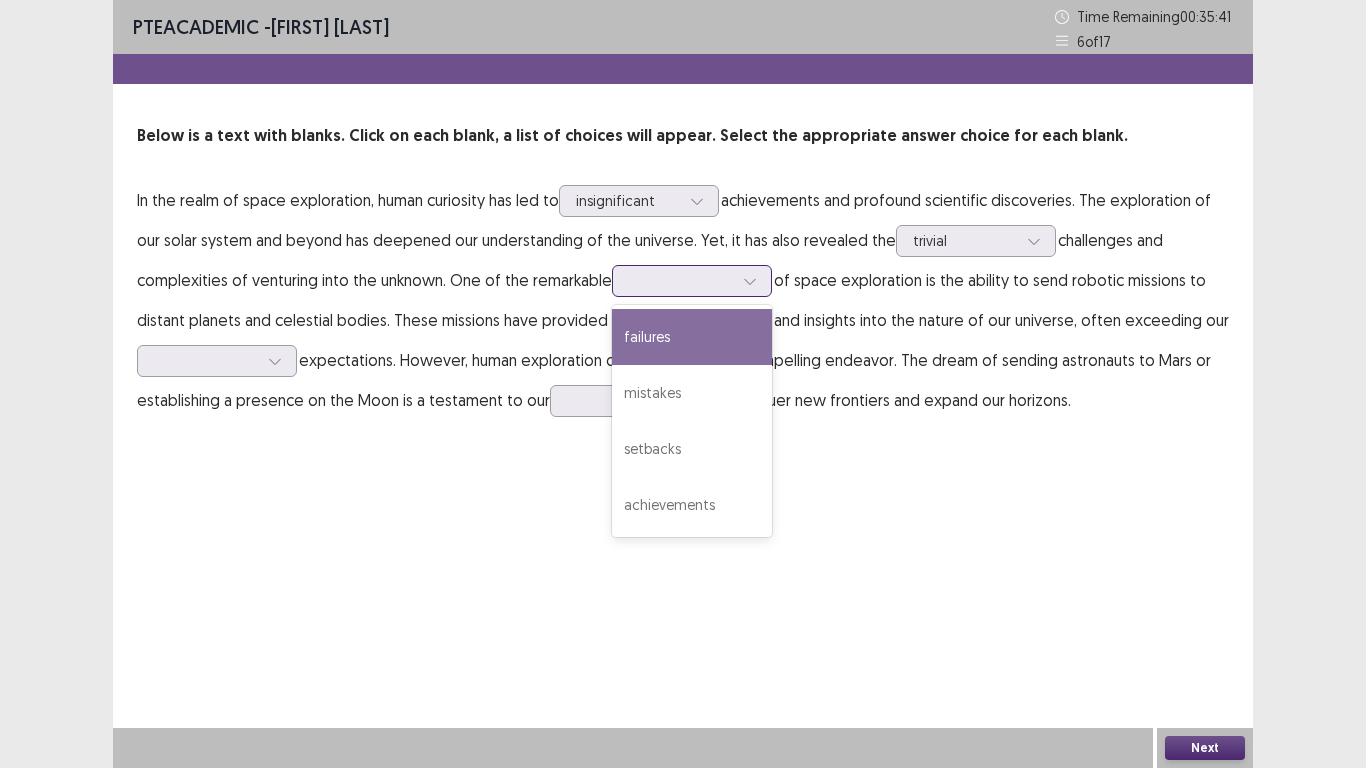 click at bounding box center [681, 280] 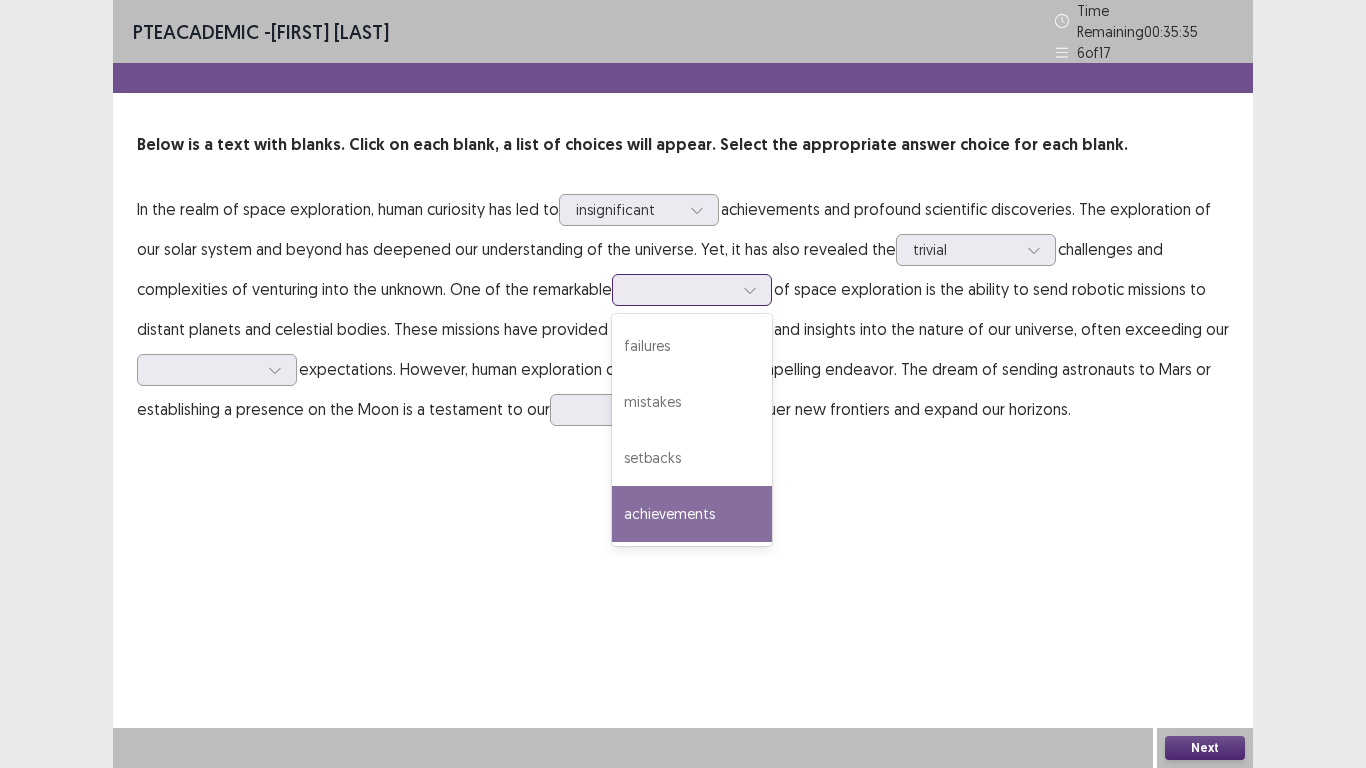 click on "achievements" at bounding box center [692, 514] 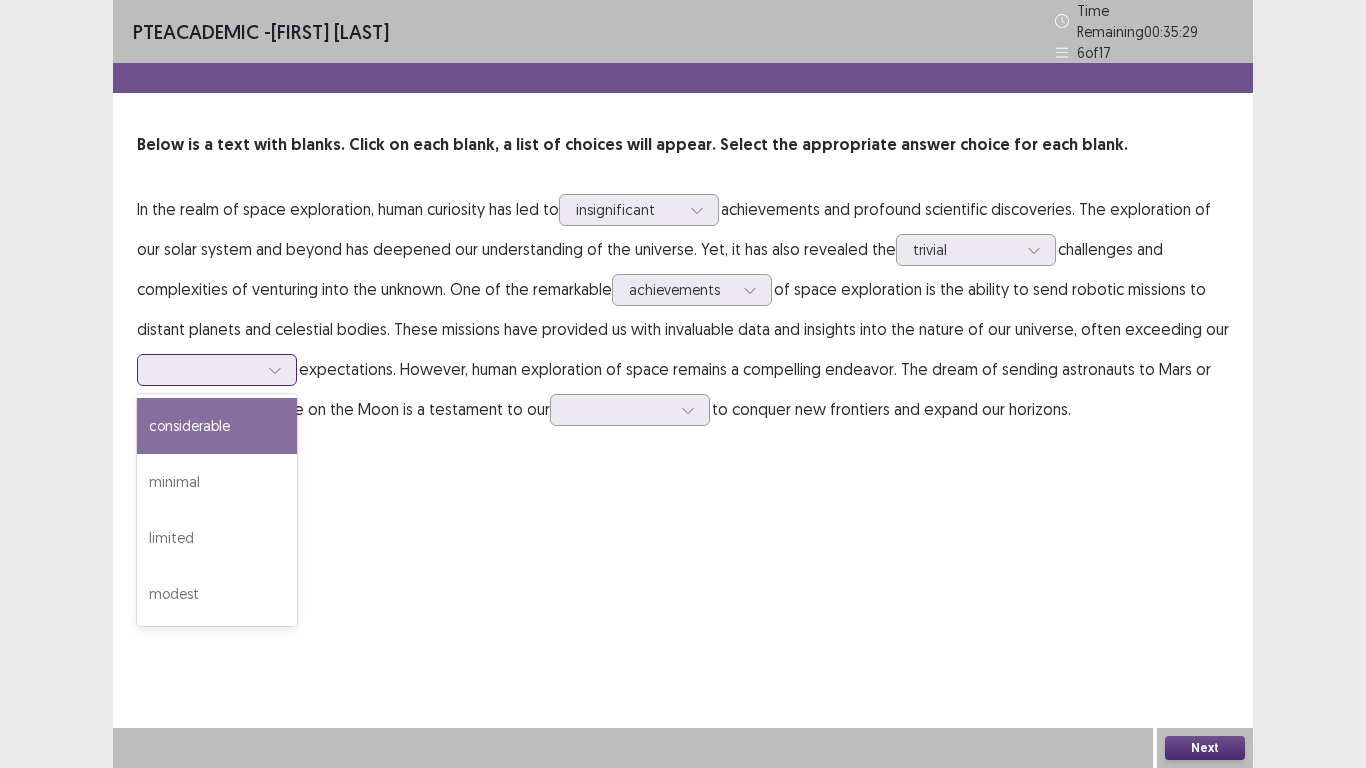 click at bounding box center (206, 369) 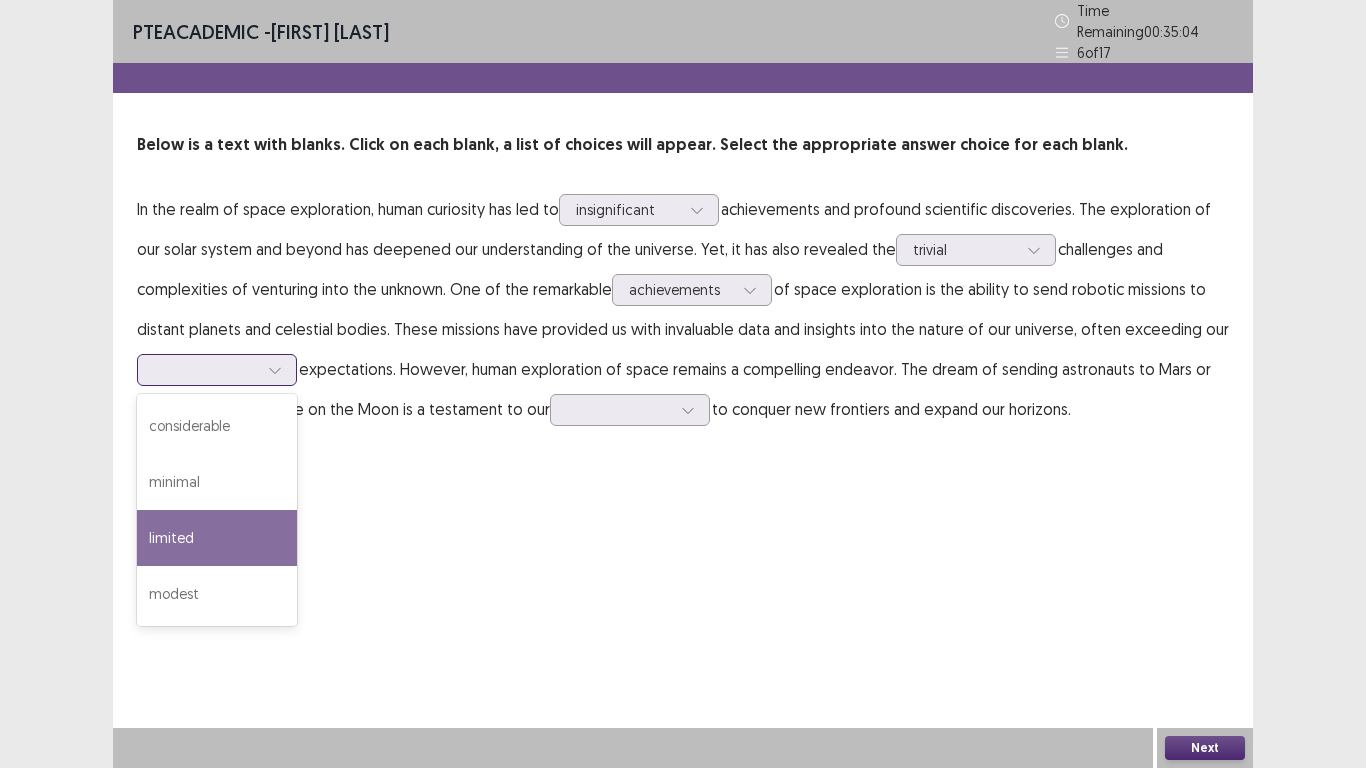 click on "limited" at bounding box center (217, 538) 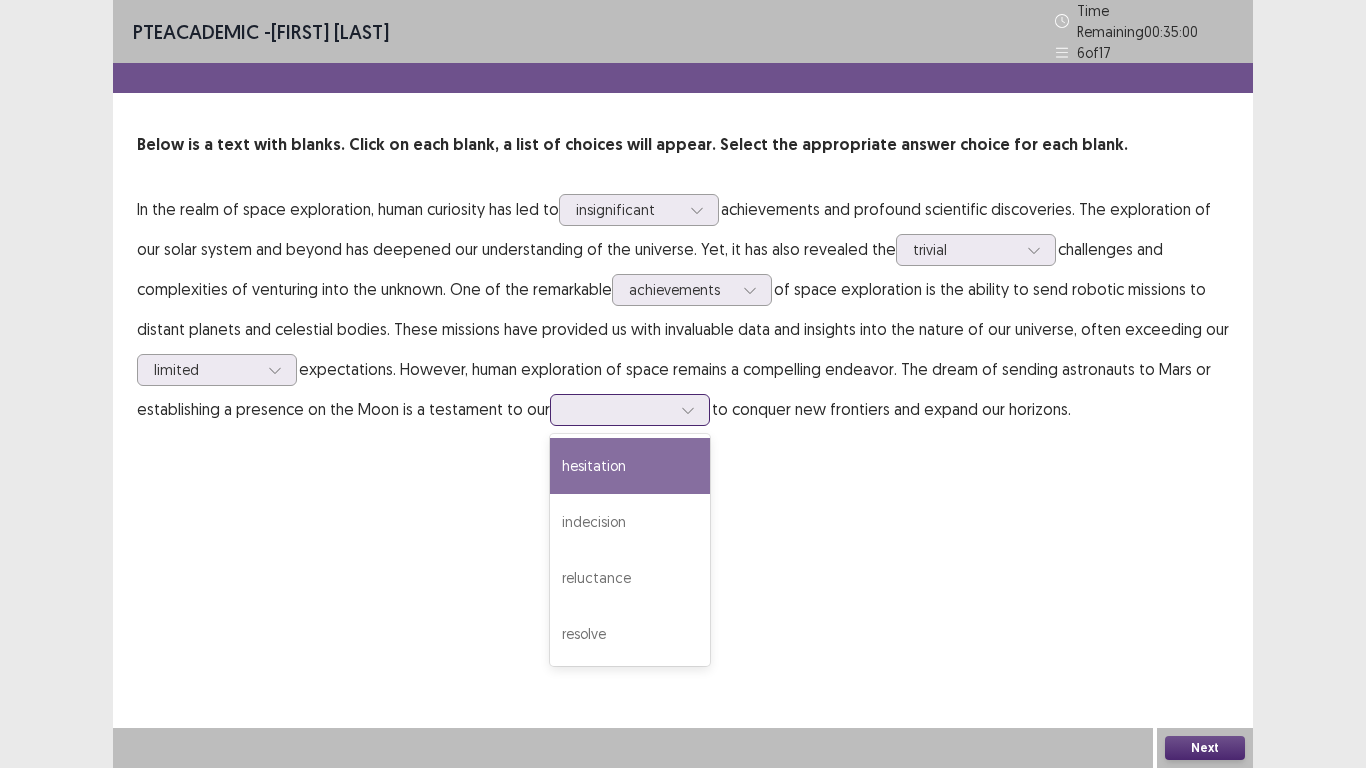 click at bounding box center [619, 409] 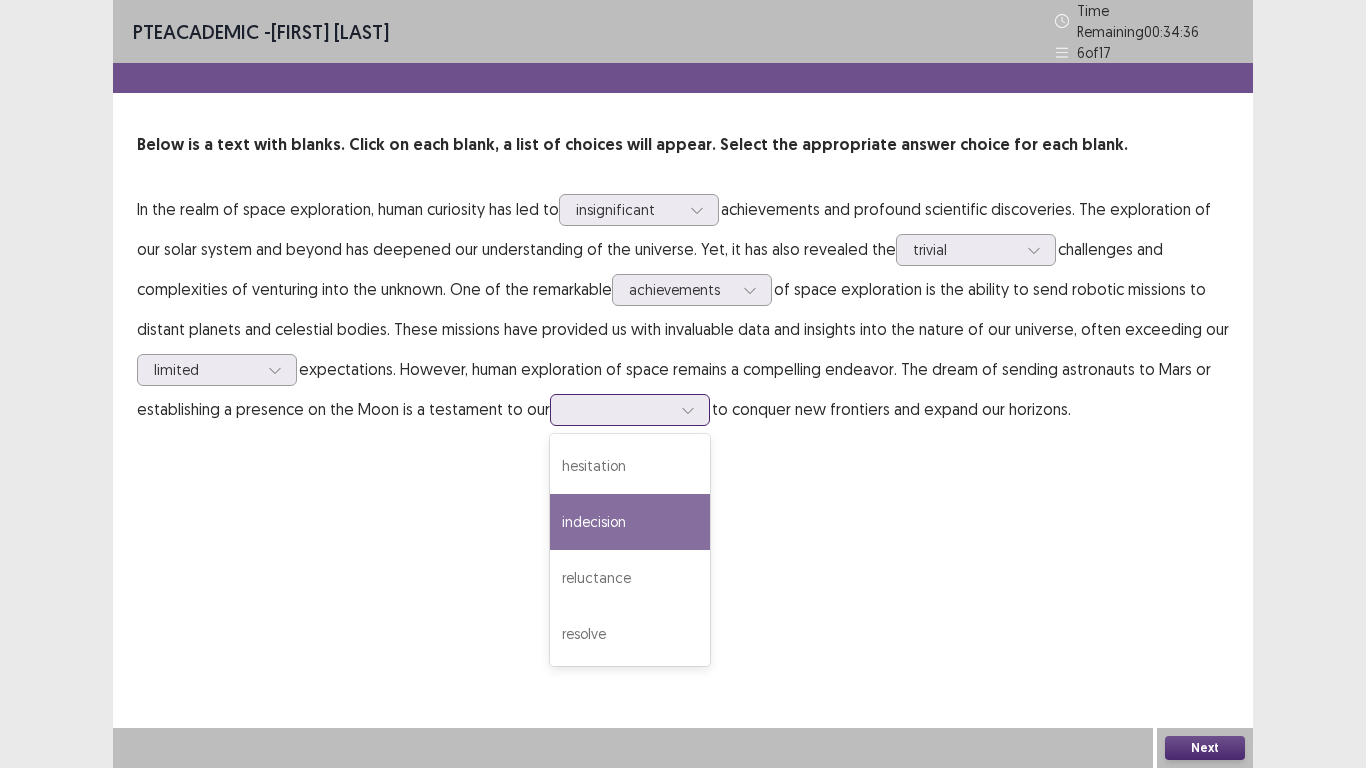 click on "indecision" at bounding box center (630, 522) 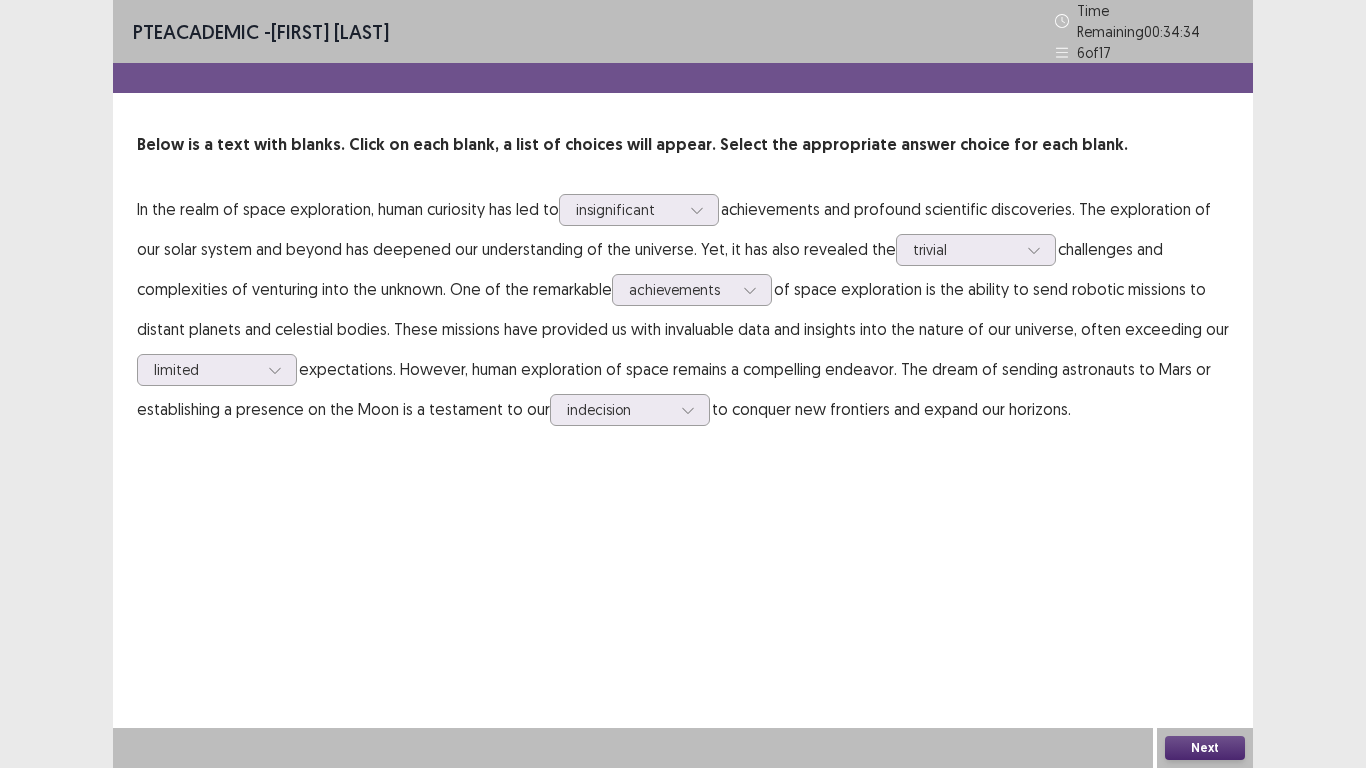 click on "Next" at bounding box center [1205, 748] 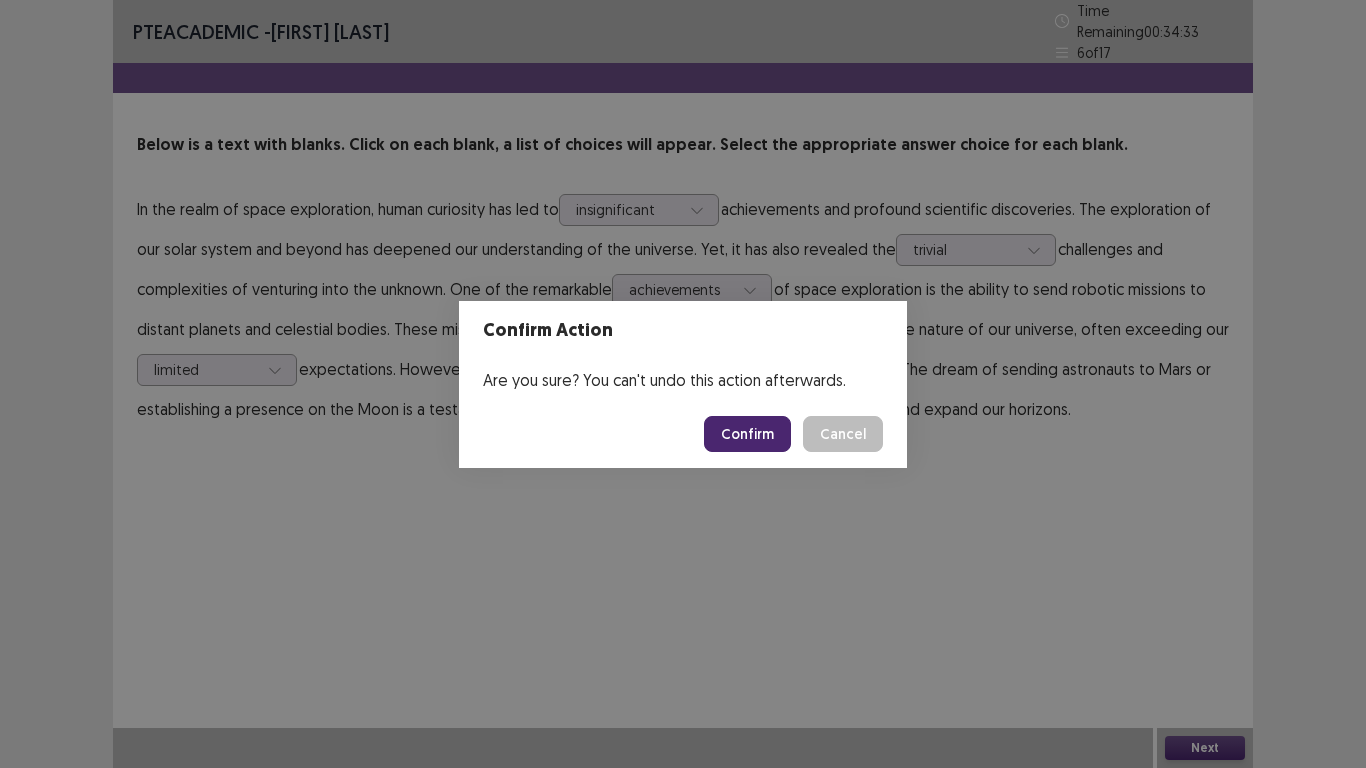 click on "Confirm" at bounding box center (747, 434) 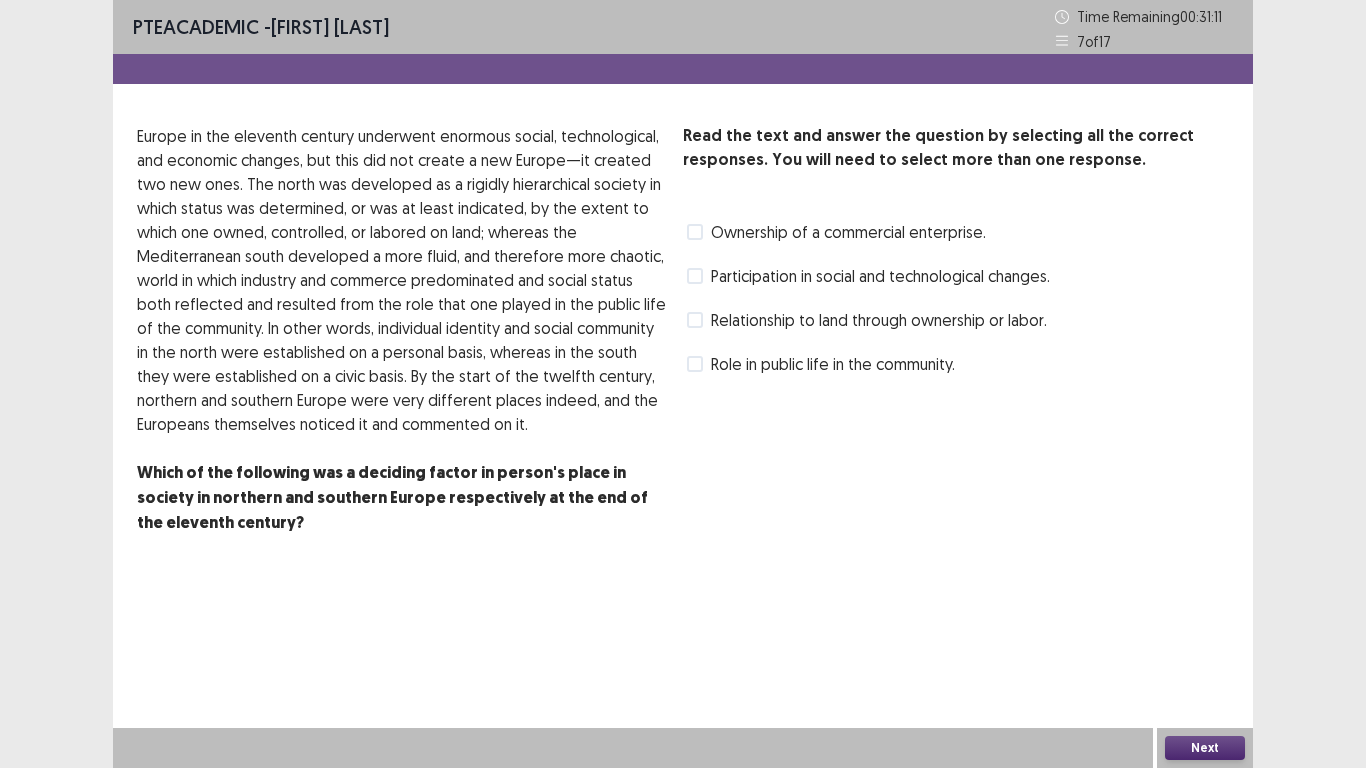 click at bounding box center (695, 320) 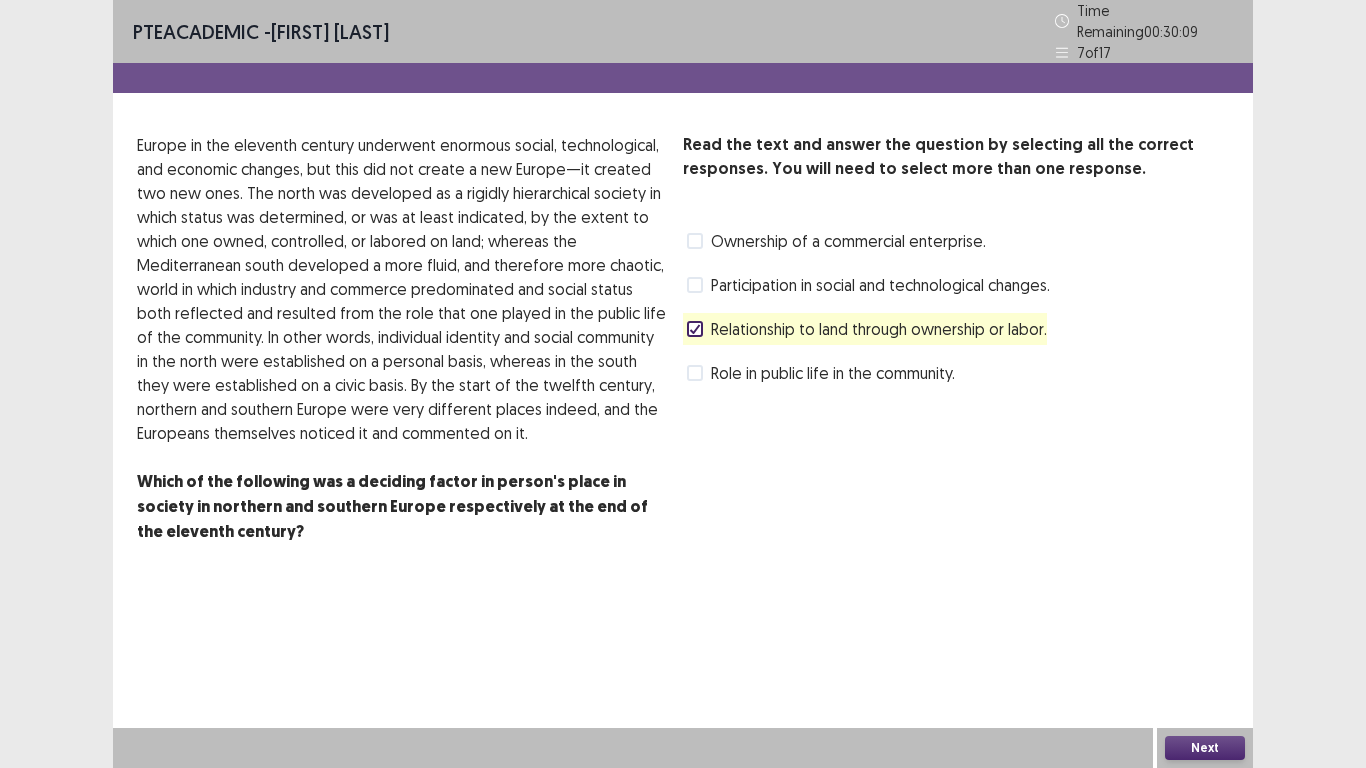 click at bounding box center [695, 373] 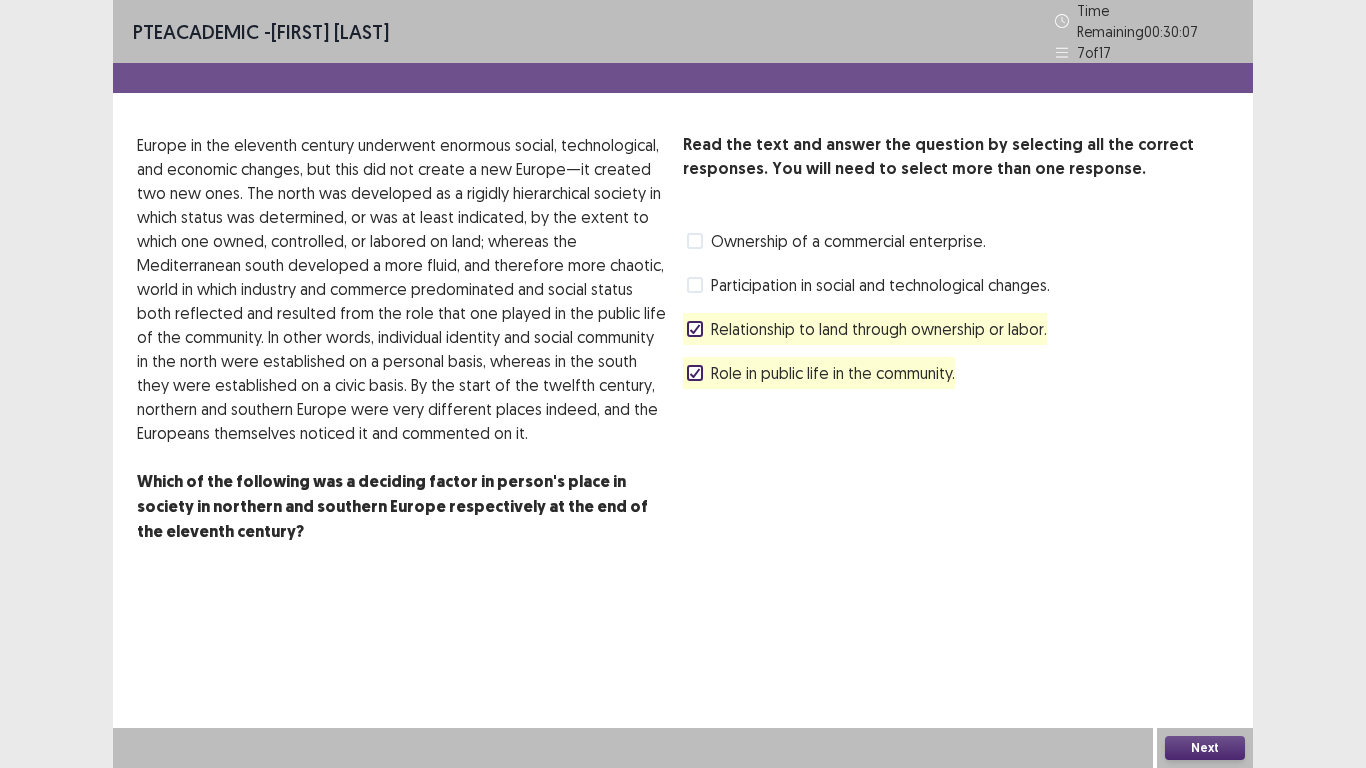 click on "Next" at bounding box center [1205, 748] 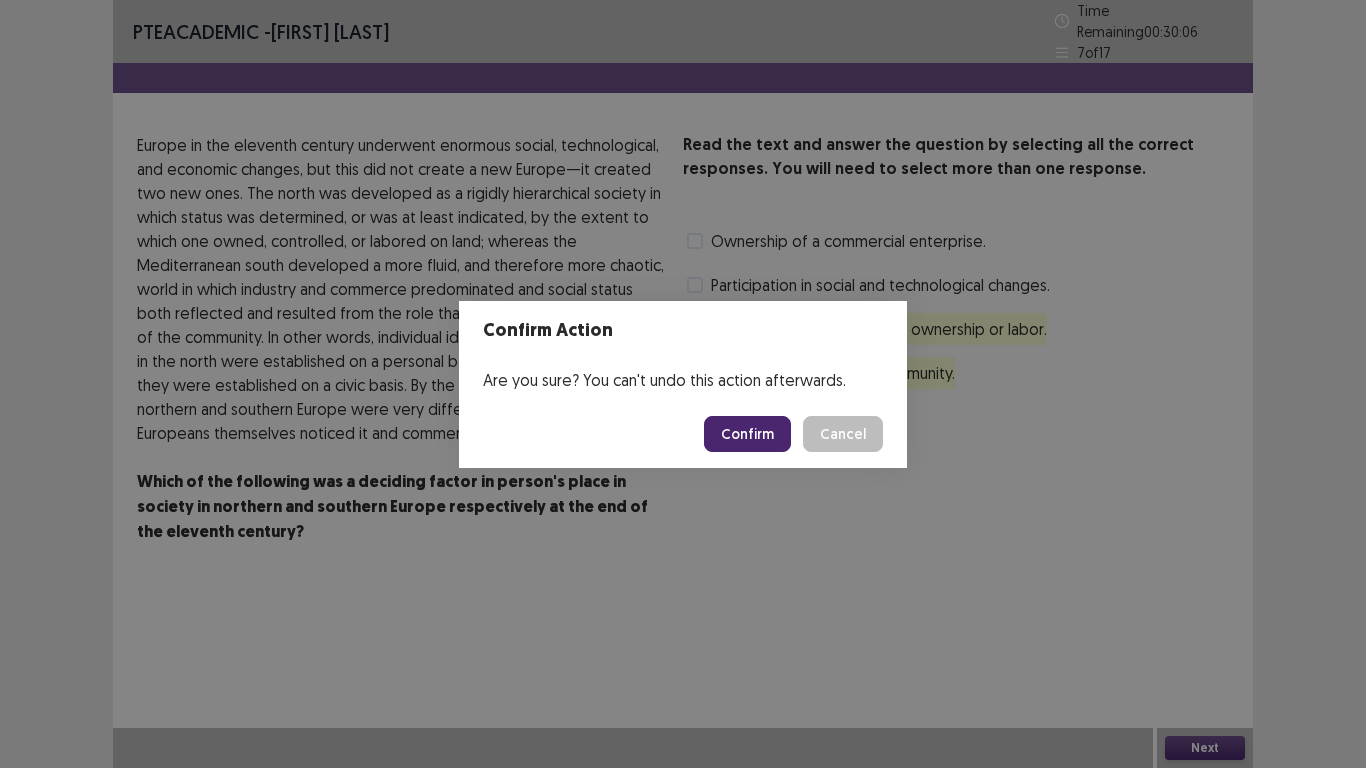click on "Confirm" at bounding box center (747, 434) 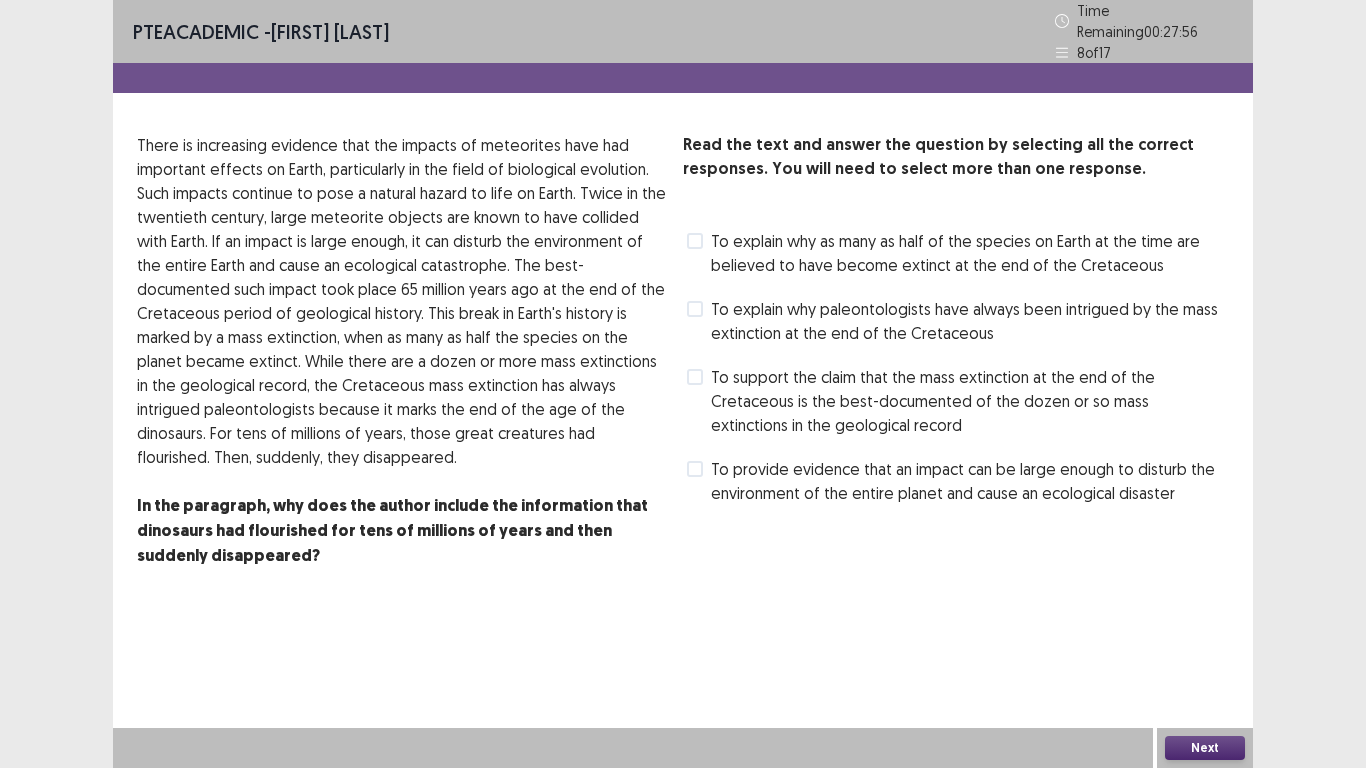 click at bounding box center (695, 469) 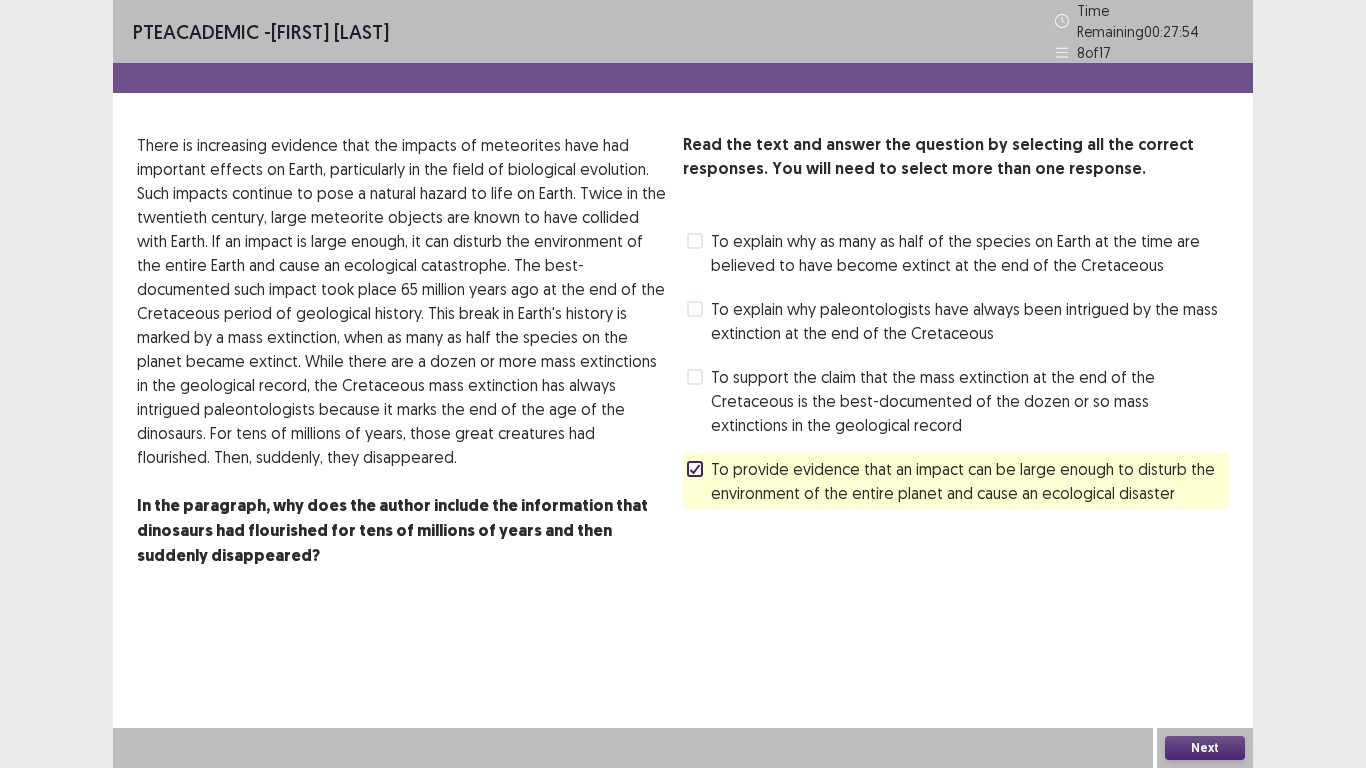 click on "PTE  academic   -  [FIRST] [LAST] Time Remaining  00 : 27 : 54 8  of  17 Read the text and answer the question by selecting all the correct responses. You will need to select more than one response.
In the paragraph, why does the author include the information that dinosaurs had flourished for tens of millions of years and then suddenly disappeared?
Read the text and answer the question by selecting all the correct responses. You will need to select more than one response. To explain why as many as half of the species on Earth at the time are believed to have become extinct at the end of the Cretaceous   To explain why paleontologists have always been intrigued by the mass extinction at the end of the Cretaceous   To support the claim that the mass extinction at the end of the Cretaceous is the best-documented of the dozen or so mass extinctions in the geological record     Next" at bounding box center (683, 384) 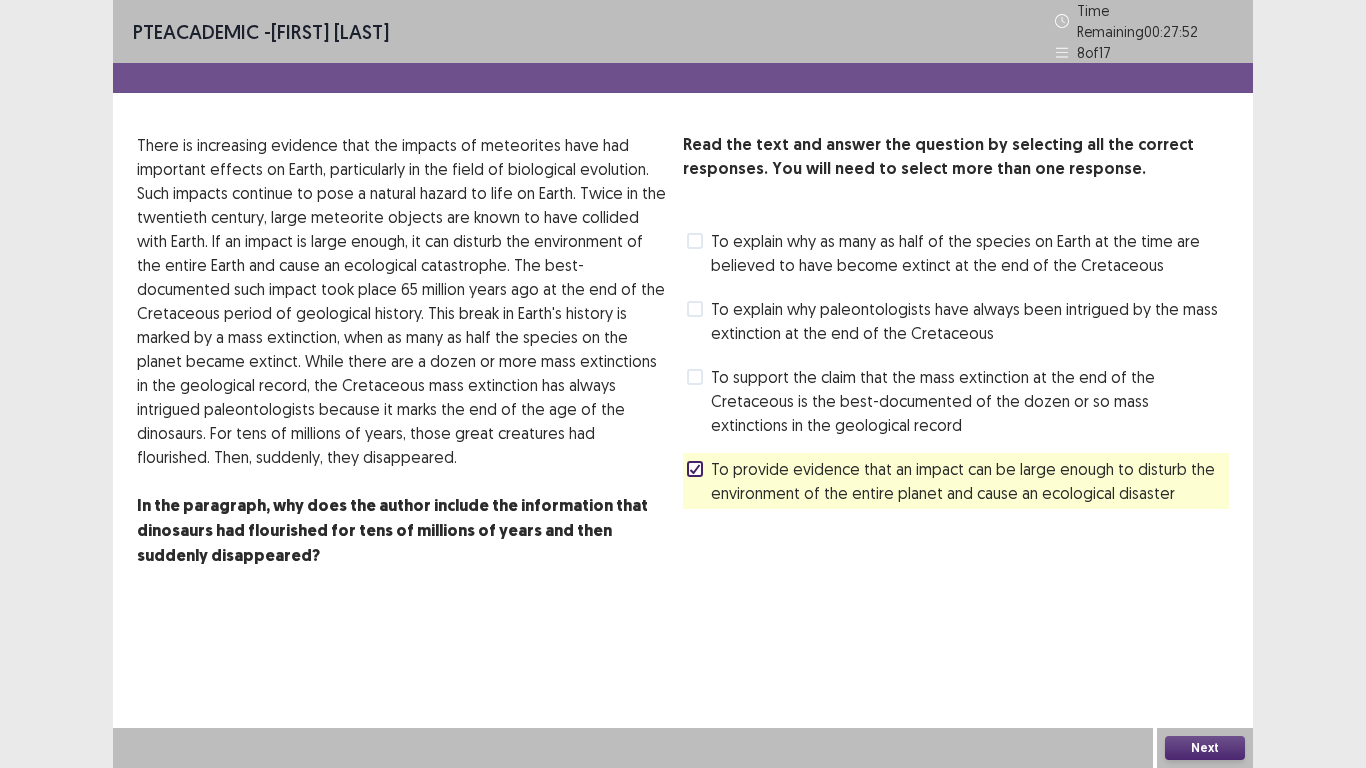 click on "Next" at bounding box center (1205, 748) 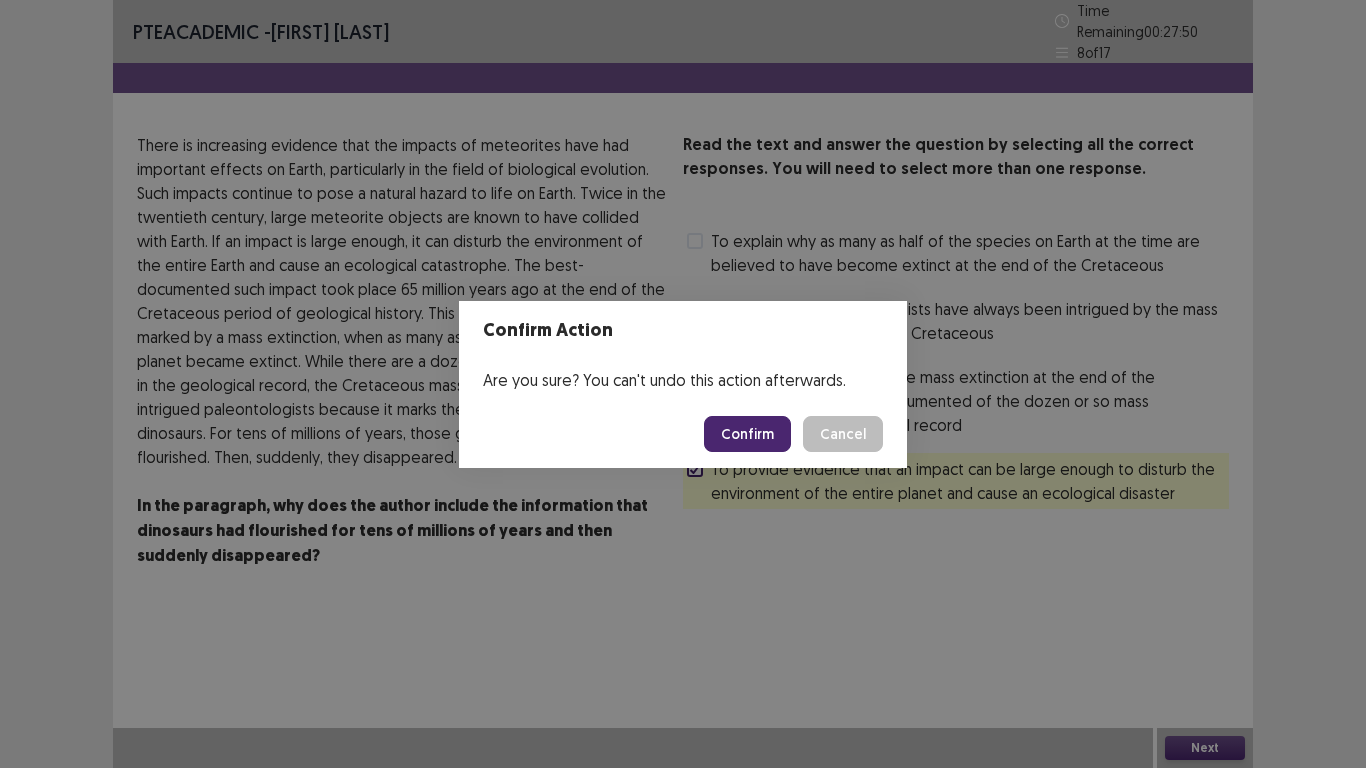 click on "Confirm" at bounding box center (747, 434) 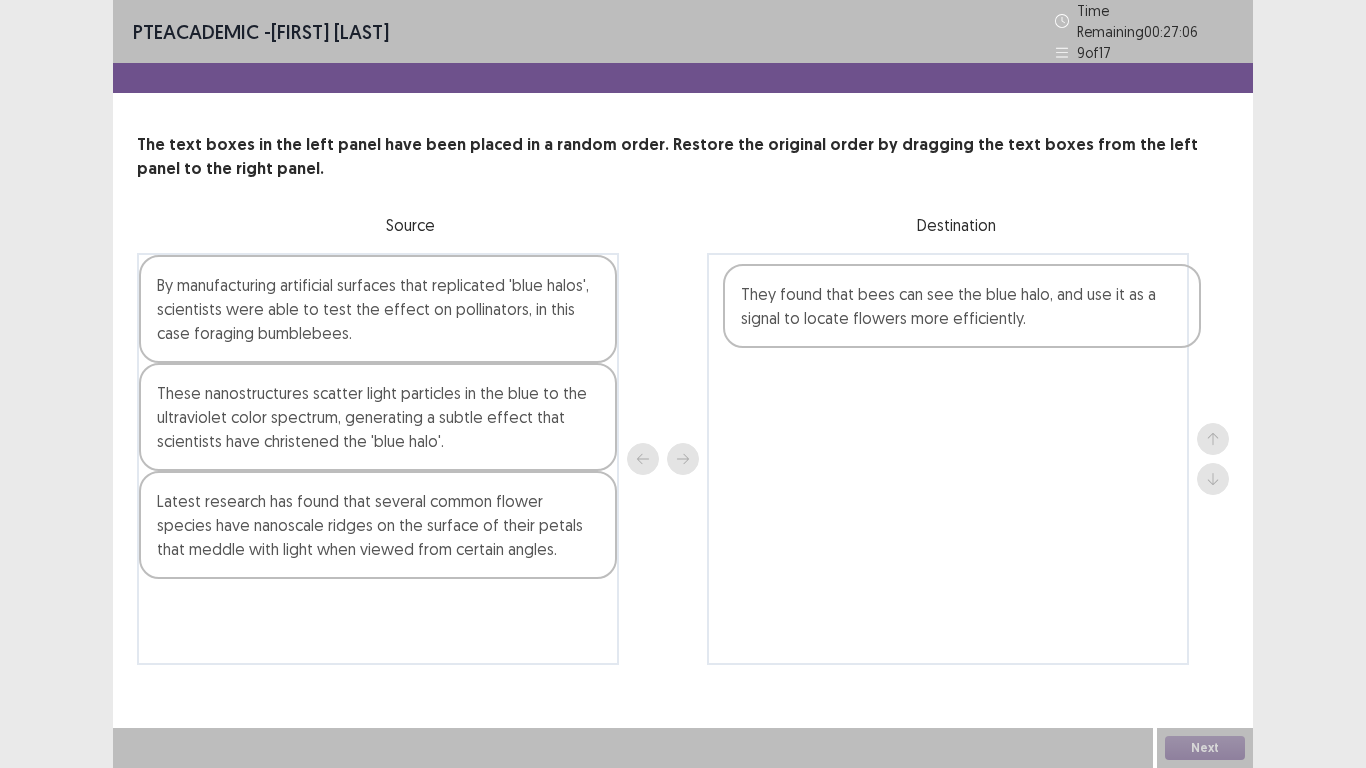 drag, startPoint x: 382, startPoint y: 525, endPoint x: 972, endPoint y: 328, distance: 622.0201 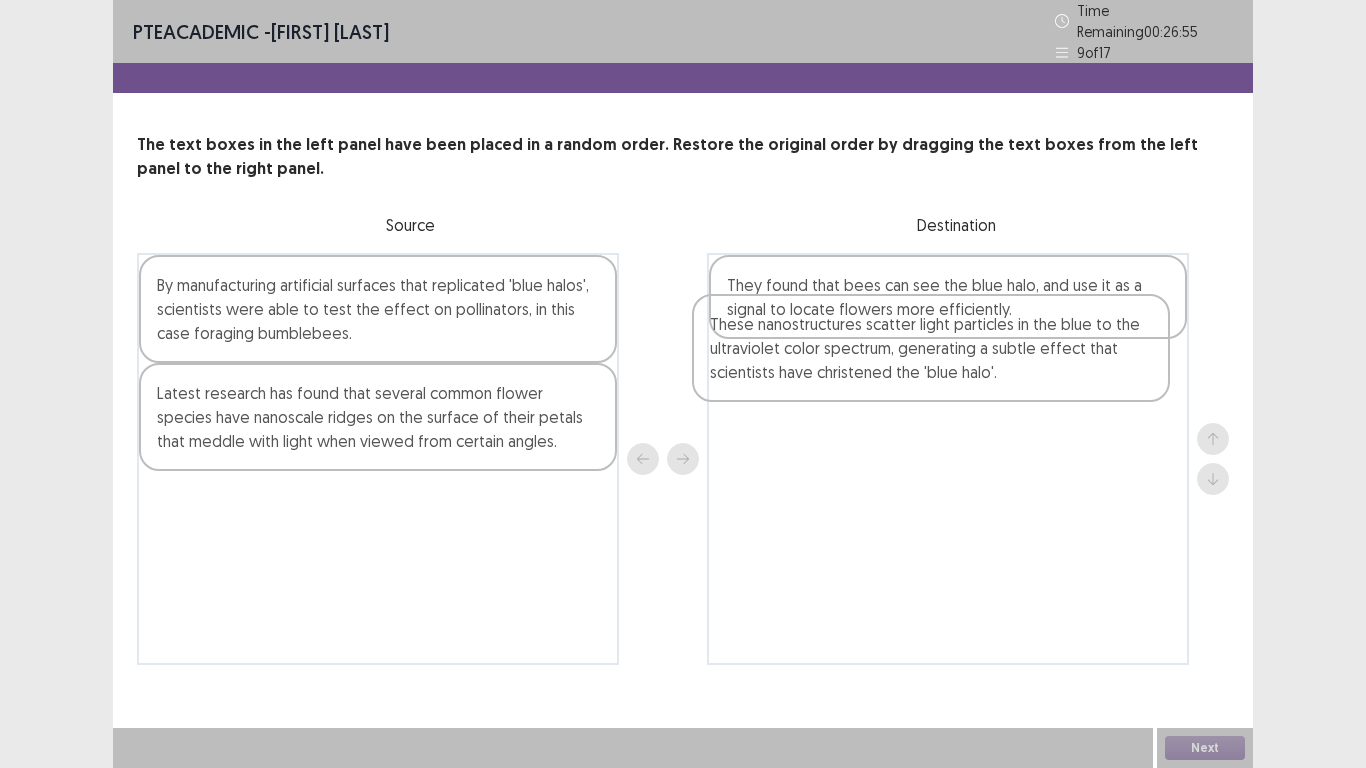drag, startPoint x: 414, startPoint y: 414, endPoint x: 972, endPoint y: 355, distance: 561.11053 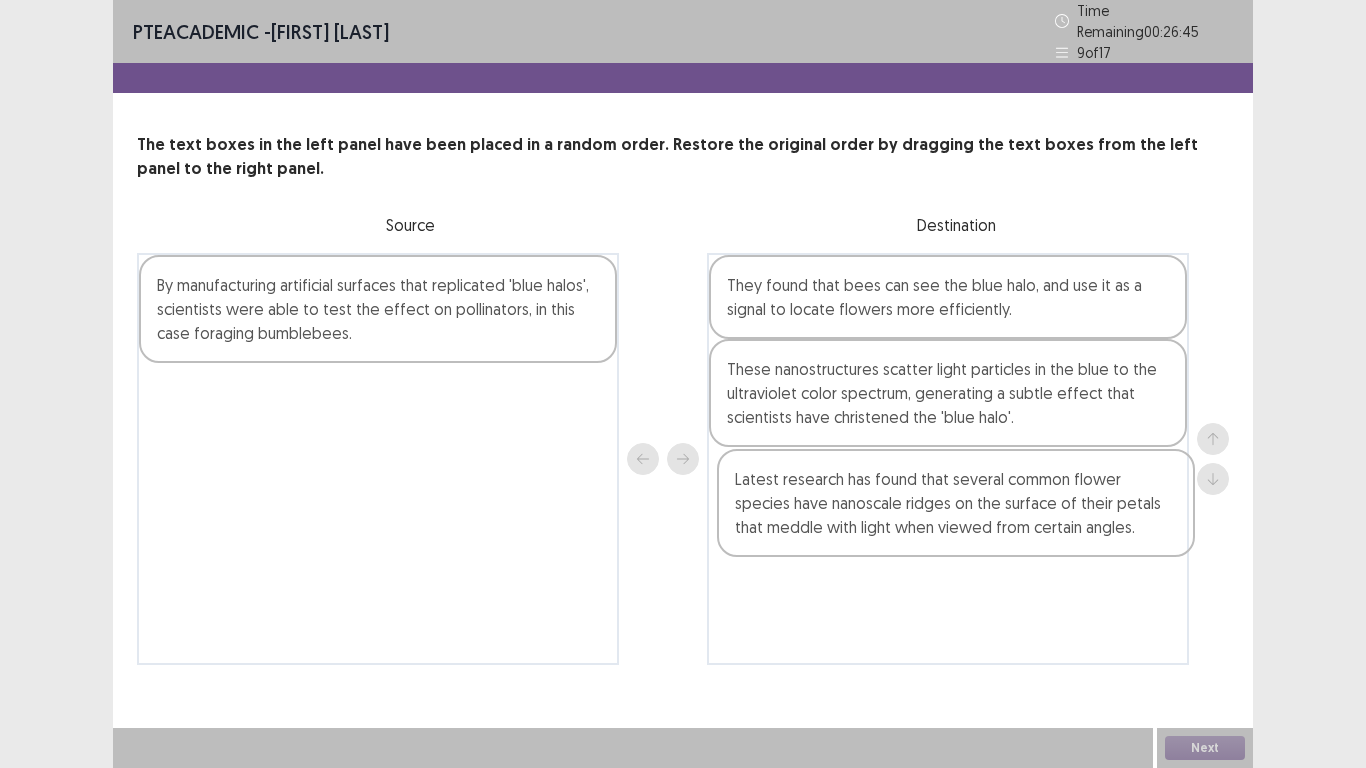 drag, startPoint x: 467, startPoint y: 405, endPoint x: 1068, endPoint y: 507, distance: 609.5941 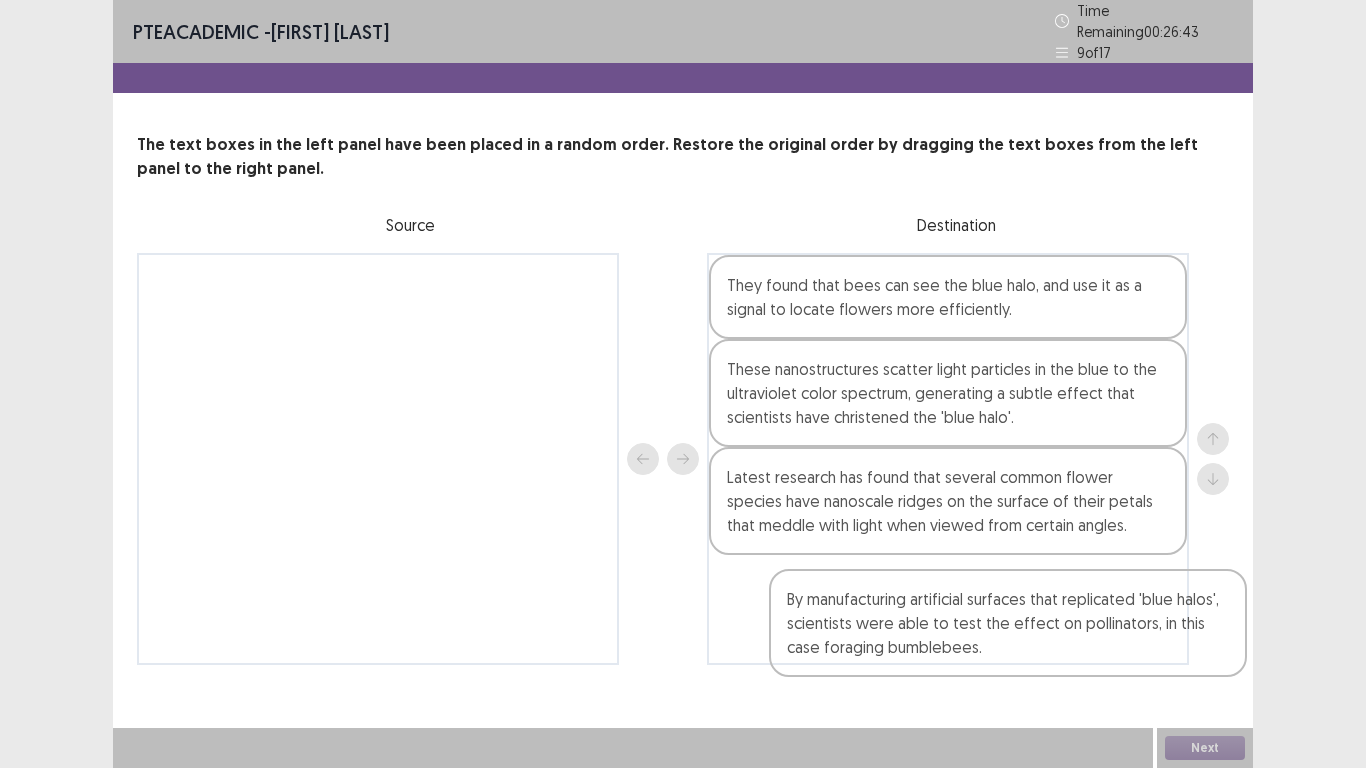 drag, startPoint x: 254, startPoint y: 266, endPoint x: 921, endPoint y: 620, distance: 755.1192 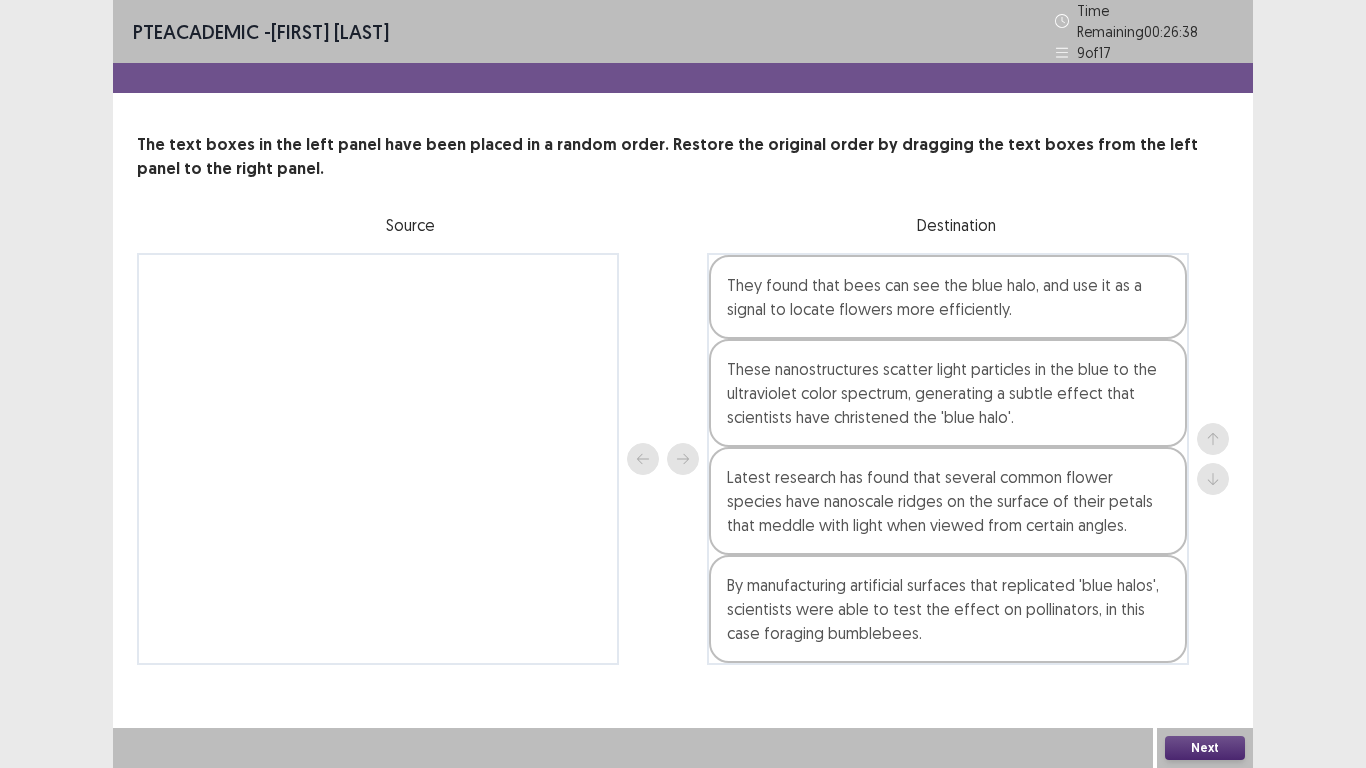 click on "Next" at bounding box center (1205, 748) 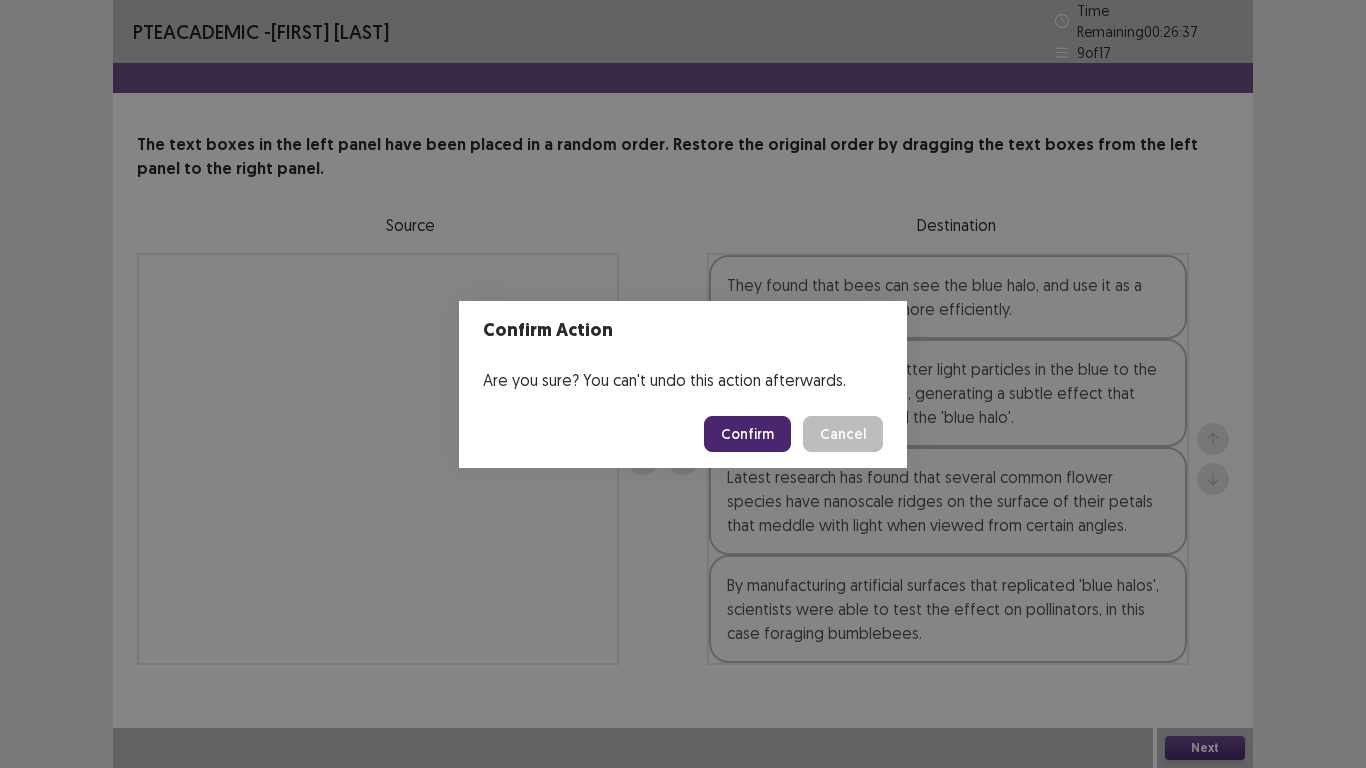 click on "Confirm" at bounding box center (747, 434) 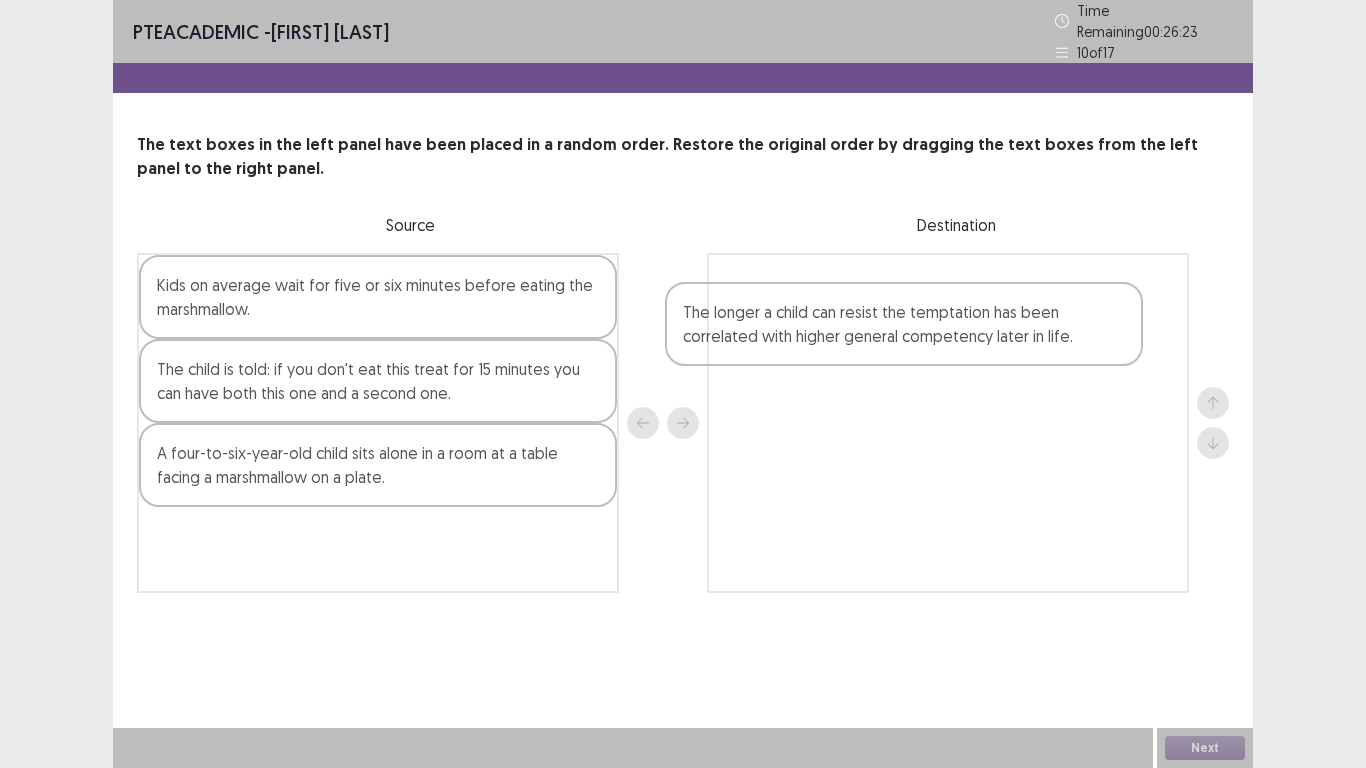 drag, startPoint x: 345, startPoint y: 454, endPoint x: 877, endPoint y: 322, distance: 548.13135 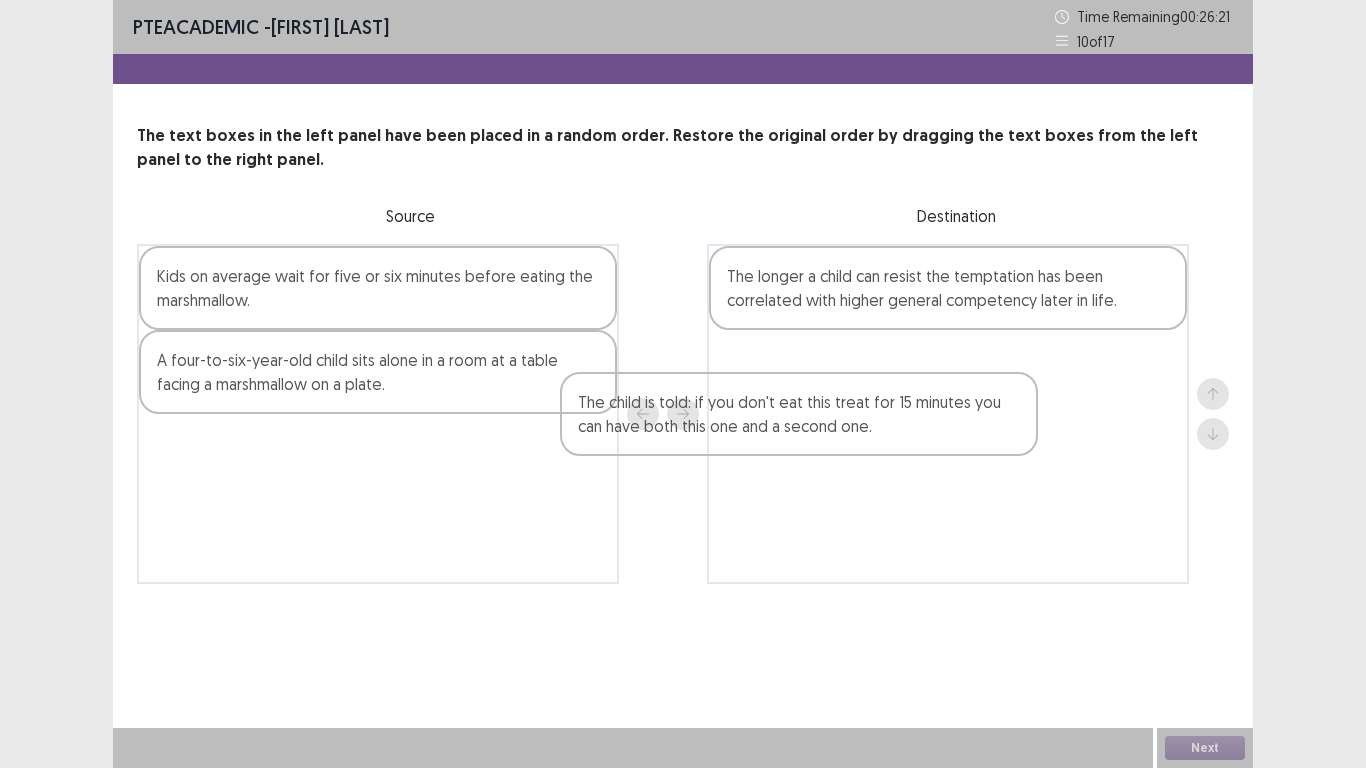 drag, startPoint x: 383, startPoint y: 369, endPoint x: 846, endPoint y: 394, distance: 463.67447 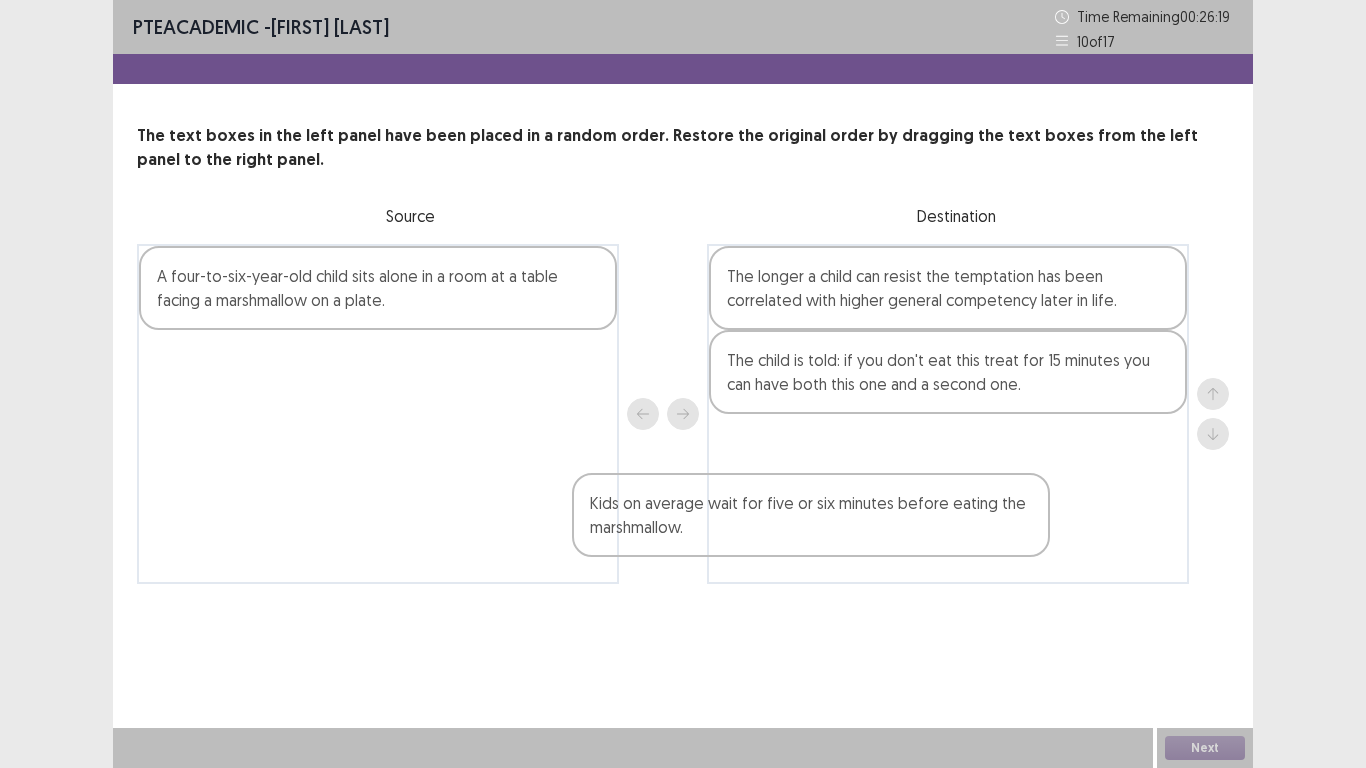 drag, startPoint x: 279, startPoint y: 278, endPoint x: 725, endPoint y: 519, distance: 506.94873 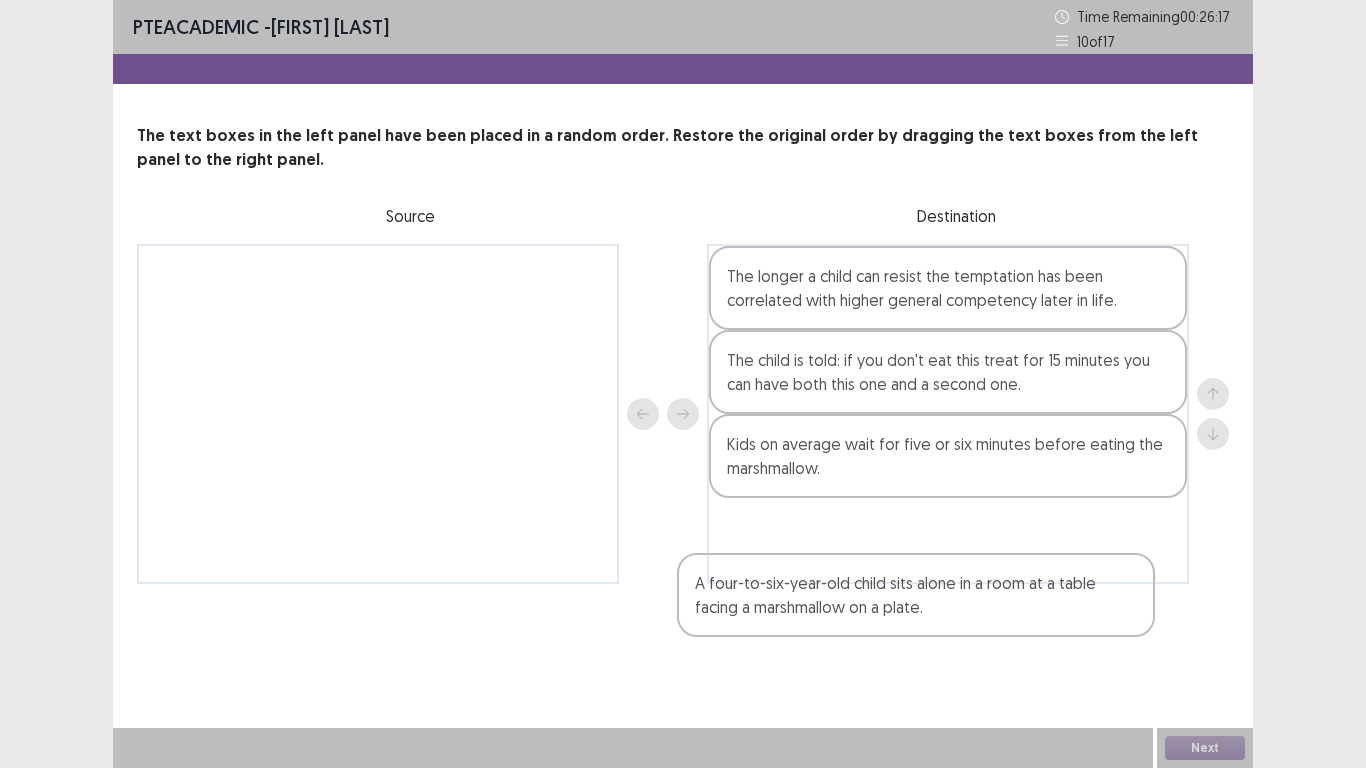 drag, startPoint x: 403, startPoint y: 280, endPoint x: 958, endPoint y: 585, distance: 633.2851 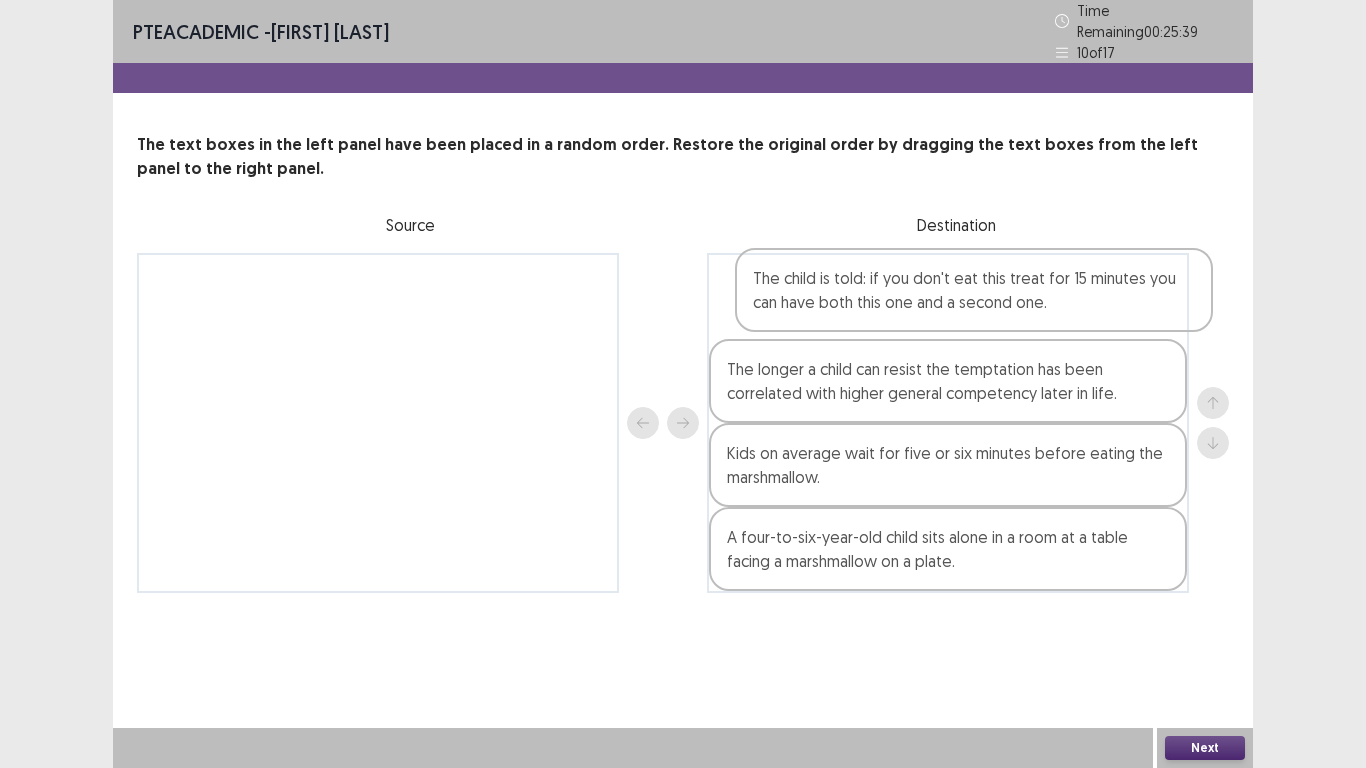 drag, startPoint x: 836, startPoint y: 386, endPoint x: 866, endPoint y: 297, distance: 93.92018 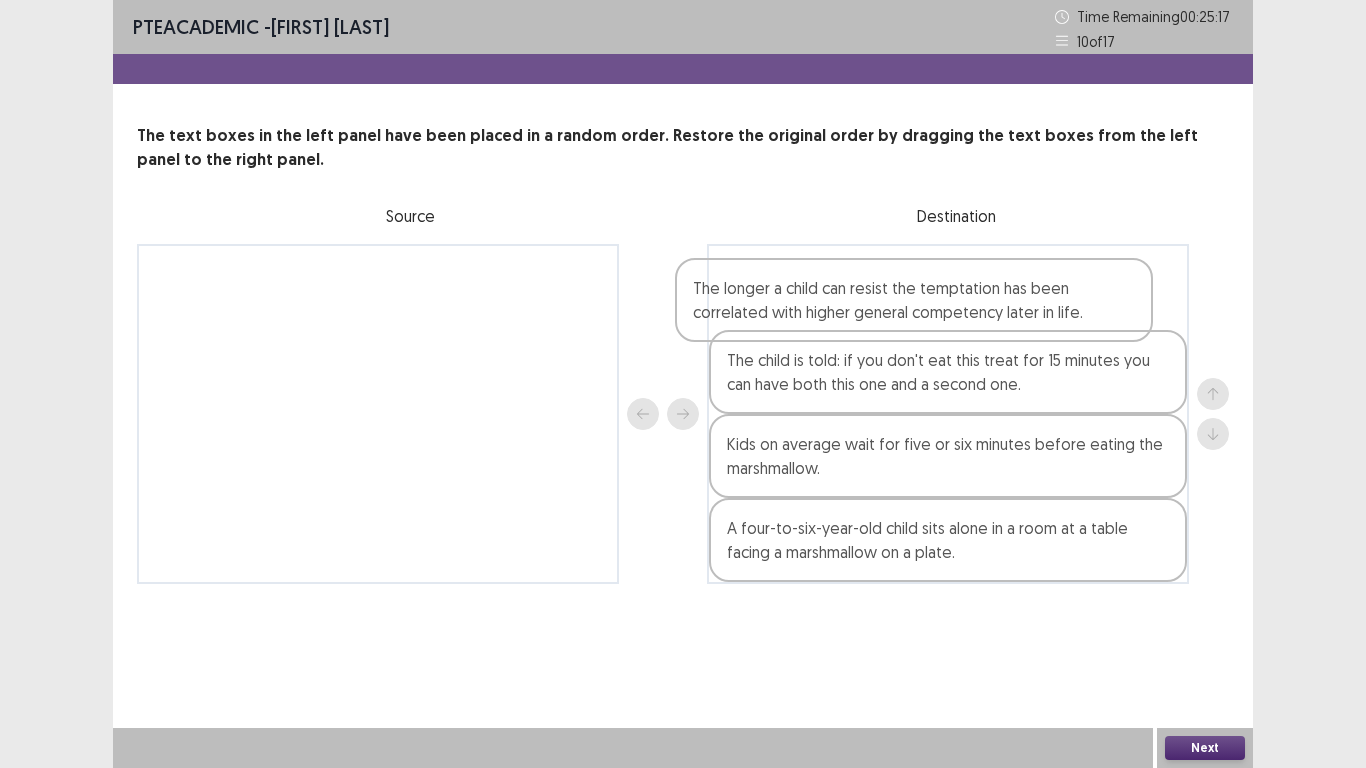 drag, startPoint x: 944, startPoint y: 401, endPoint x: 904, endPoint y: 324, distance: 86.76981 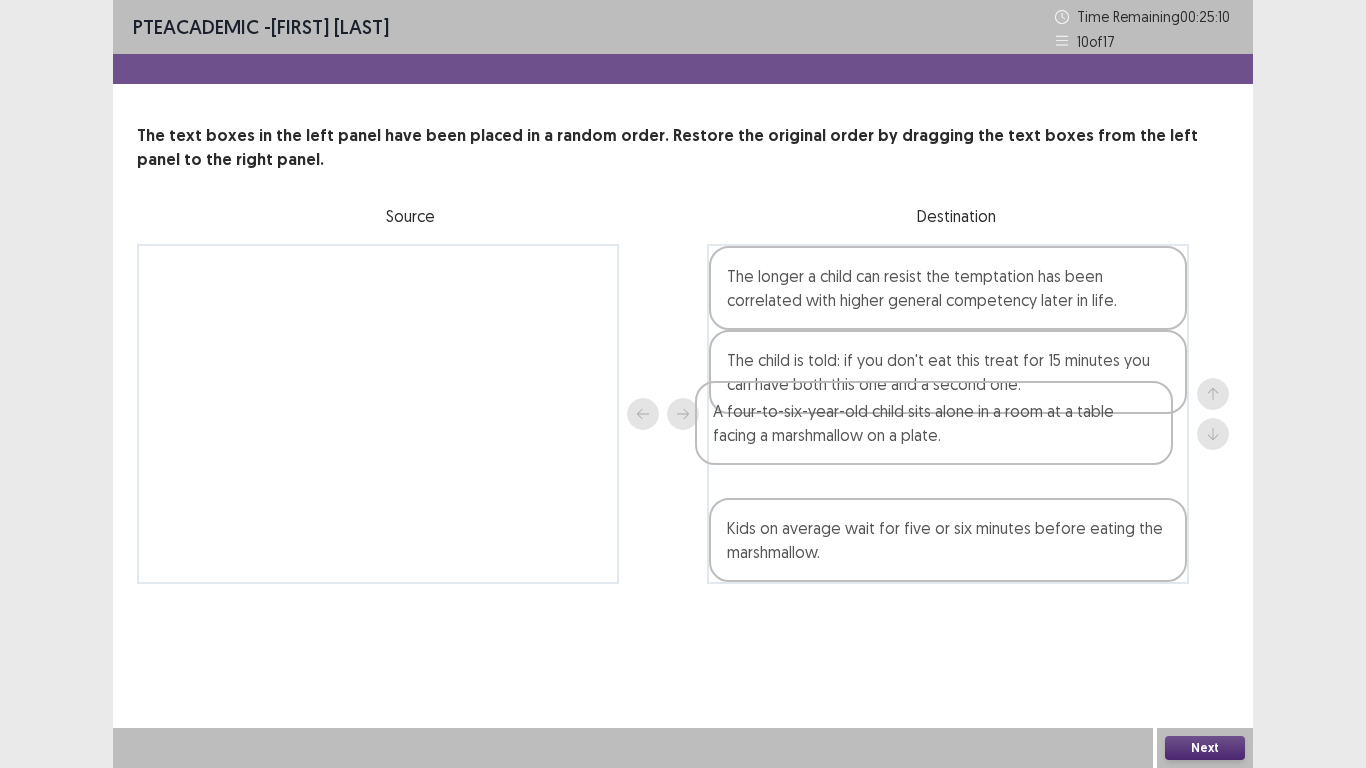 drag, startPoint x: 1065, startPoint y: 535, endPoint x: 1047, endPoint y: 412, distance: 124.3101 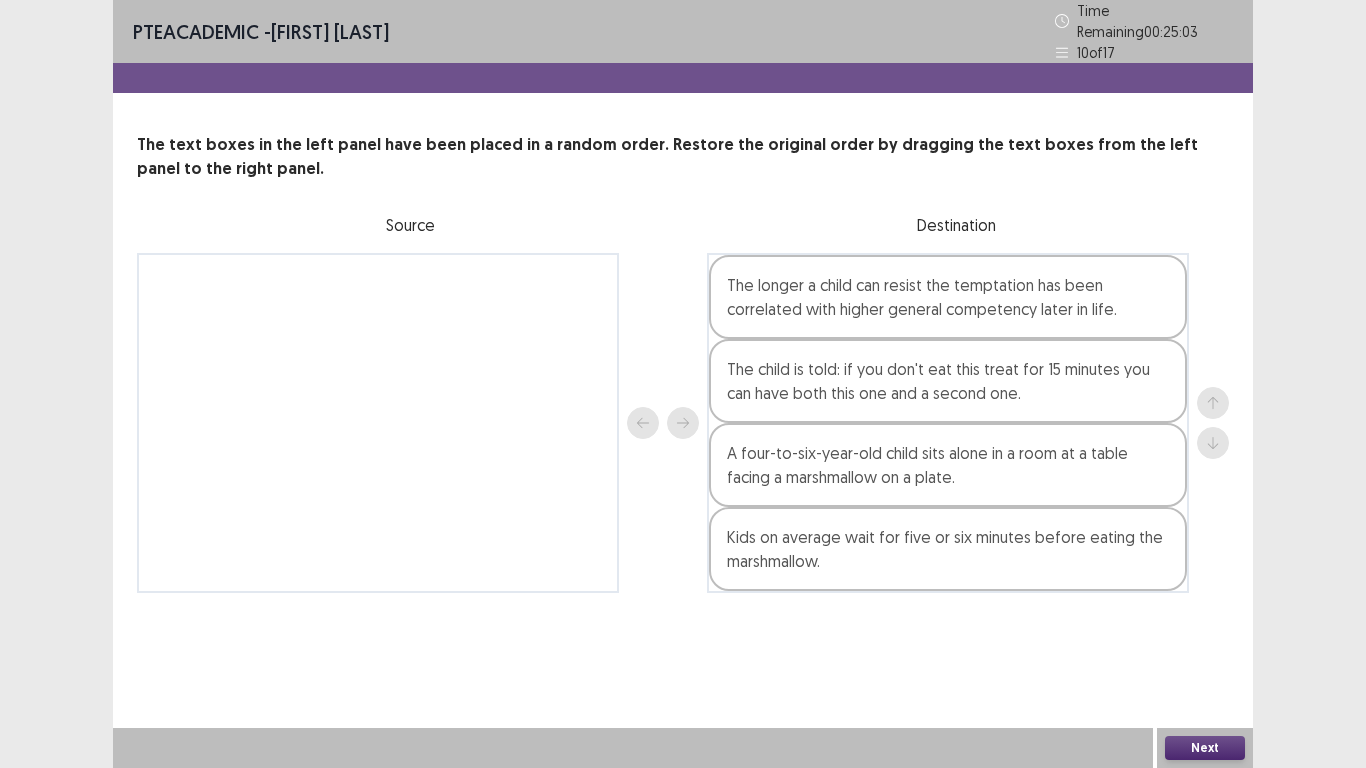 click on "Next" at bounding box center [1205, 748] 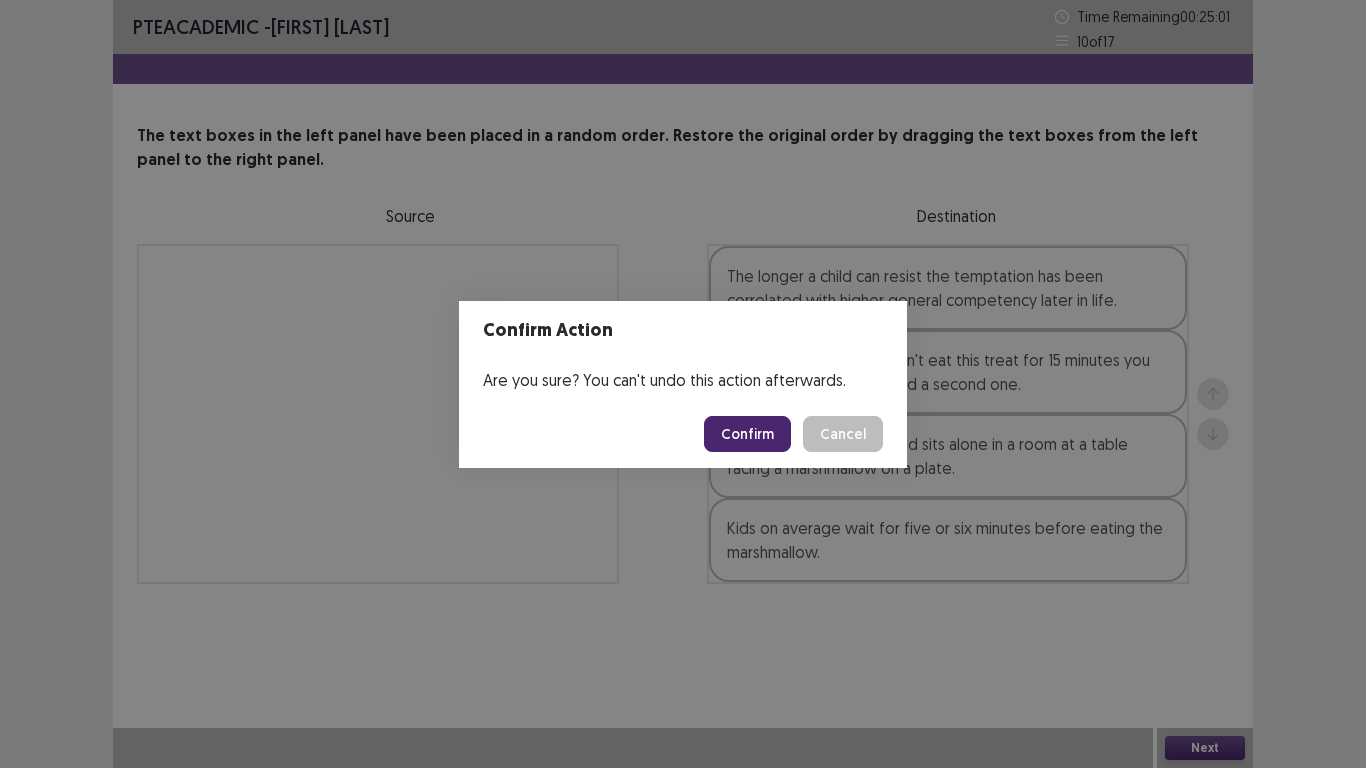 click on "Confirm" at bounding box center [747, 434] 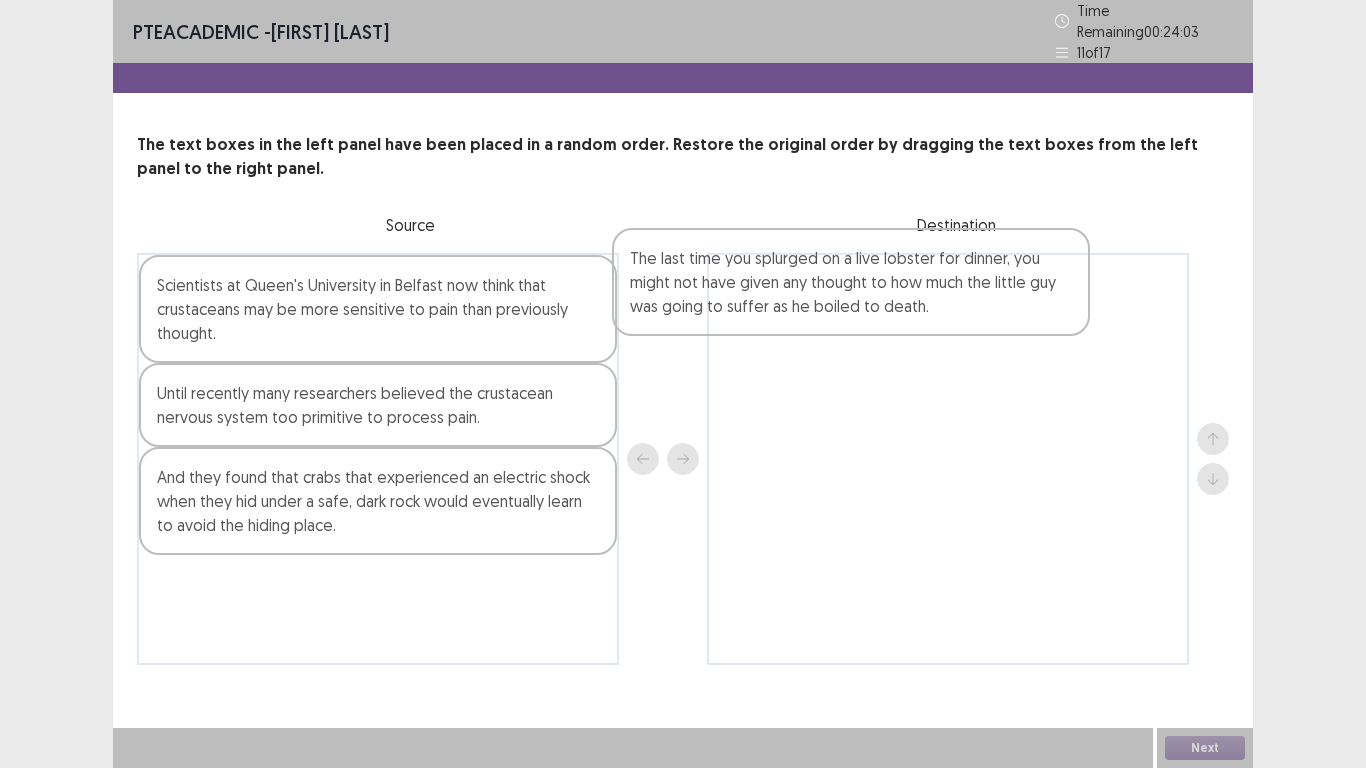 drag, startPoint x: 350, startPoint y: 428, endPoint x: 856, endPoint y: 281, distance: 526.9203 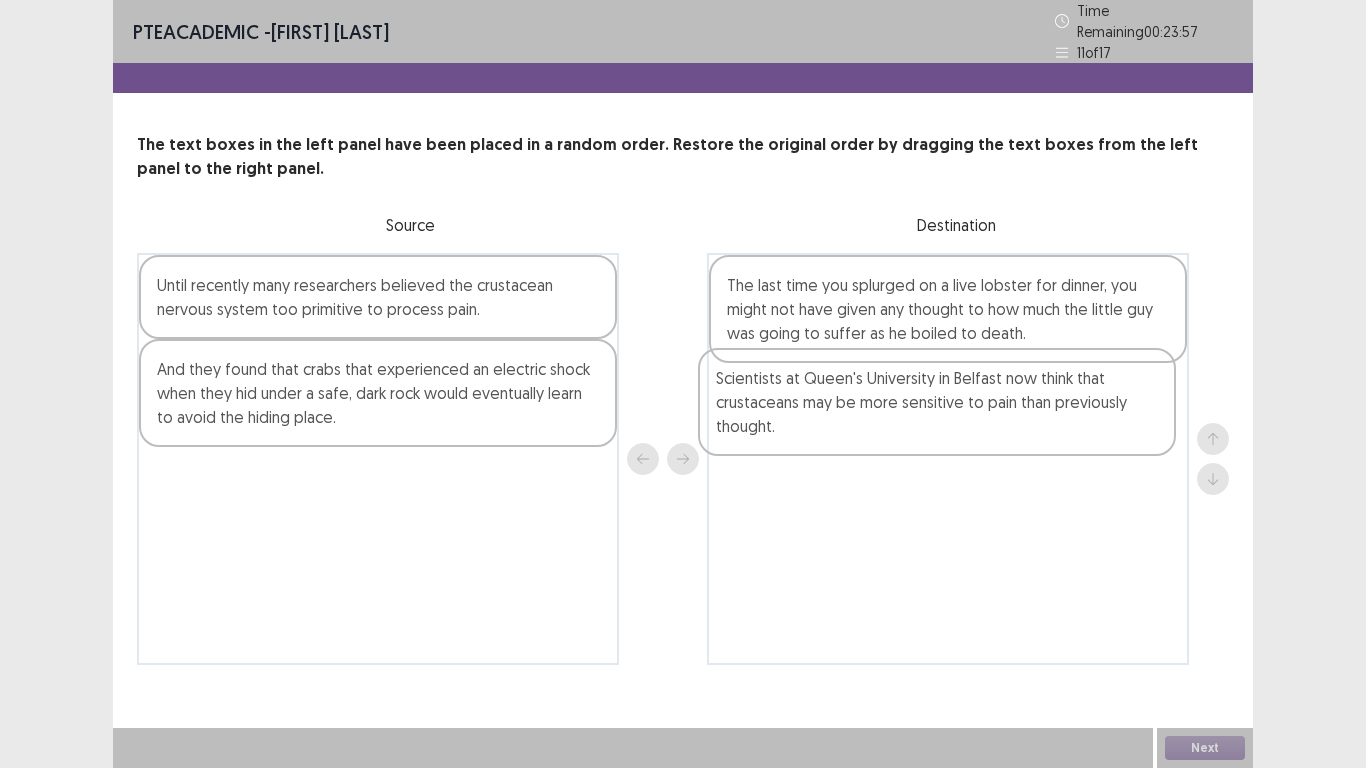 drag, startPoint x: 492, startPoint y: 292, endPoint x: 1059, endPoint y: 401, distance: 577.382 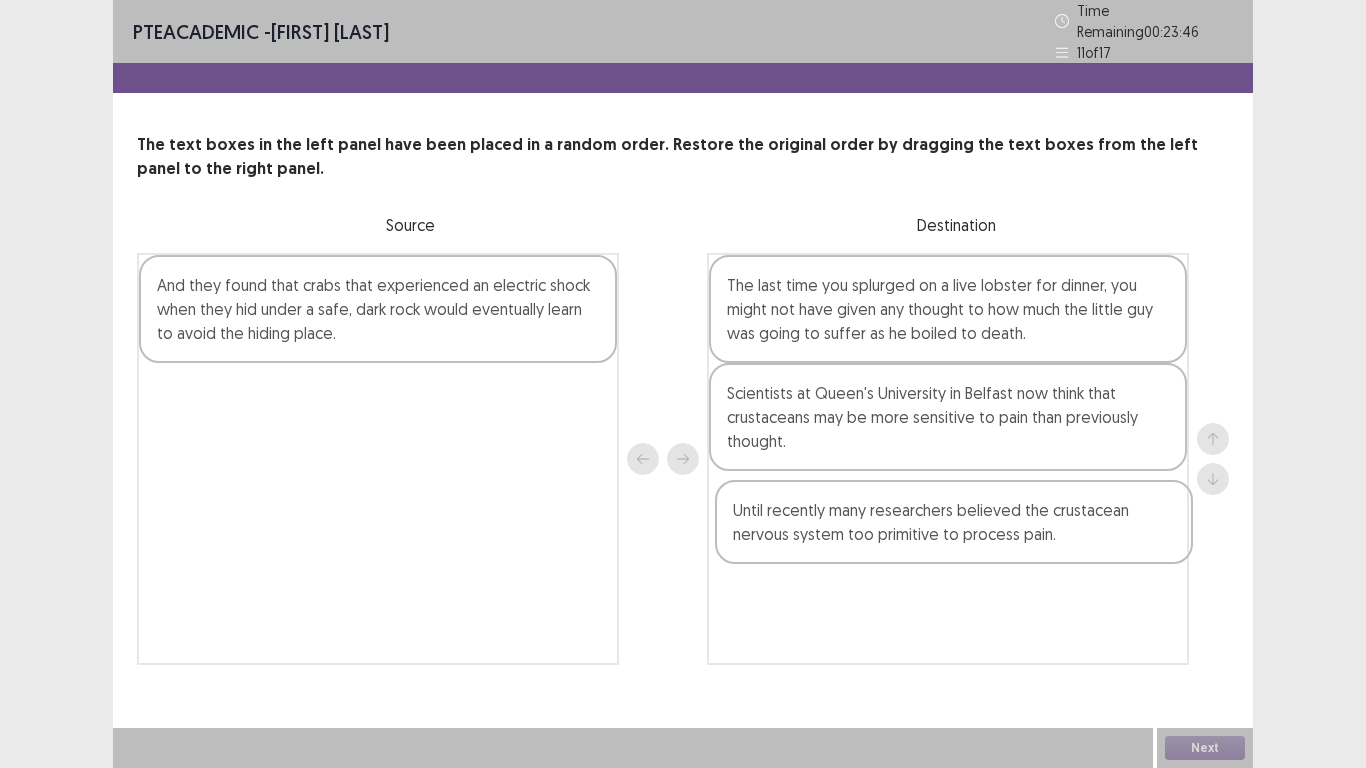 drag, startPoint x: 479, startPoint y: 313, endPoint x: 1062, endPoint y: 555, distance: 631.2313 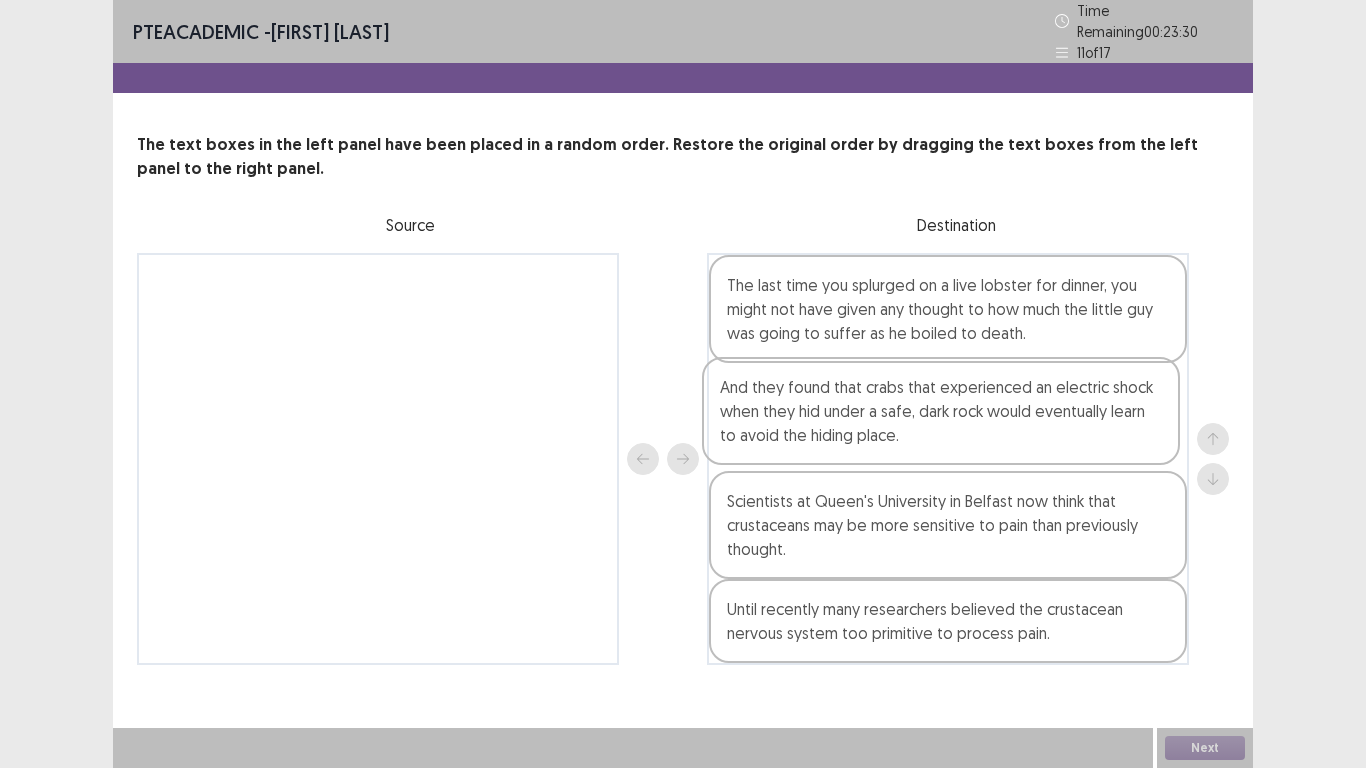 drag, startPoint x: 389, startPoint y: 313, endPoint x: 961, endPoint y: 432, distance: 584.2474 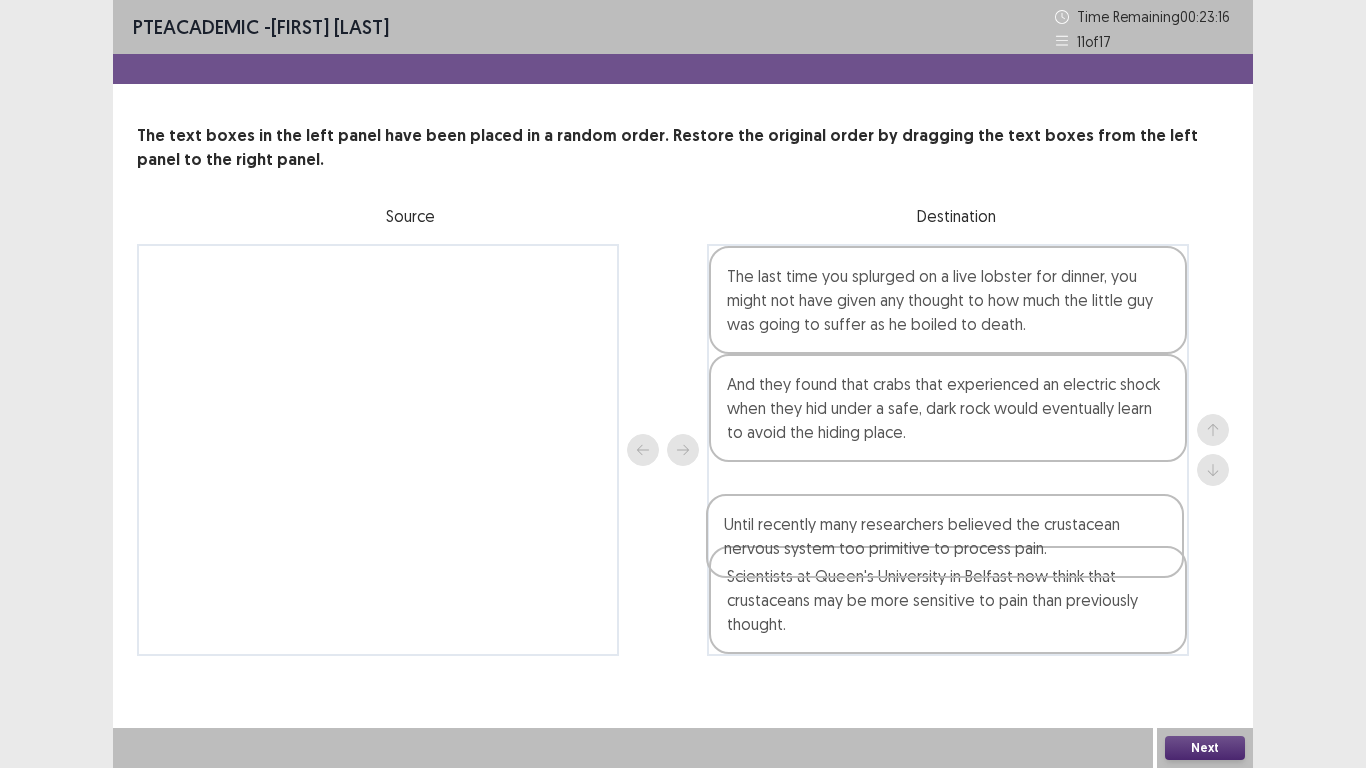 drag, startPoint x: 1105, startPoint y: 629, endPoint x: 1101, endPoint y: 545, distance: 84.095184 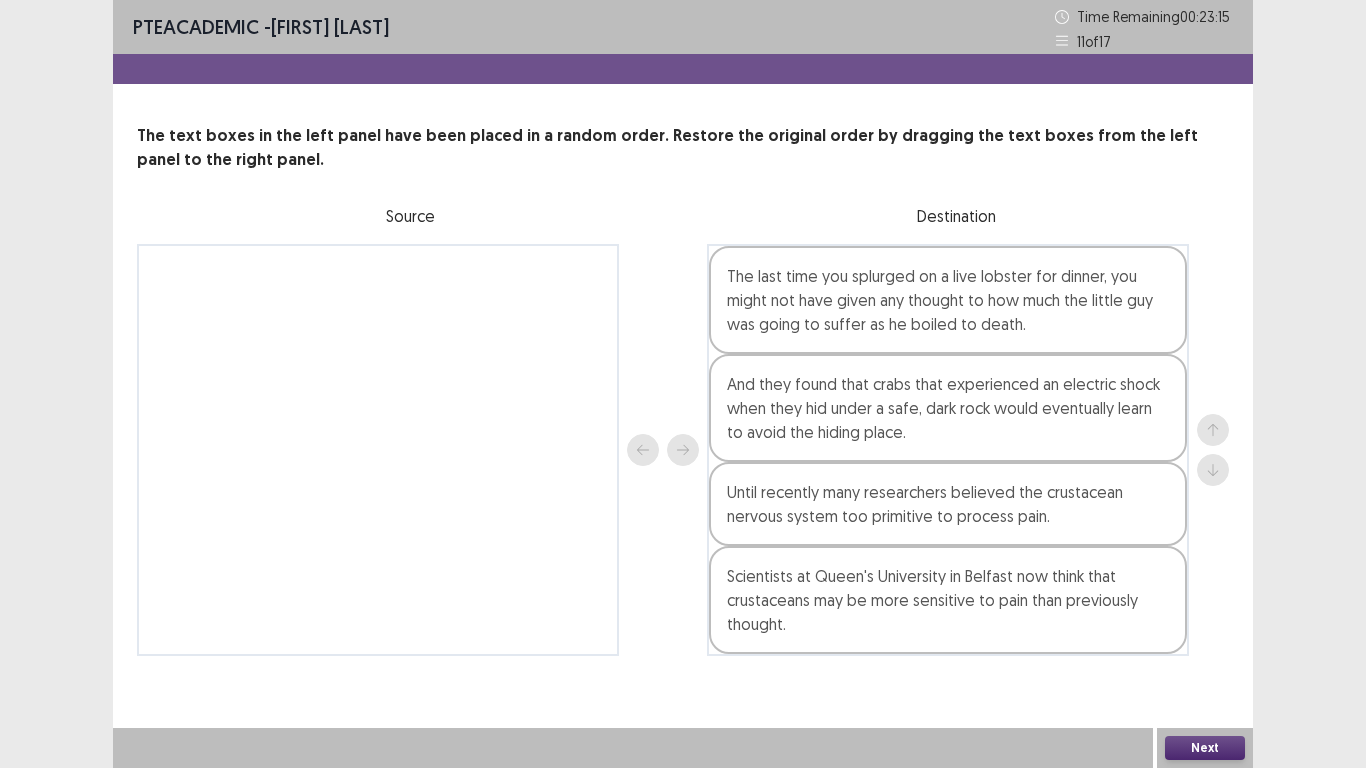click on "Next" at bounding box center (1205, 748) 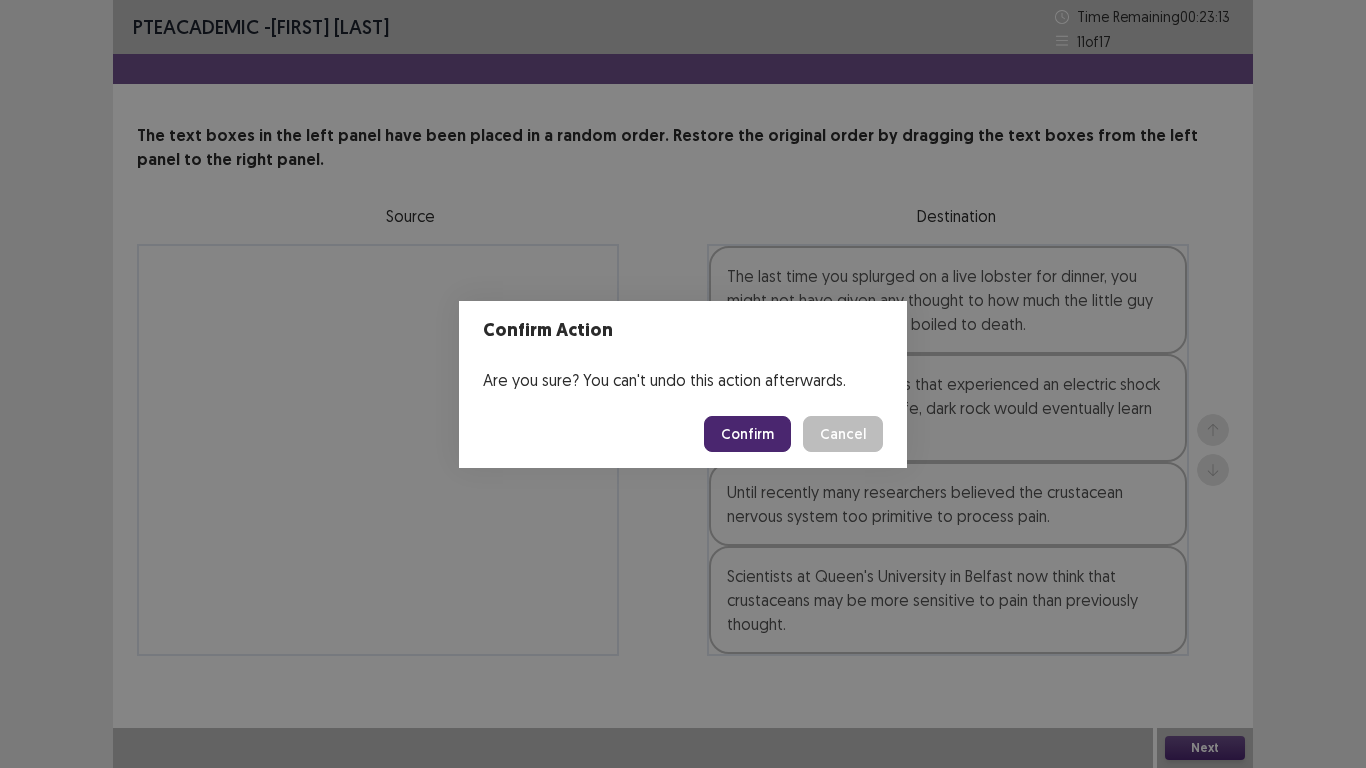 click on "Confirm" at bounding box center (747, 434) 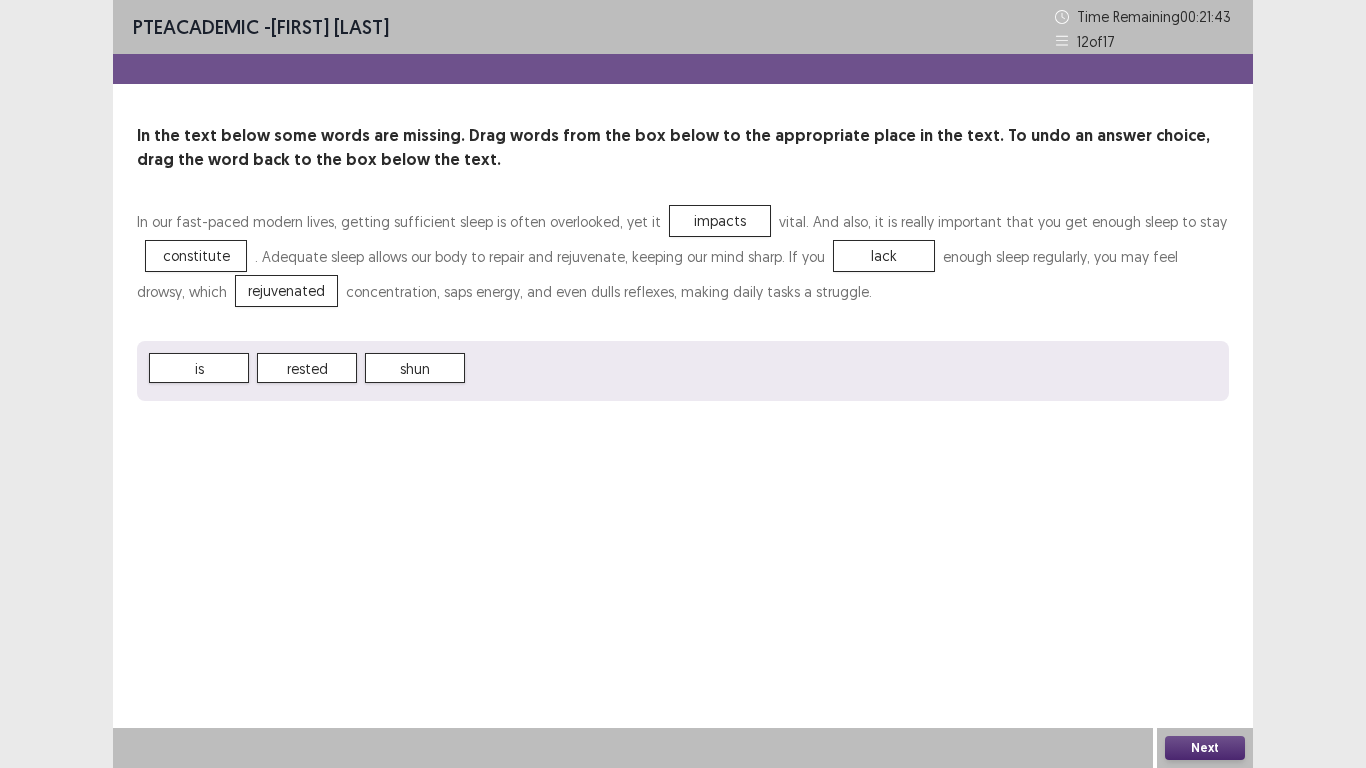 click on "Next" at bounding box center (1205, 748) 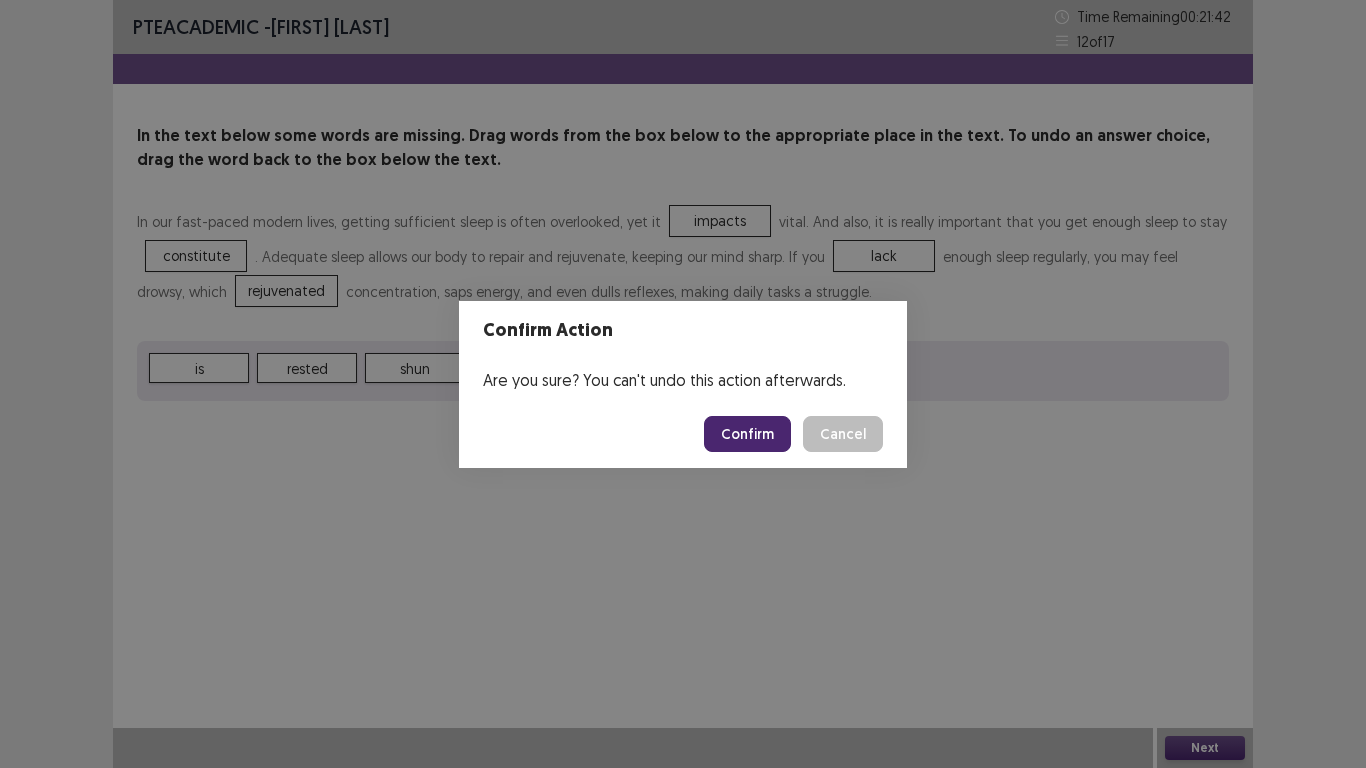 click on "Confirm" at bounding box center [747, 434] 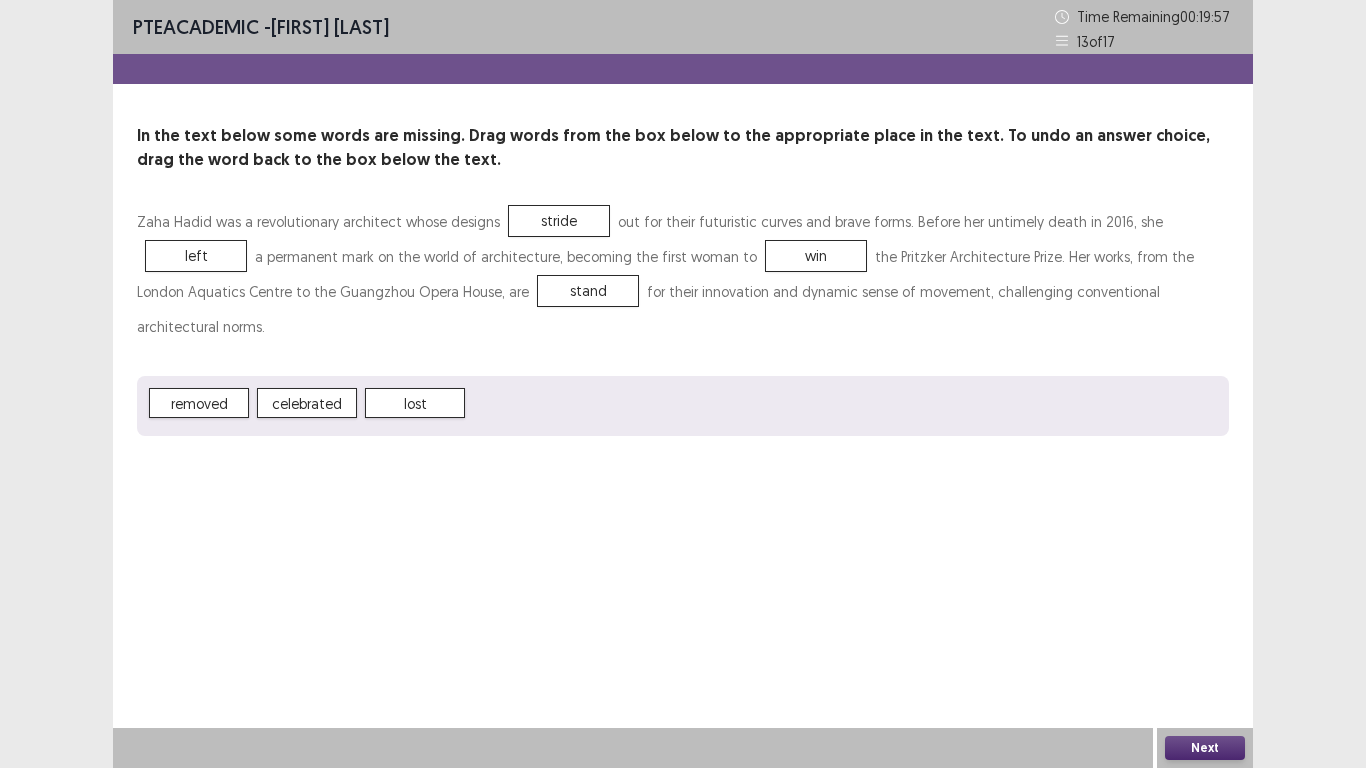 click on "Next" at bounding box center (1205, 748) 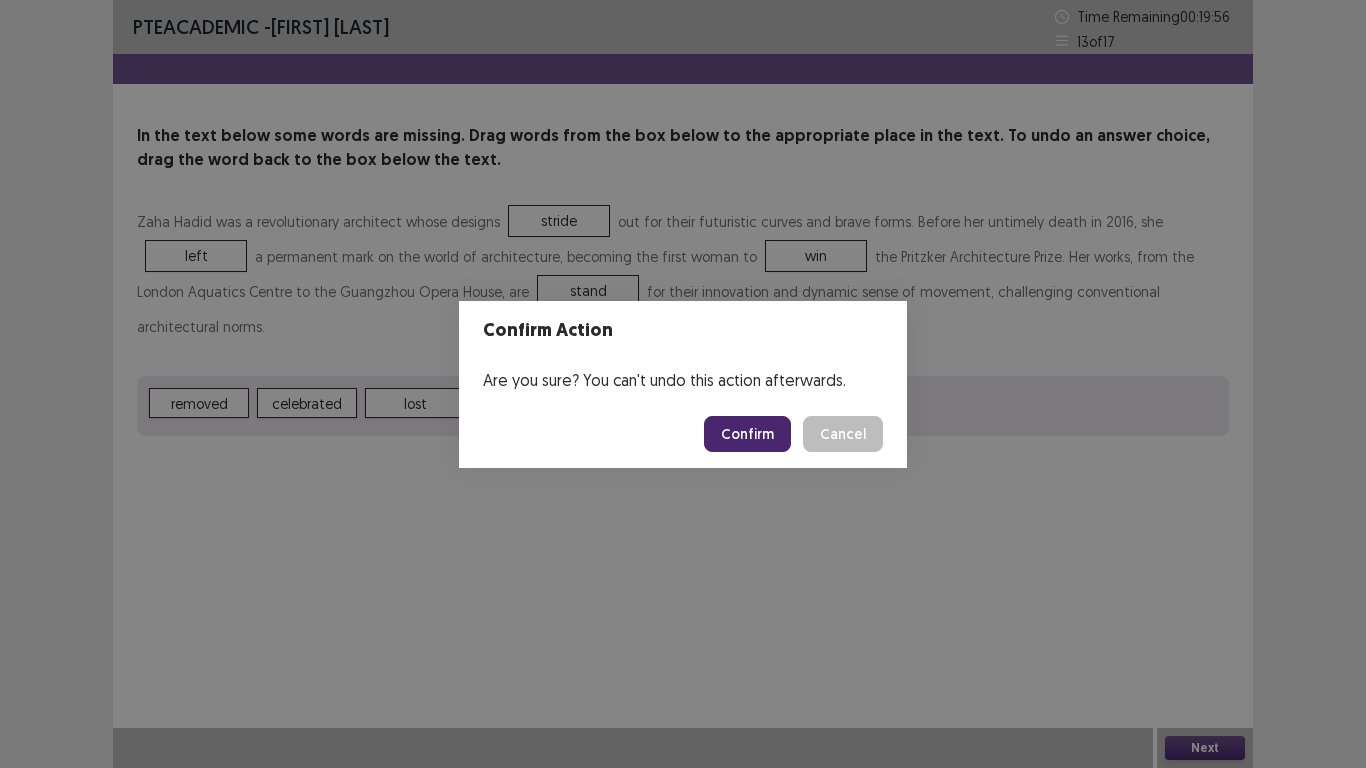 click on "Confirm" at bounding box center (747, 434) 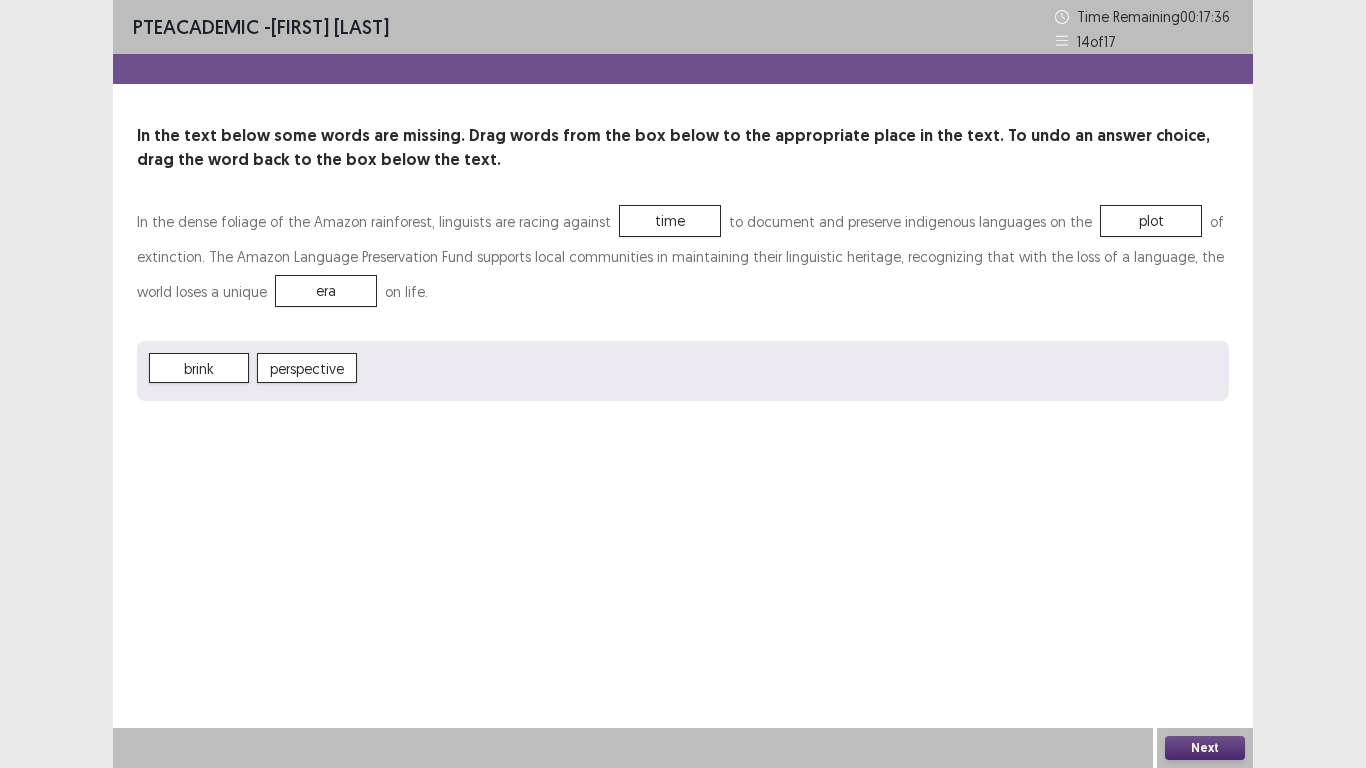 click on "Next" at bounding box center [1205, 748] 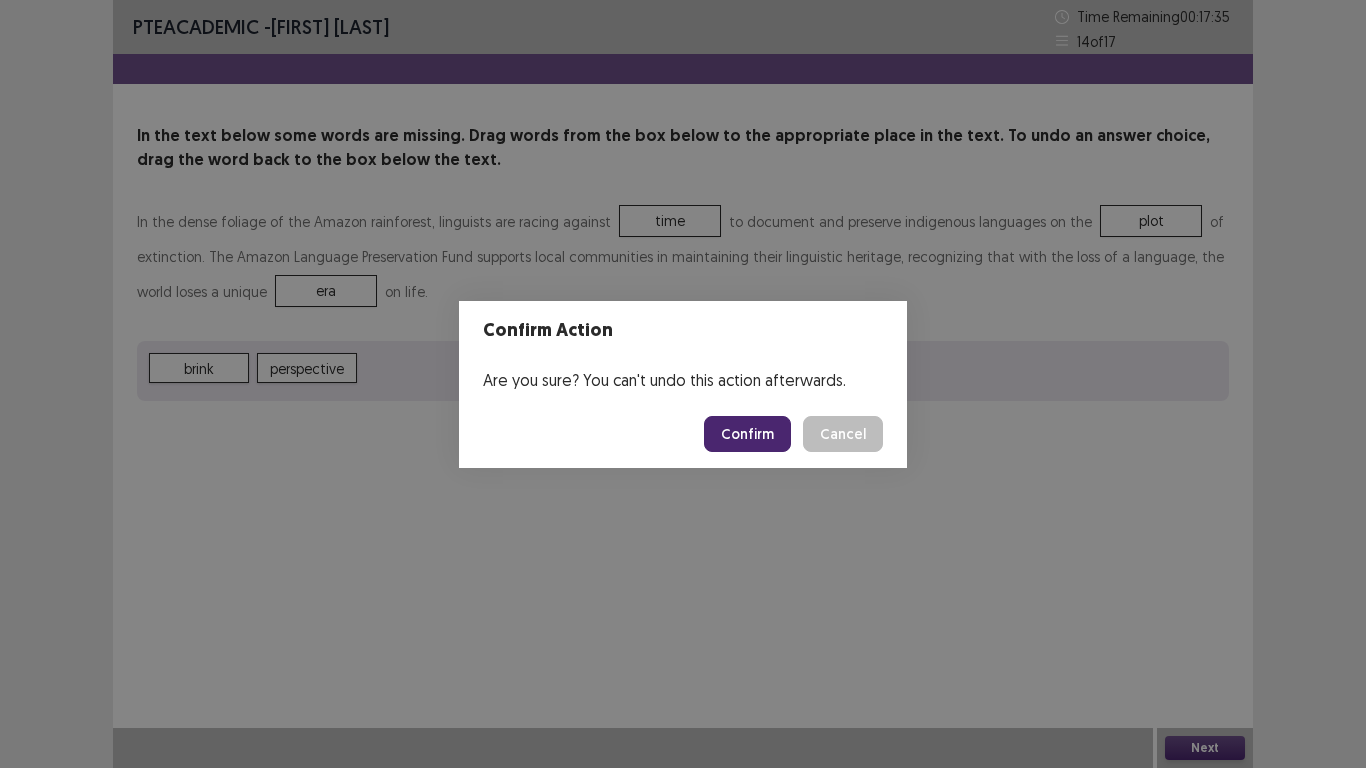 click on "Confirm" at bounding box center [747, 434] 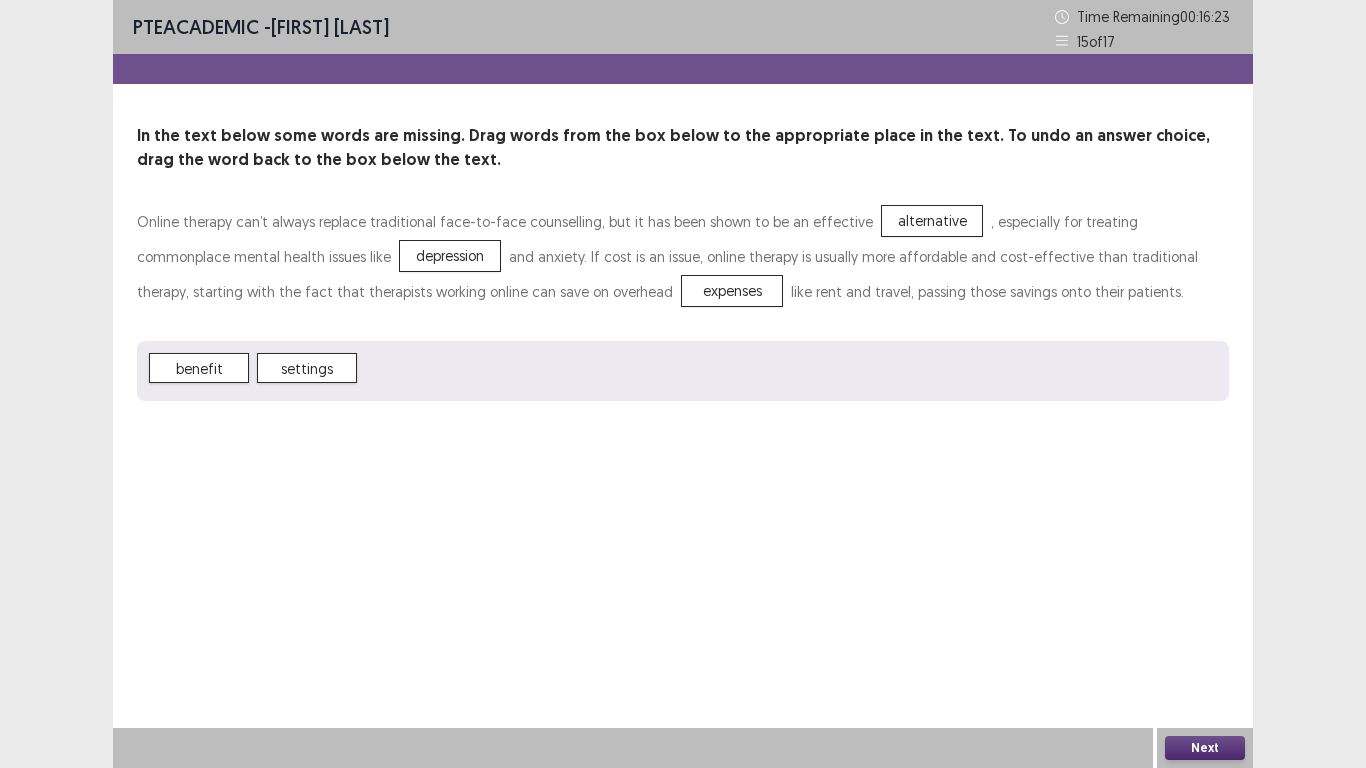 drag, startPoint x: 1247, startPoint y: 754, endPoint x: 1207, endPoint y: 739, distance: 42.72002 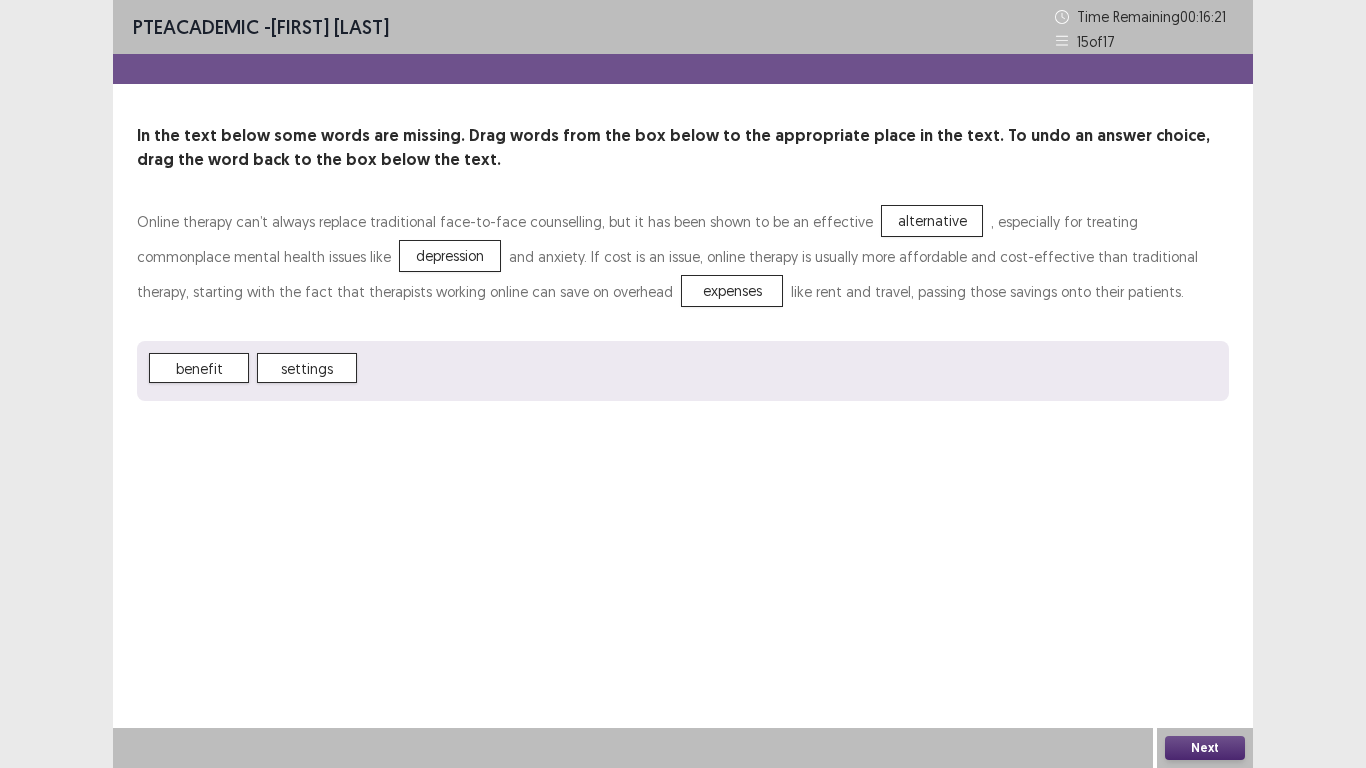 click on "Next" at bounding box center [1205, 748] 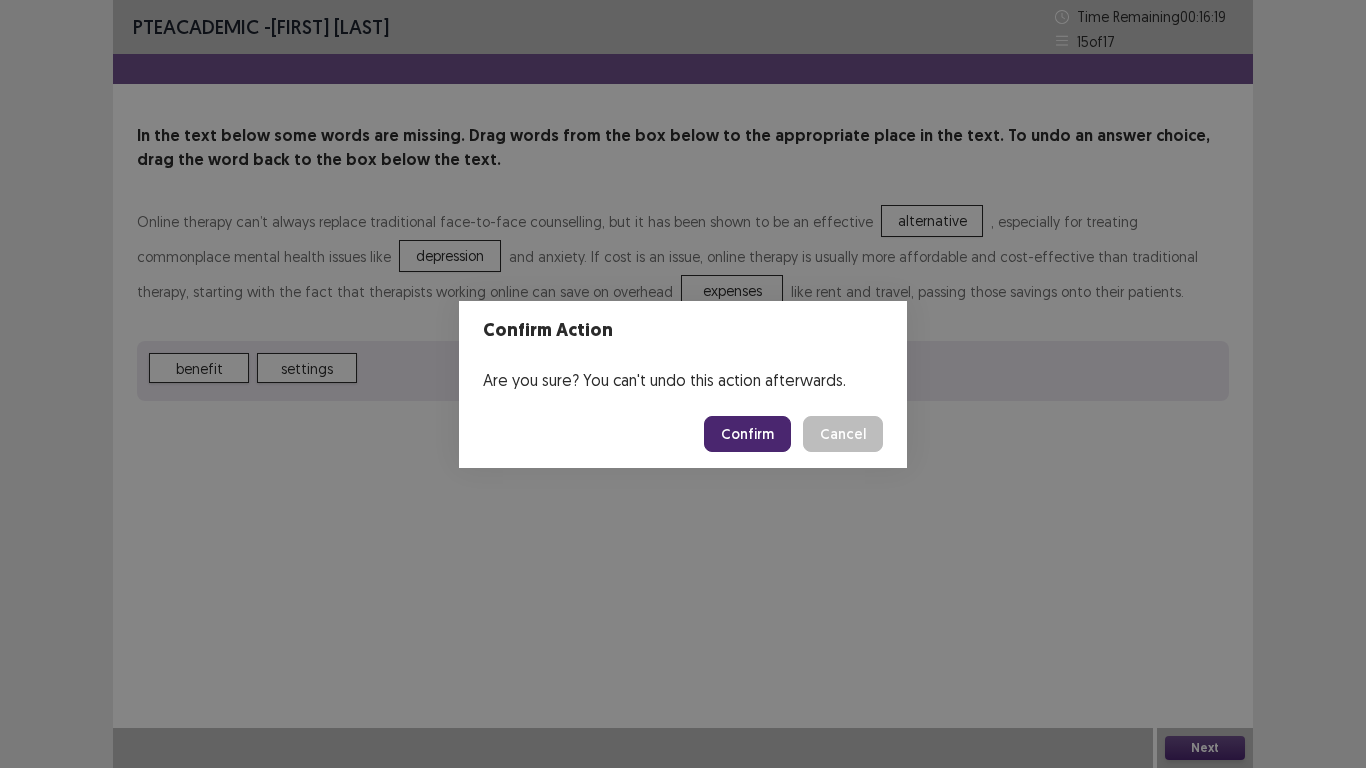 click on "Confirm Action Are you sure? You can't undo this action afterwards. Confirm Cancel" at bounding box center [683, 384] 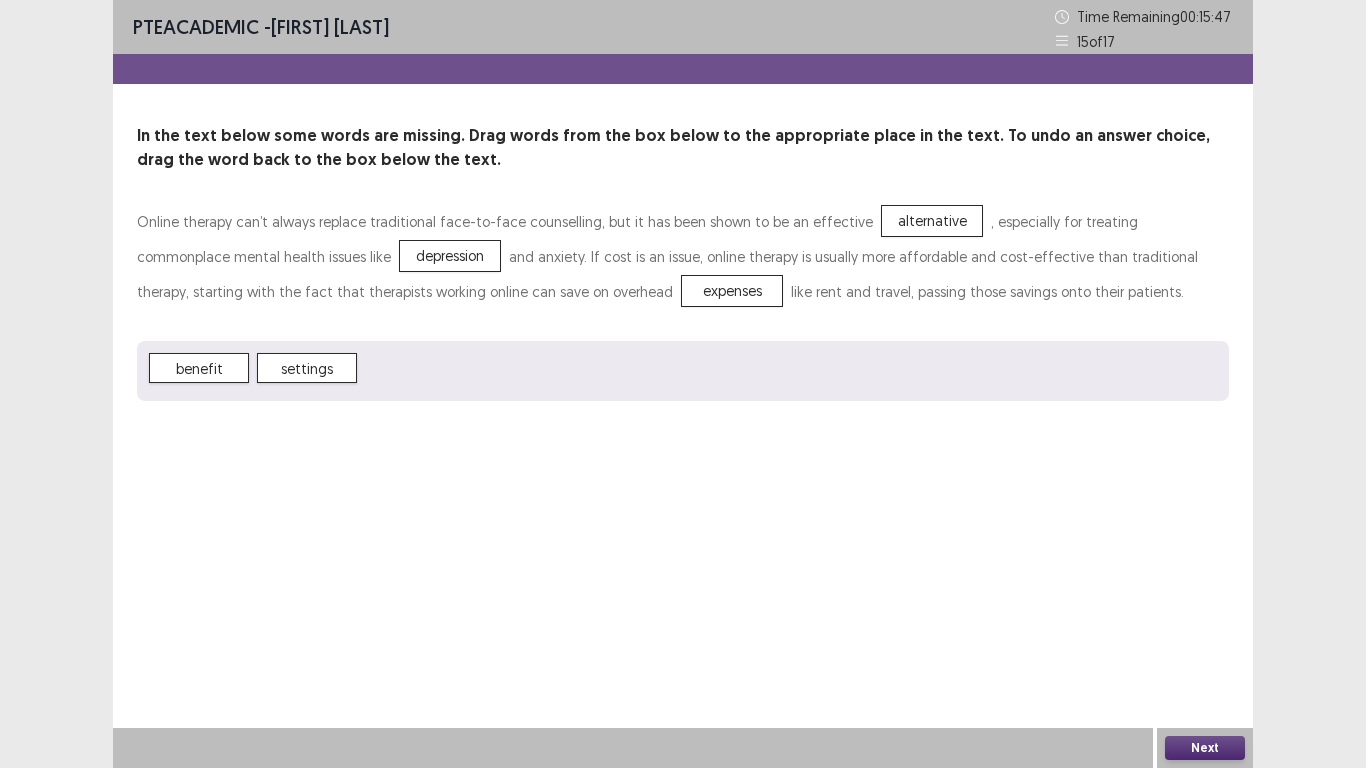 click on "Next" at bounding box center [1205, 748] 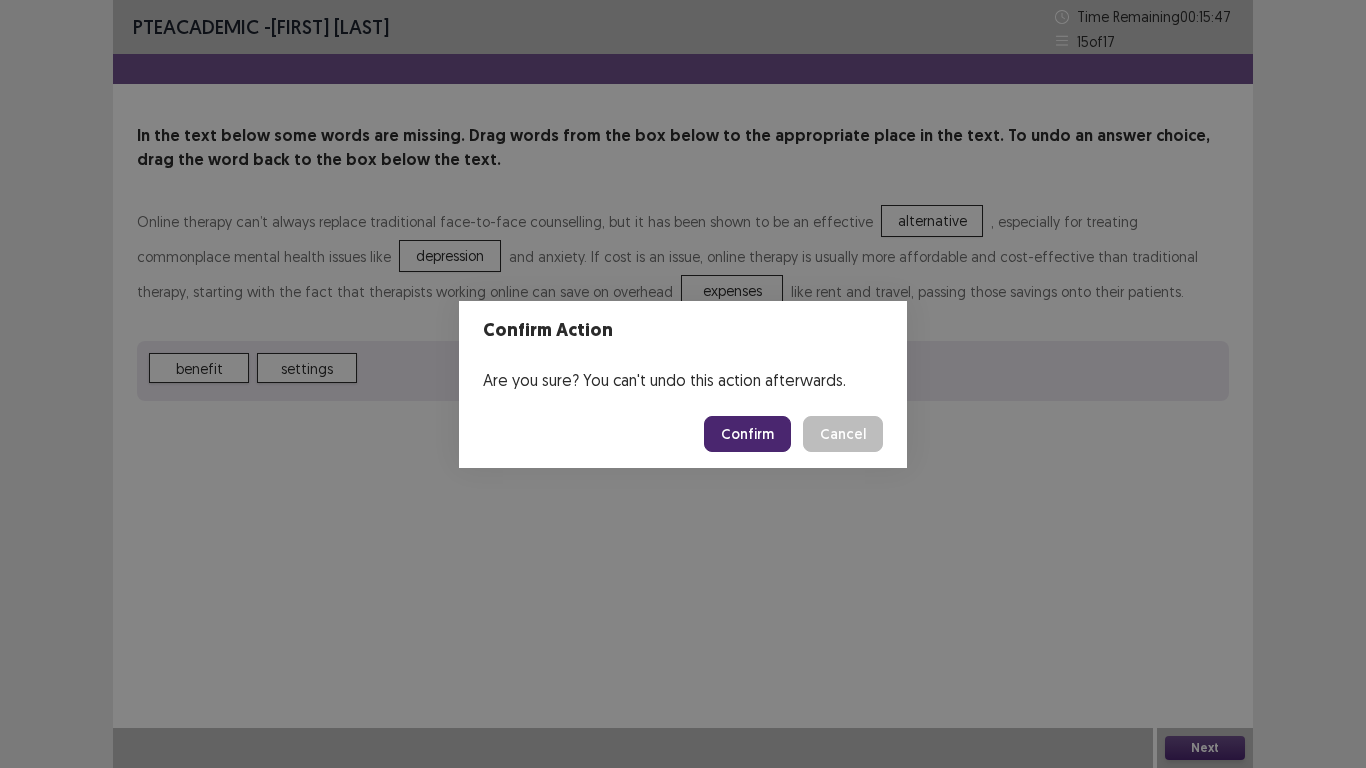 click on "Confirm" at bounding box center (747, 434) 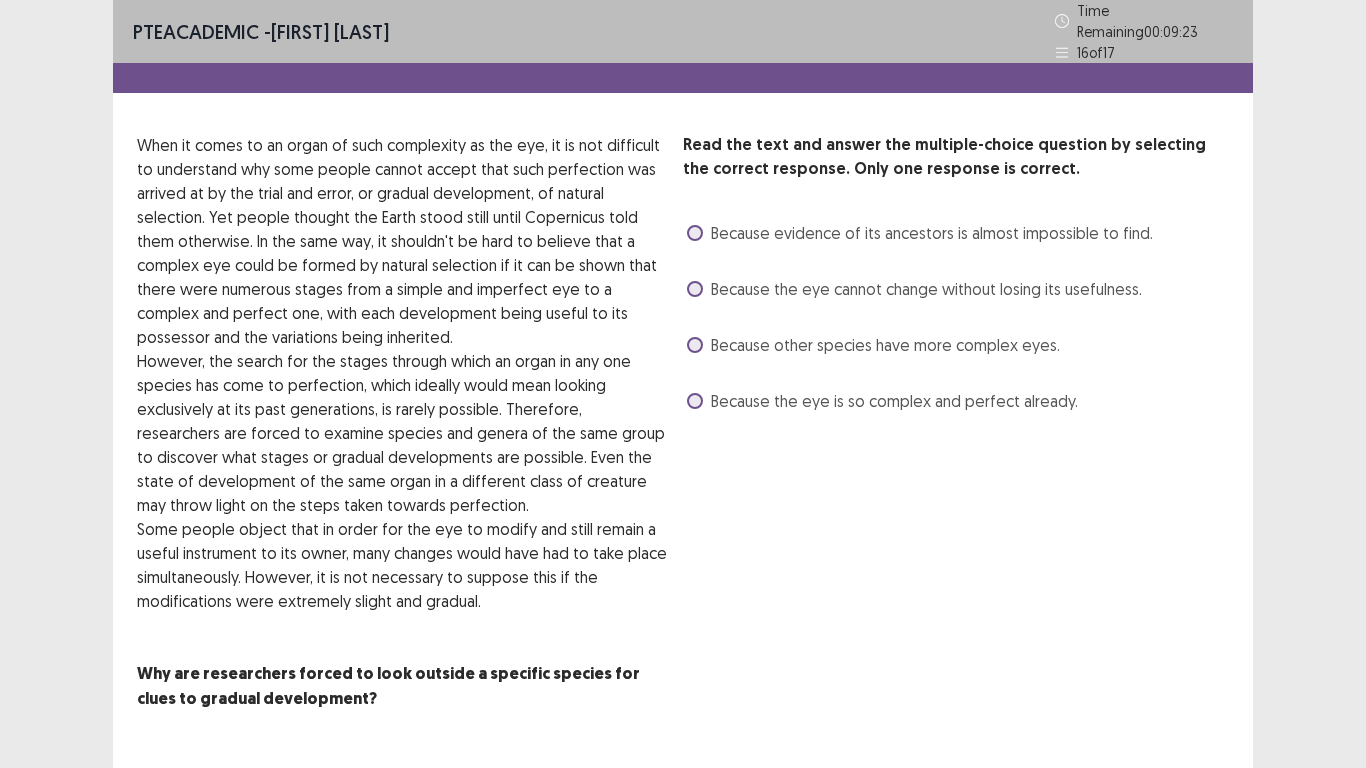 click at bounding box center (695, 345) 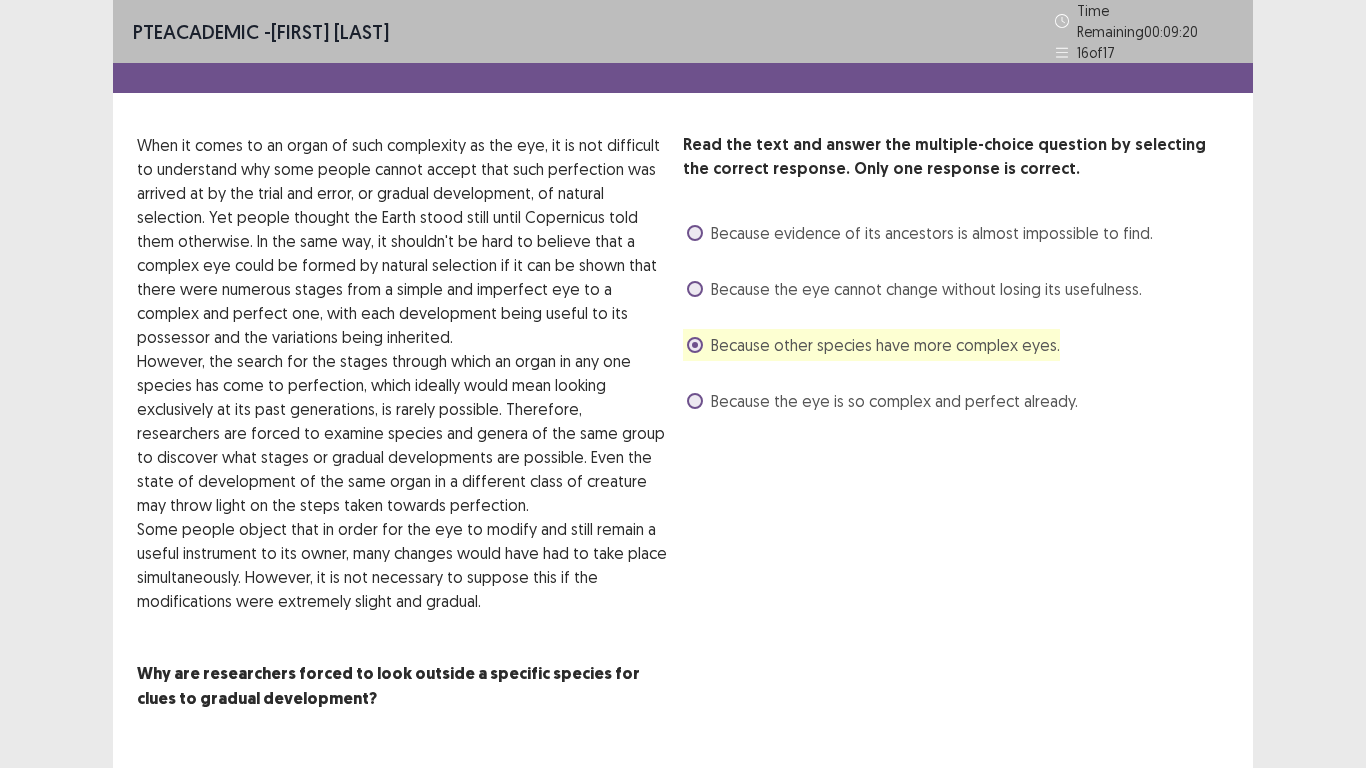 scroll, scrollTop: 46, scrollLeft: 0, axis: vertical 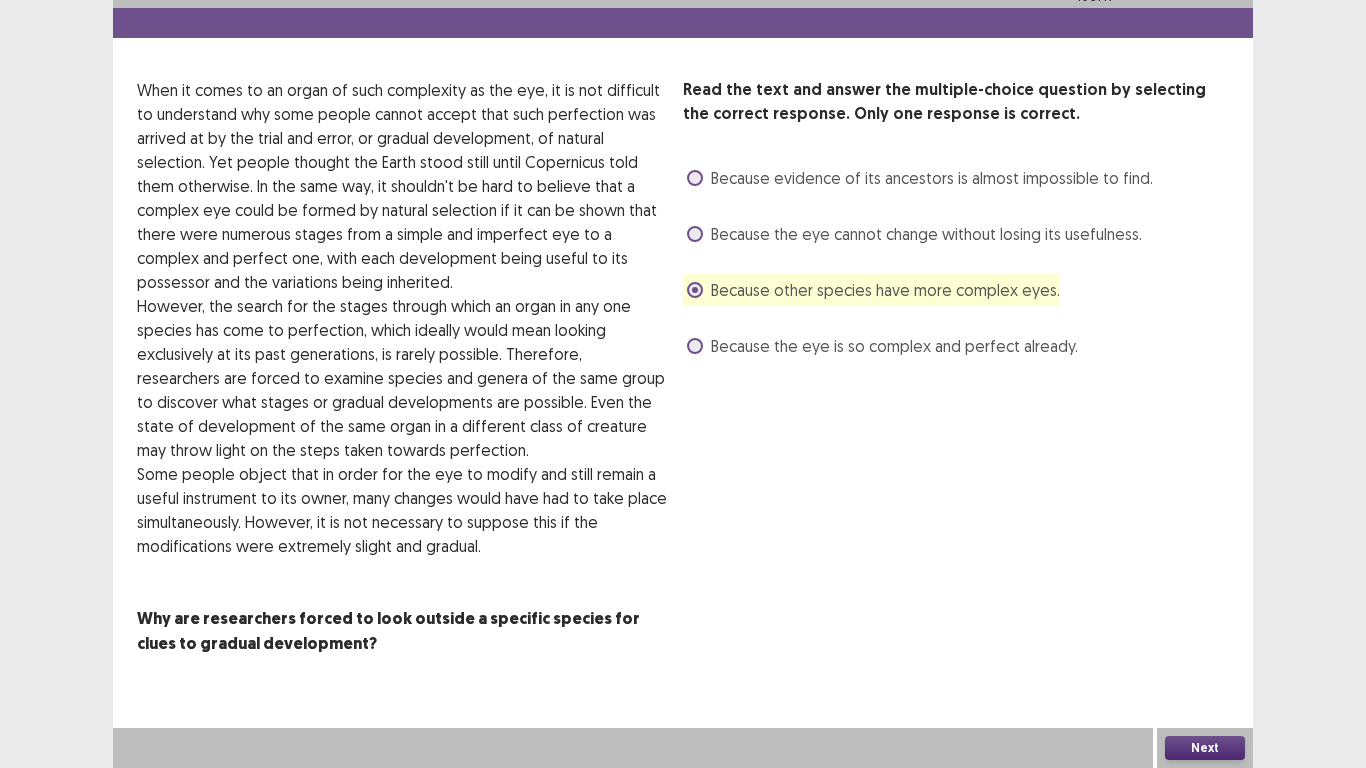 click on "Next" at bounding box center (1205, 748) 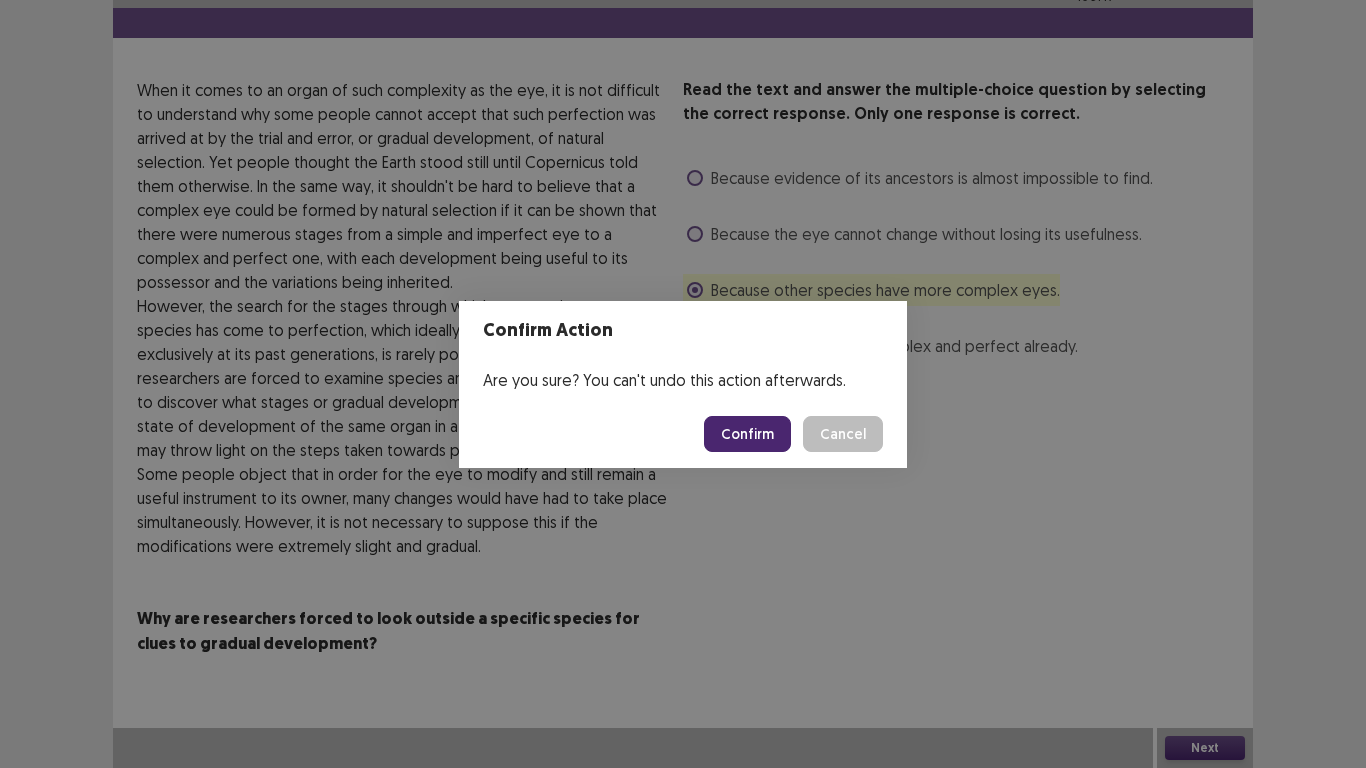click on "Confirm" at bounding box center [747, 434] 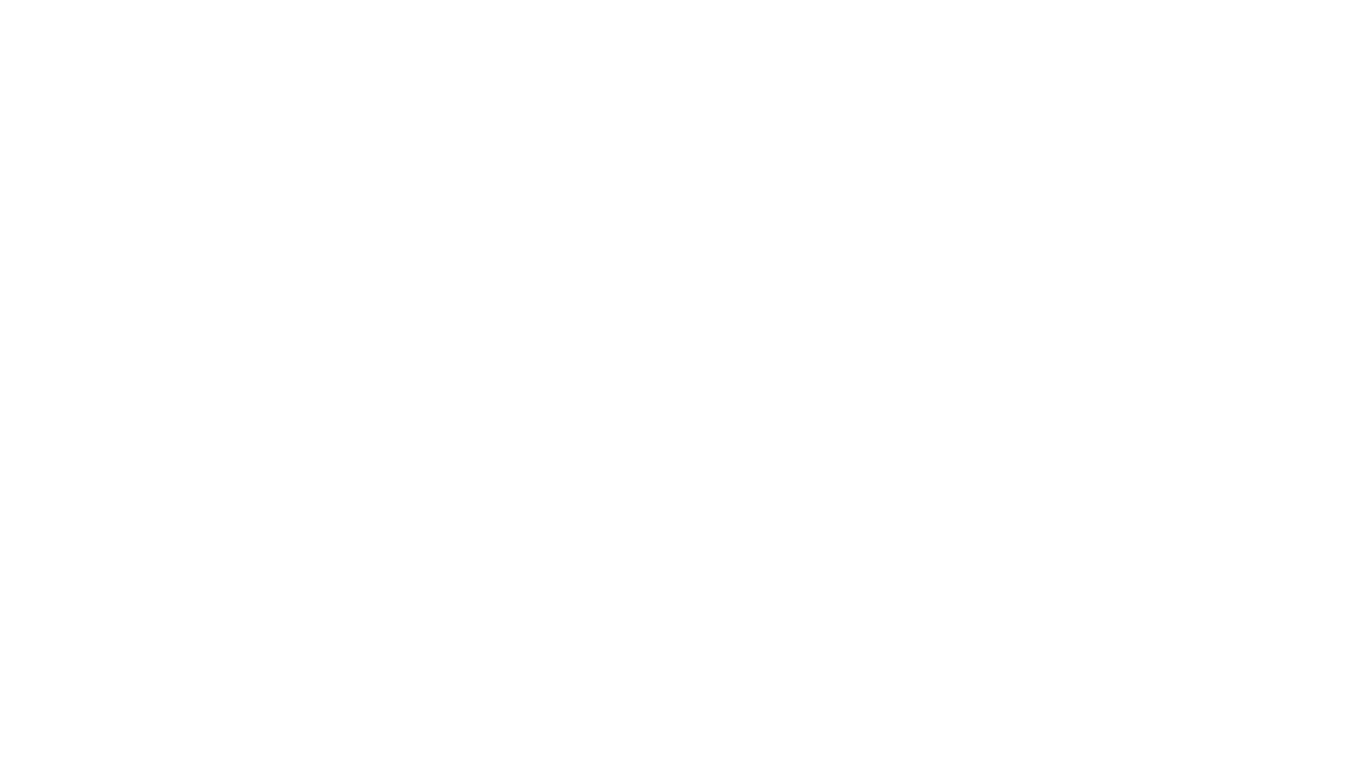 scroll, scrollTop: 0, scrollLeft: 0, axis: both 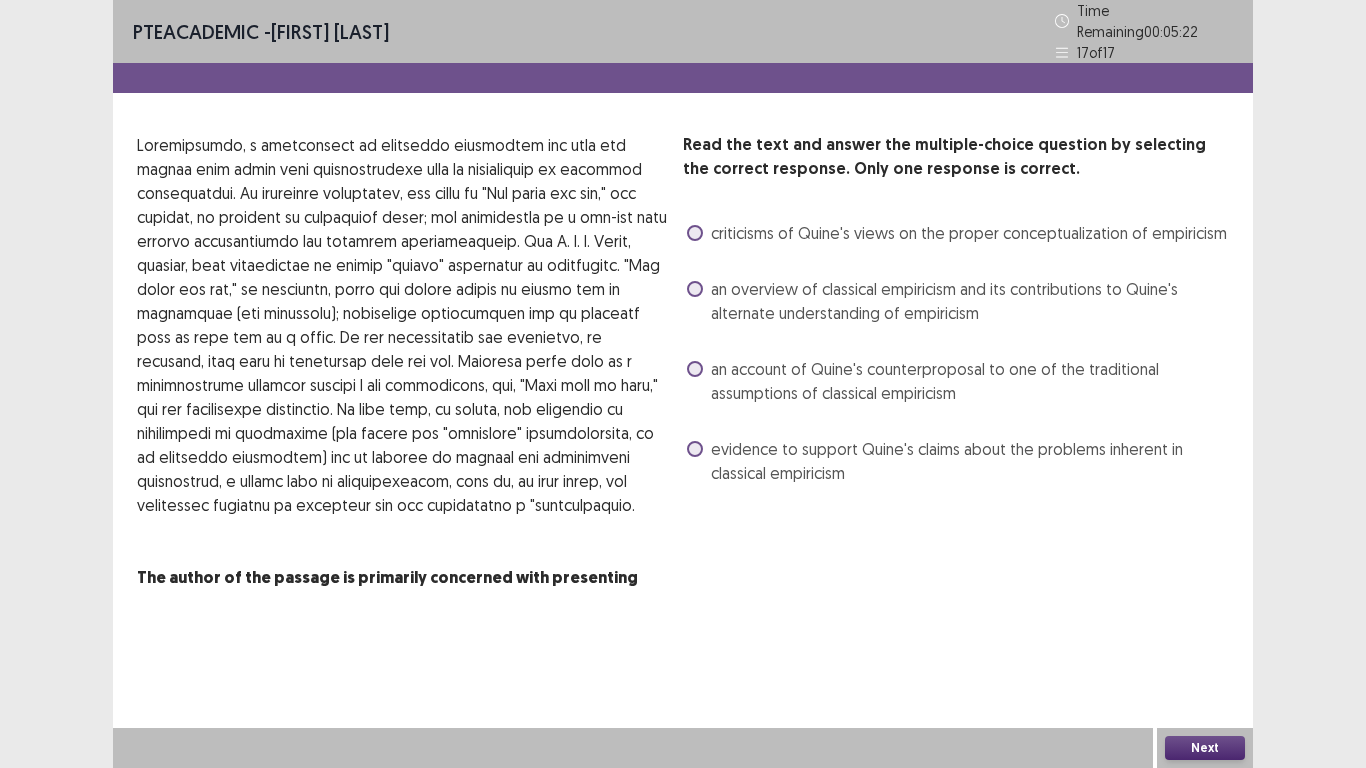 click at bounding box center (695, 289) 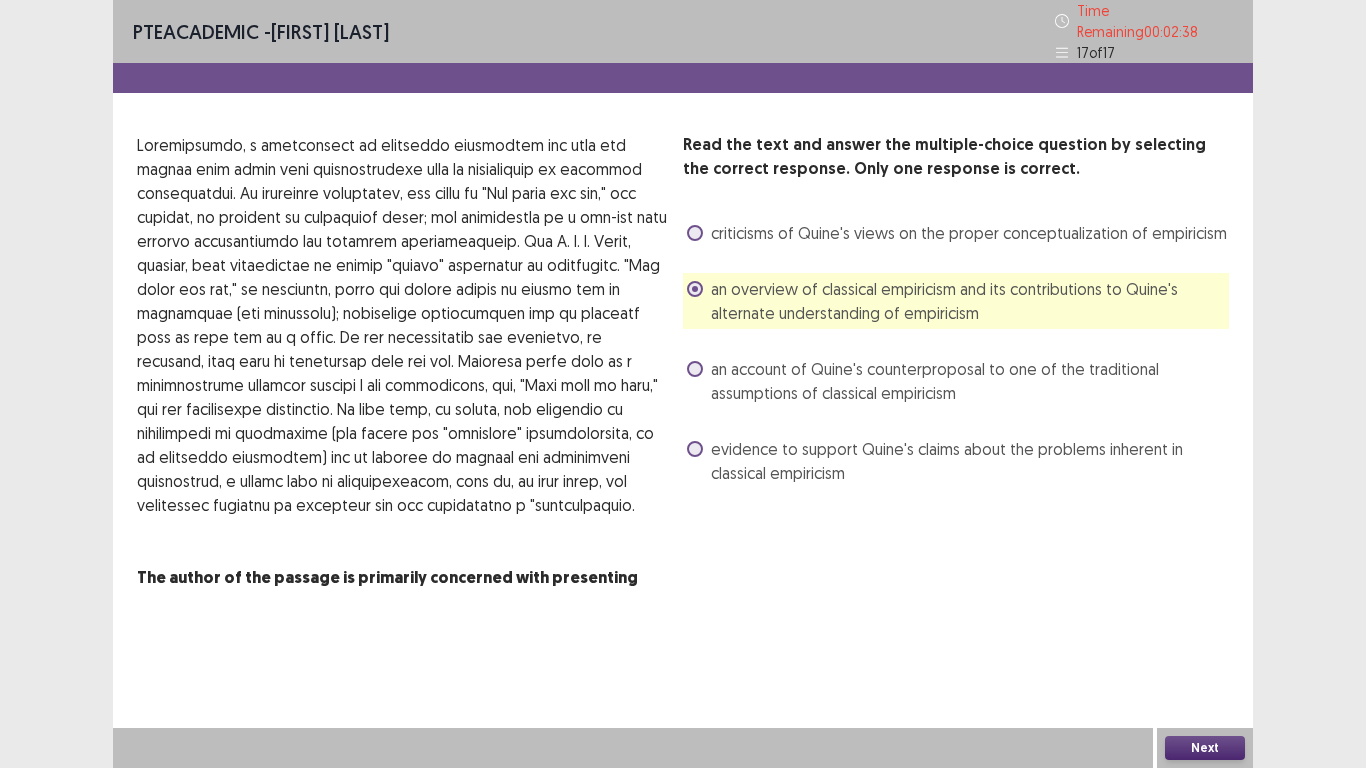 click on "Next" at bounding box center (1205, 748) 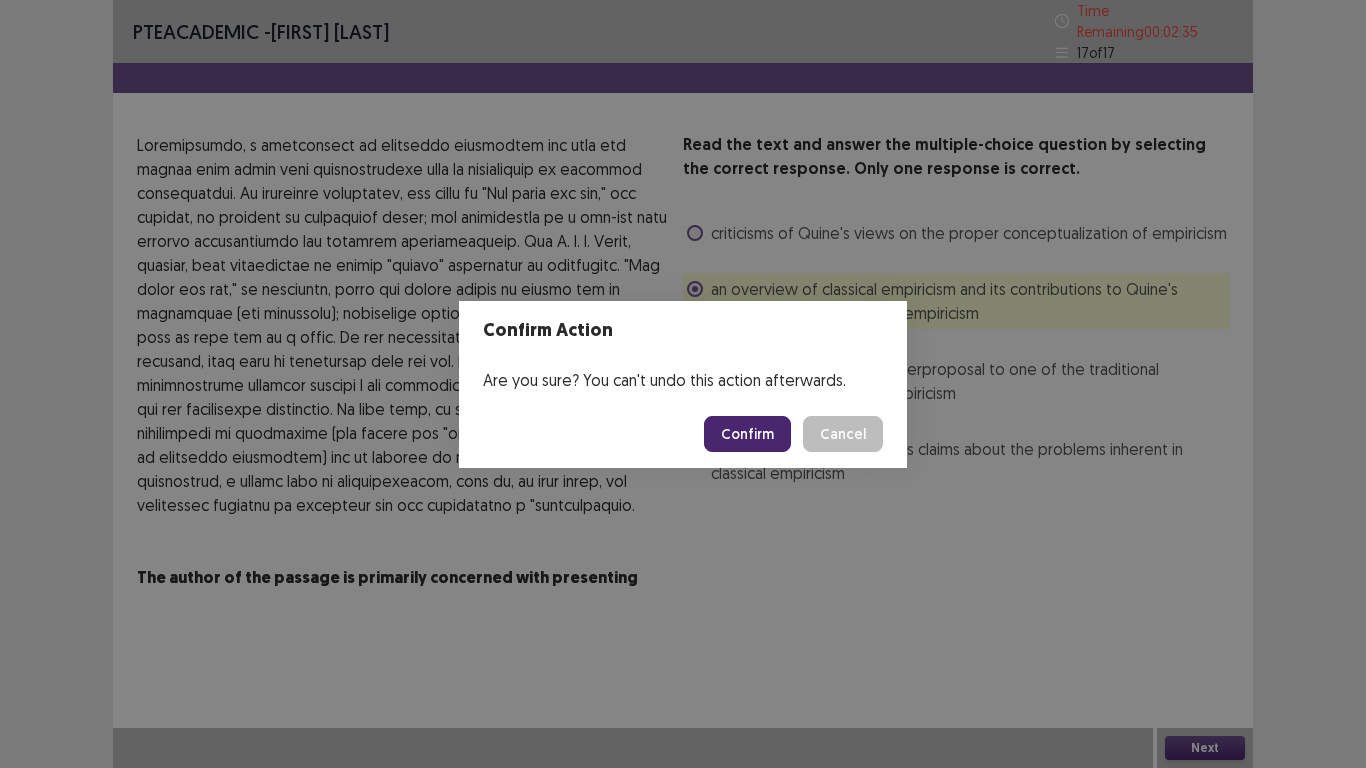 click on "Confirm" at bounding box center [747, 434] 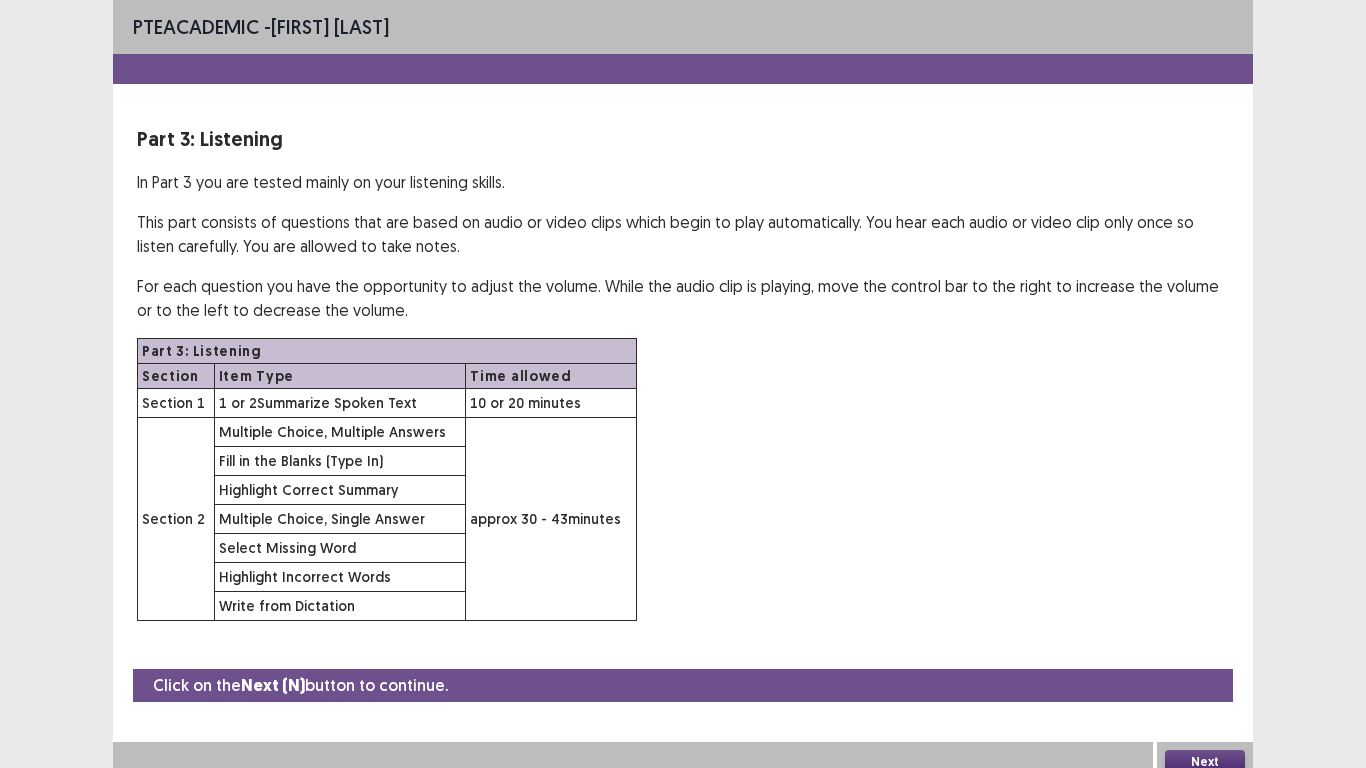 click on "Next" at bounding box center [1205, 762] 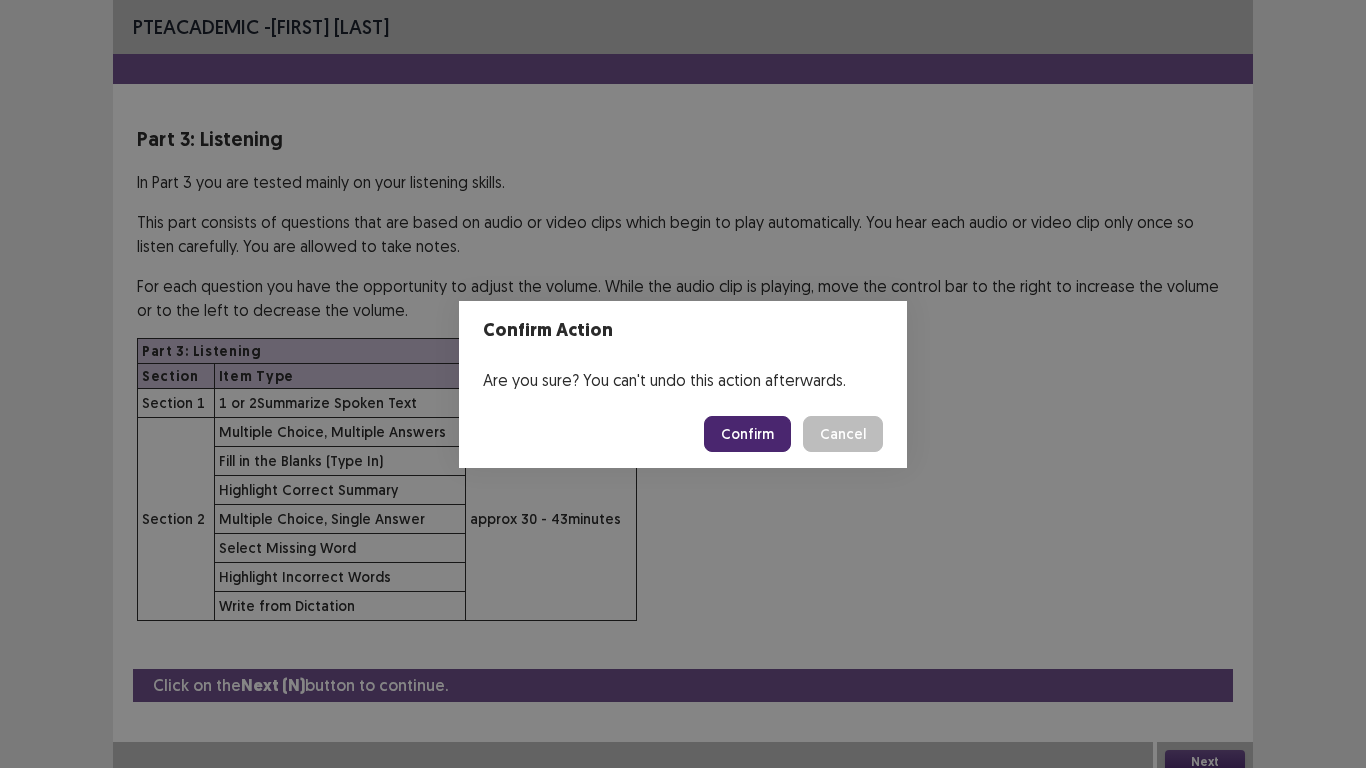 click on "Confirm" at bounding box center (747, 434) 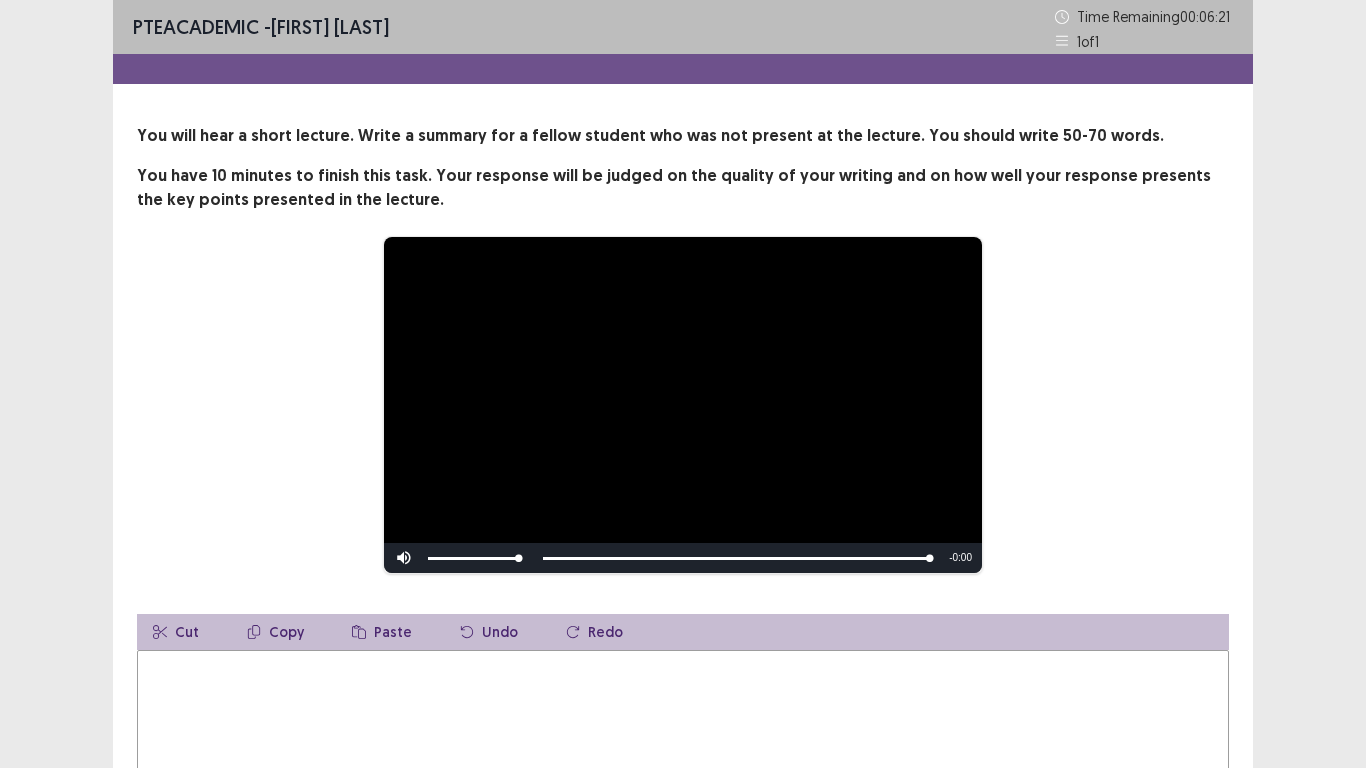 click at bounding box center (683, 760) 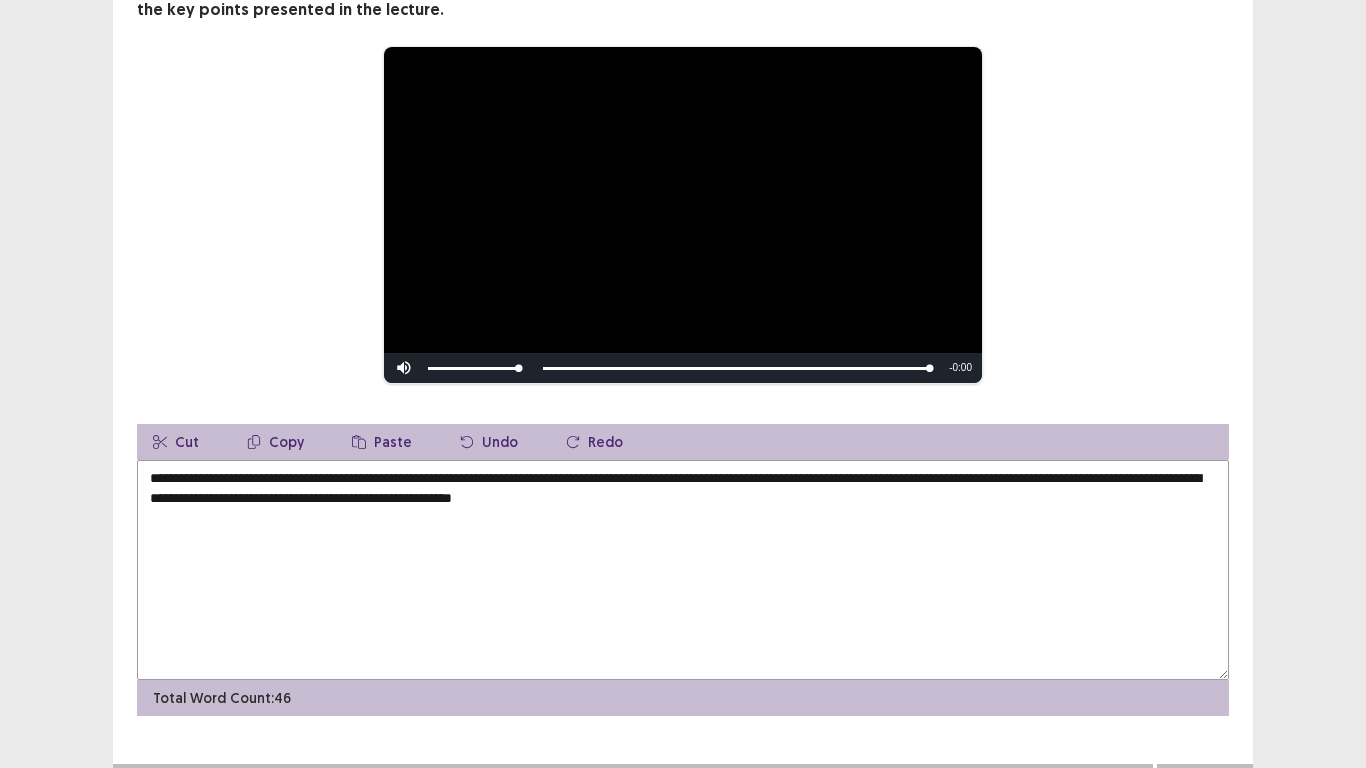 scroll, scrollTop: 226, scrollLeft: 0, axis: vertical 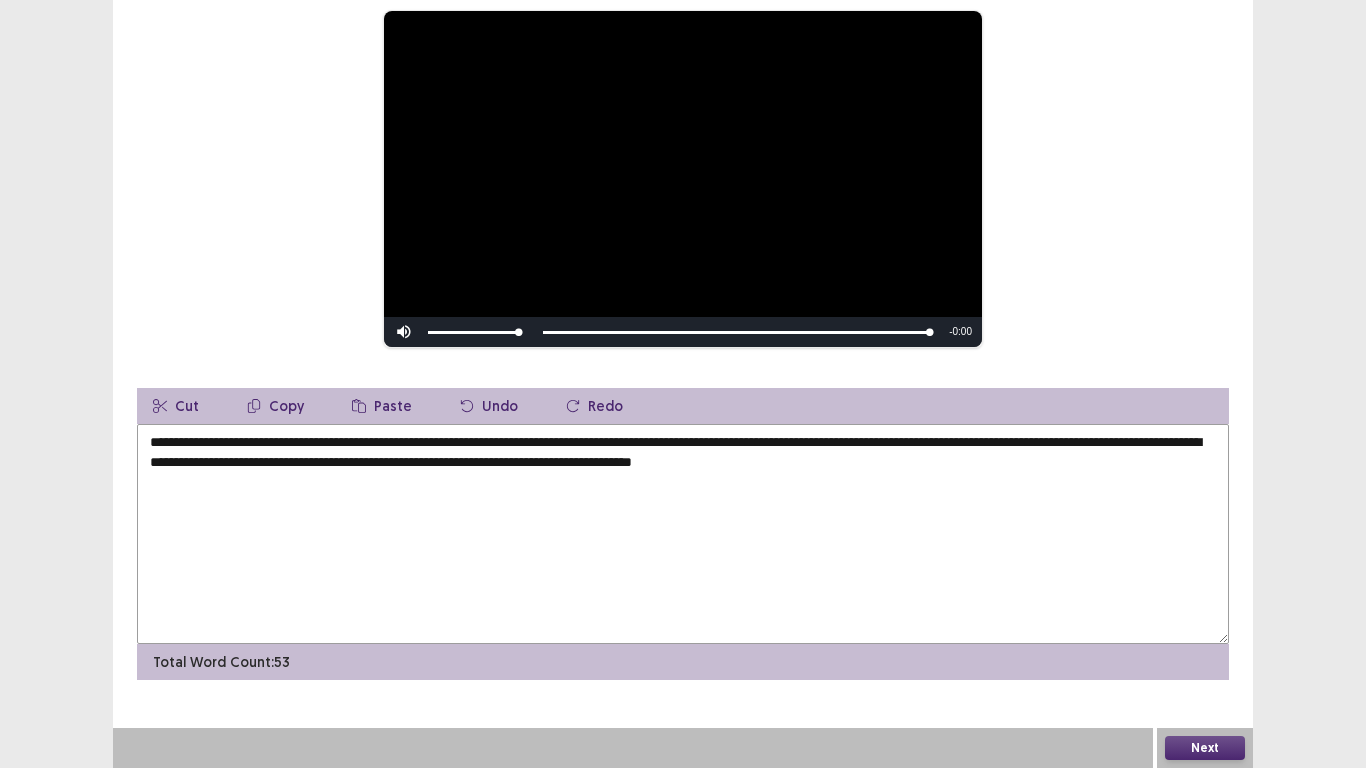 type on "**********" 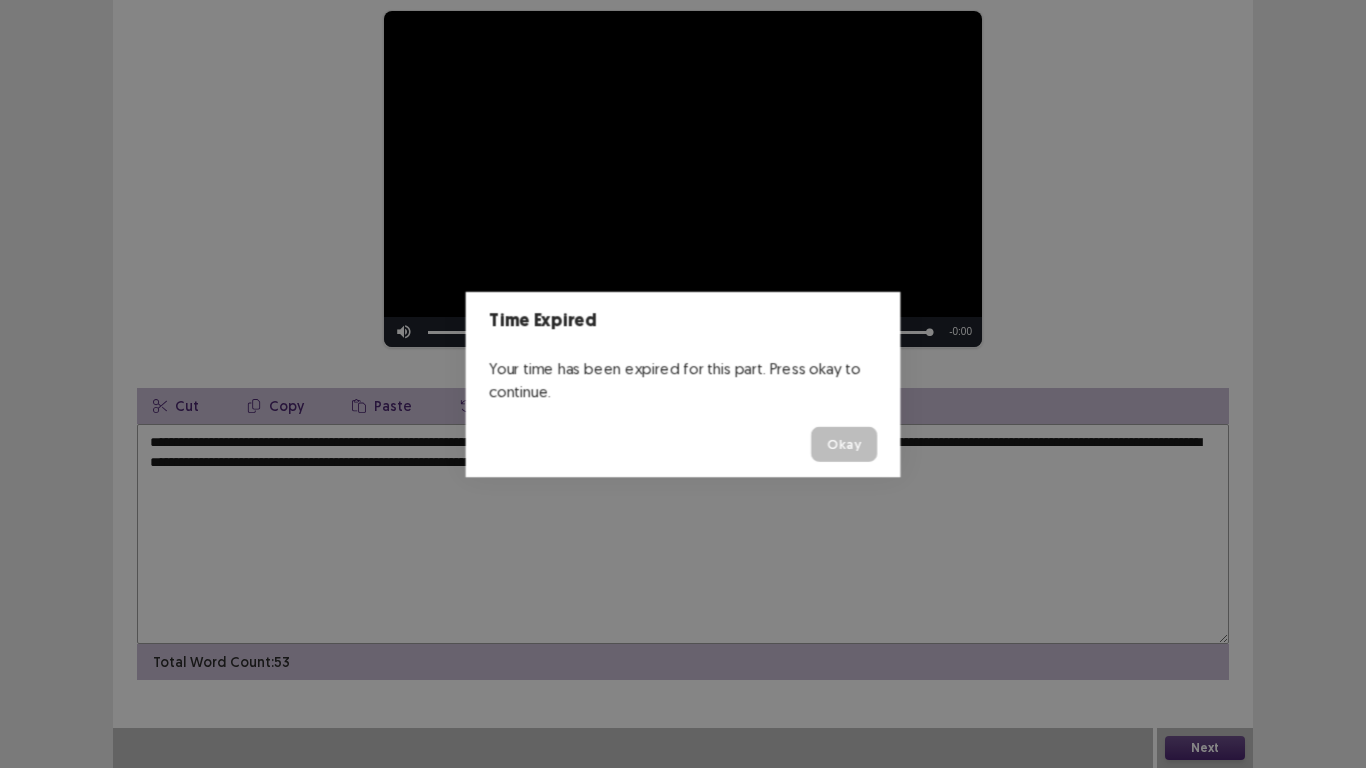 type 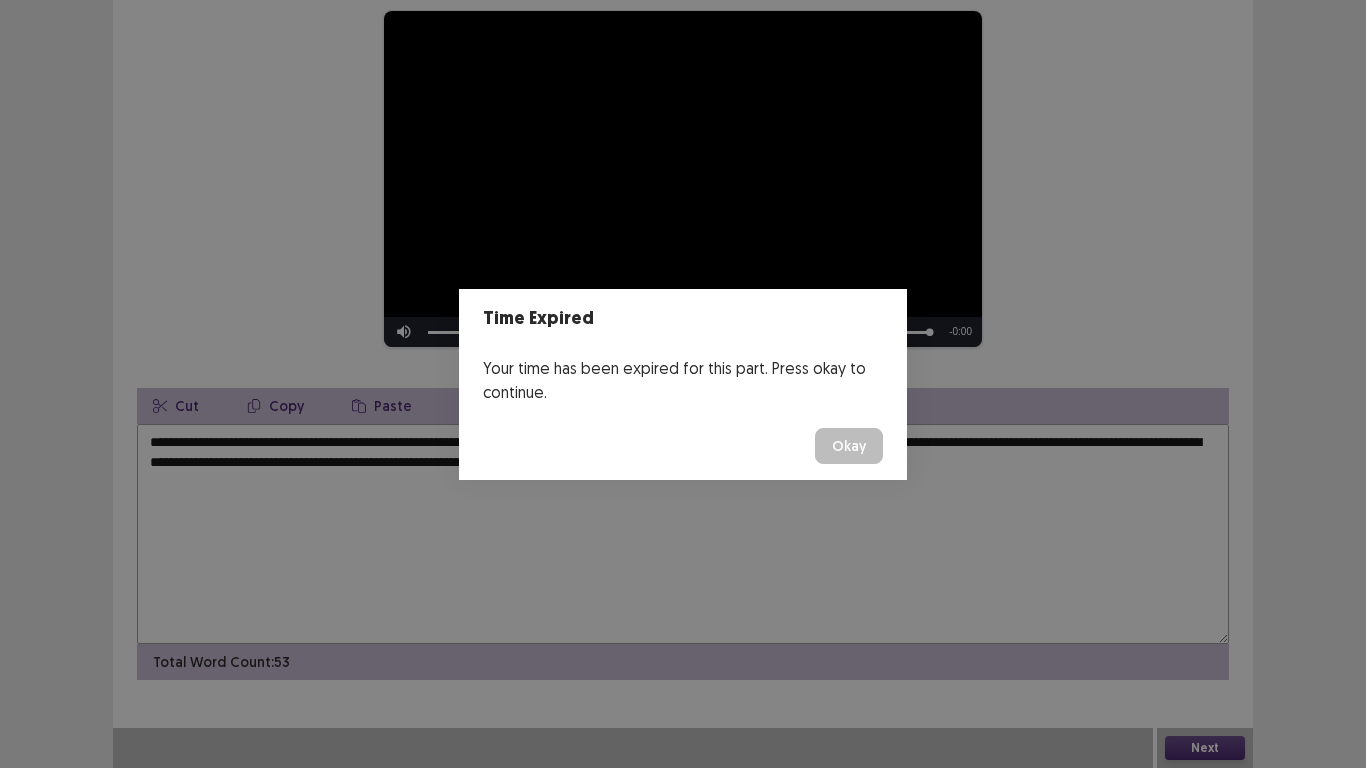 click on "Time Expired Your time has been expired for this part. Press okay to continue. Okay" at bounding box center (683, 384) 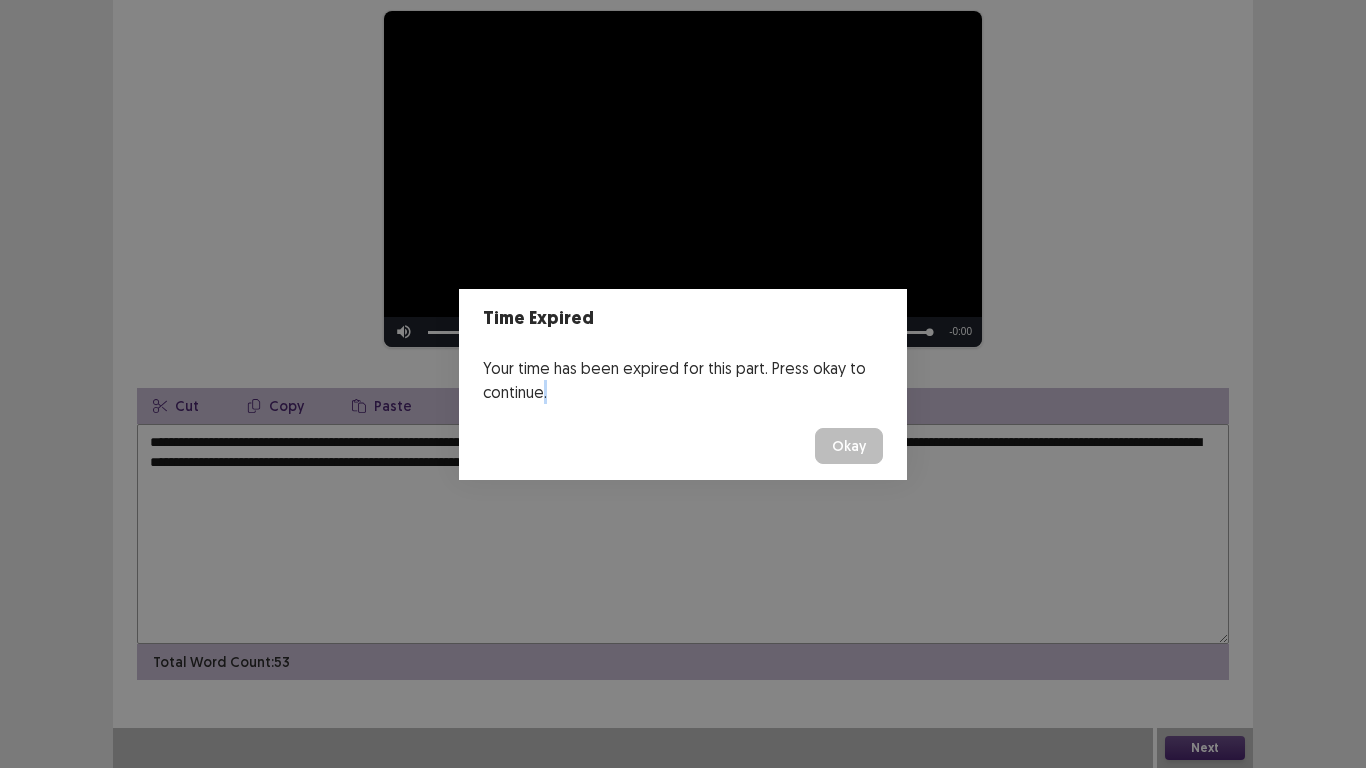click on "Time Expired Your time has been expired for this part. Press okay to continue. Okay" at bounding box center (683, 384) 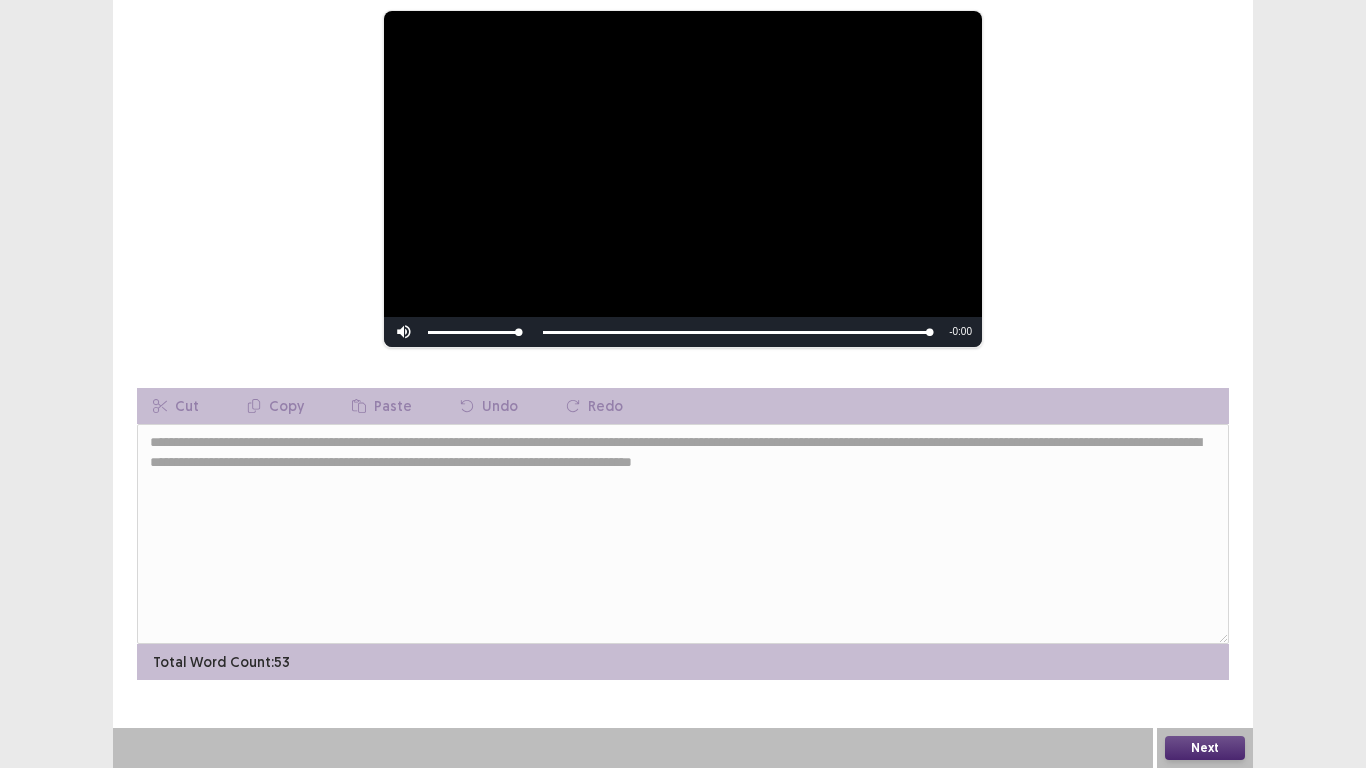 click on "Next" at bounding box center [1205, 748] 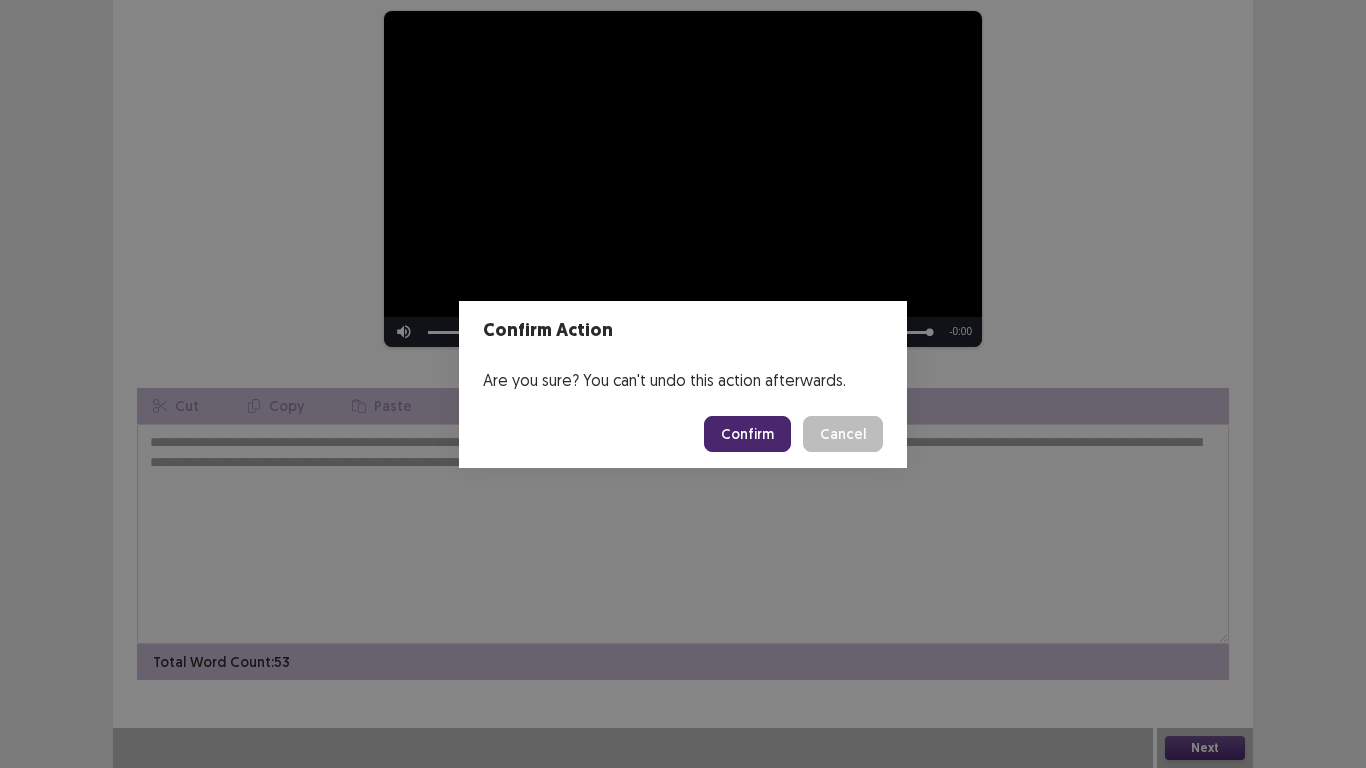 click on "Confirm" at bounding box center [747, 434] 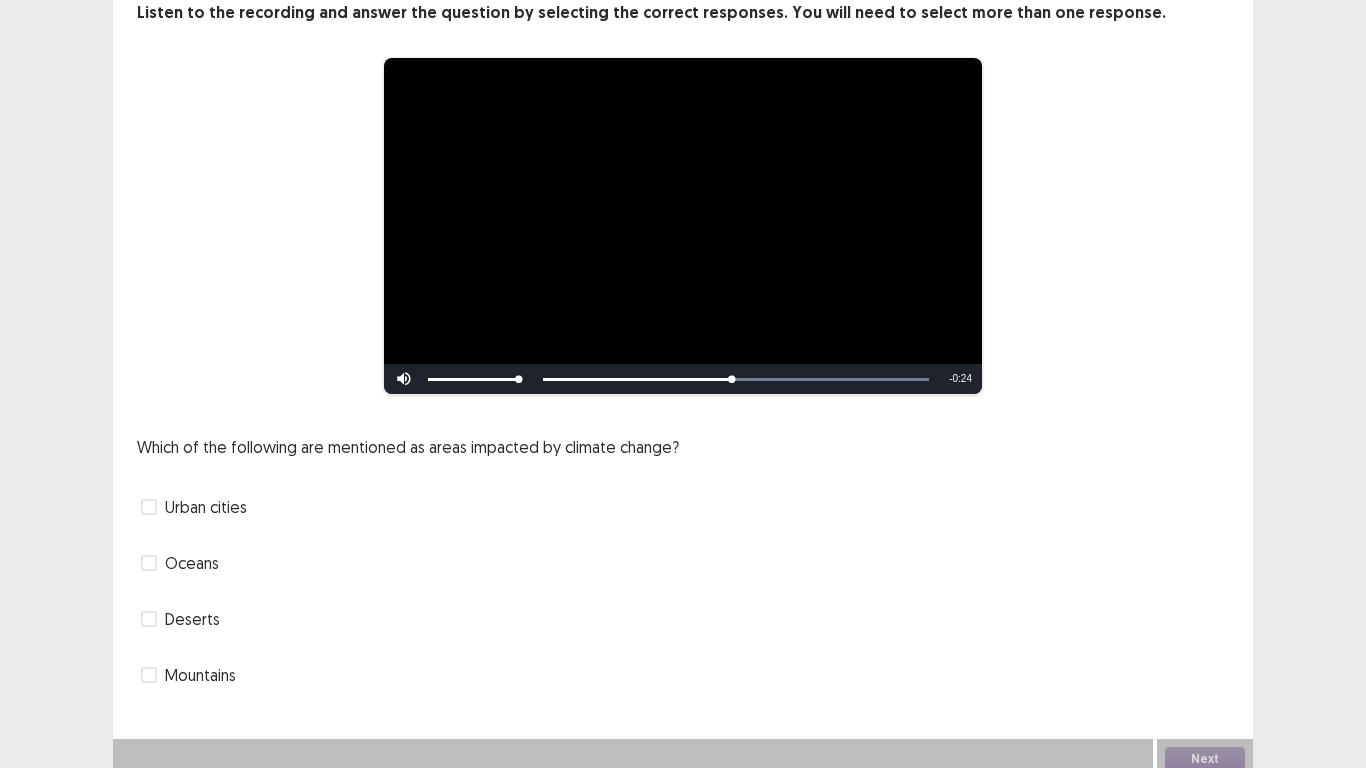 scroll, scrollTop: 134, scrollLeft: 0, axis: vertical 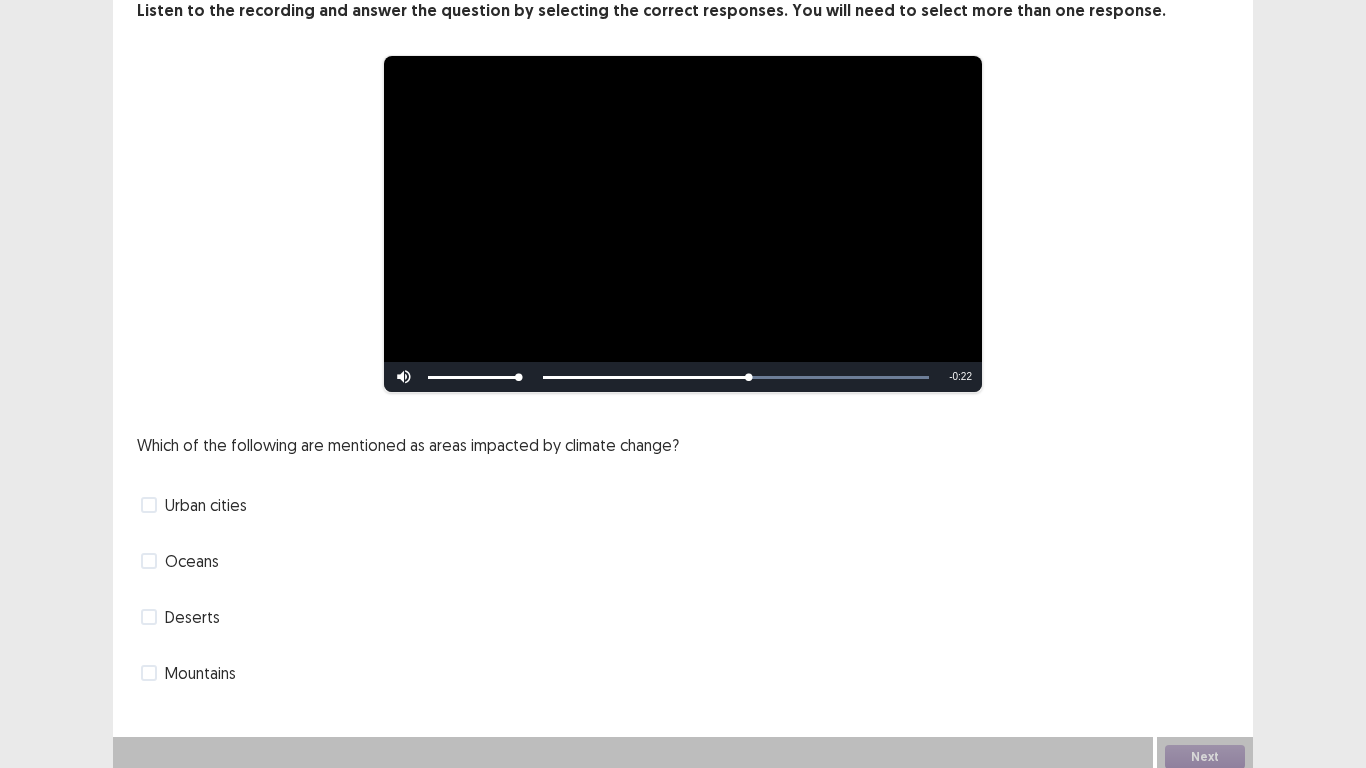 click at bounding box center [149, 561] 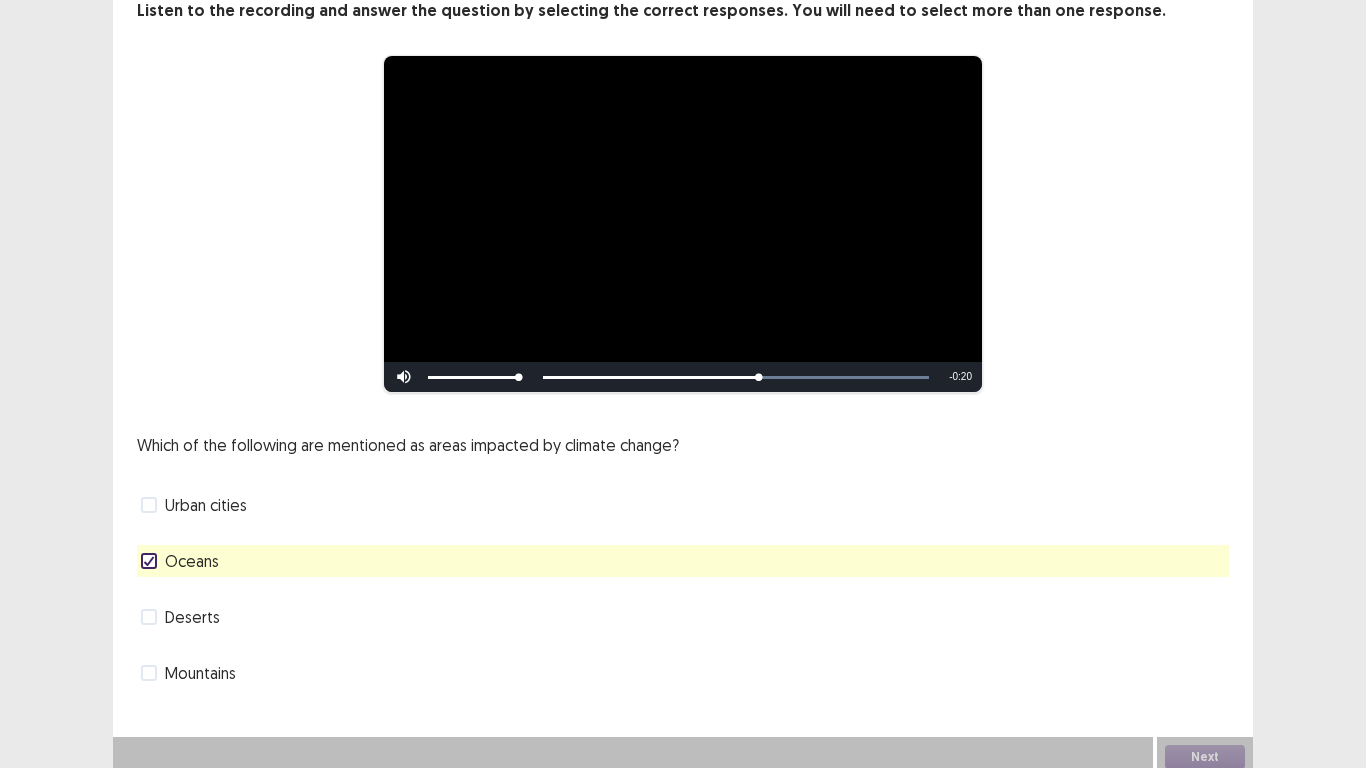 click at bounding box center [149, 505] 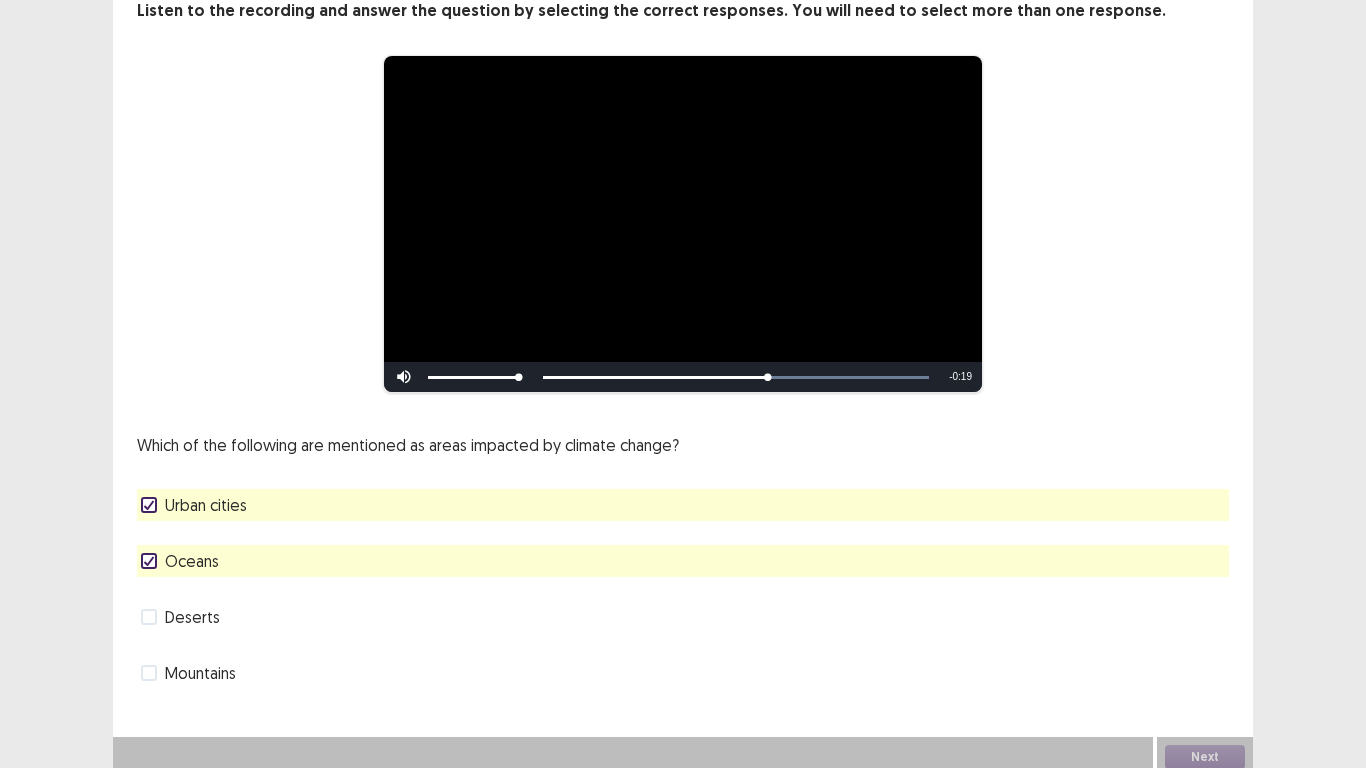 click 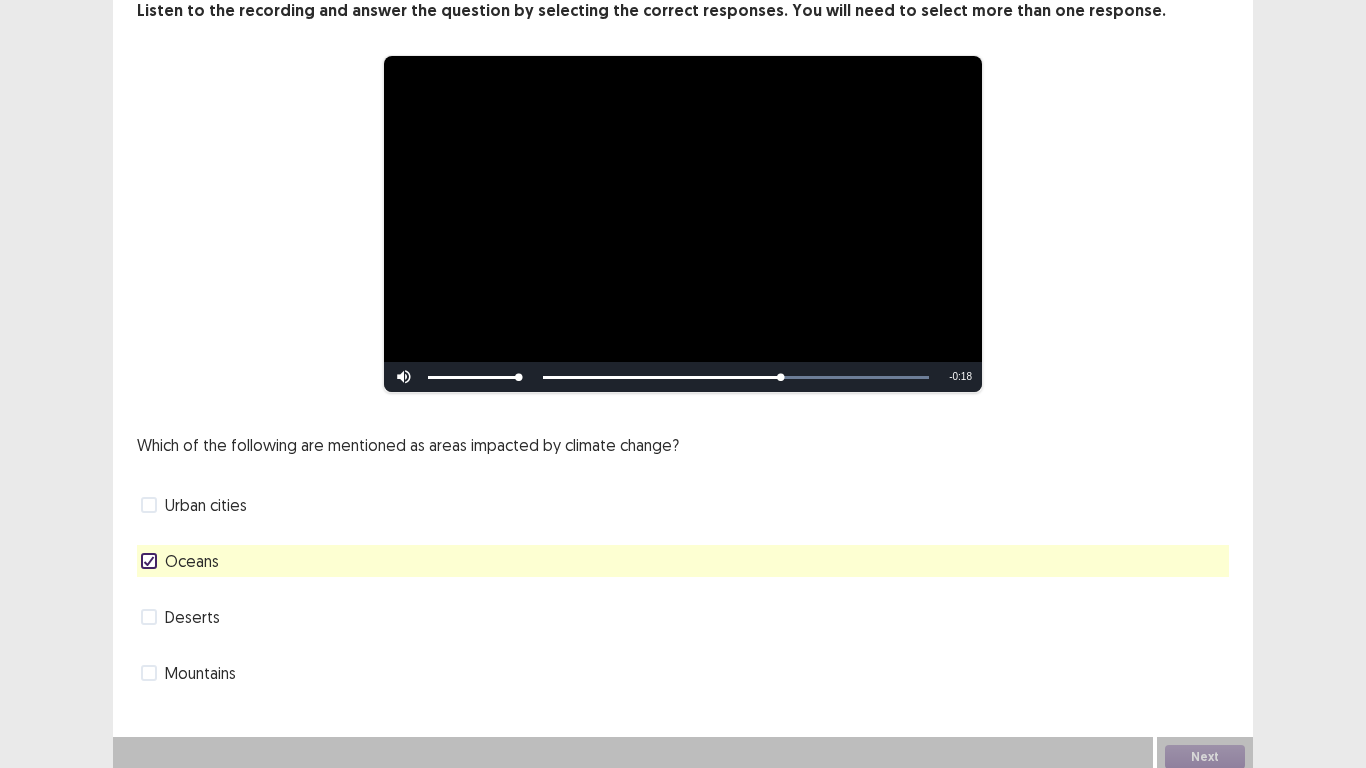 click at bounding box center (149, 617) 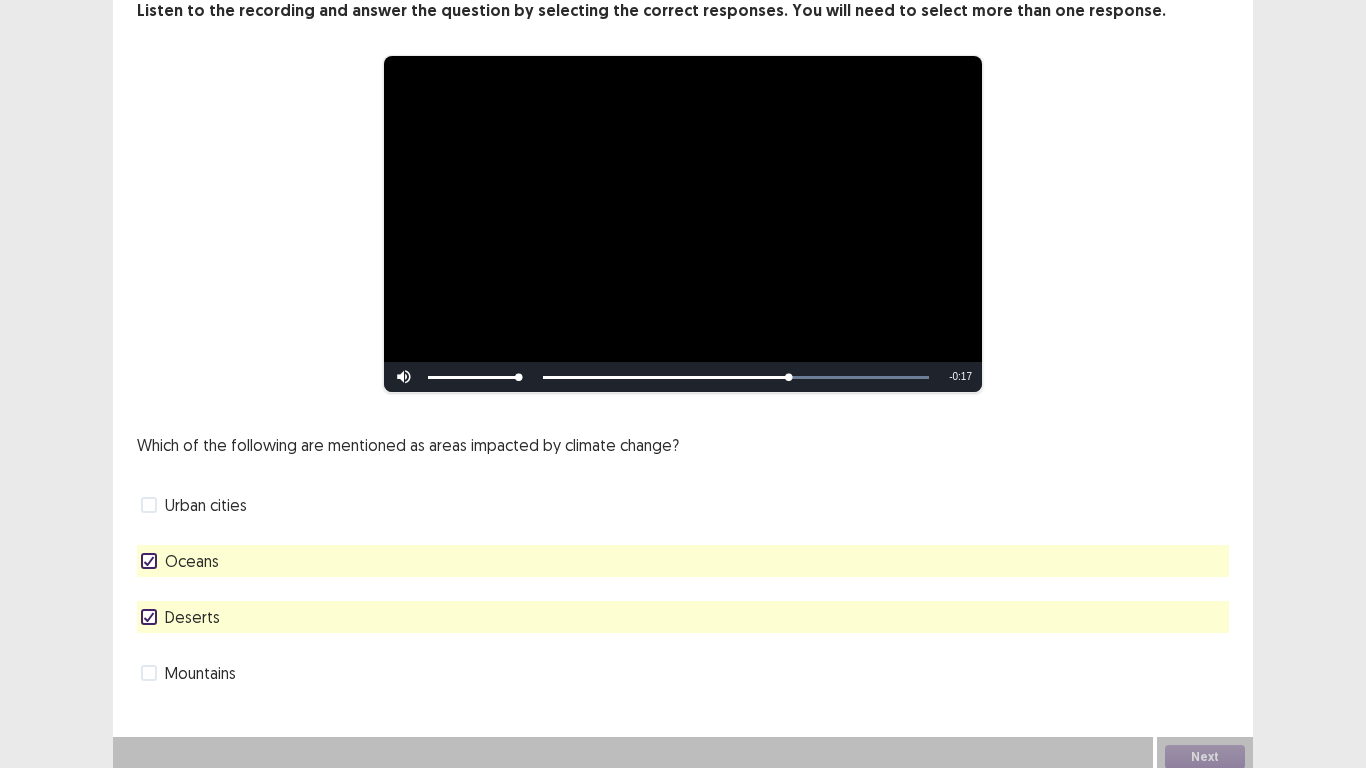 click at bounding box center (149, 673) 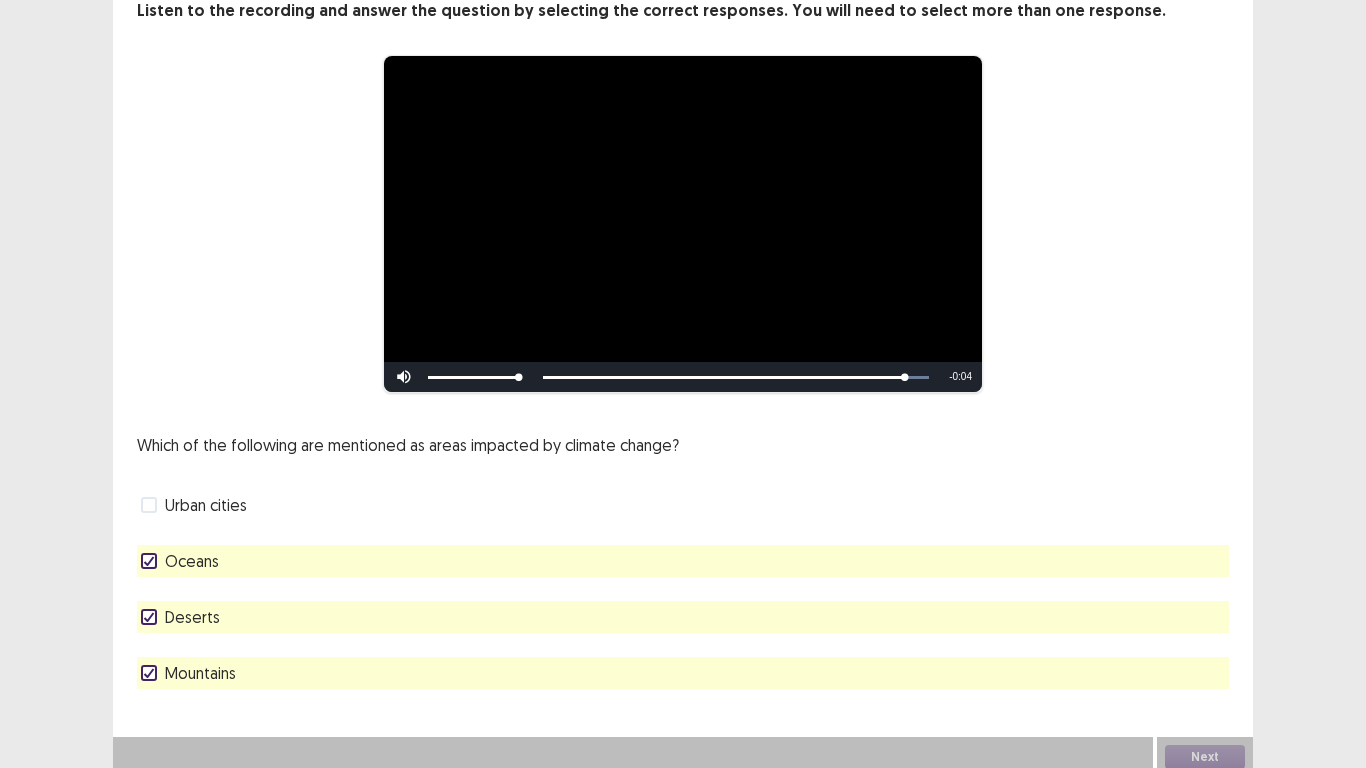 click on "Urban cities" at bounding box center [194, 505] 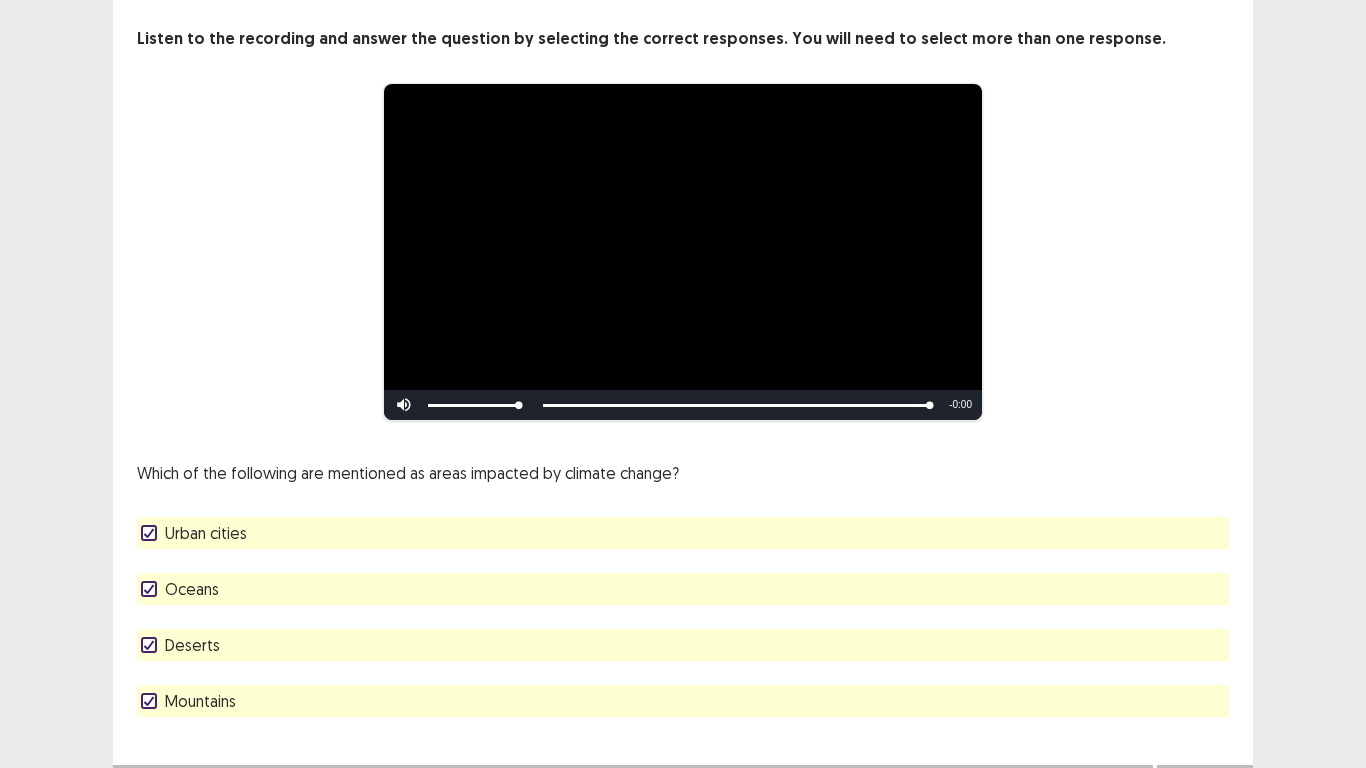 scroll, scrollTop: 134, scrollLeft: 0, axis: vertical 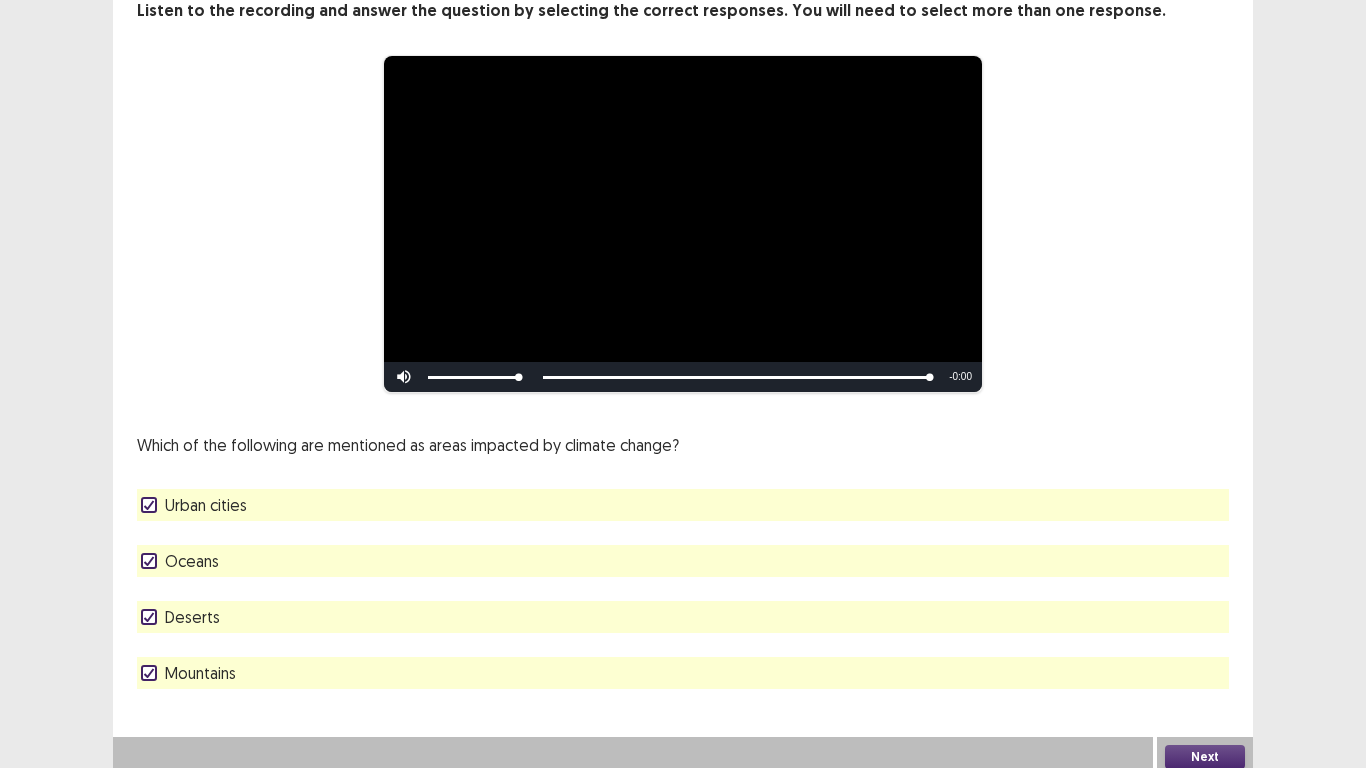 click on "Next" at bounding box center [1205, 757] 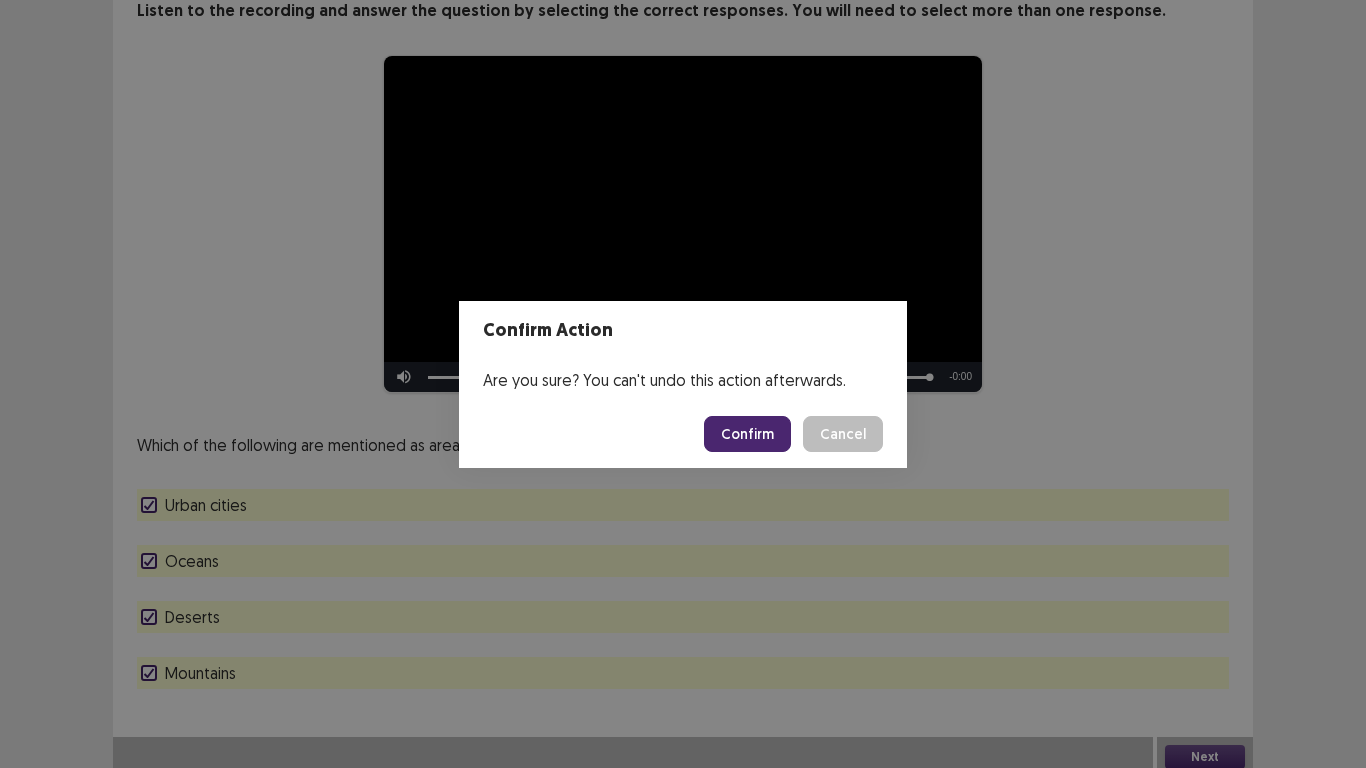 click on "Confirm" at bounding box center [747, 434] 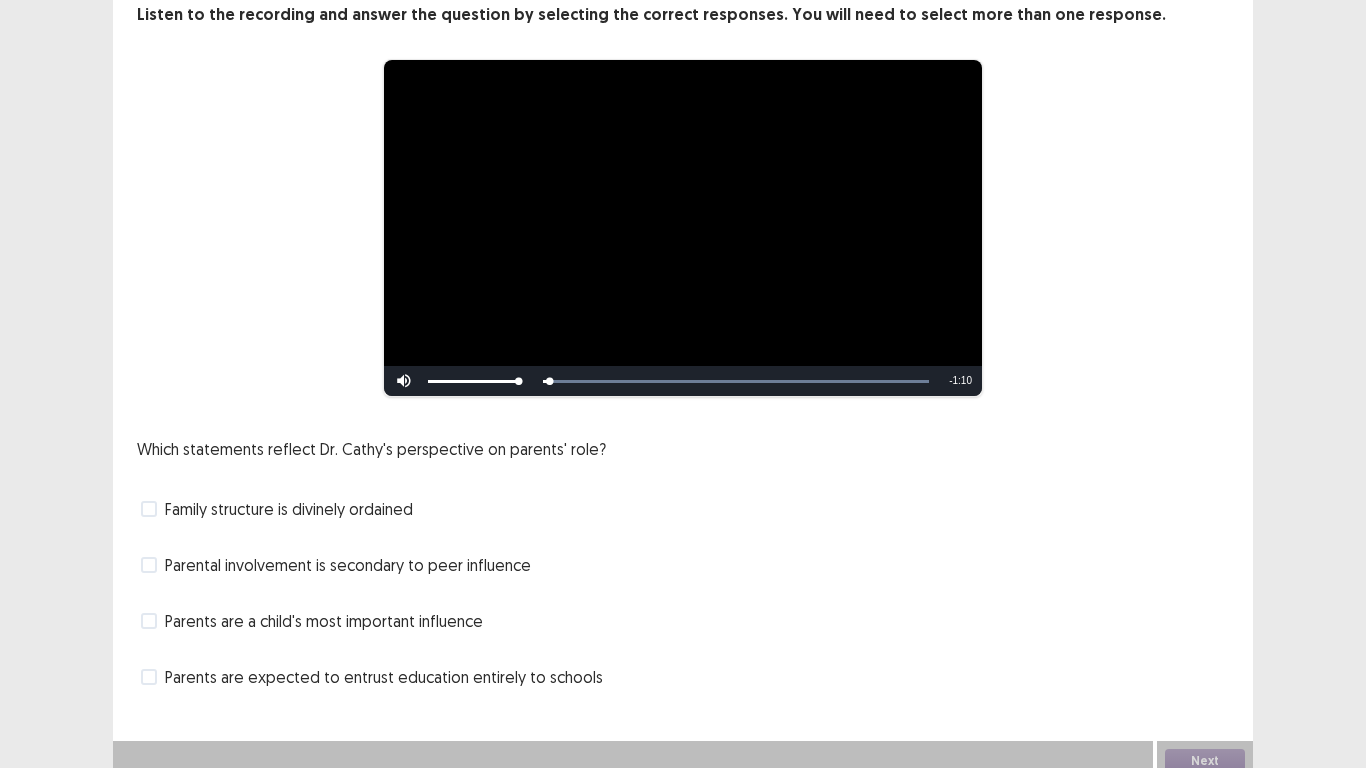 scroll, scrollTop: 134, scrollLeft: 0, axis: vertical 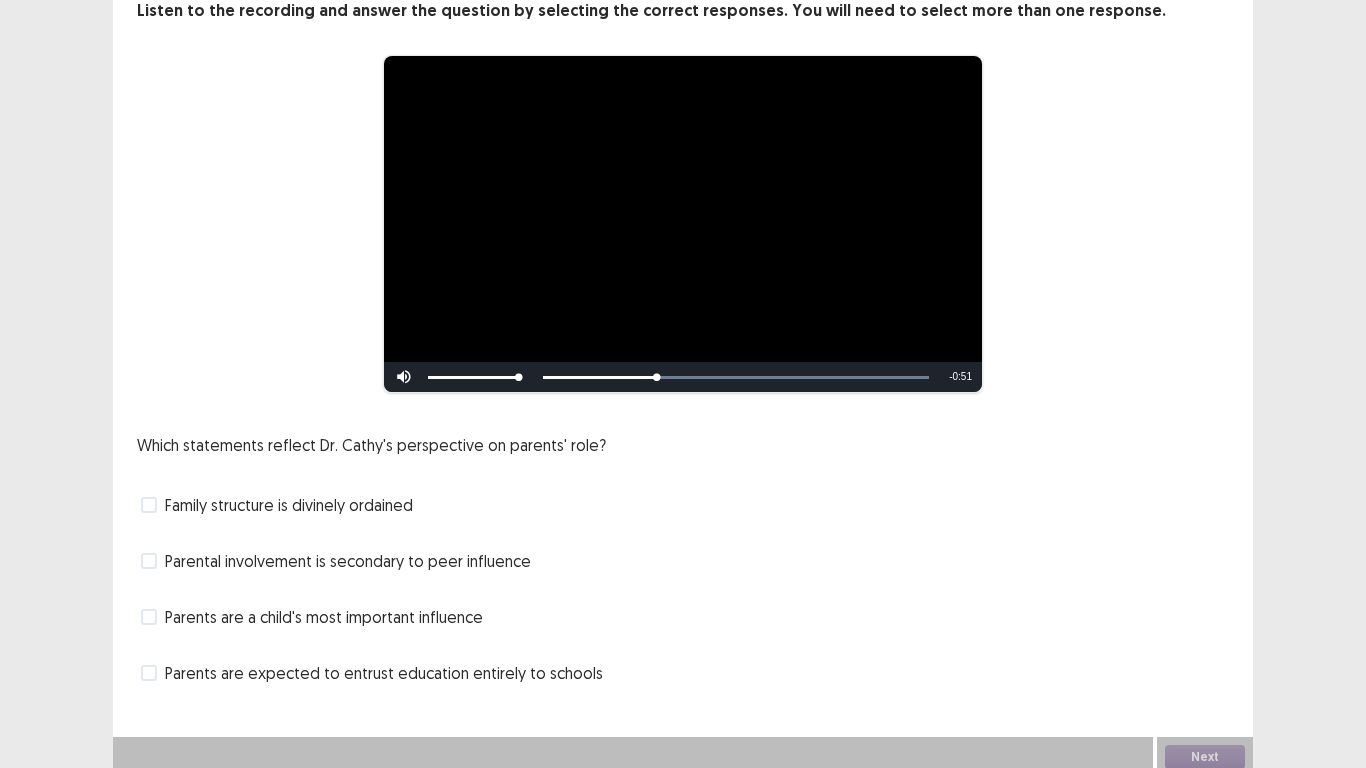 click at bounding box center [149, 617] 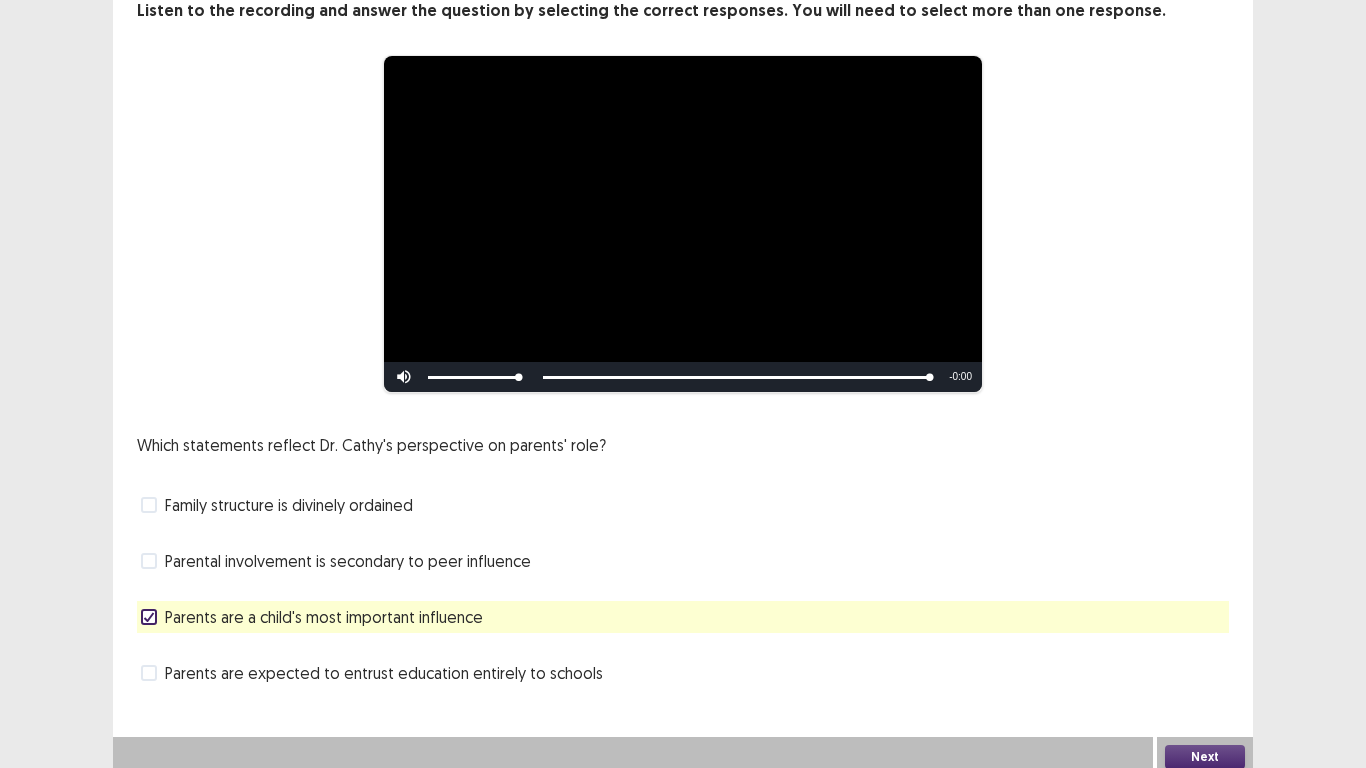 click at bounding box center [149, 673] 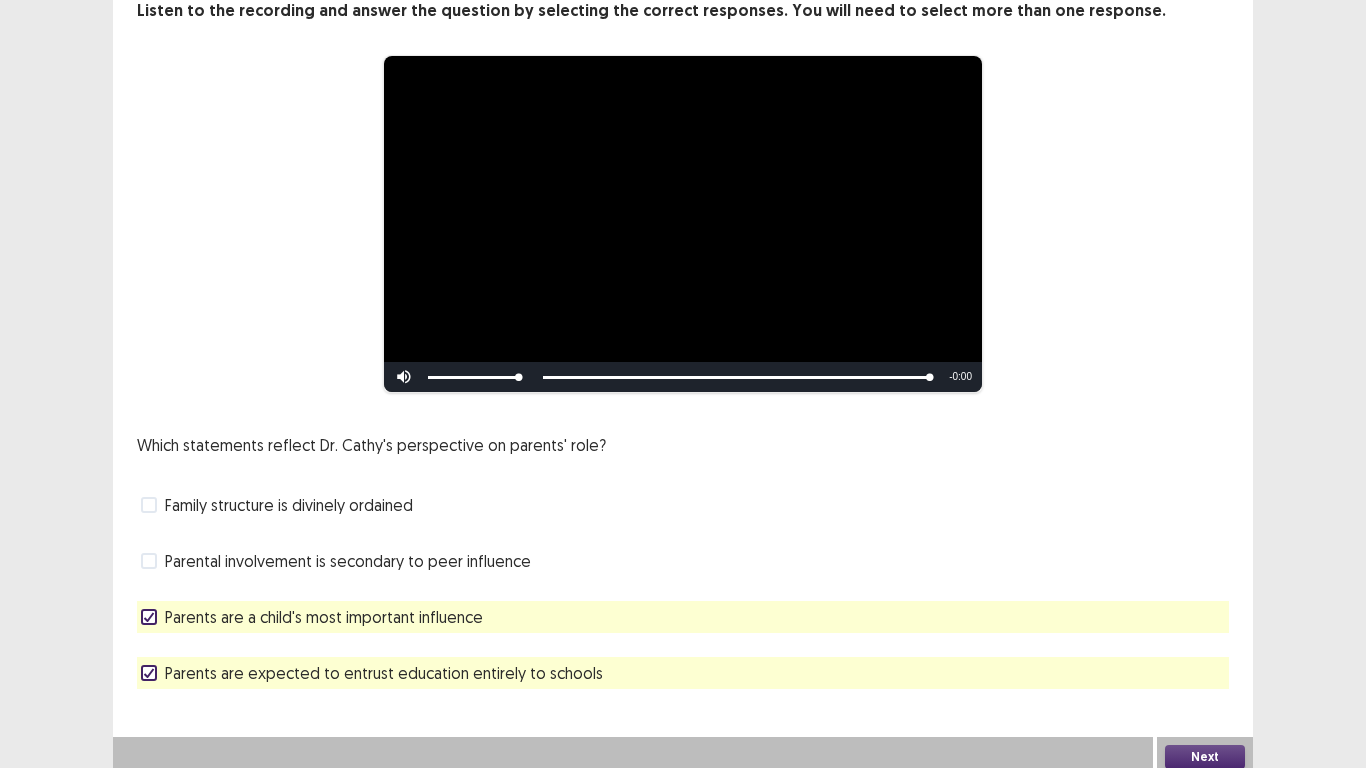 click on "Next" at bounding box center (1205, 757) 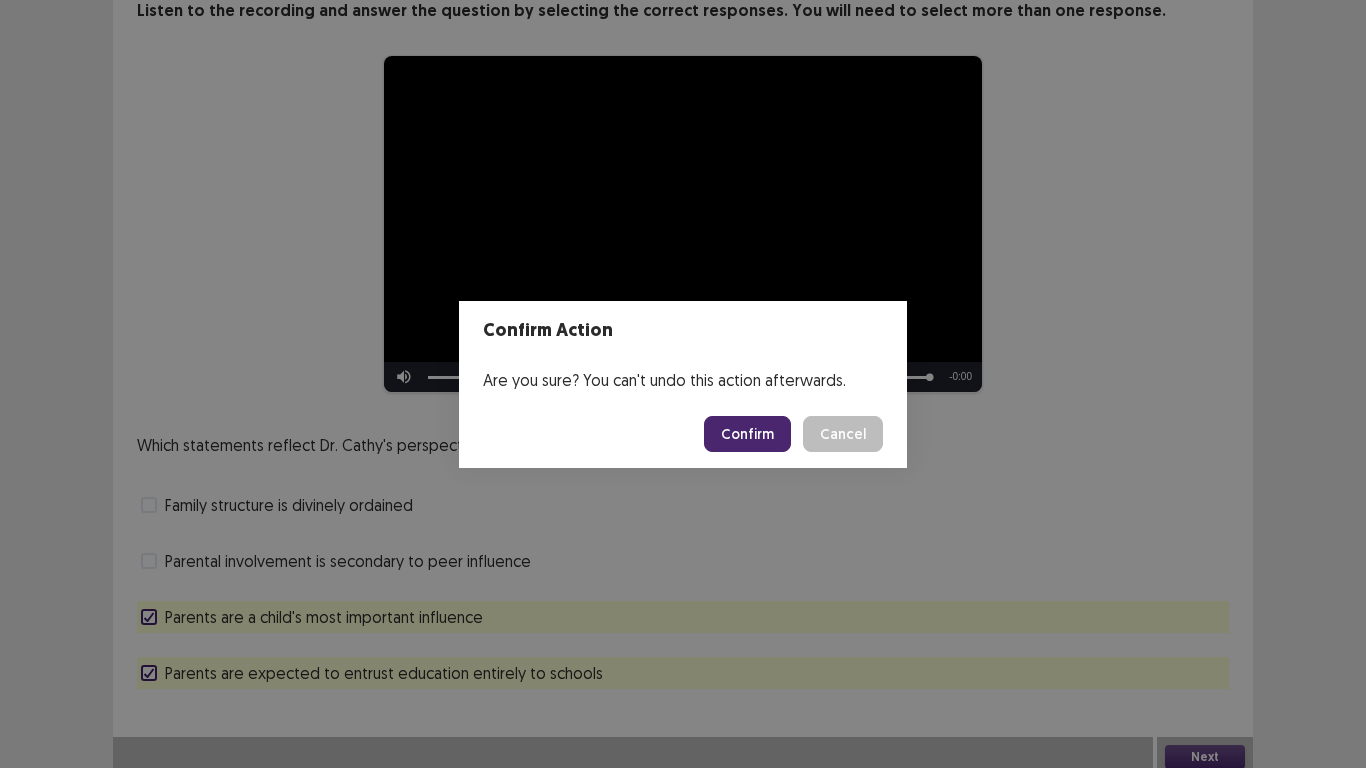 click on "Confirm" at bounding box center (747, 434) 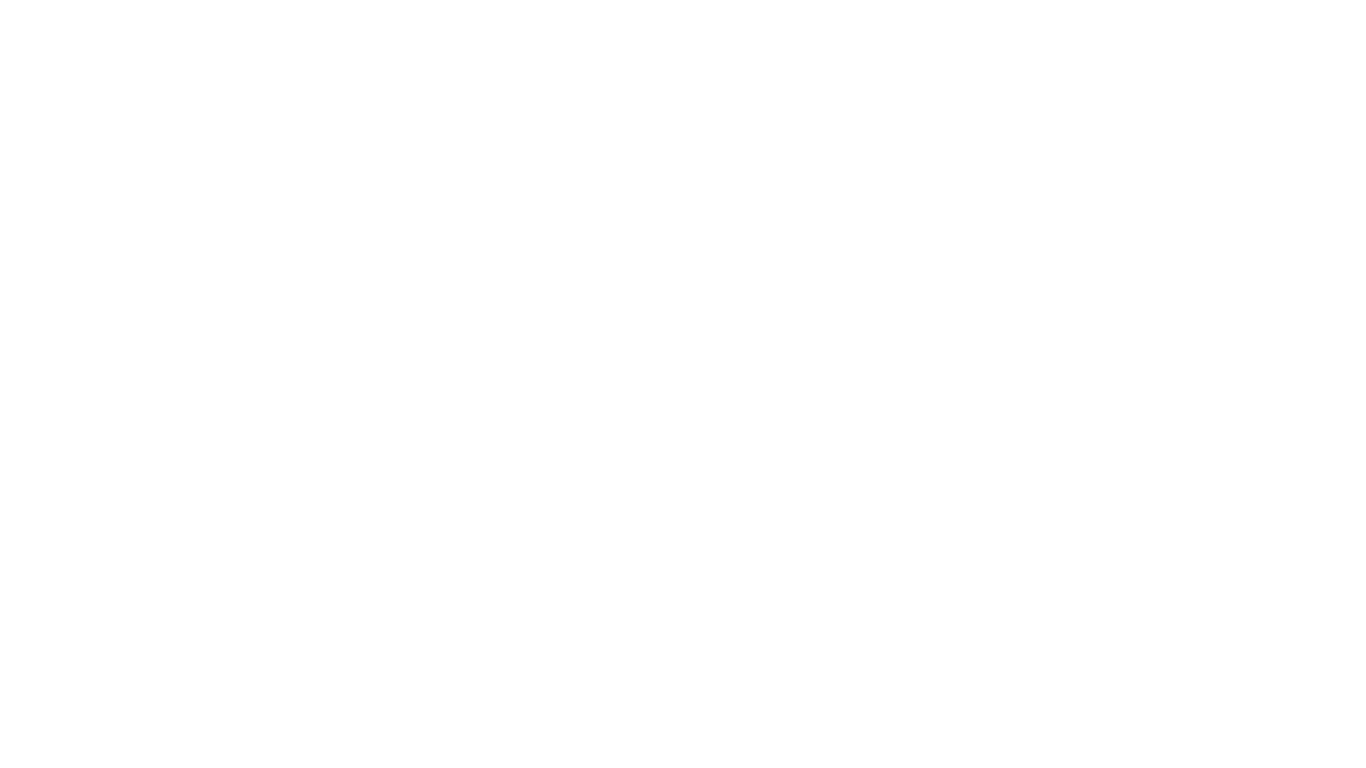 scroll, scrollTop: 0, scrollLeft: 0, axis: both 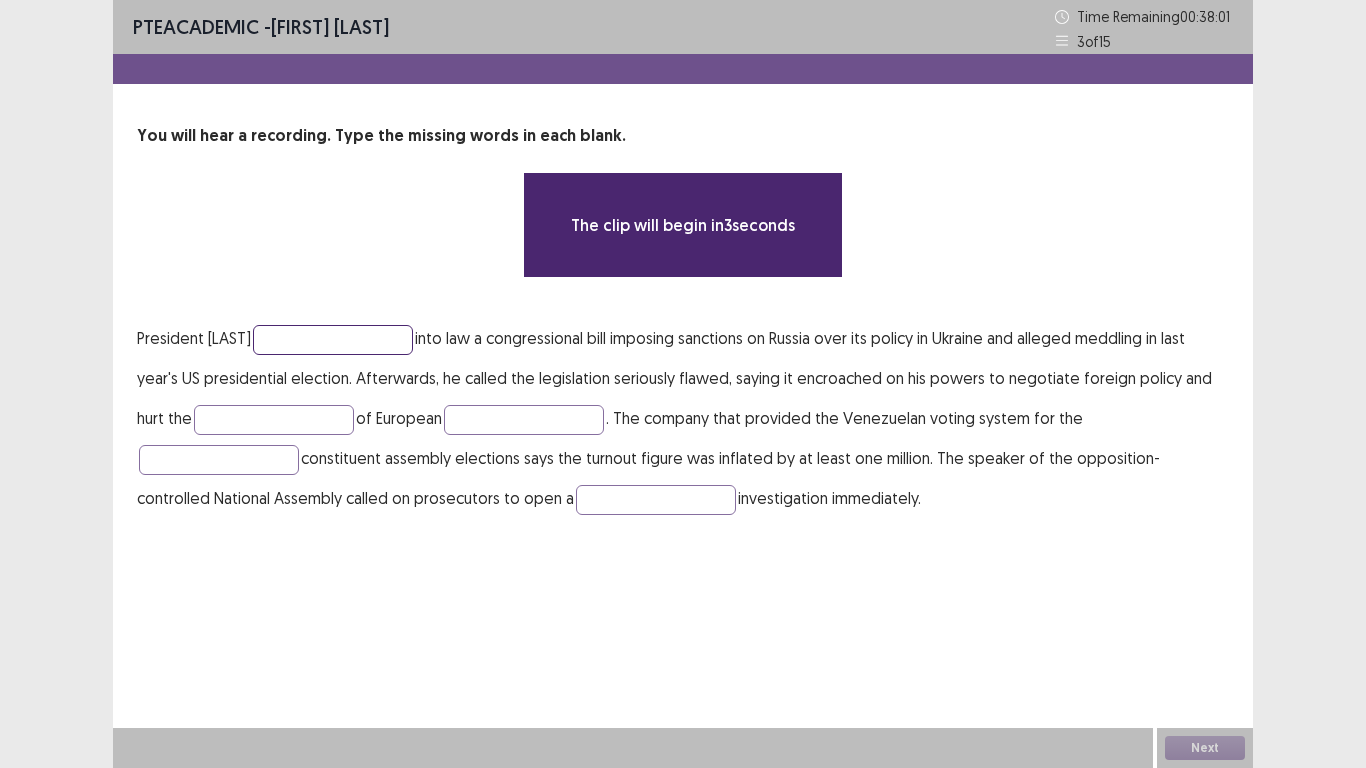 click at bounding box center (333, 340) 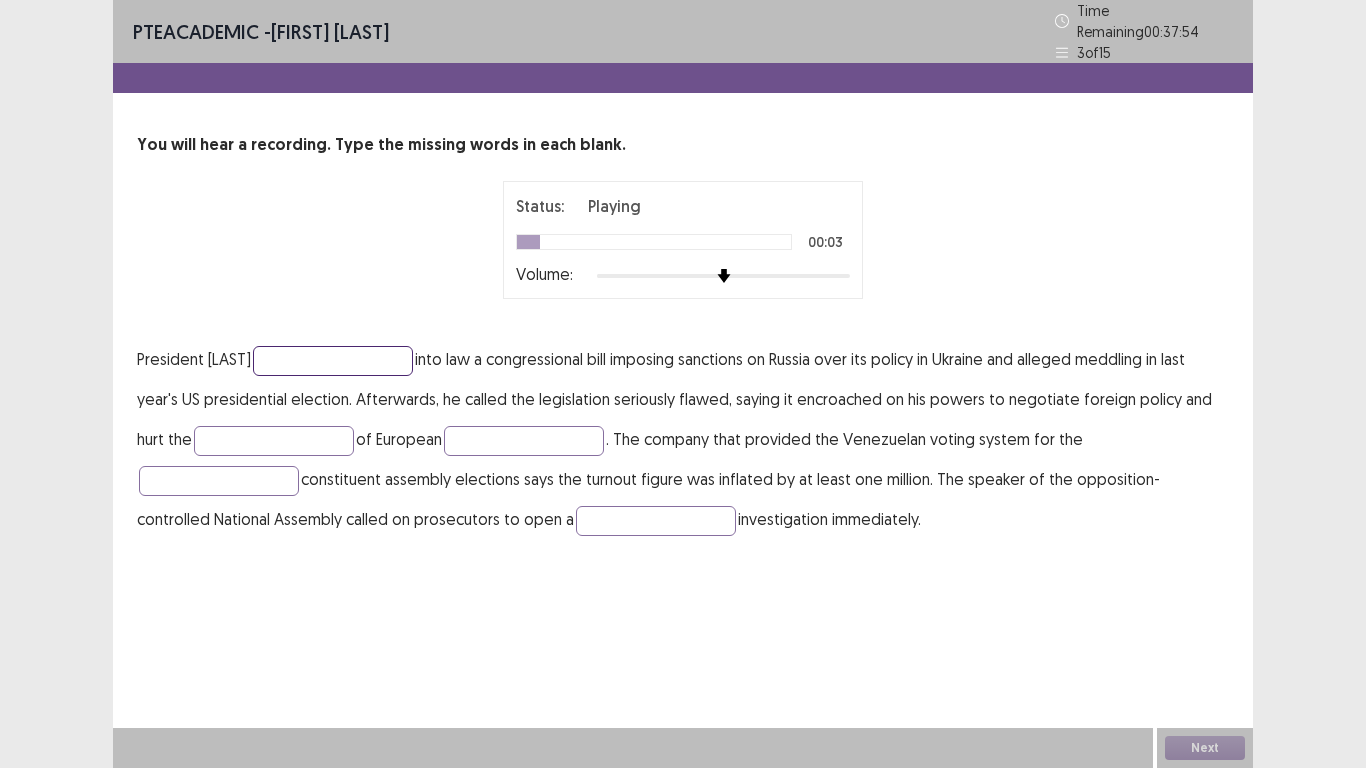 type on "*" 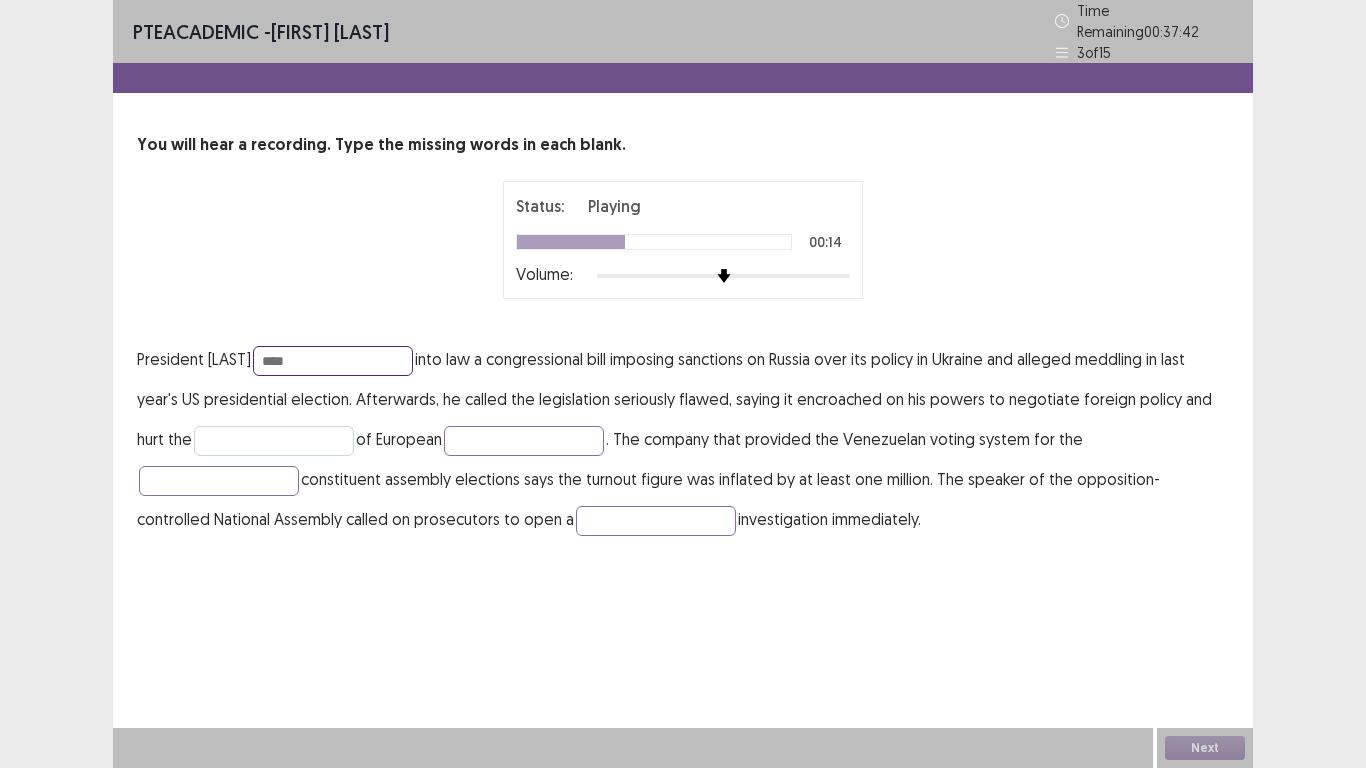 type on "****" 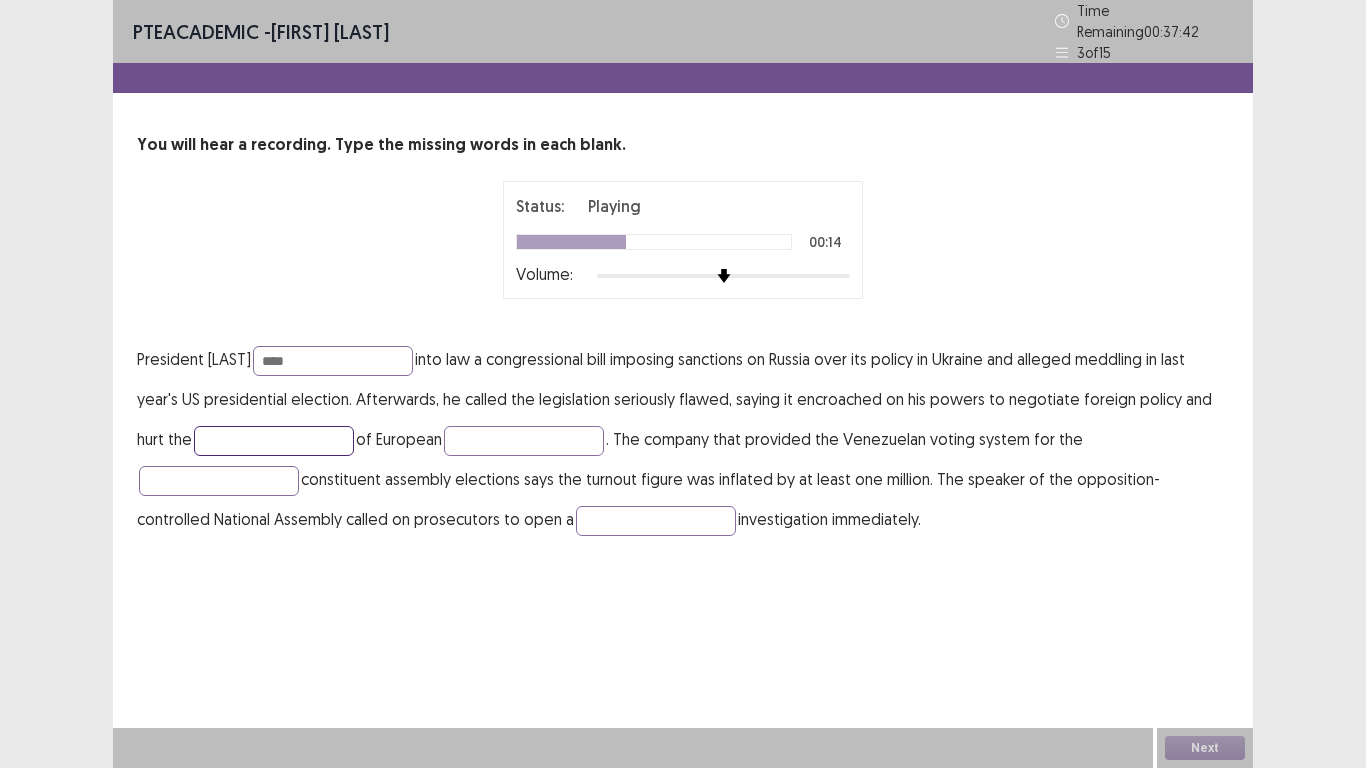 click at bounding box center (274, 441) 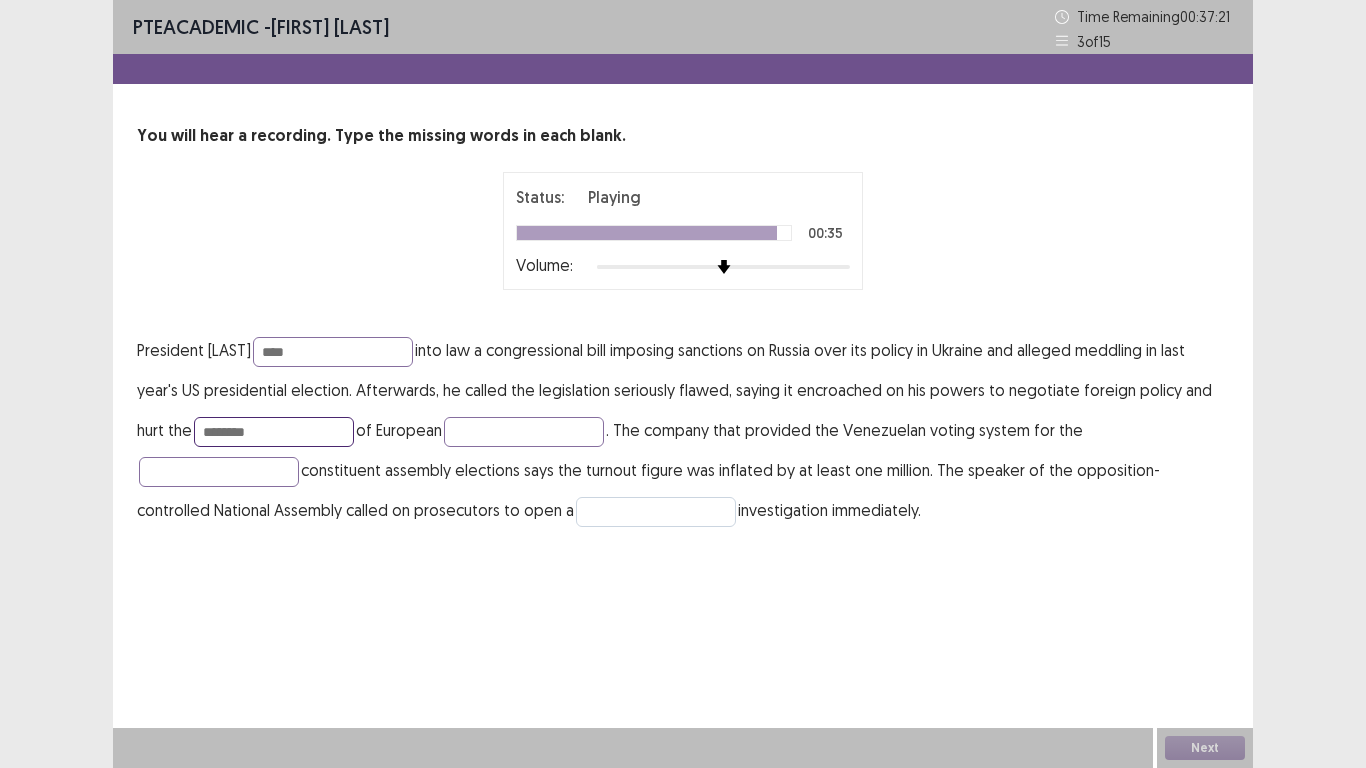 type on "********" 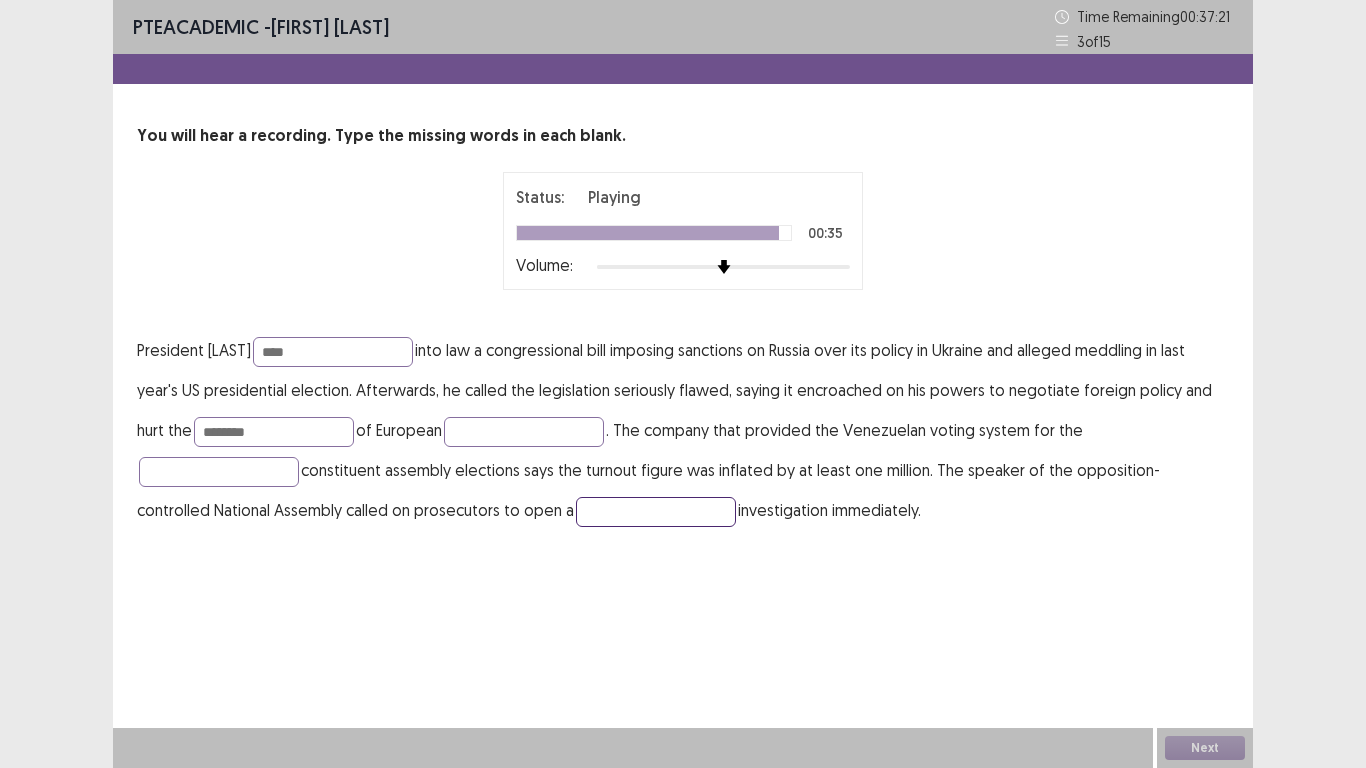 click at bounding box center [656, 512] 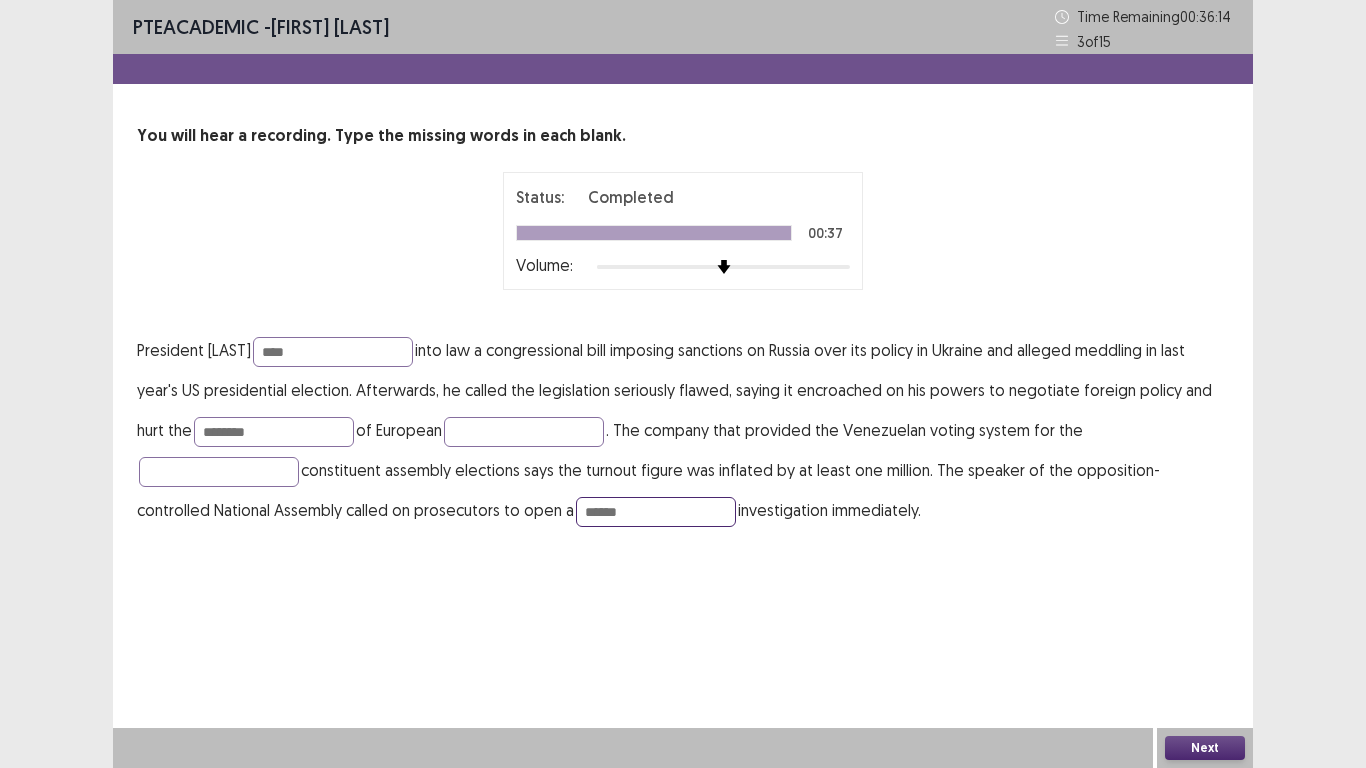 click on "******" at bounding box center [656, 512] 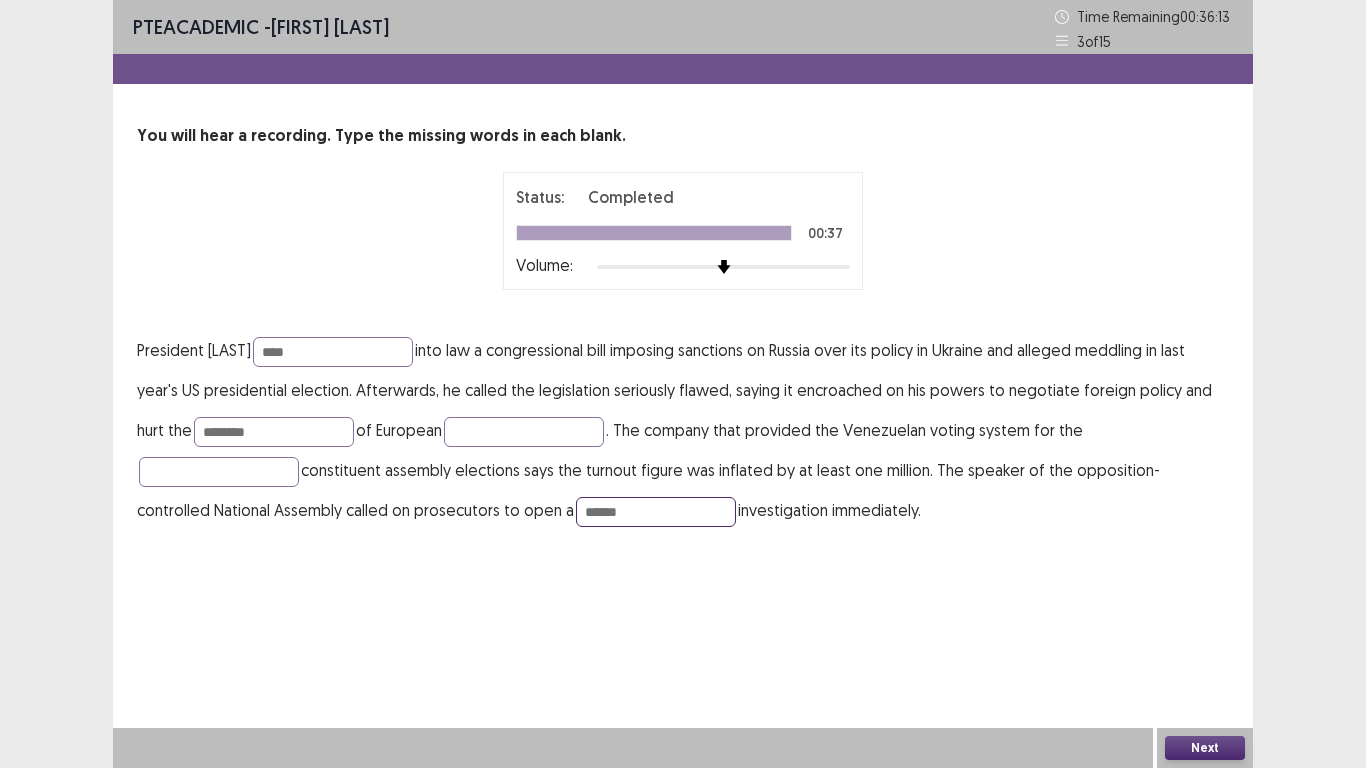 click on "******" at bounding box center (656, 512) 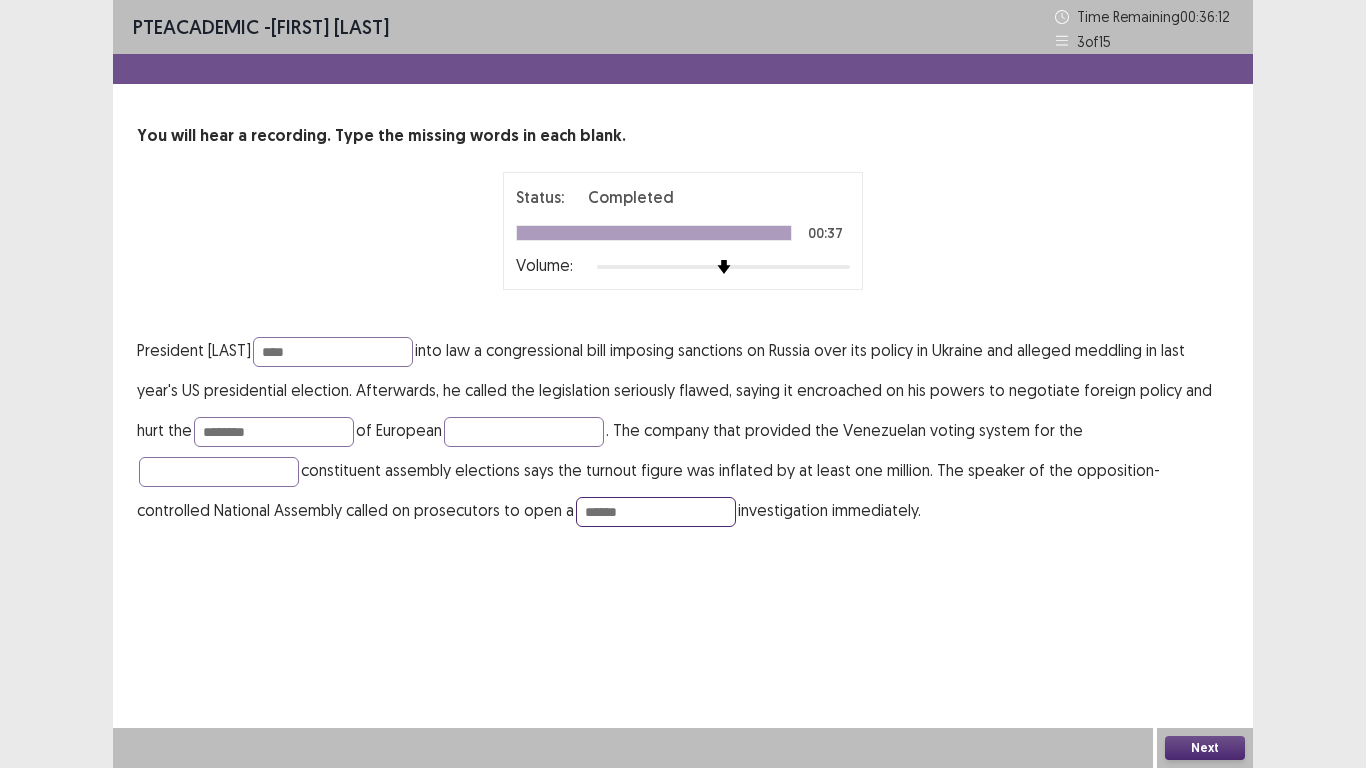 click on "******" at bounding box center [656, 512] 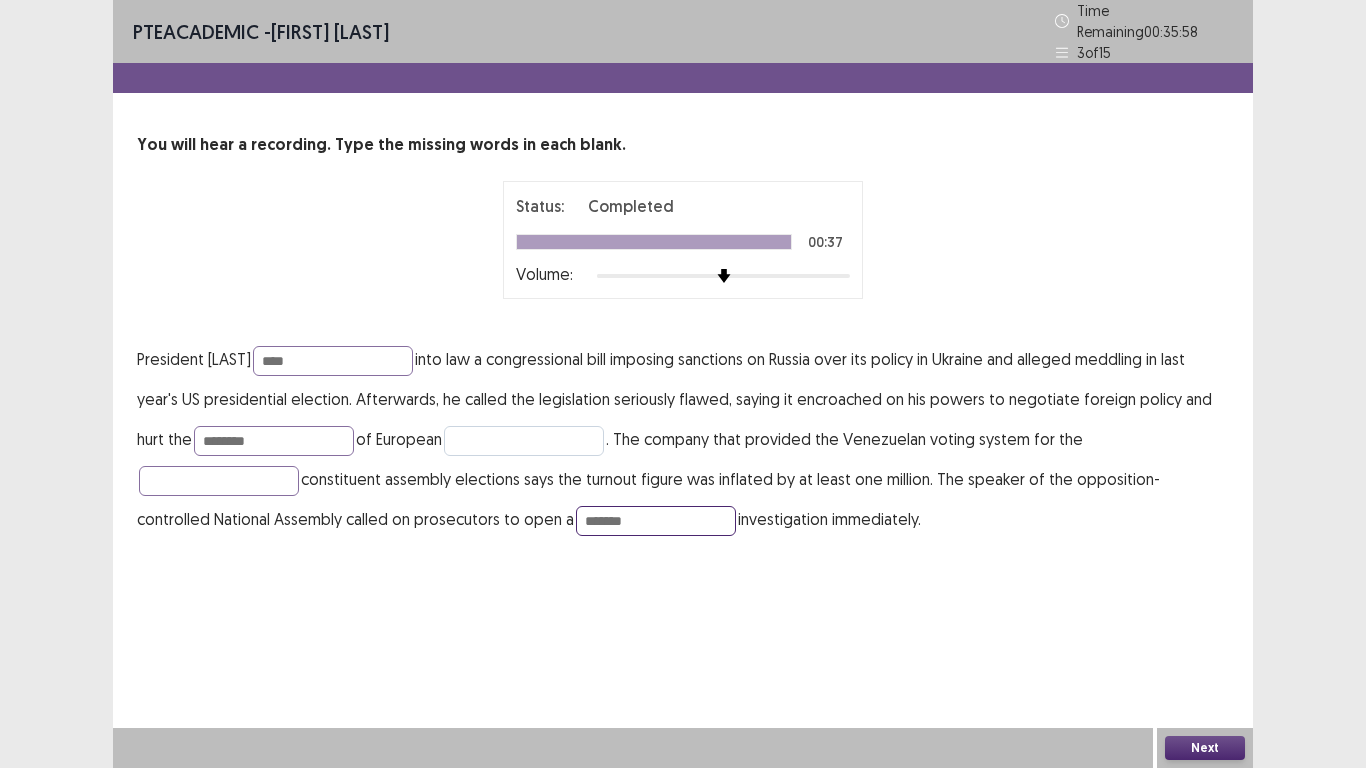 type on "*******" 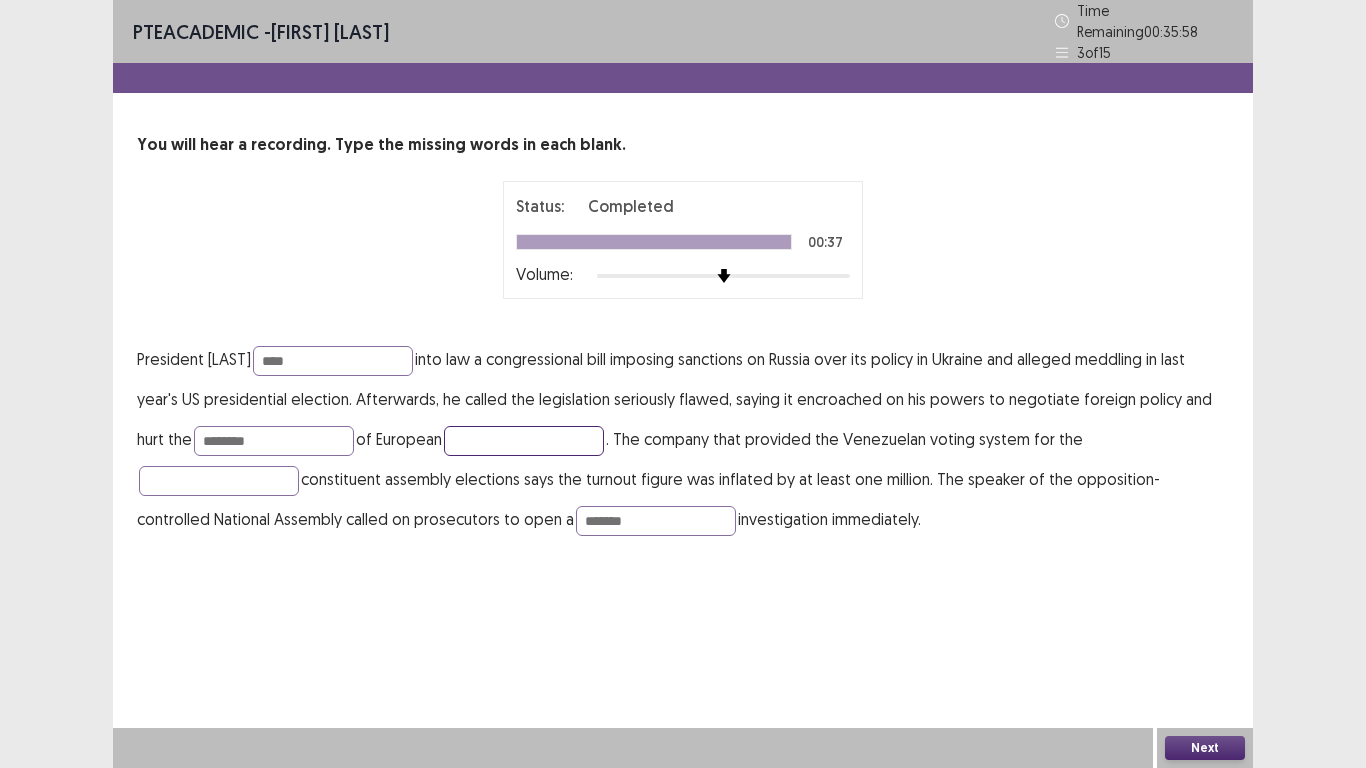 click at bounding box center [524, 441] 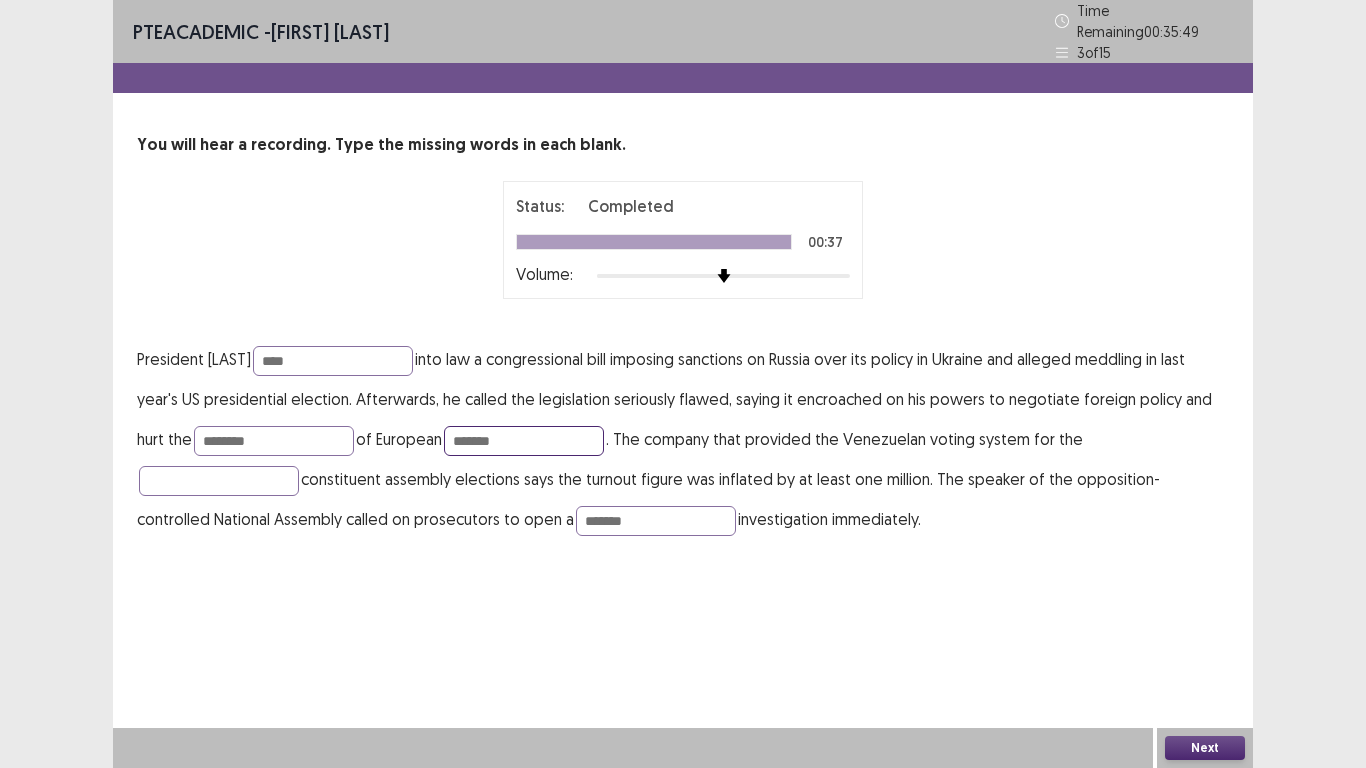 type on "*******" 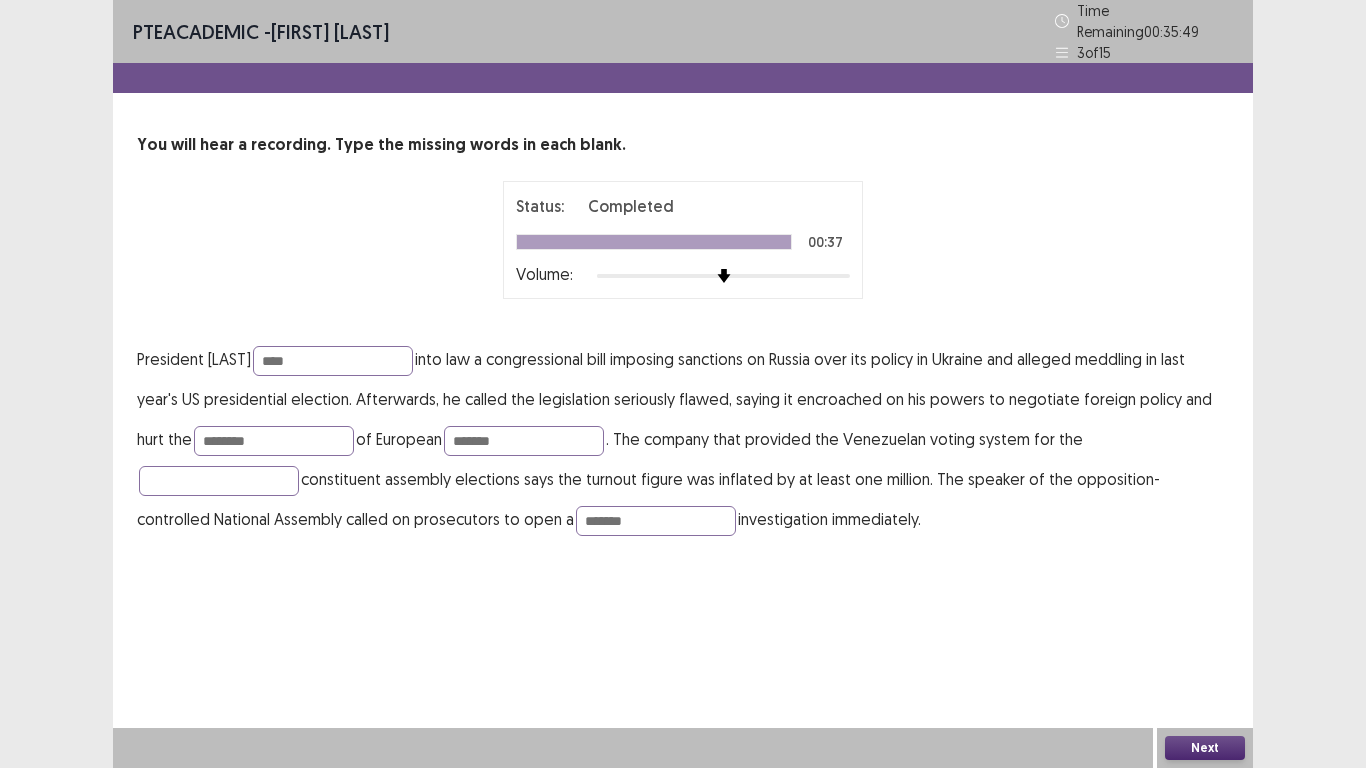 click on "Next" at bounding box center (1205, 748) 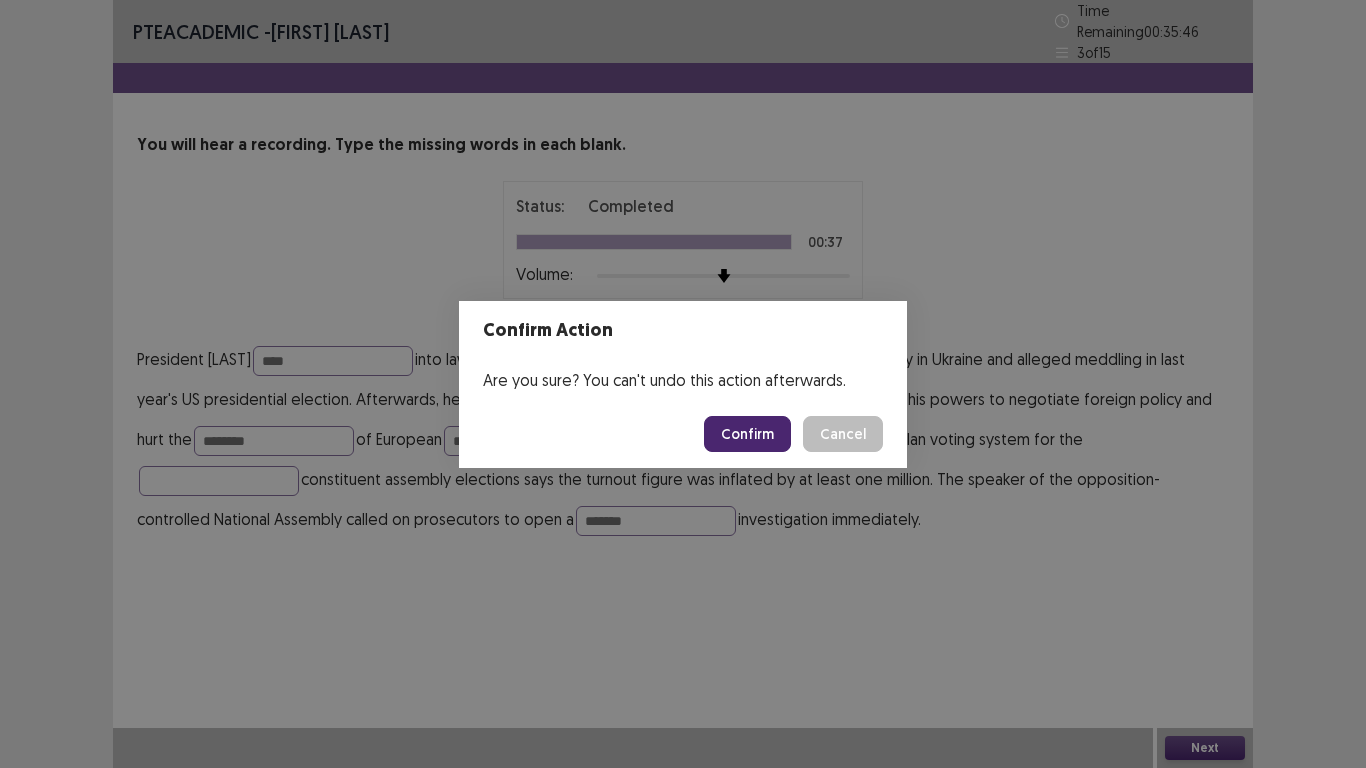 drag, startPoint x: 660, startPoint y: 495, endPoint x: 749, endPoint y: 419, distance: 117.03418 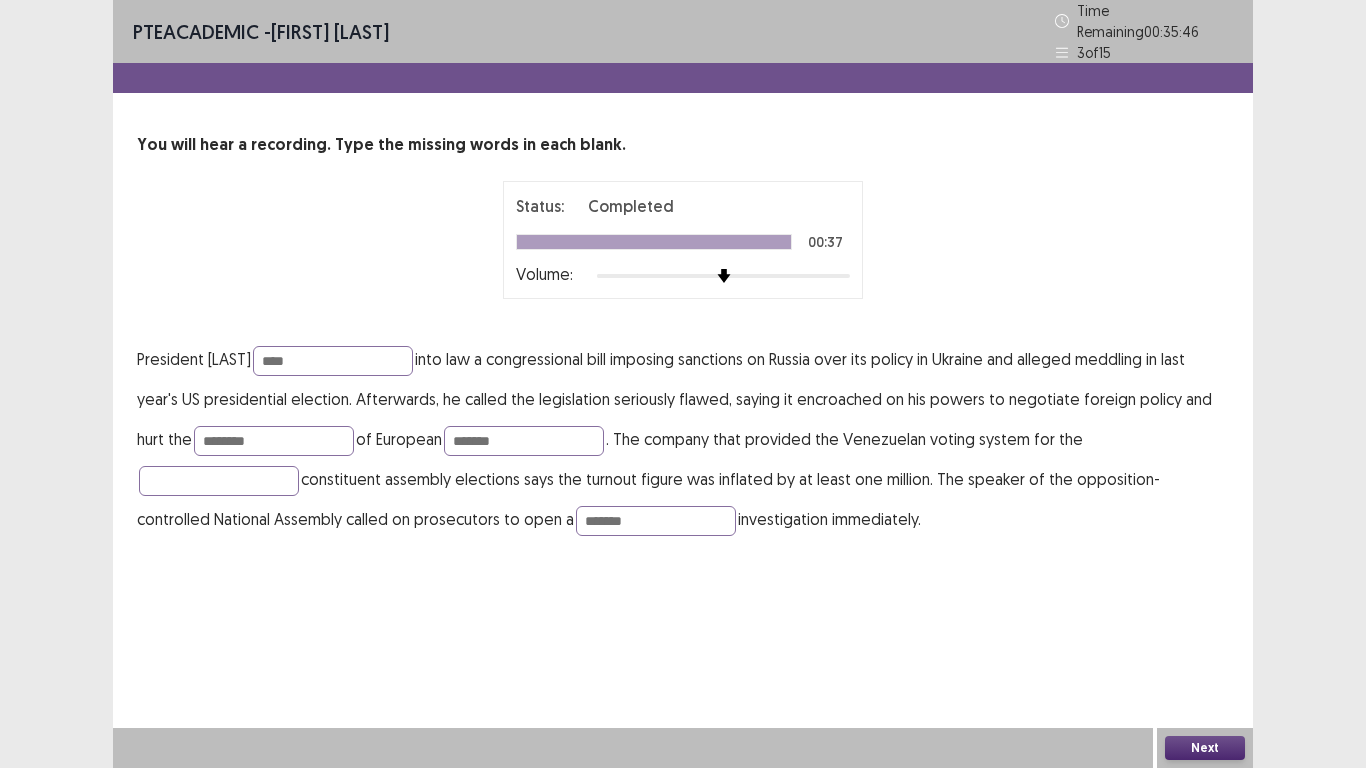 click on "President [LAST] has reluctantly signed into law a congressional bill imposing sanctions on Russia over its policy in Ukraine and alleged meddling in last year's US presidential election. Afterwards, he called the legislation seriously flawed, saying it encroached on his powers to negotiate foreign policy and hurt the interests of European nations. The company that provided the Venezuelan voting system for the constituent assembly elections says the turnout figure was inflated by at least one million. The speaker of the opposition-controlled National Assembly called on prosecutors to open a criminal investigation immediately." at bounding box center (683, 439) 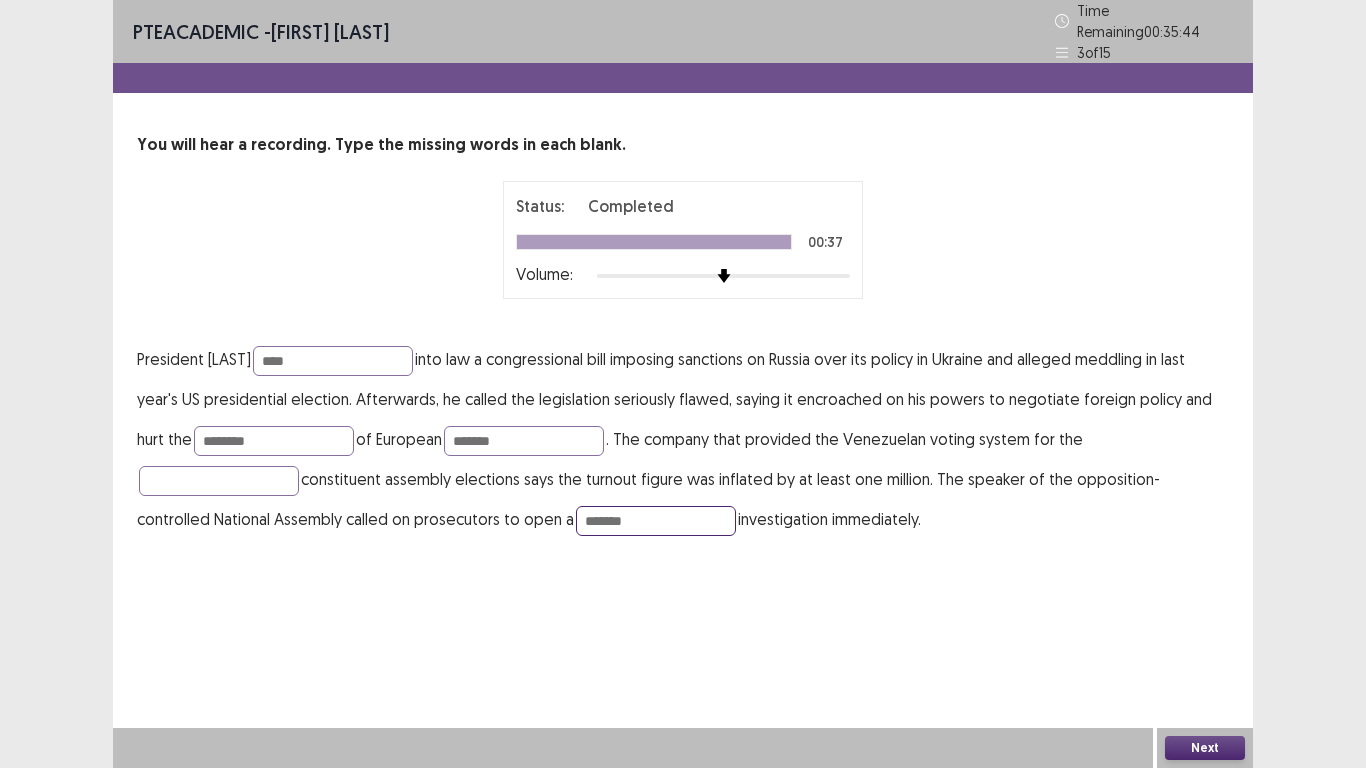 click on "*******" at bounding box center (656, 521) 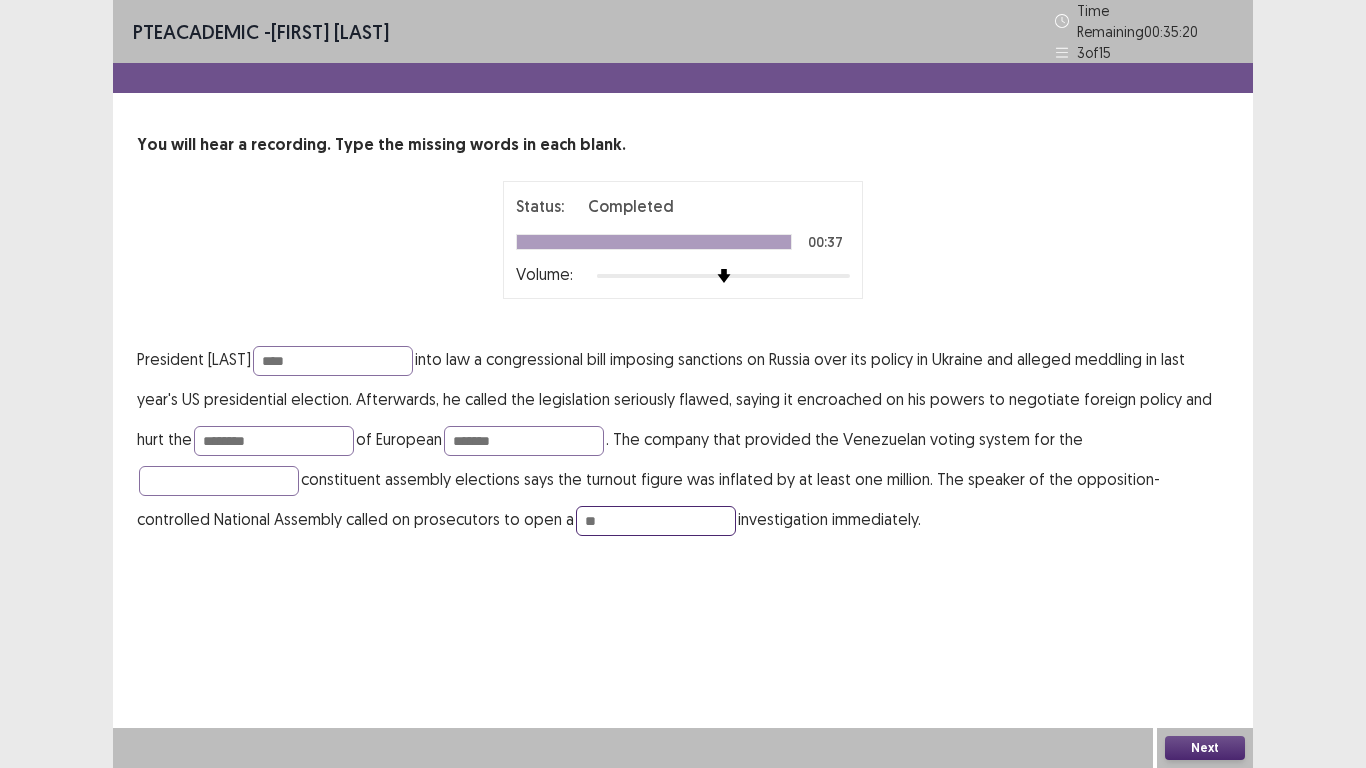 type on "*" 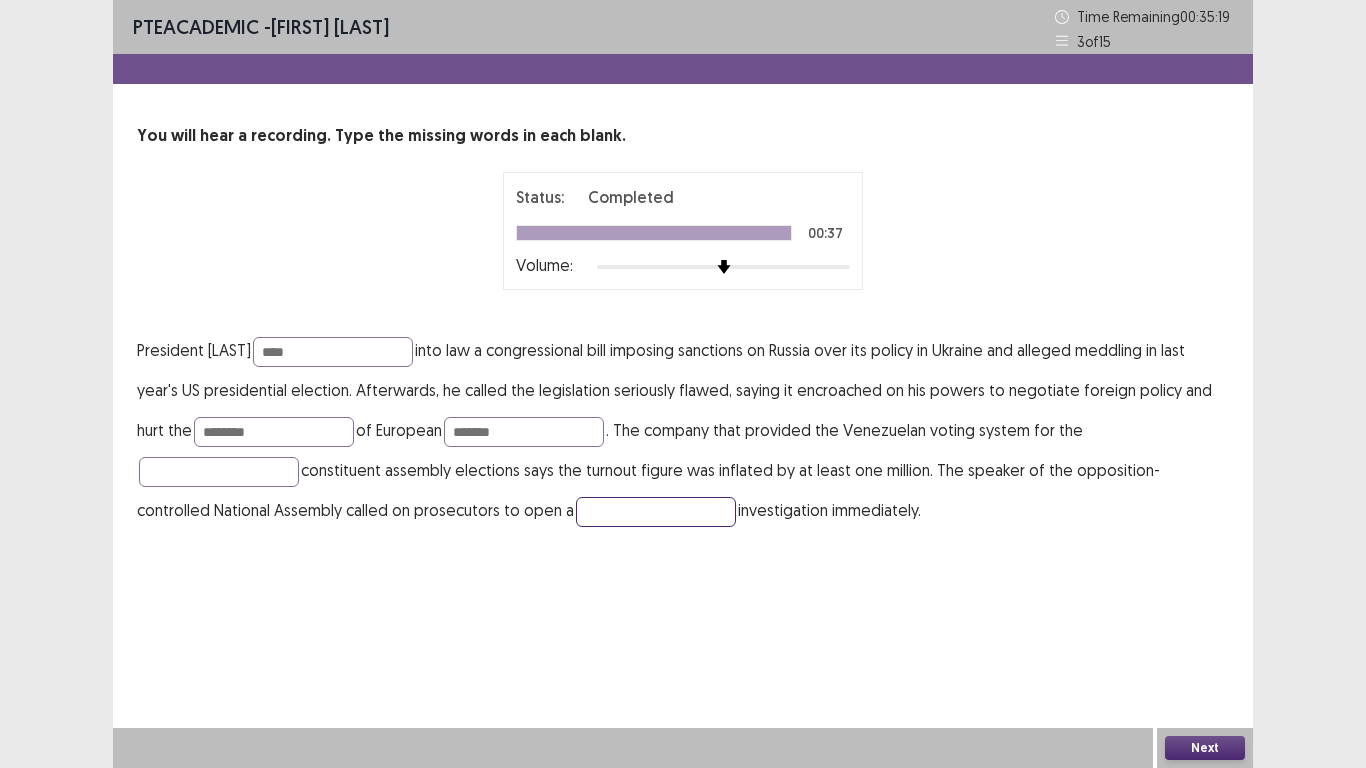 type 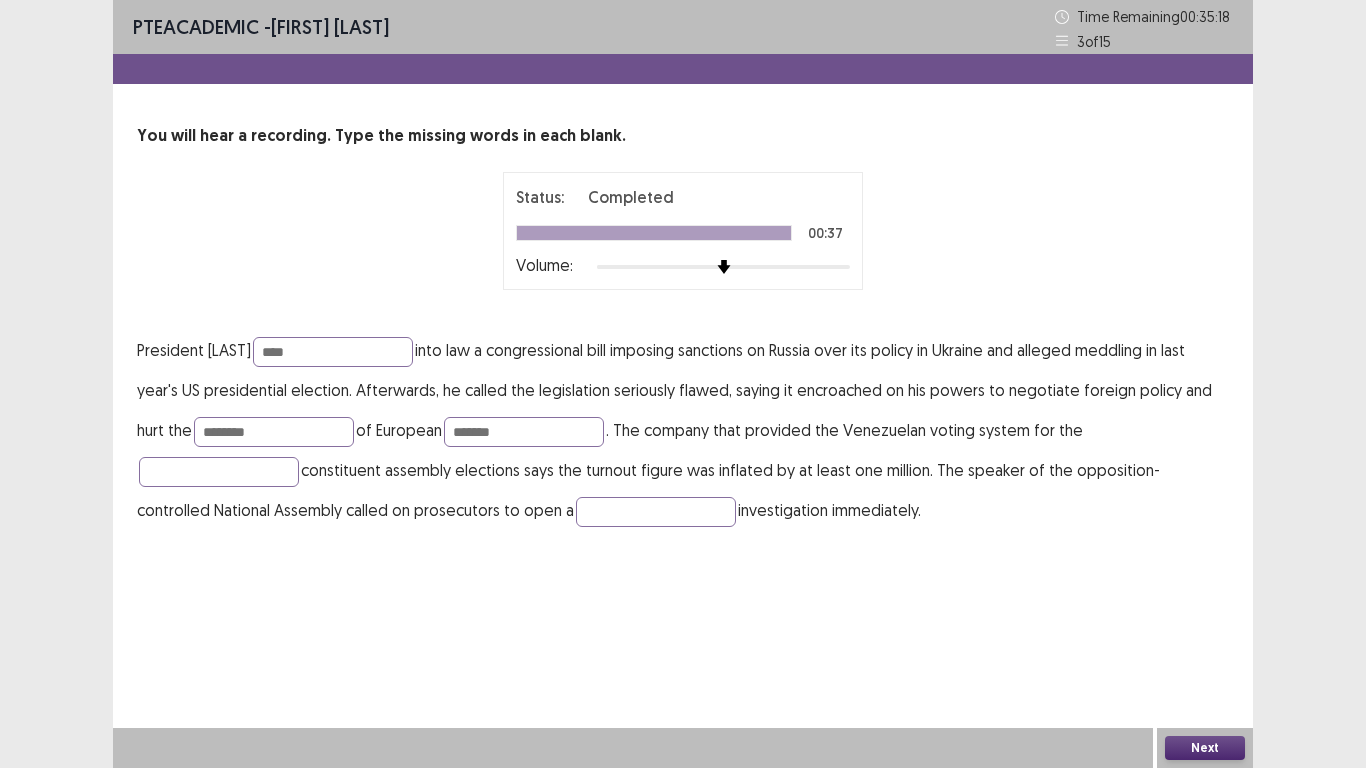 click on "Next" at bounding box center (1205, 748) 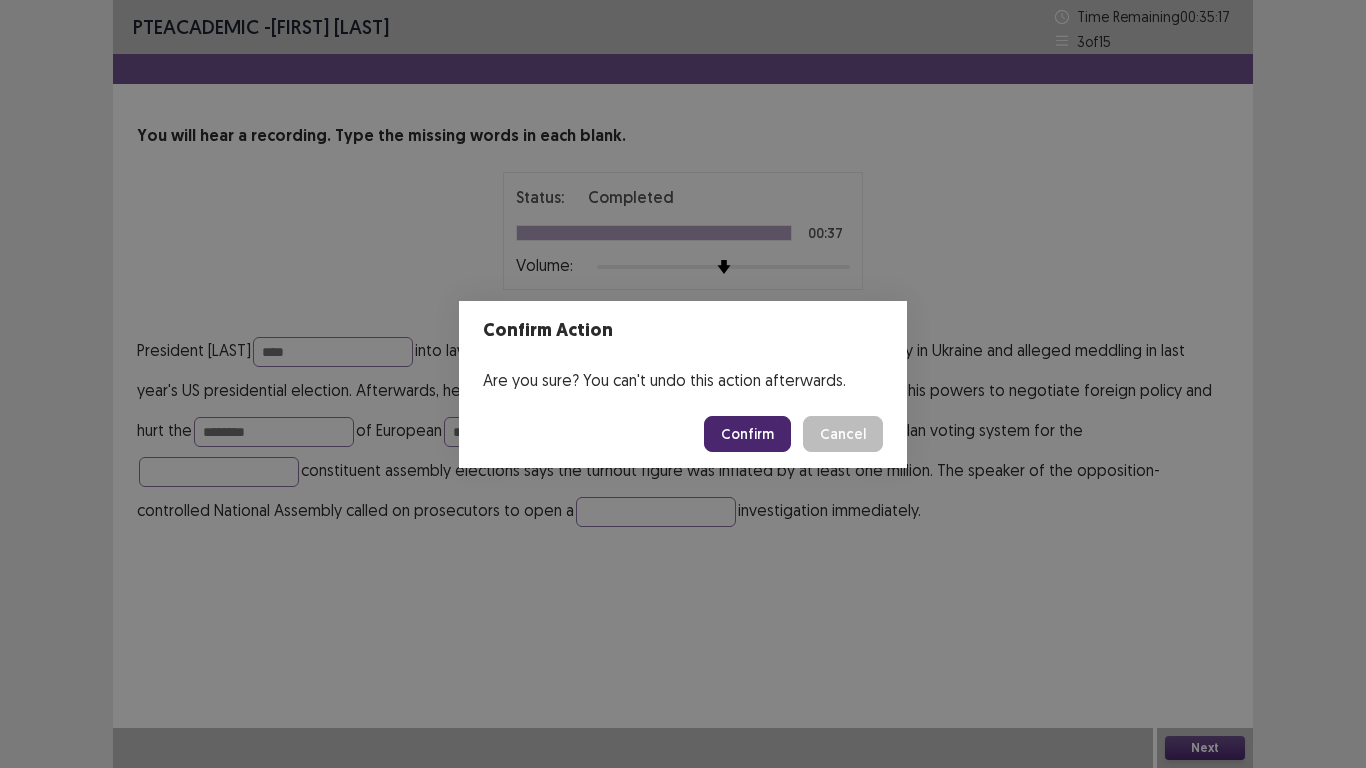 click on "Confirm" at bounding box center (747, 434) 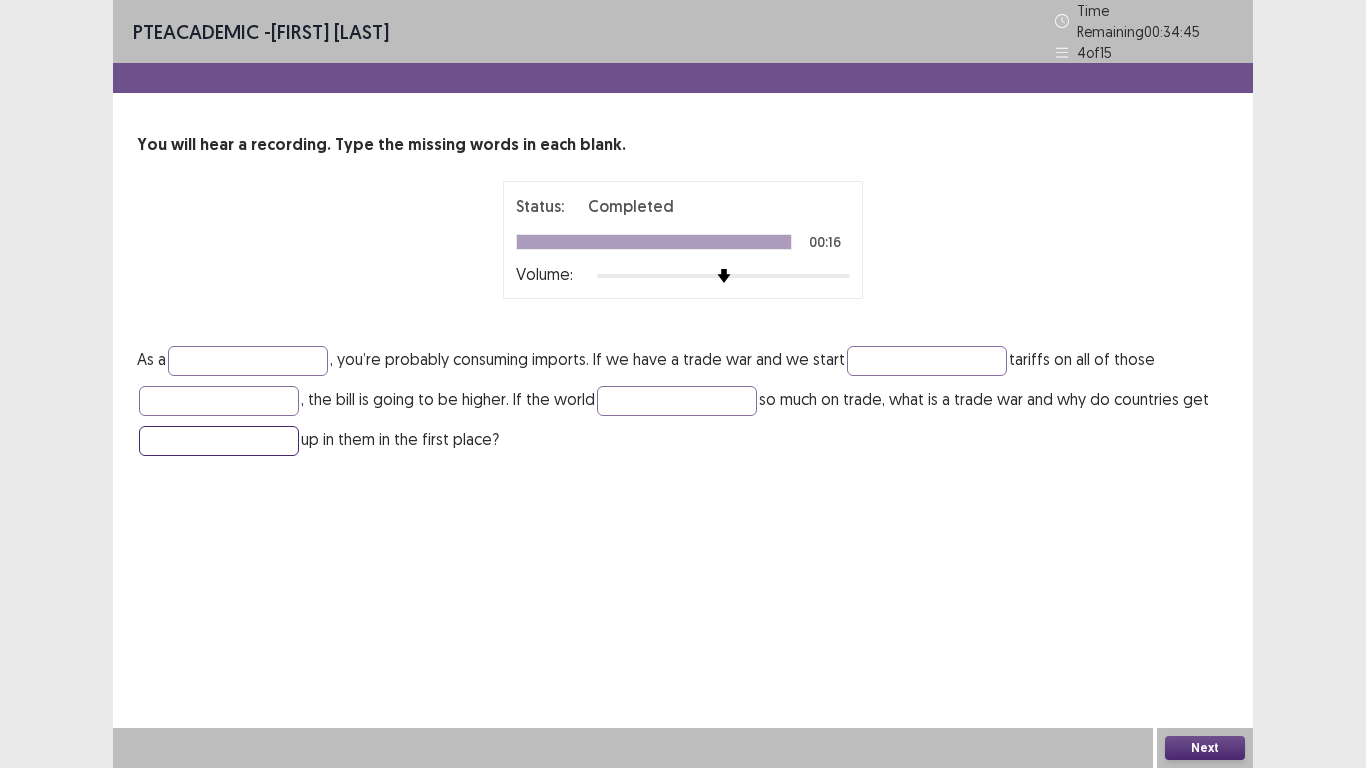 click at bounding box center [219, 441] 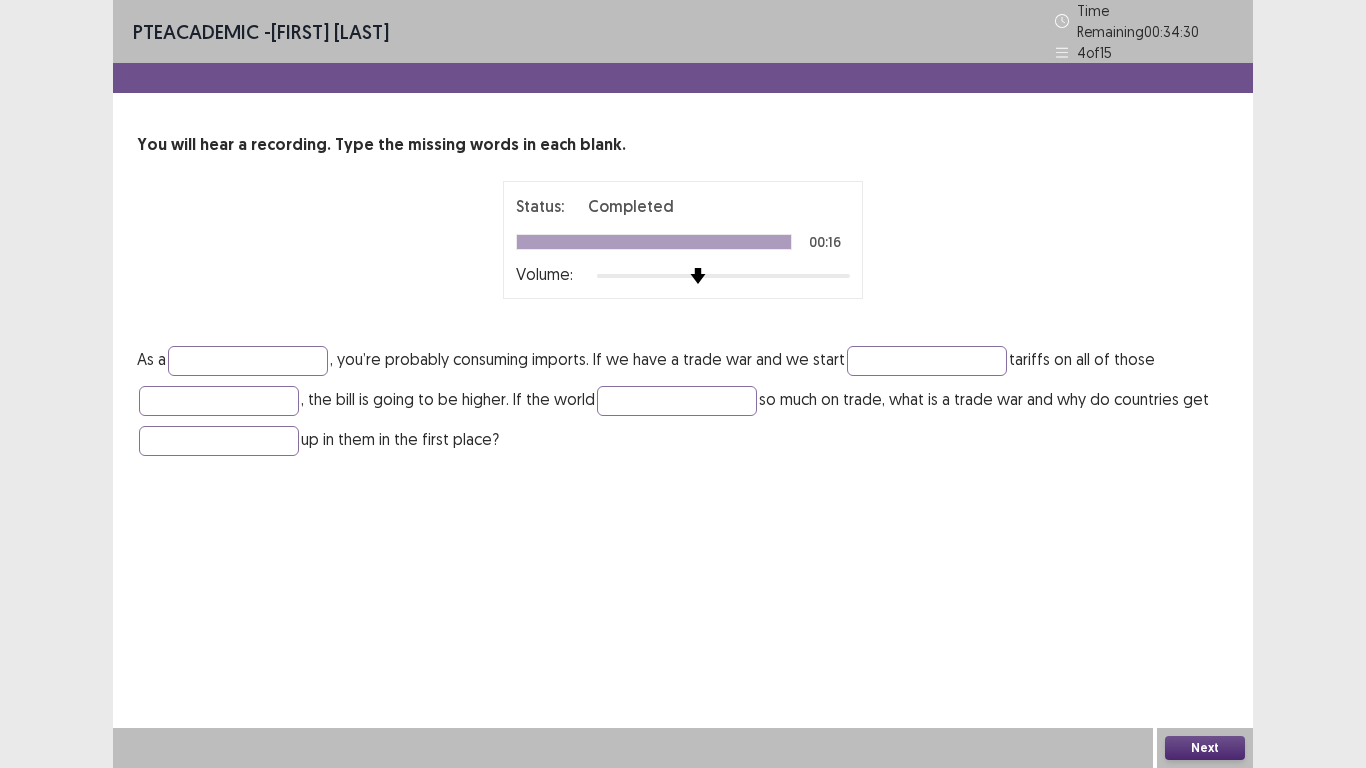 click at bounding box center [698, 276] 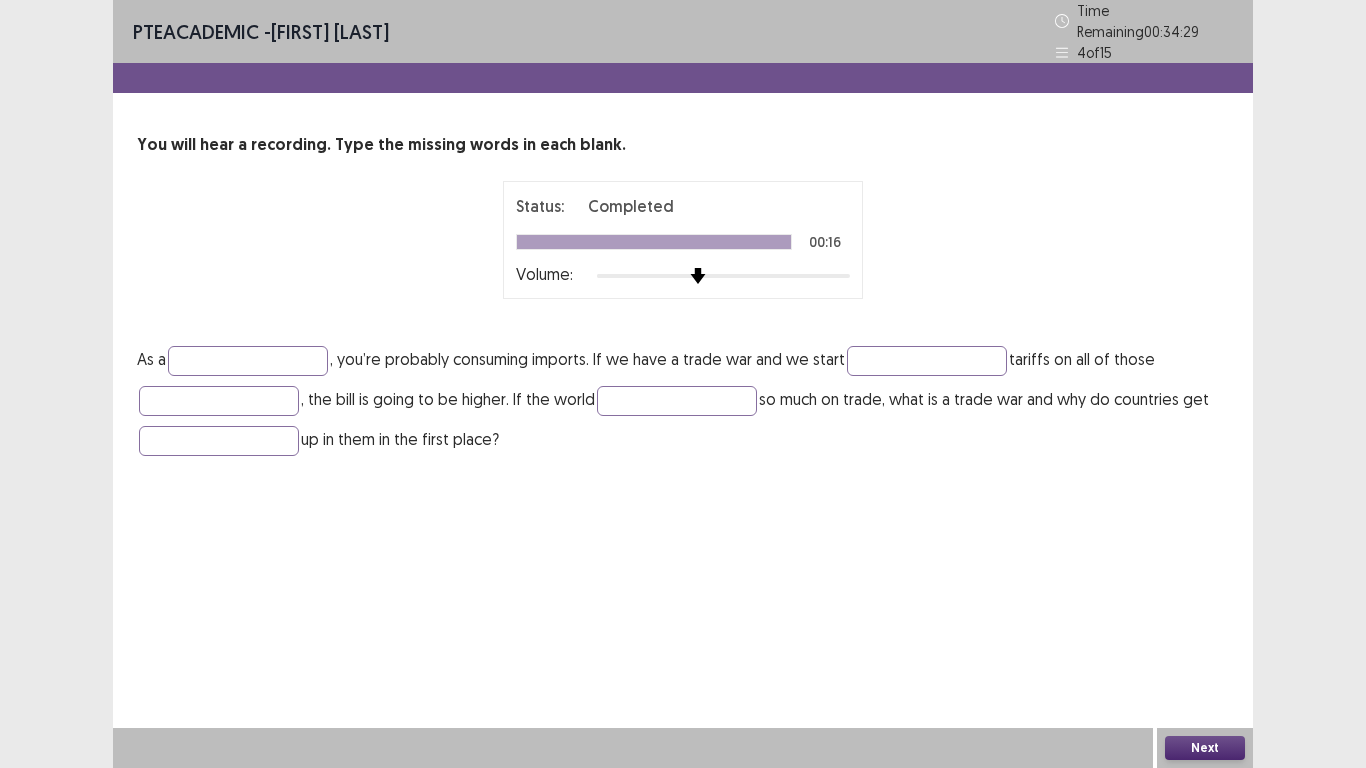 click at bounding box center [698, 276] 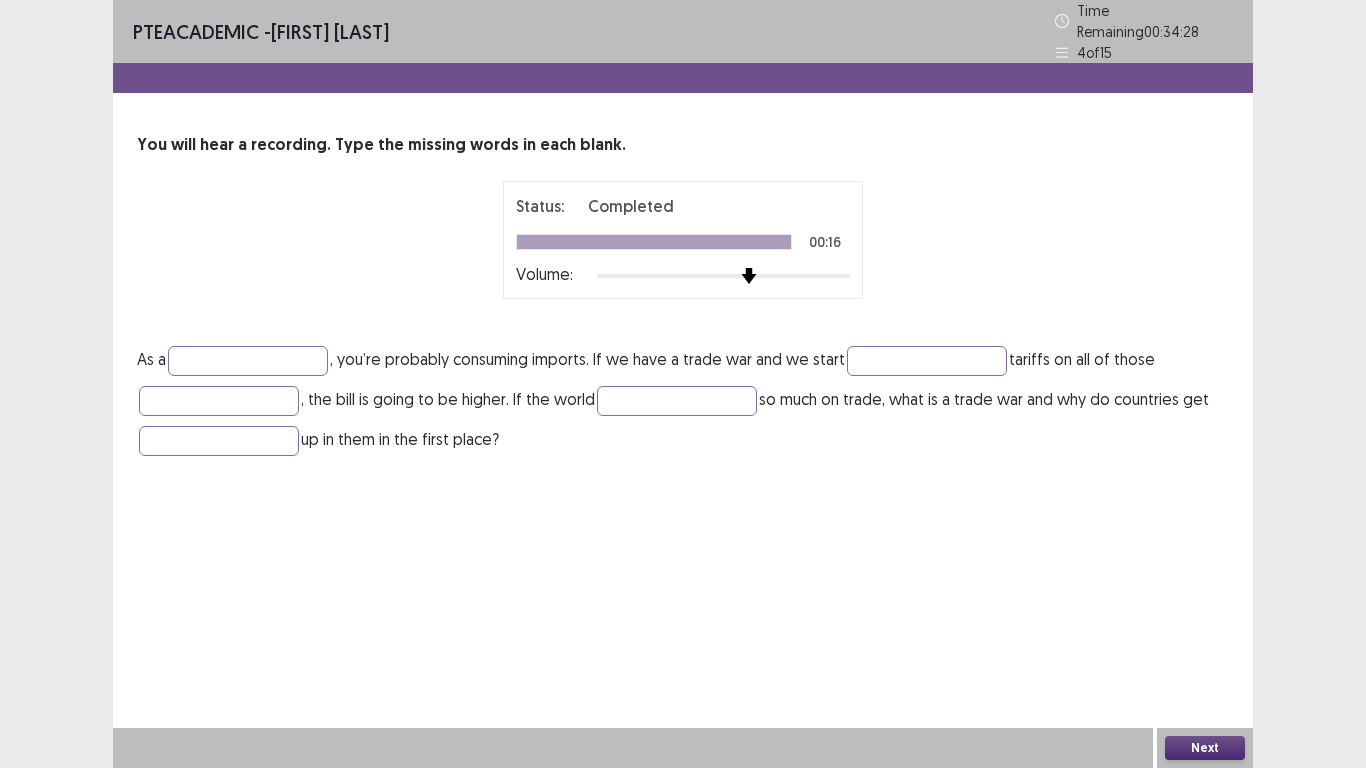 click at bounding box center [749, 276] 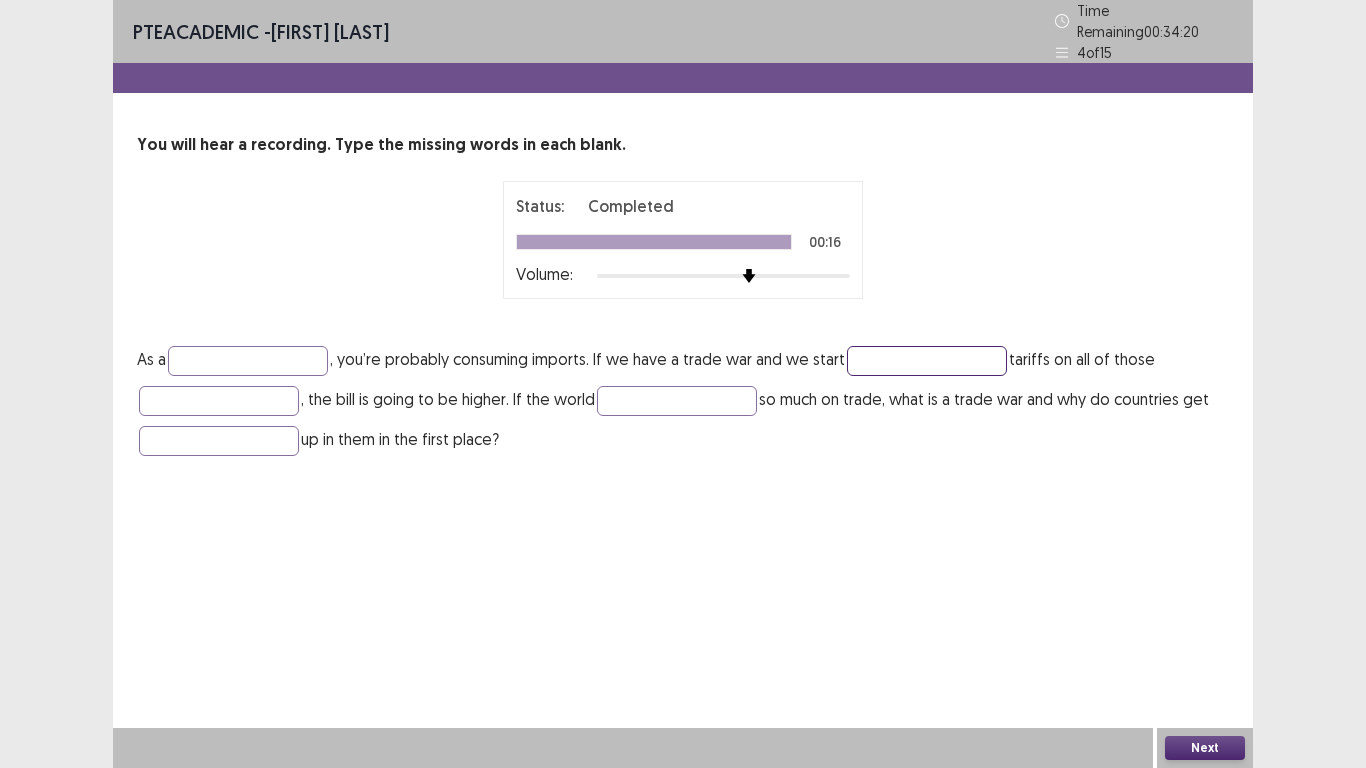 click at bounding box center (927, 361) 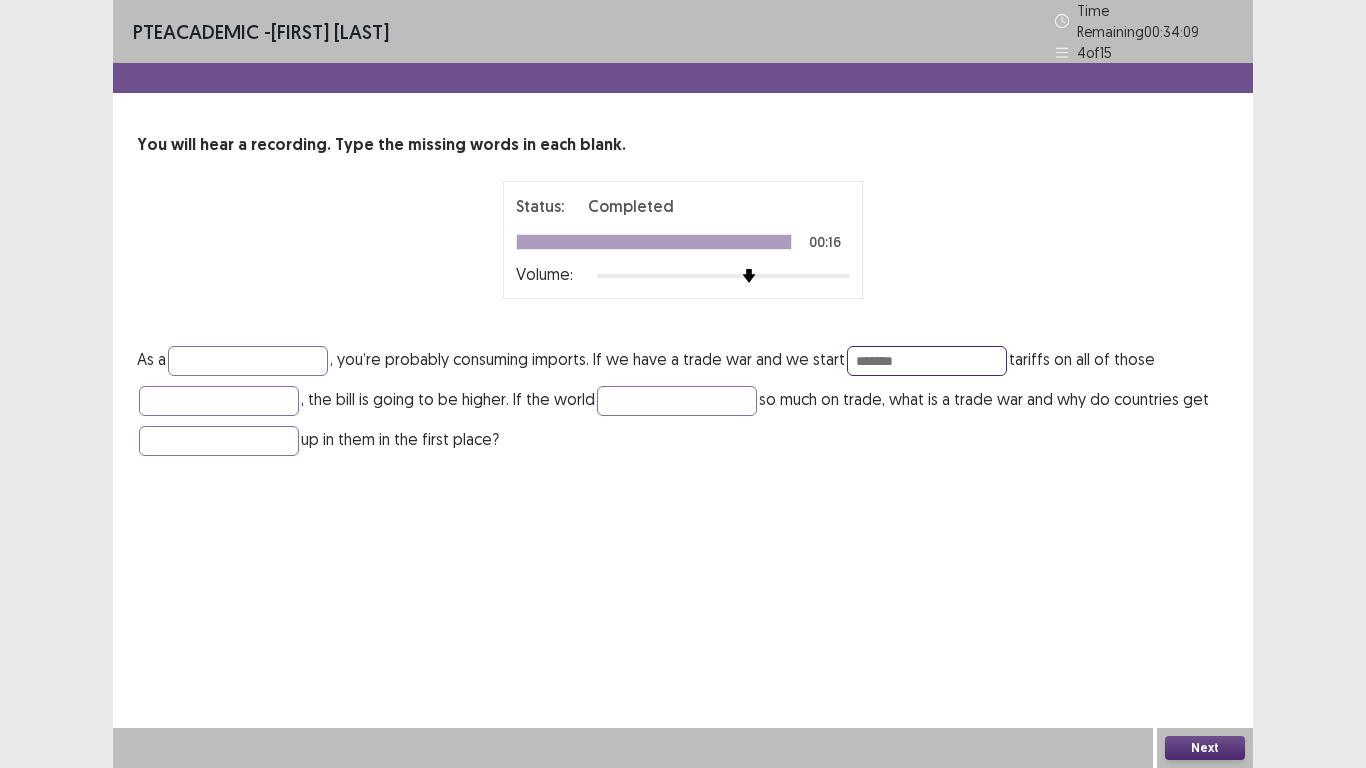 click on "*******" at bounding box center [927, 361] 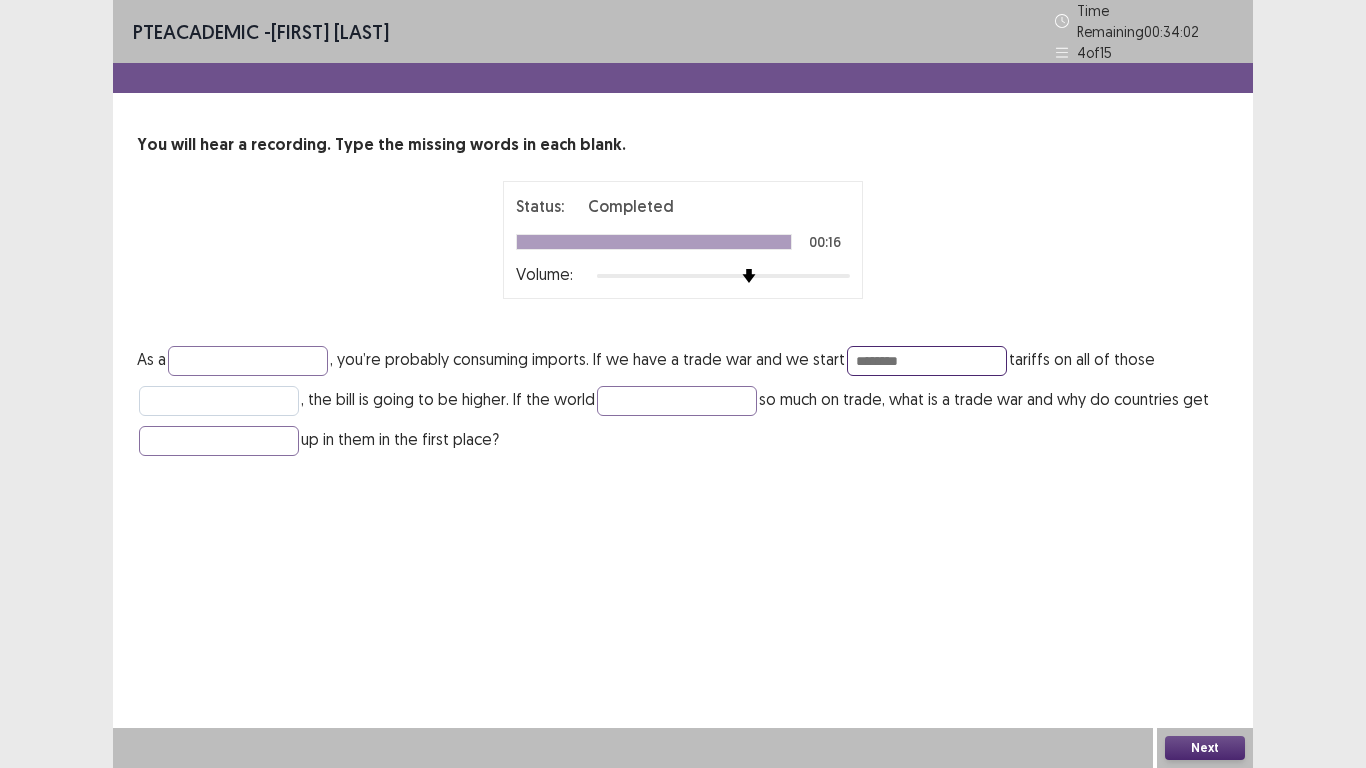 type on "********" 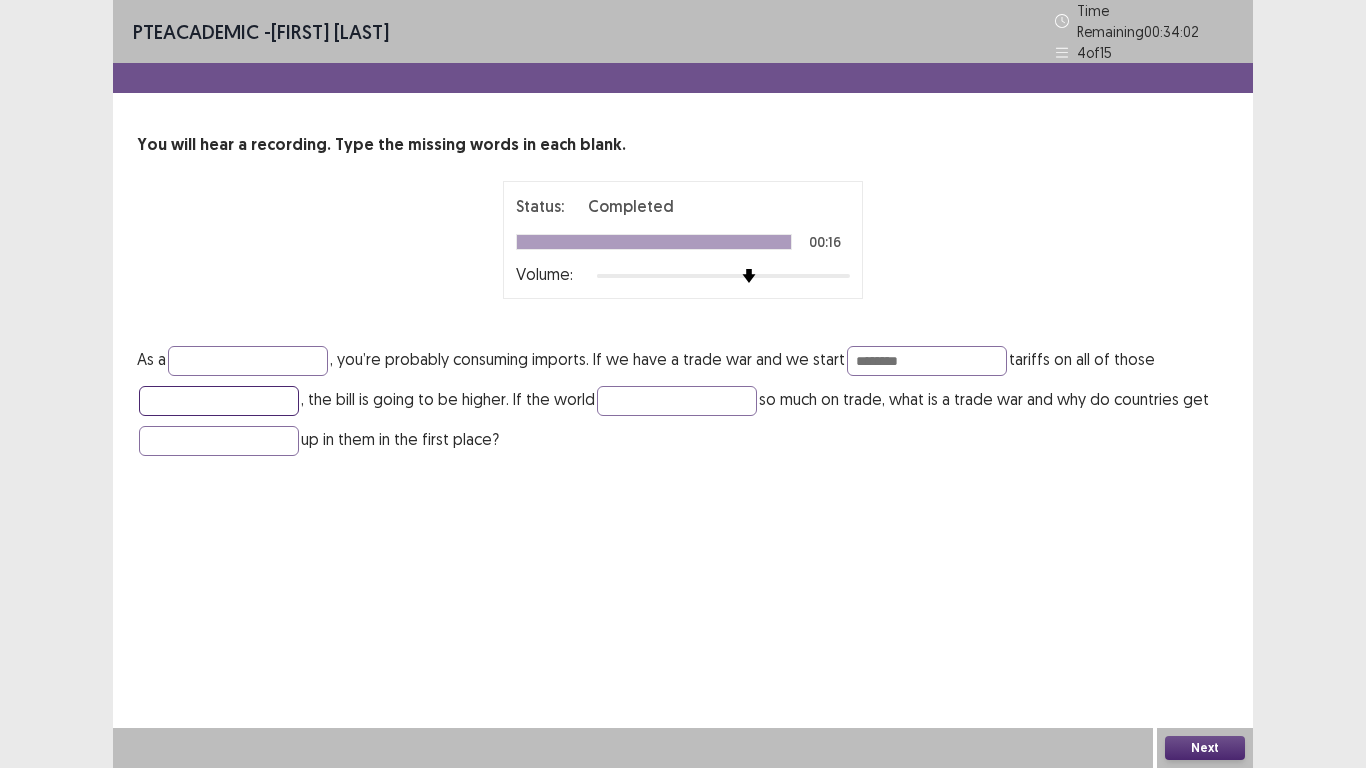 click at bounding box center [219, 401] 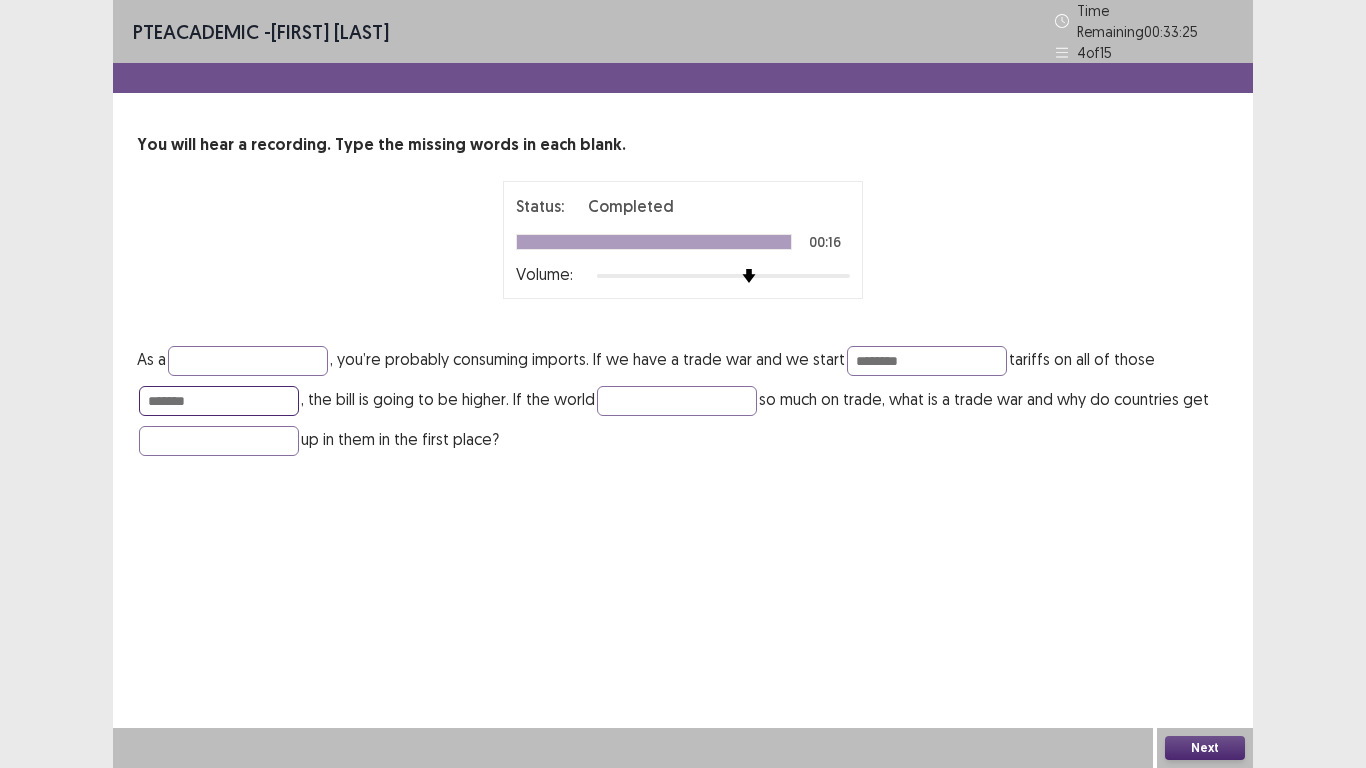 type on "*******" 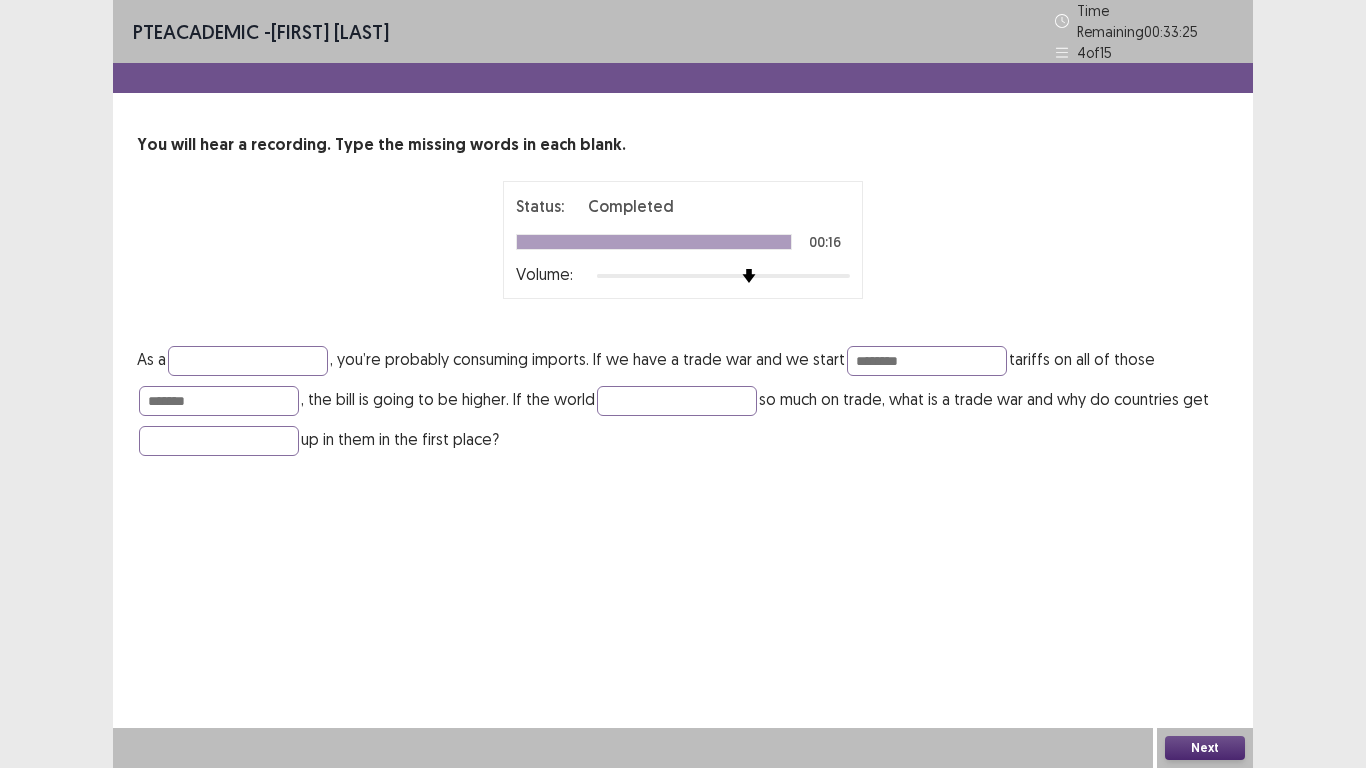 click on "Next" at bounding box center (1205, 748) 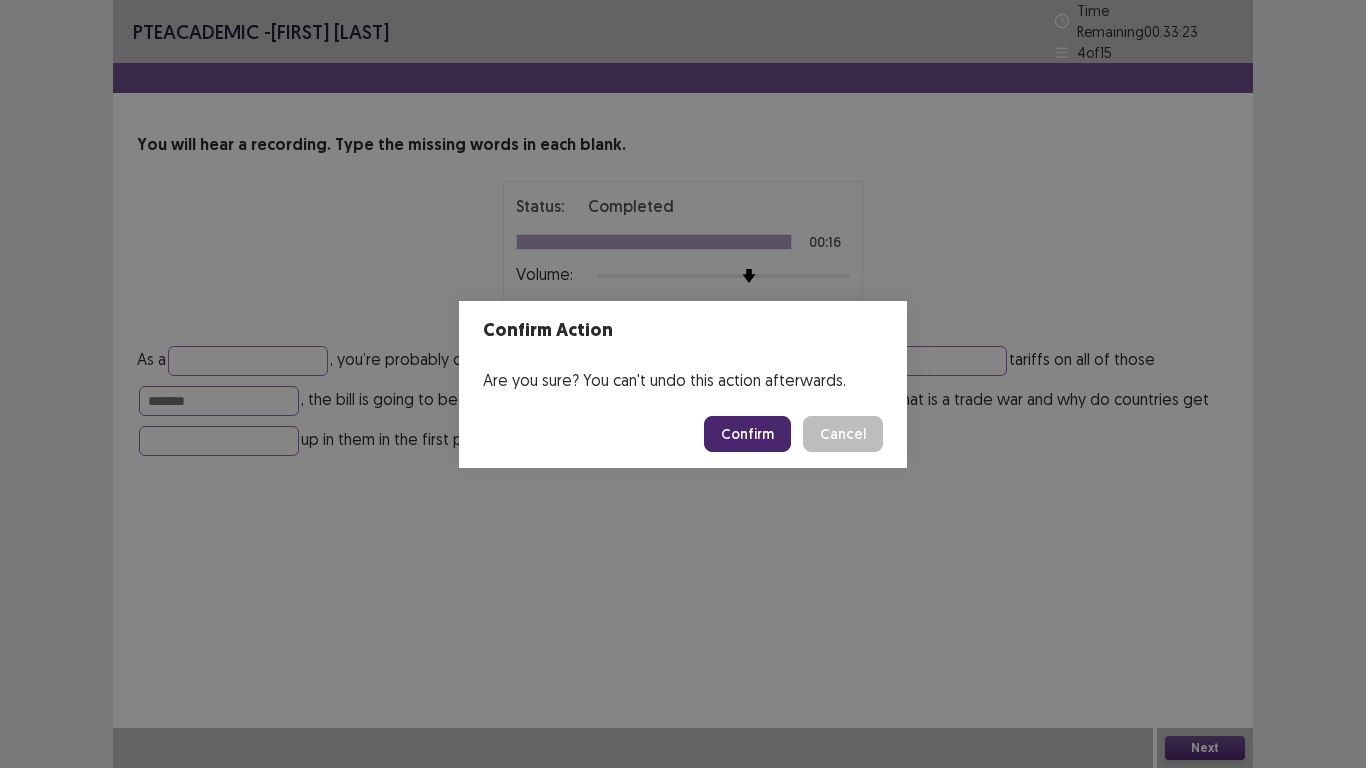 click on "Confirm" at bounding box center (747, 434) 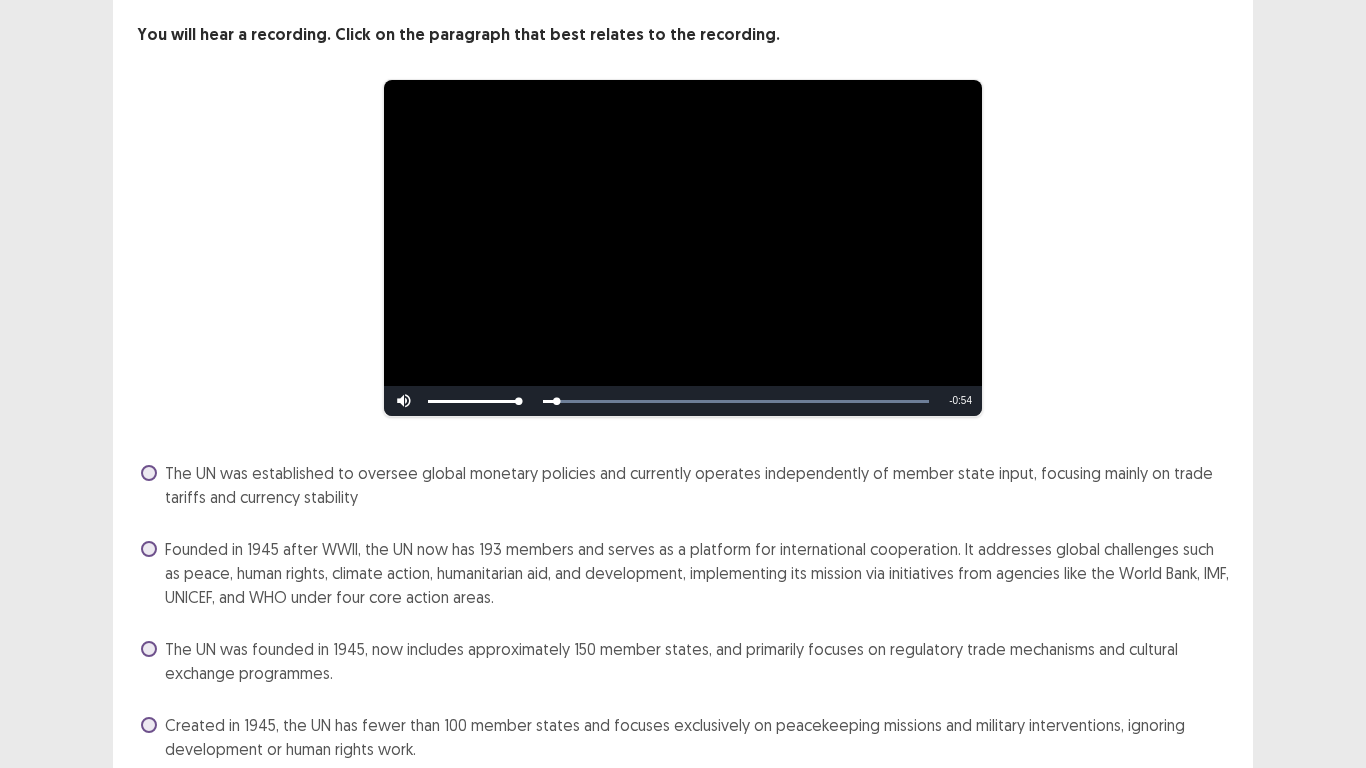 scroll, scrollTop: 186, scrollLeft: 0, axis: vertical 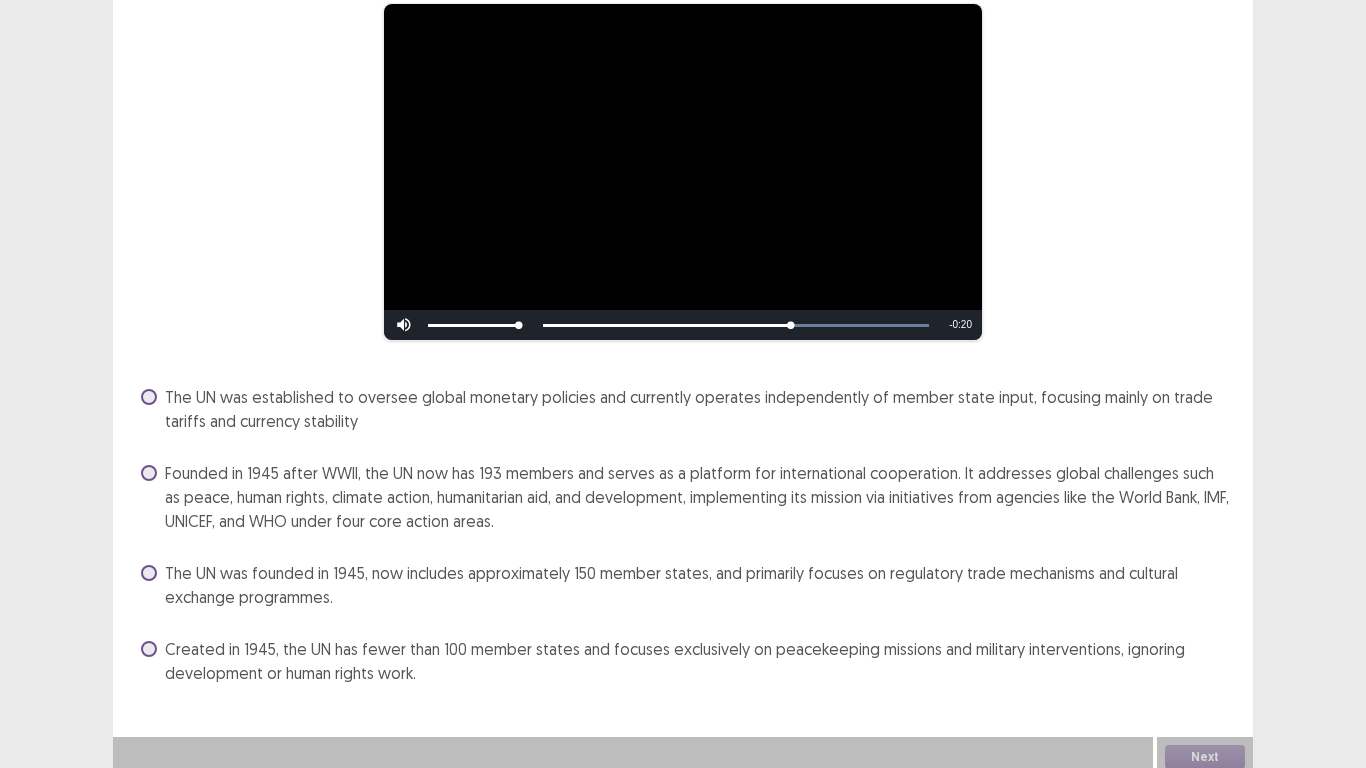 click at bounding box center [149, 473] 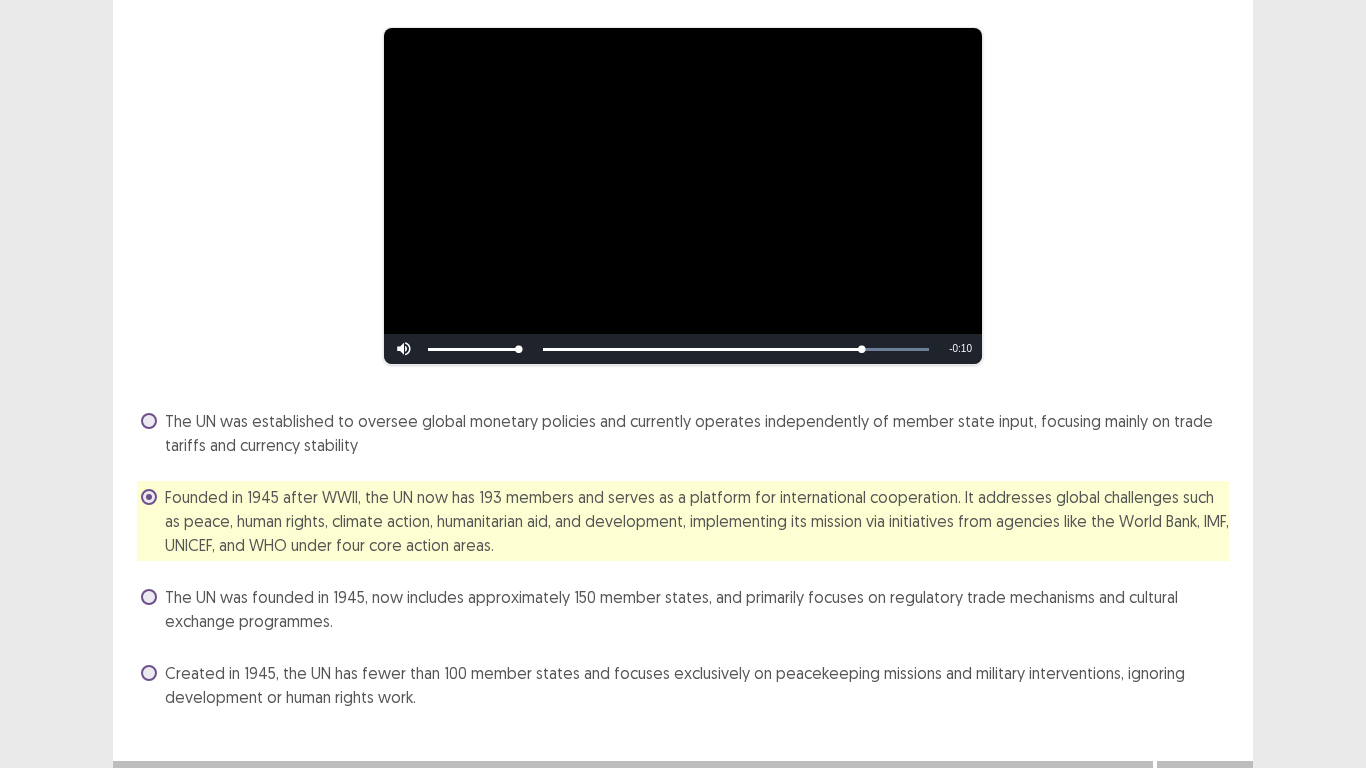scroll, scrollTop: 186, scrollLeft: 0, axis: vertical 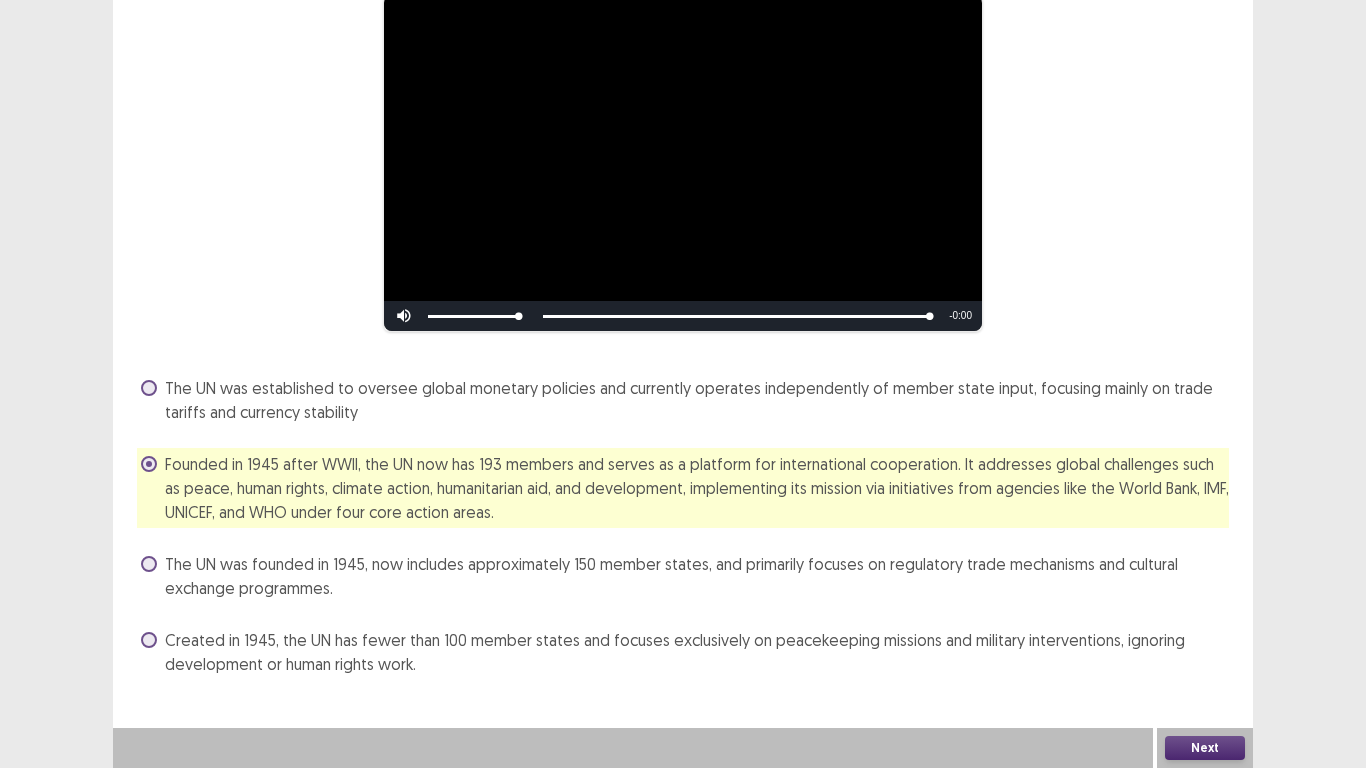 click at bounding box center (149, 564) 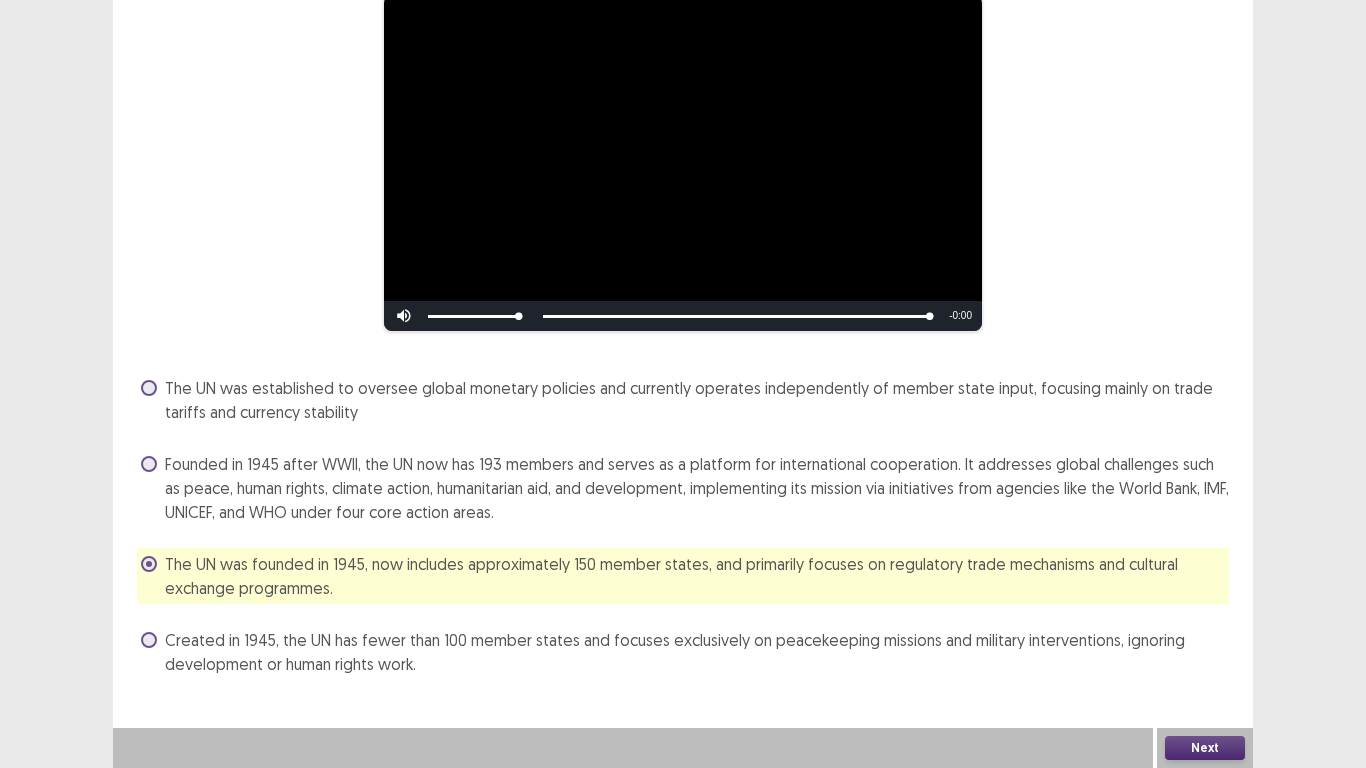 click at bounding box center (149, 464) 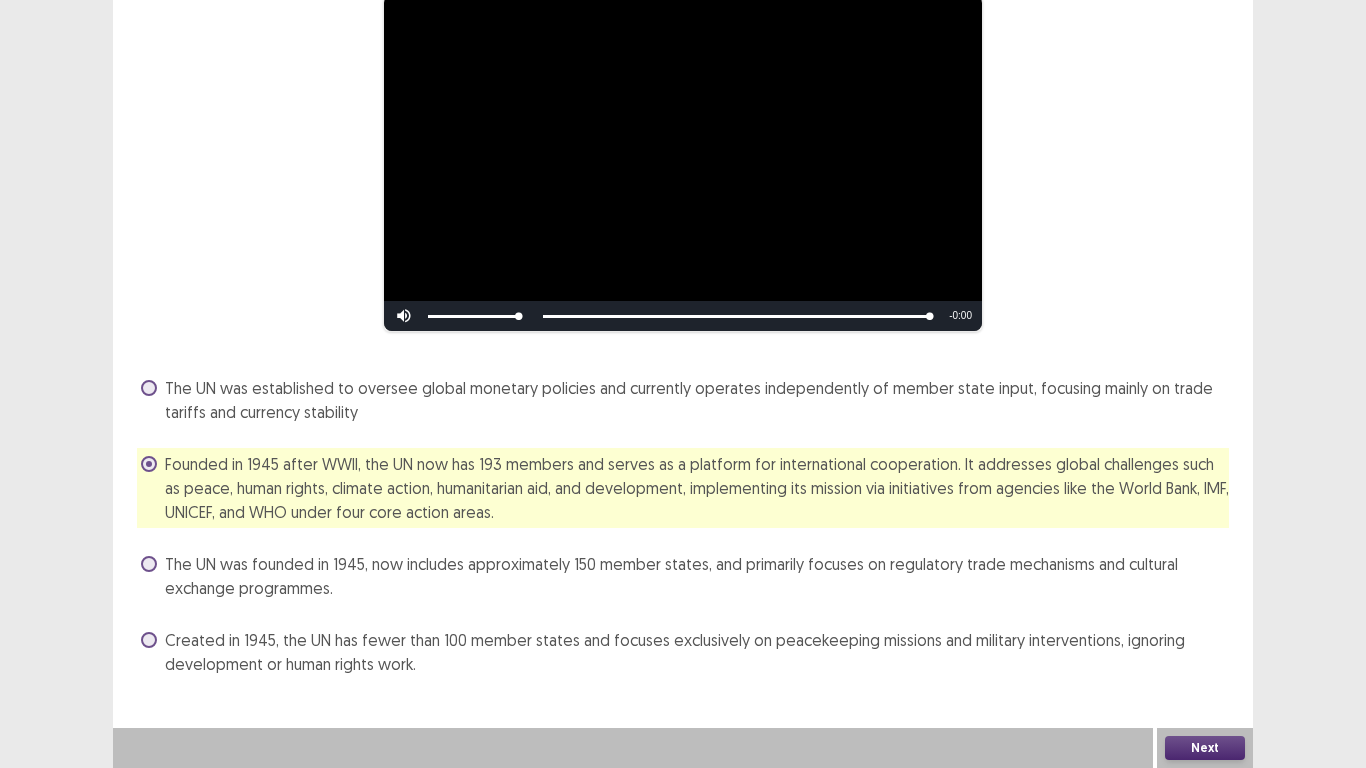 click on "Next" at bounding box center [1205, 748] 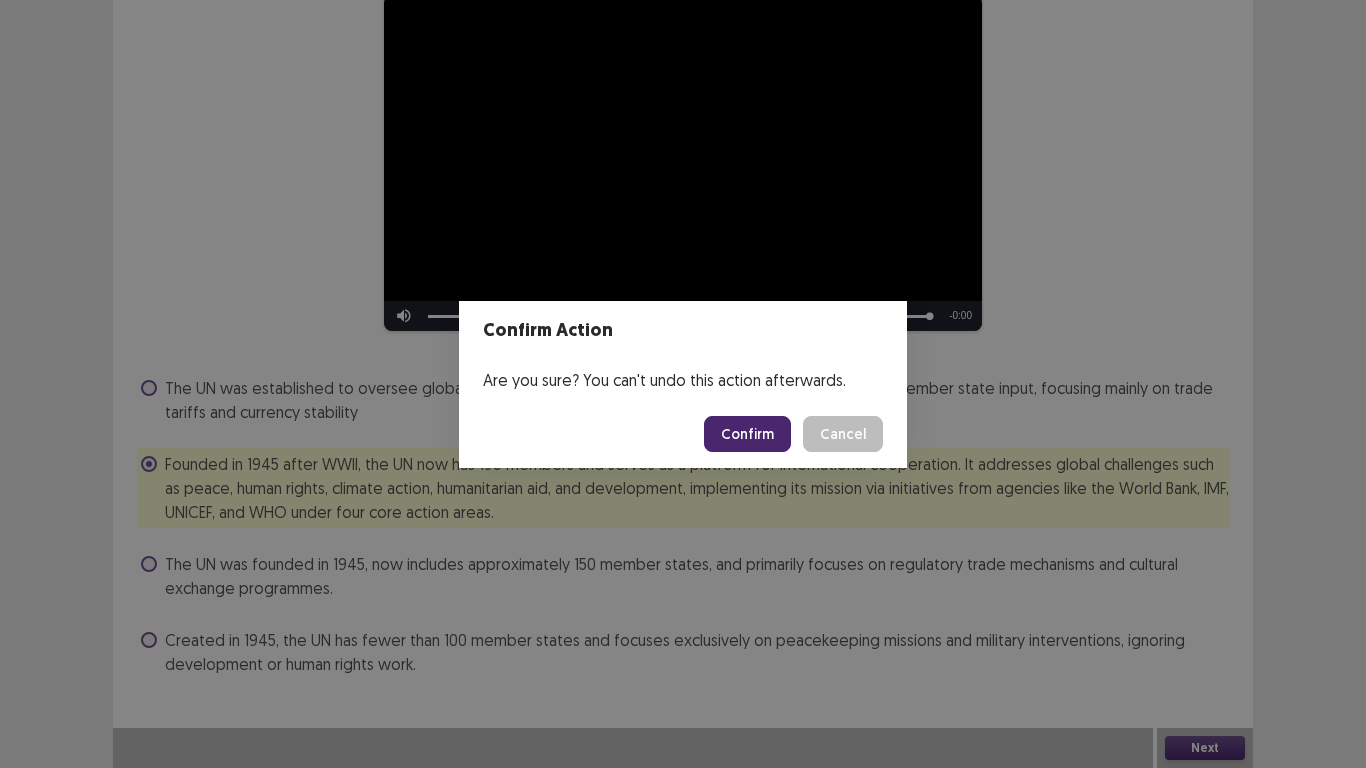 click on "Confirm" at bounding box center (747, 434) 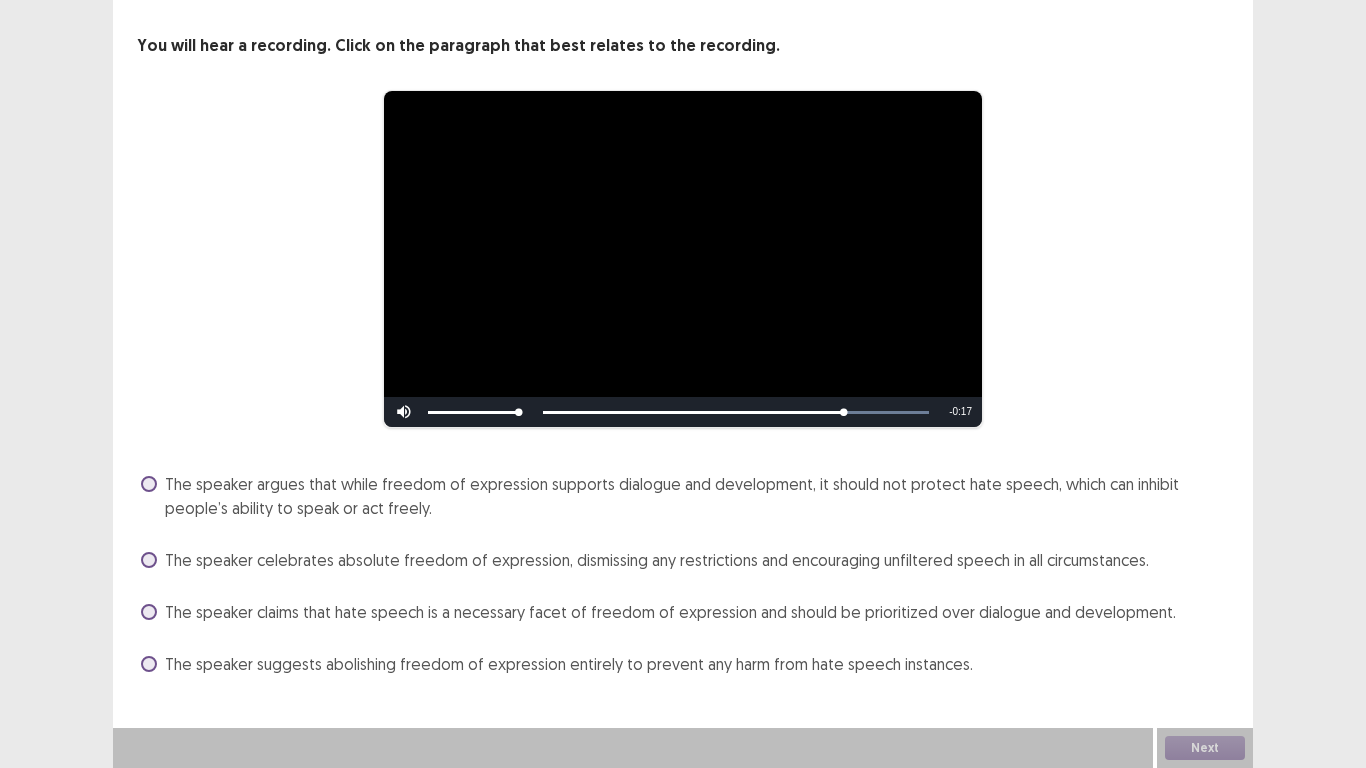 scroll, scrollTop: 87, scrollLeft: 0, axis: vertical 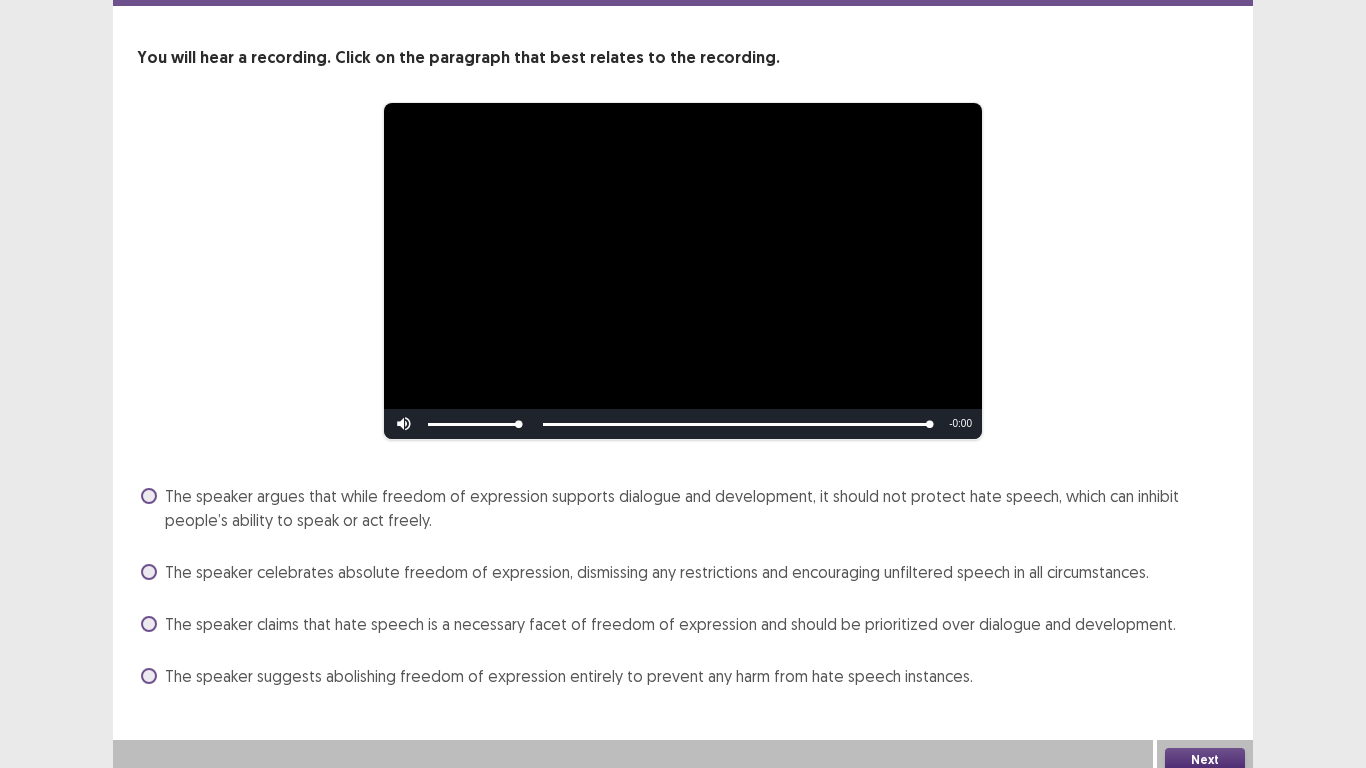 click at bounding box center (149, 496) 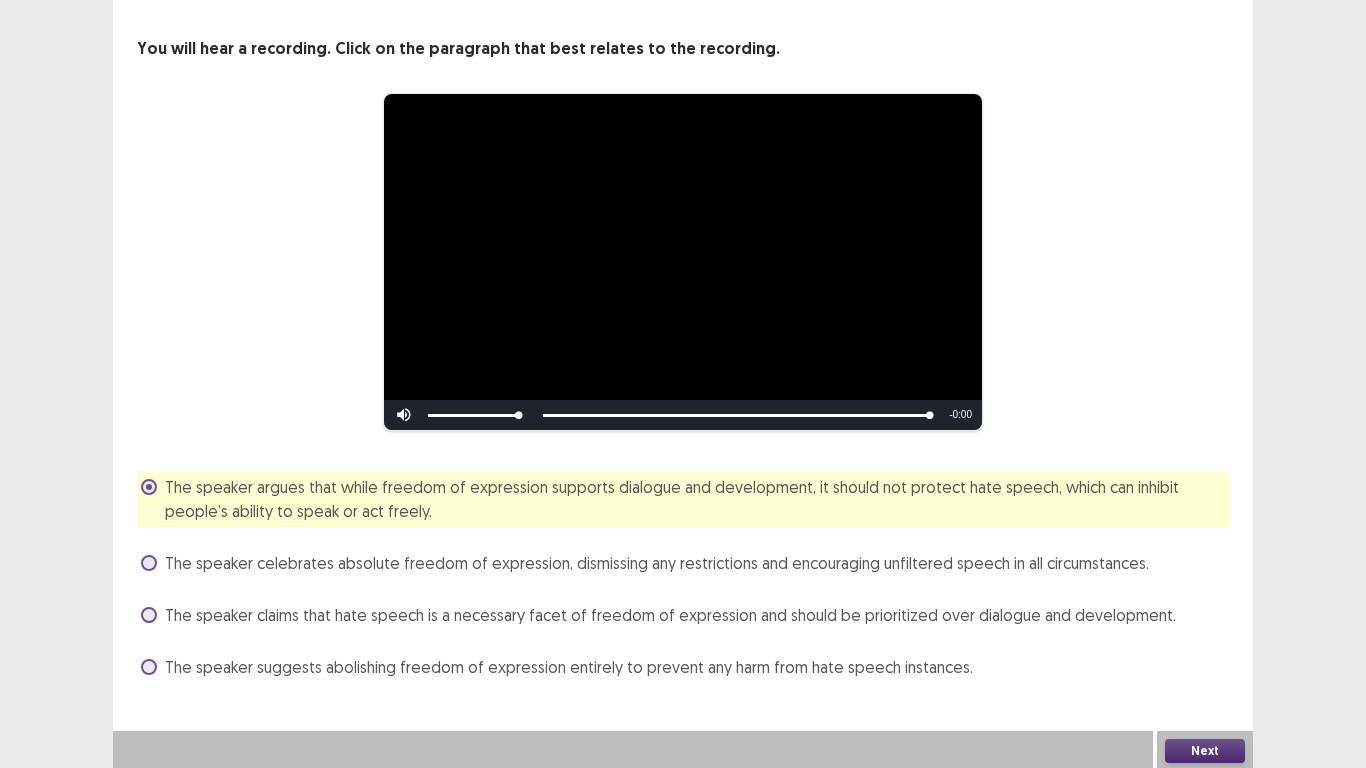 click on "Next" at bounding box center [1205, 751] 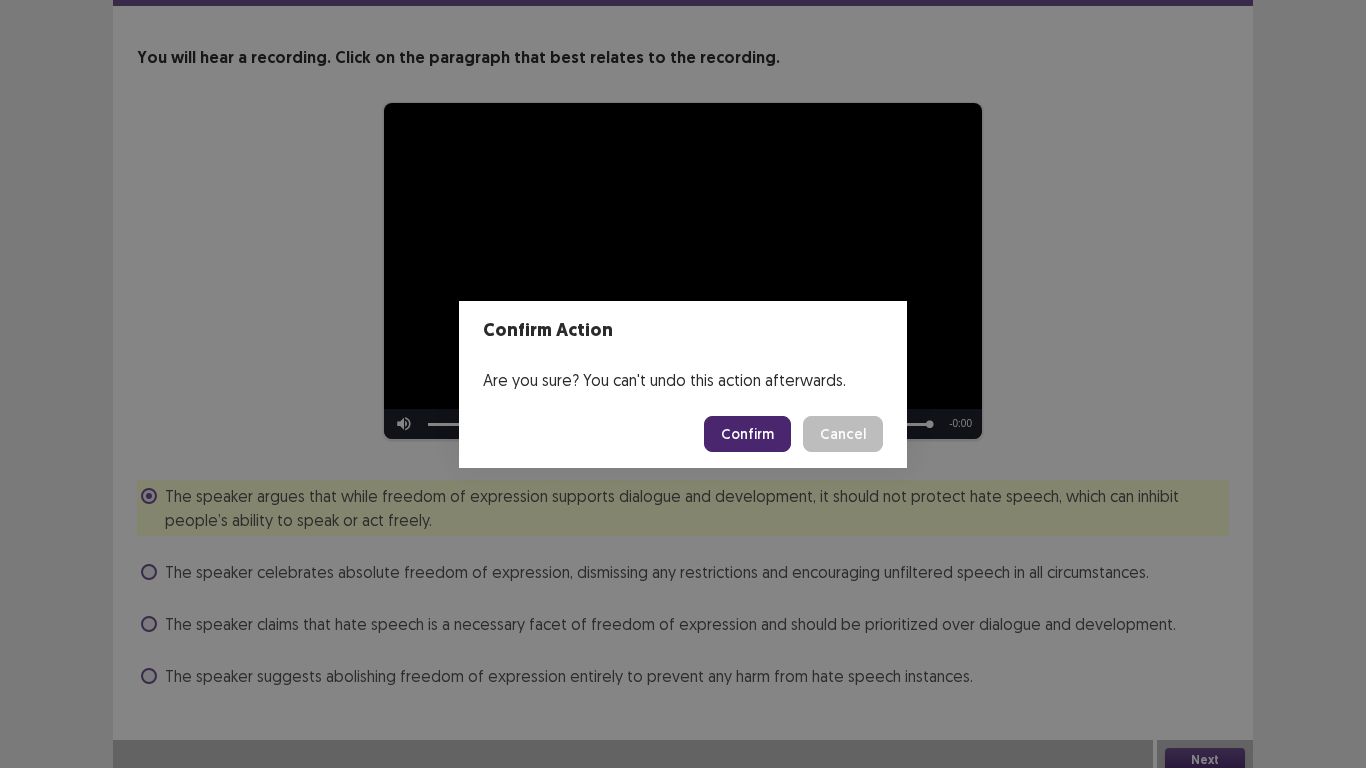 click on "Confirm" at bounding box center [747, 434] 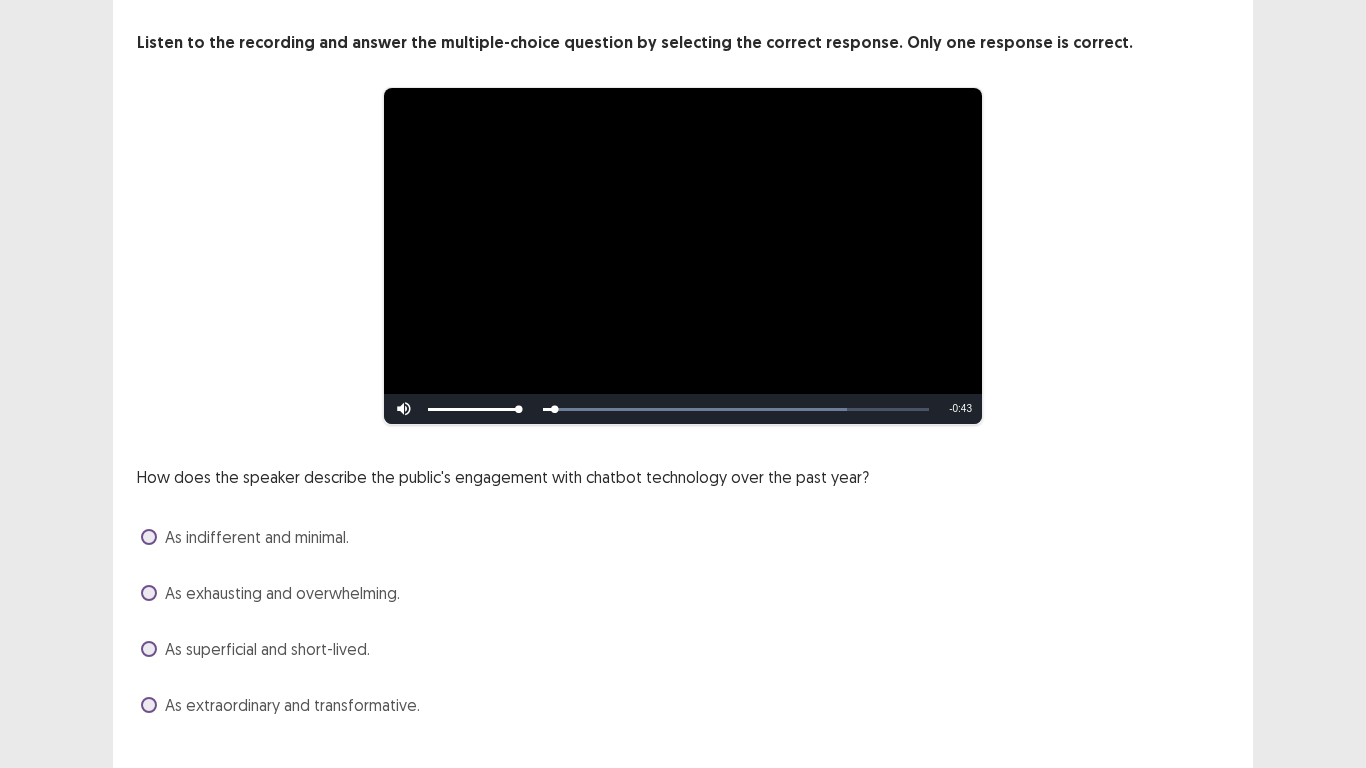 scroll, scrollTop: 134, scrollLeft: 0, axis: vertical 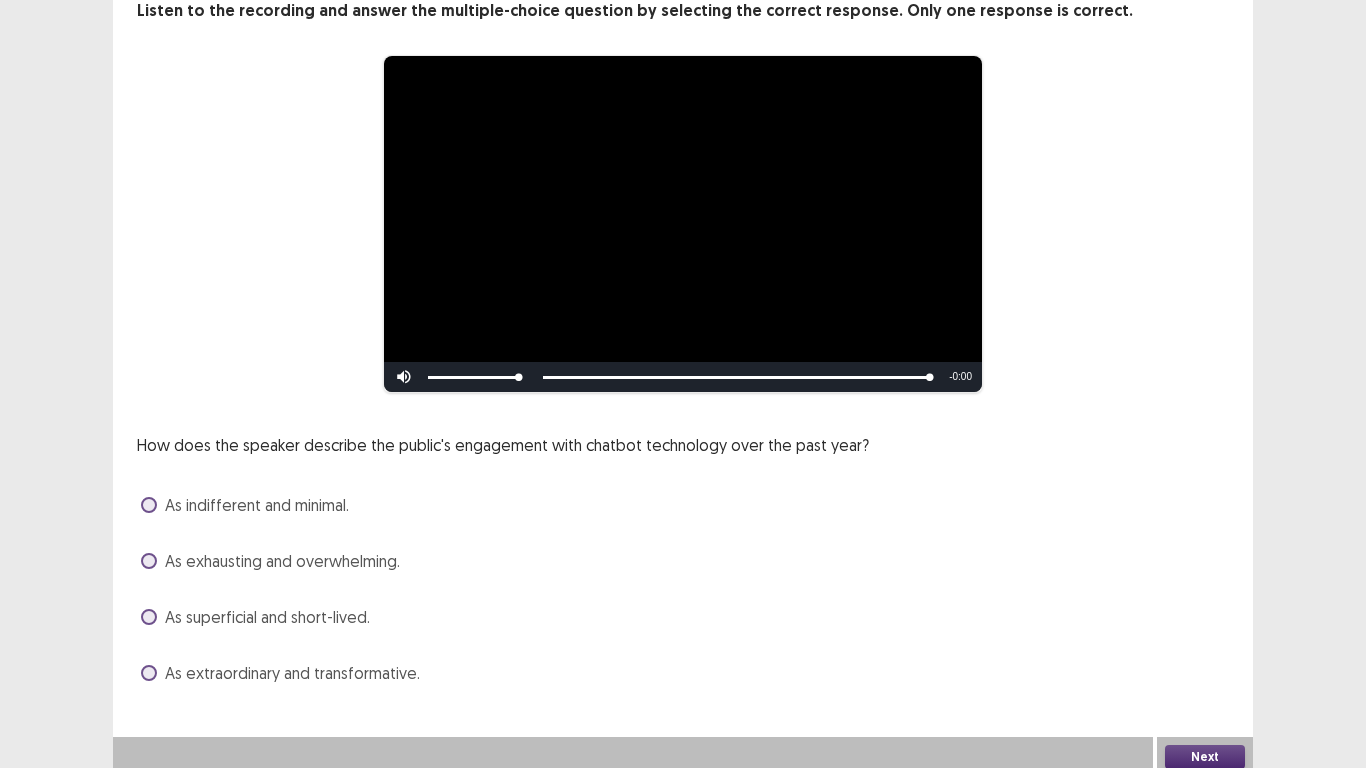 click at bounding box center (149, 673) 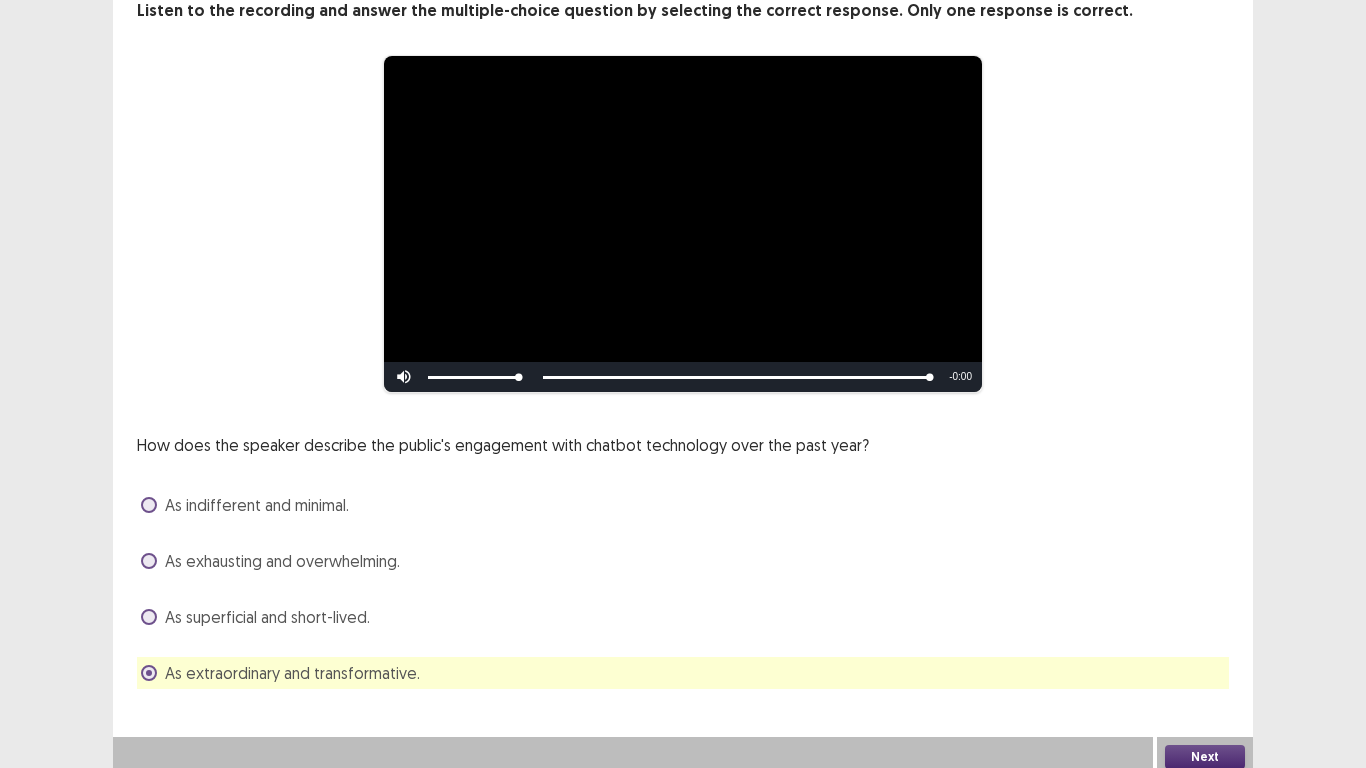 click on "Next" at bounding box center [1205, 757] 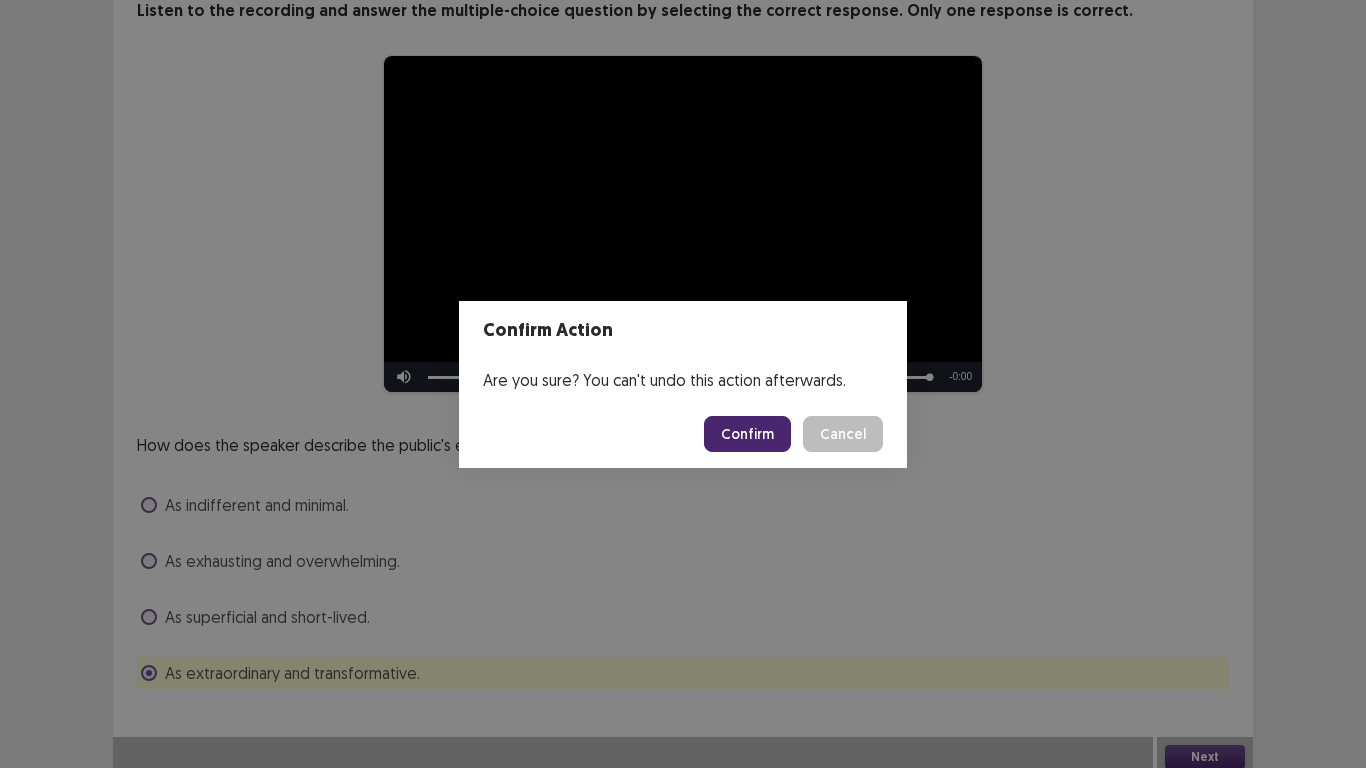 click on "Confirm" at bounding box center [747, 434] 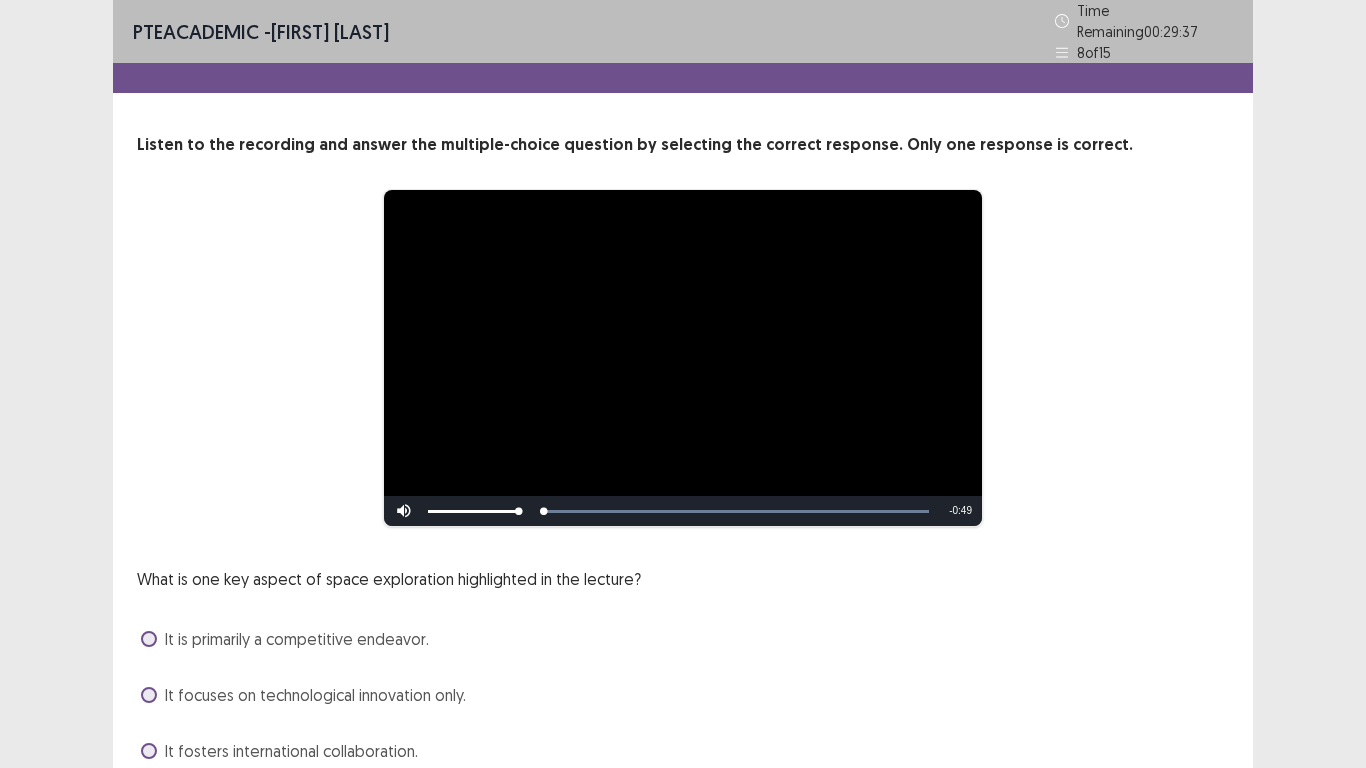 scroll, scrollTop: 134, scrollLeft: 0, axis: vertical 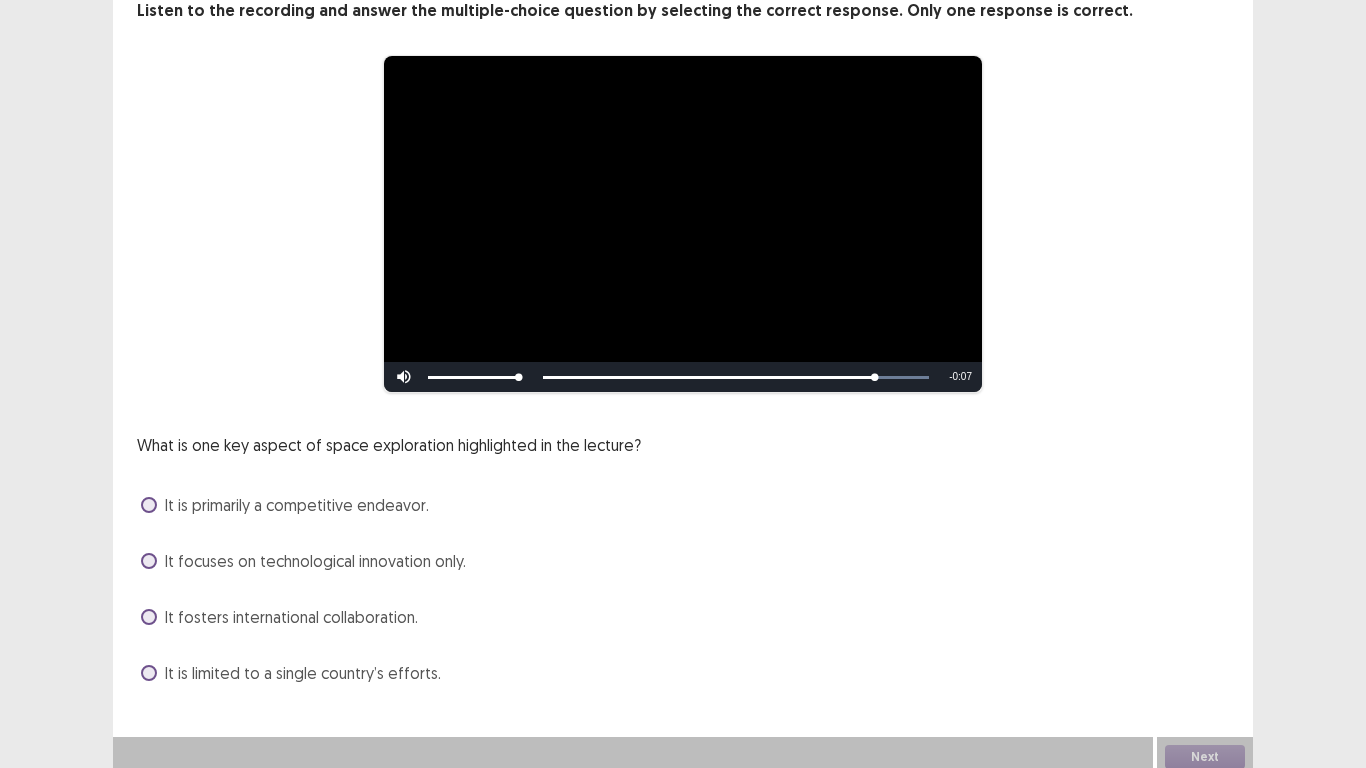 click at bounding box center (149, 617) 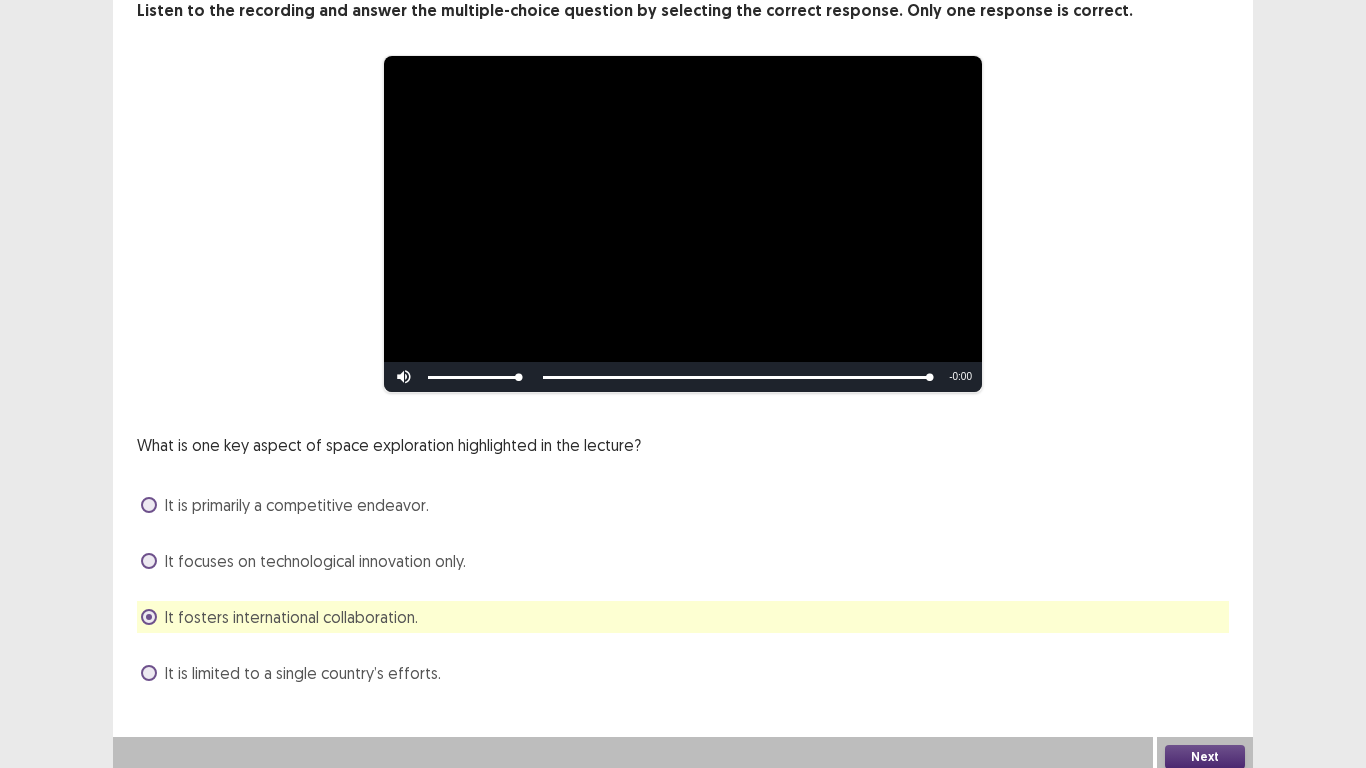 click on "Next" at bounding box center [1205, 757] 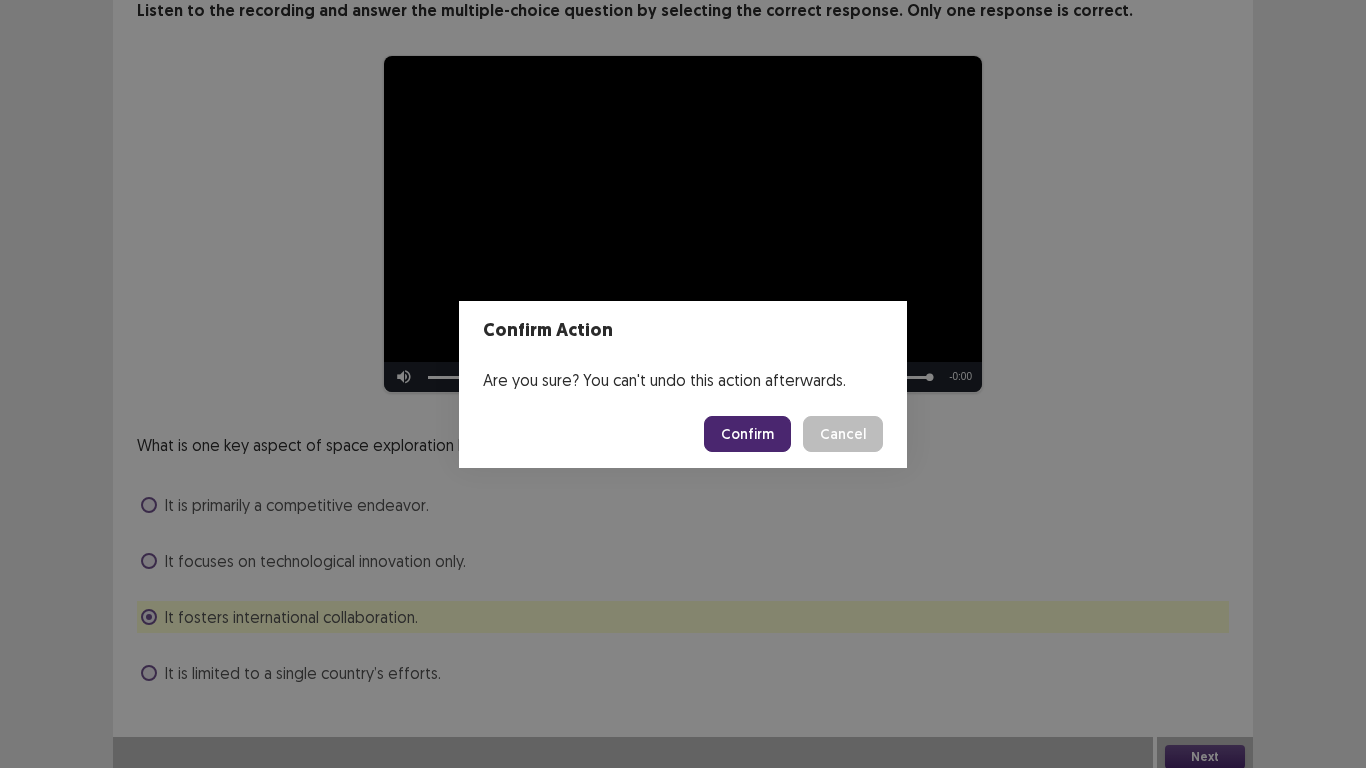 click on "Confirm" at bounding box center (747, 434) 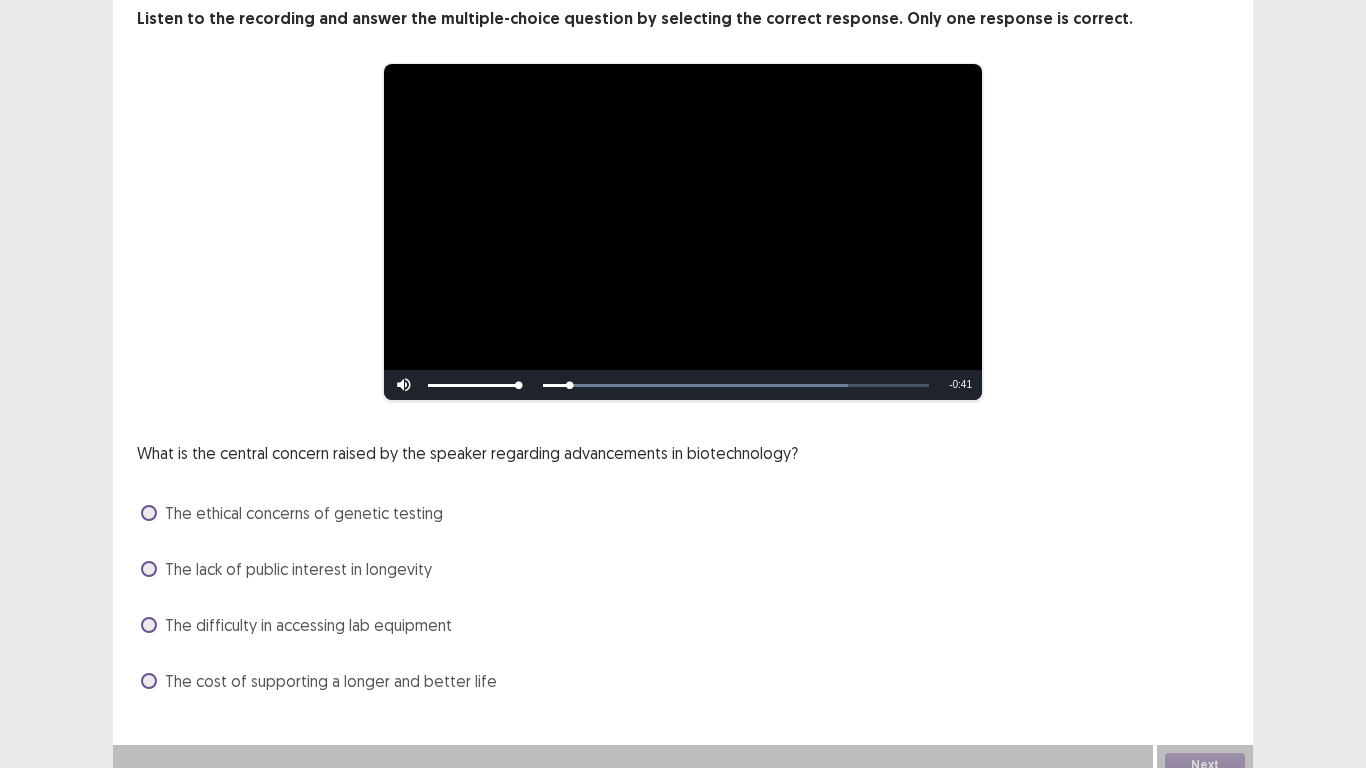 scroll, scrollTop: 134, scrollLeft: 0, axis: vertical 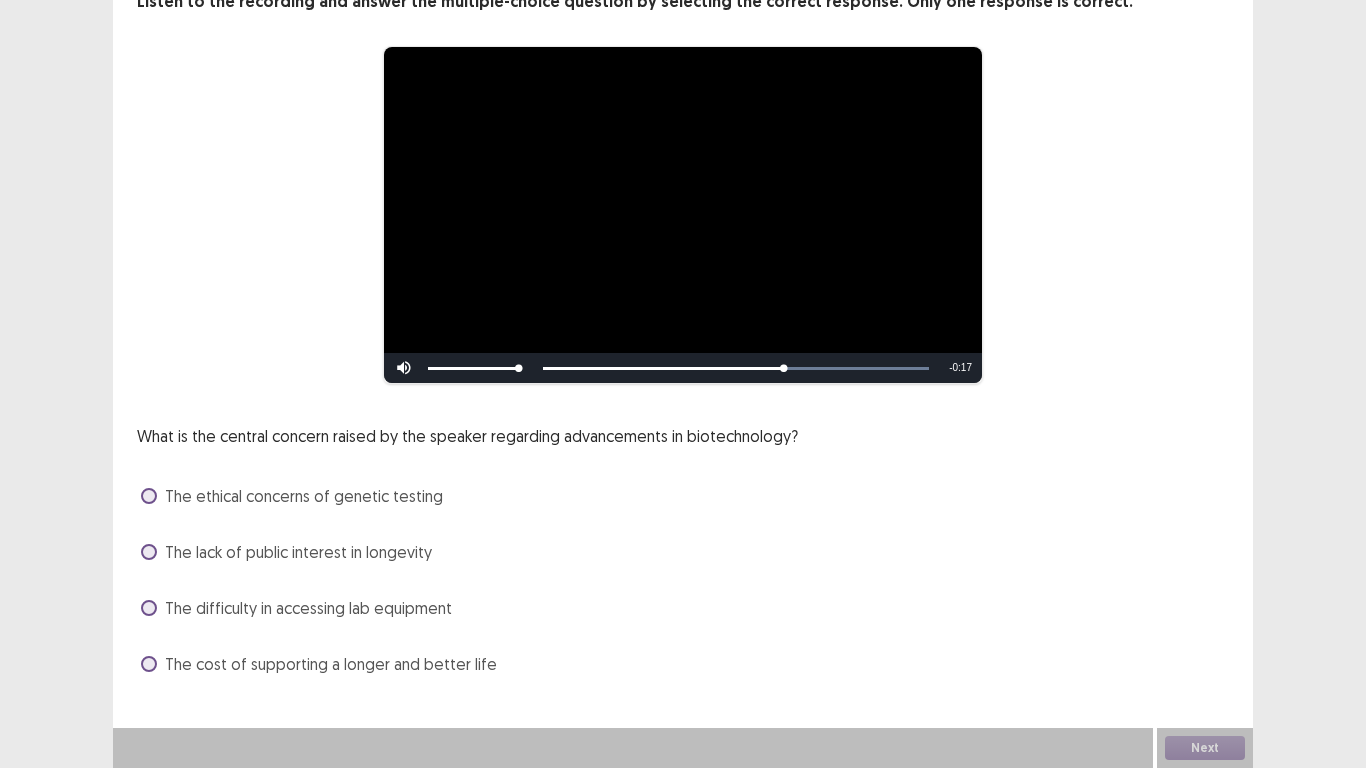 click at bounding box center (149, 664) 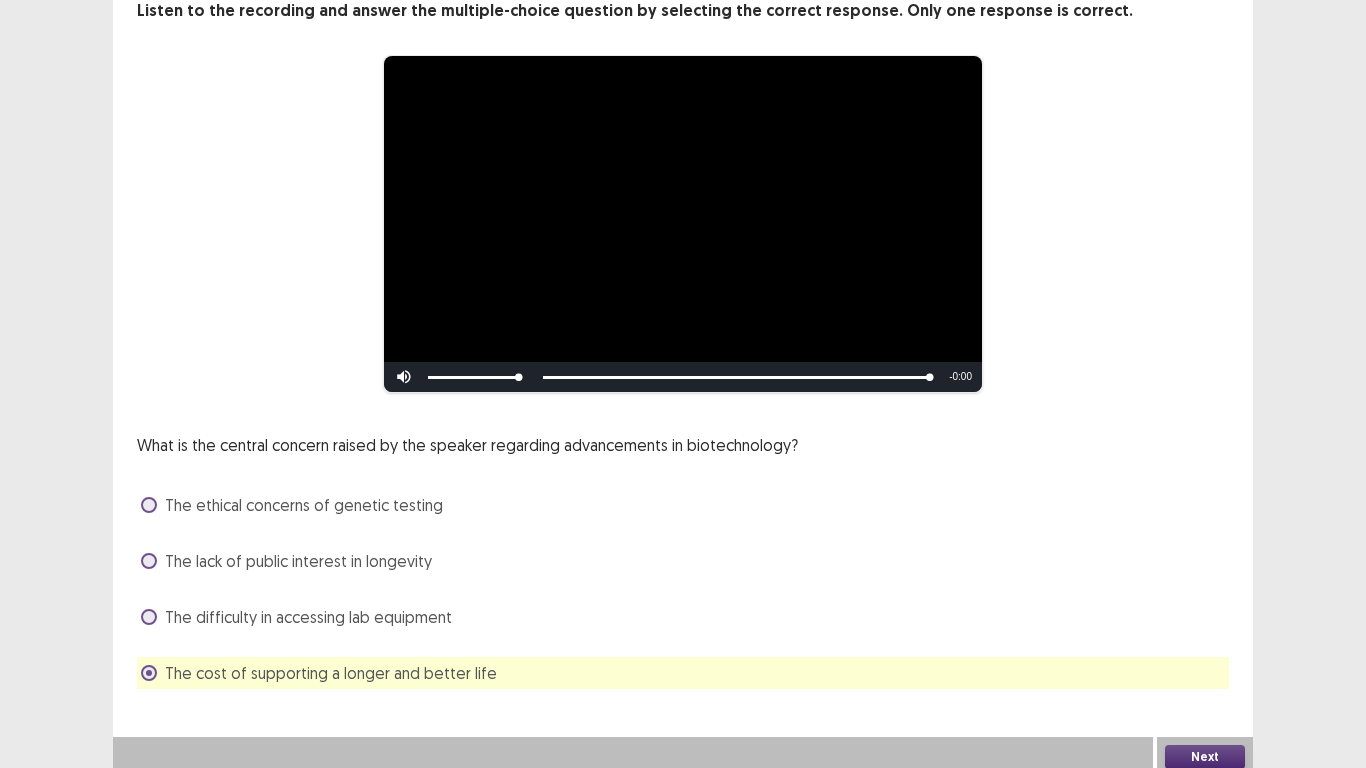 click on "Next" at bounding box center (1205, 757) 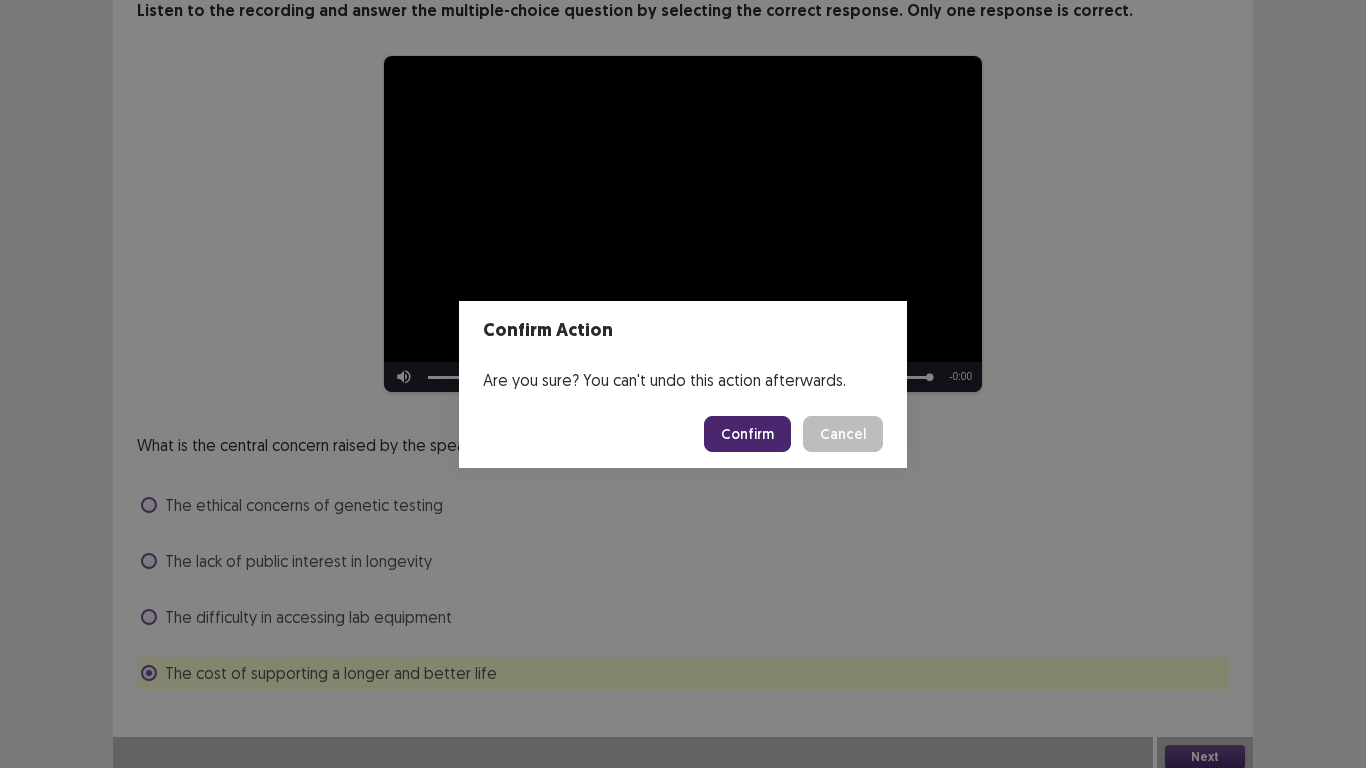 click on "Confirm Action Are you sure? You can't undo this action afterwards. Confirm Cancel" at bounding box center (683, 384) 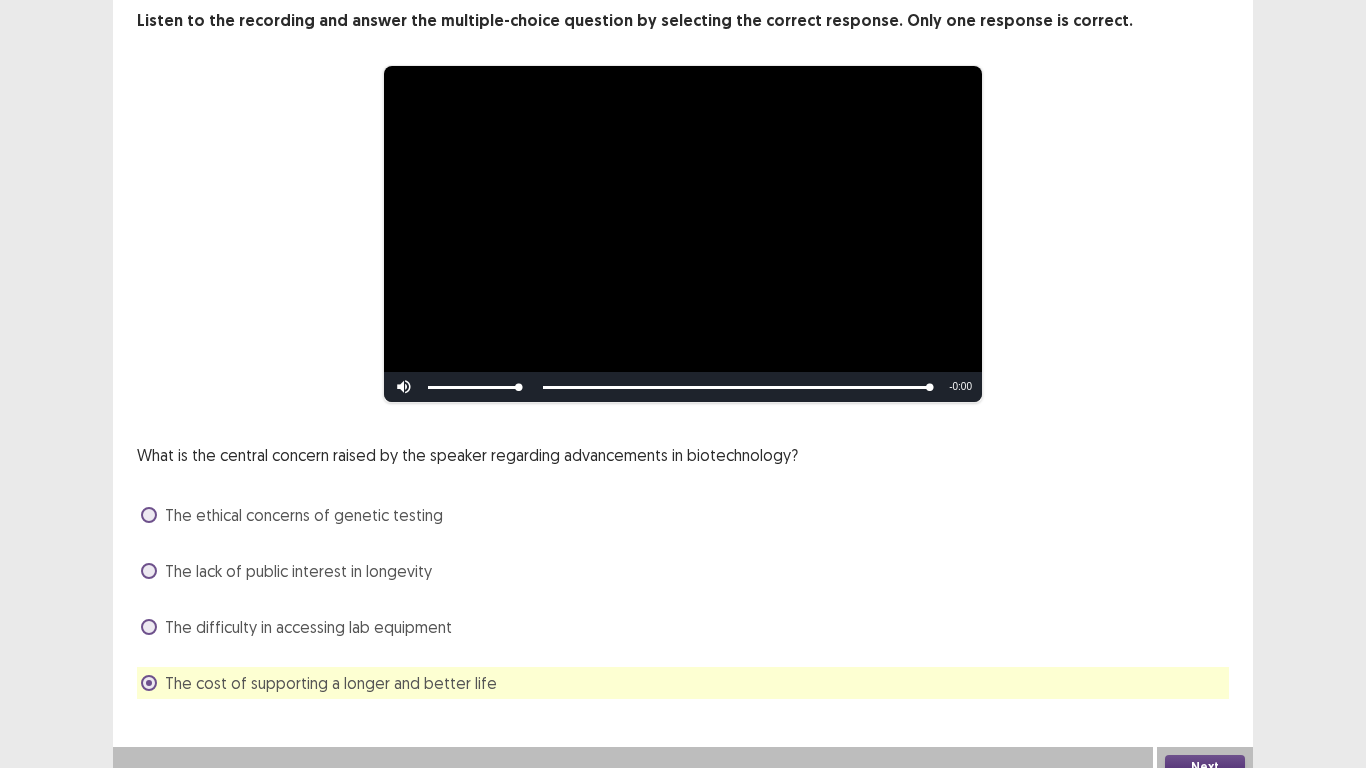 scroll, scrollTop: 134, scrollLeft: 0, axis: vertical 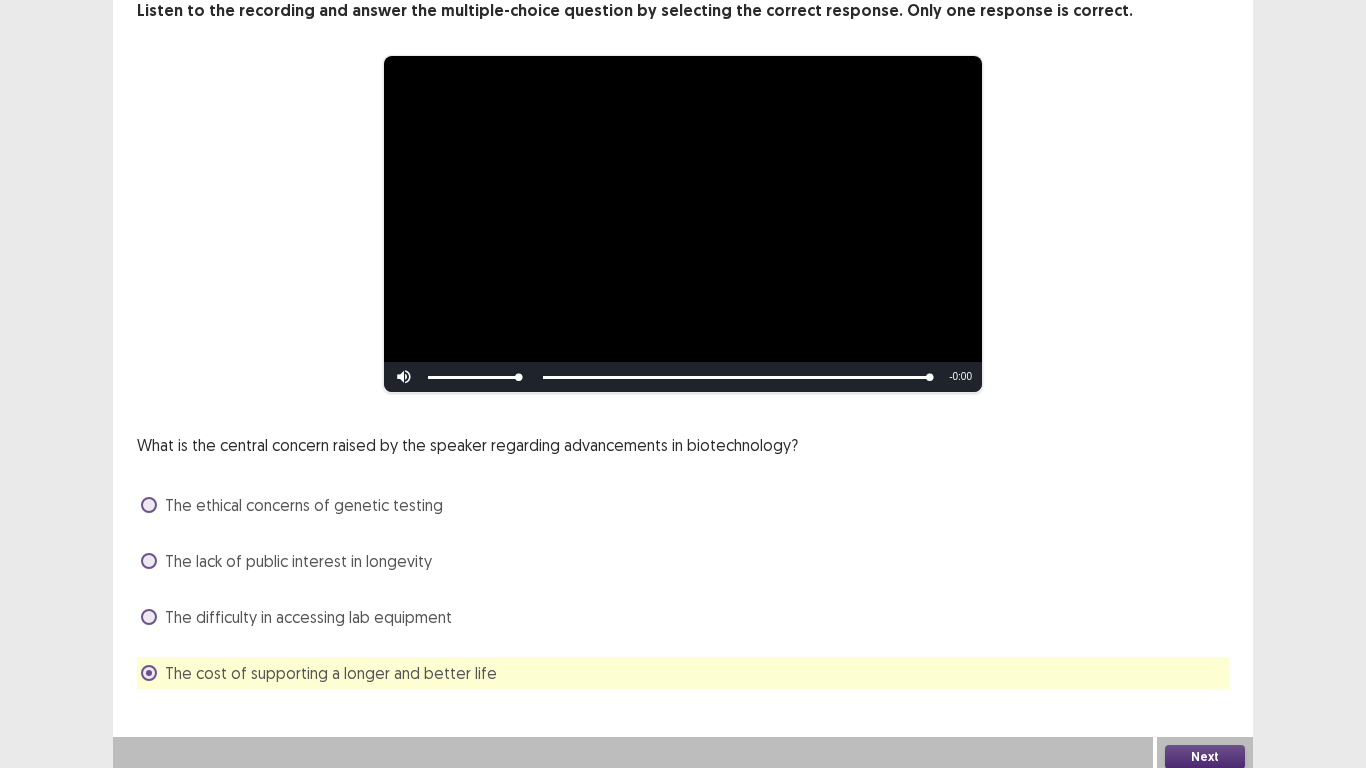 click on "Next" at bounding box center [1205, 757] 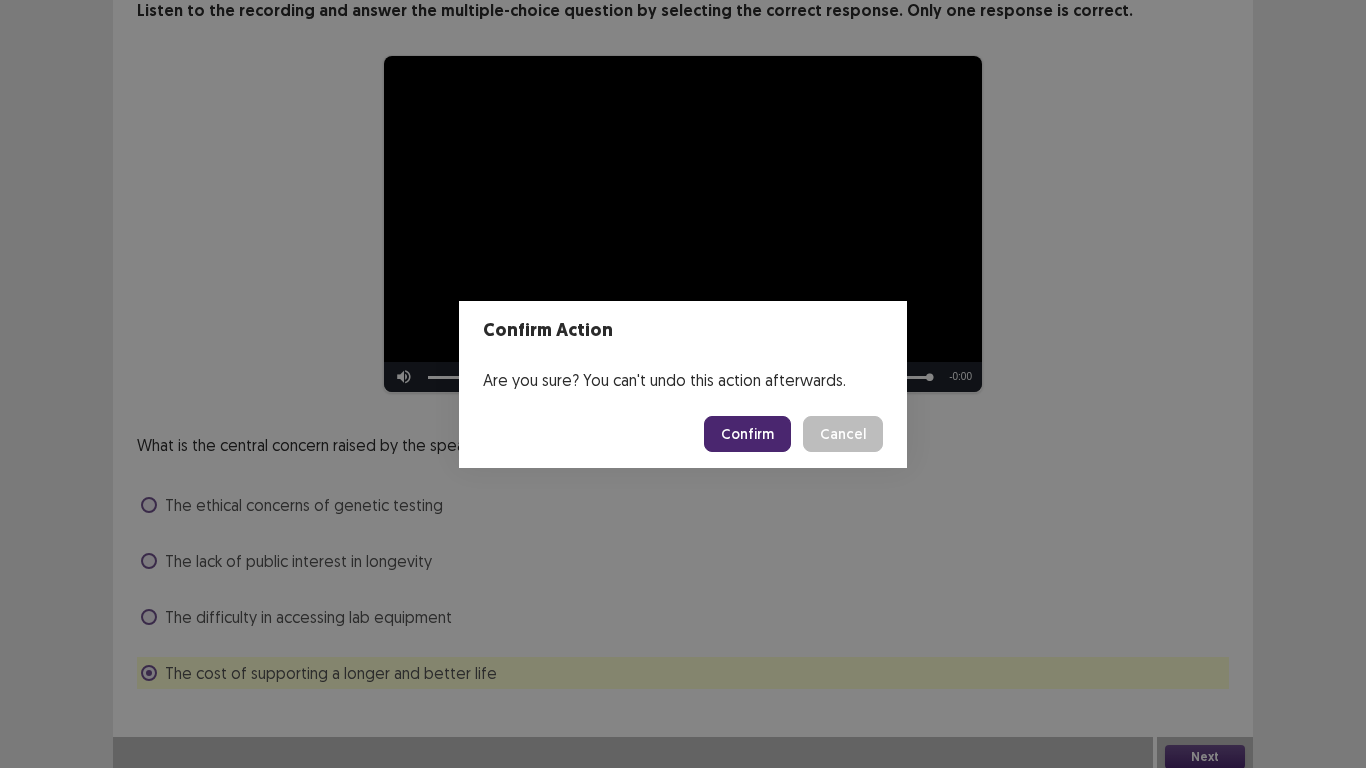 click on "Confirm" at bounding box center [747, 434] 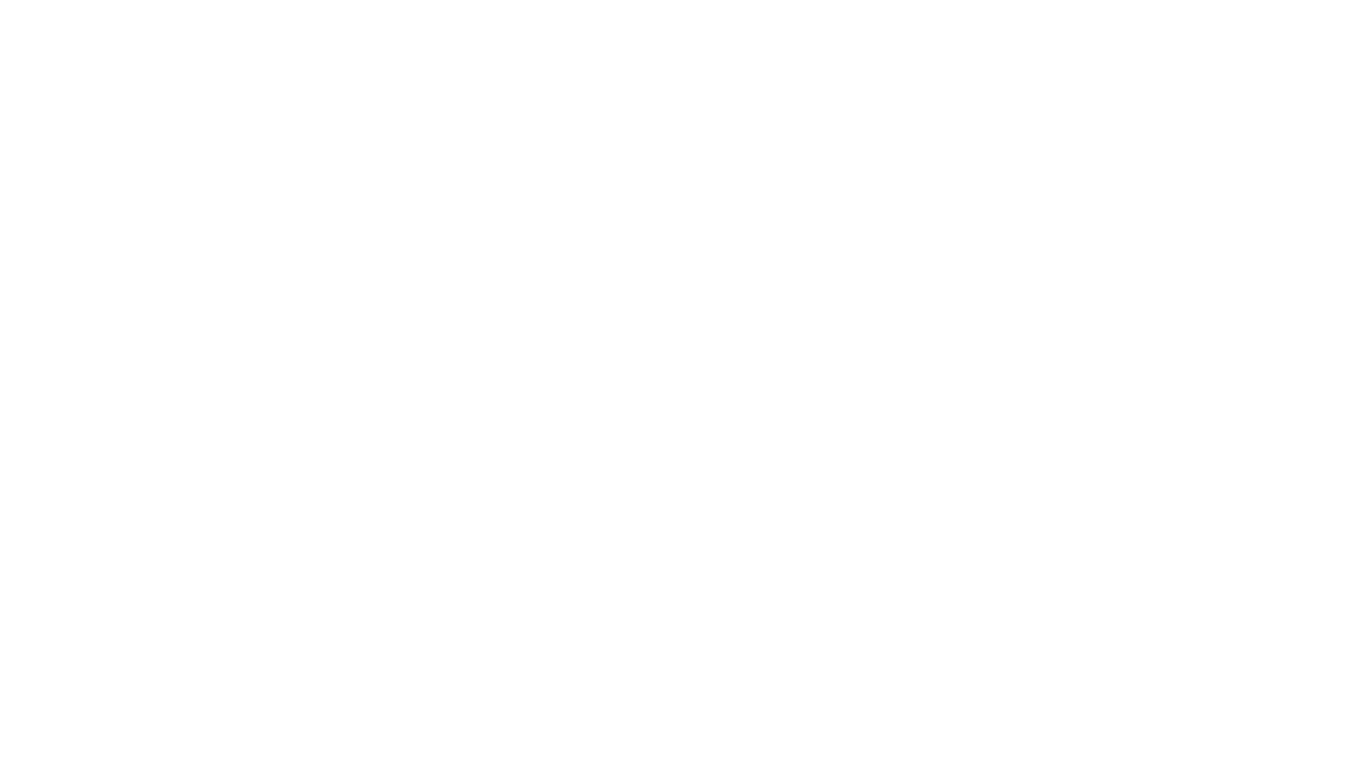 scroll, scrollTop: 0, scrollLeft: 0, axis: both 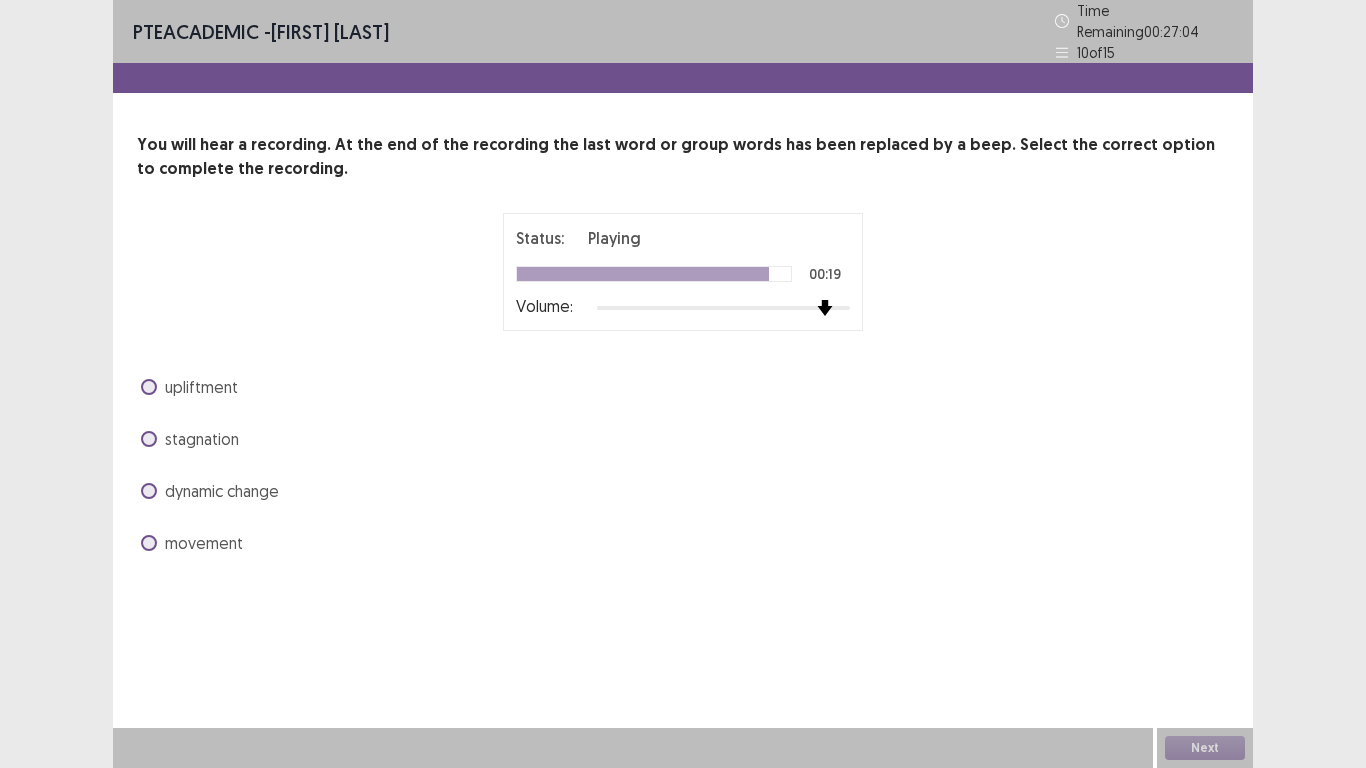 click on "Status: Playing 00:19 Volume:" at bounding box center (683, 272) 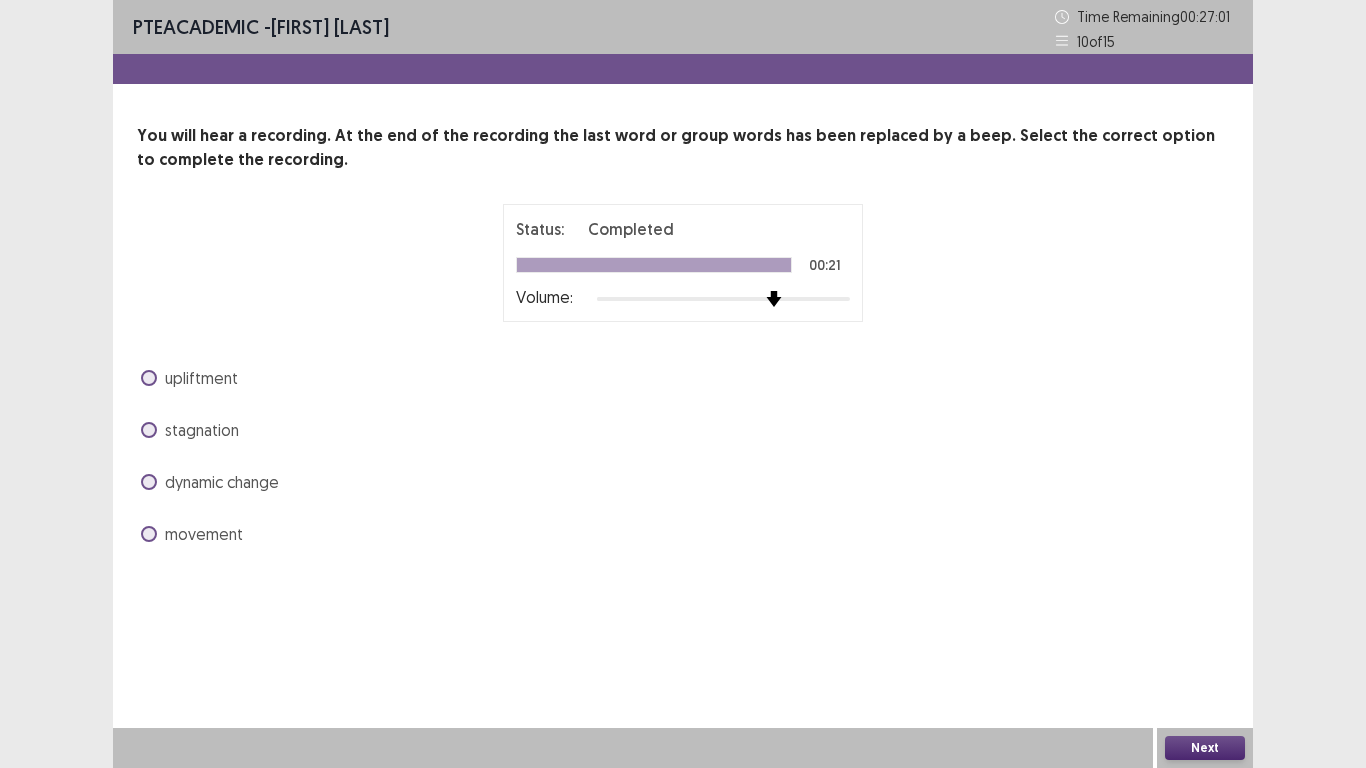 click at bounding box center (774, 299) 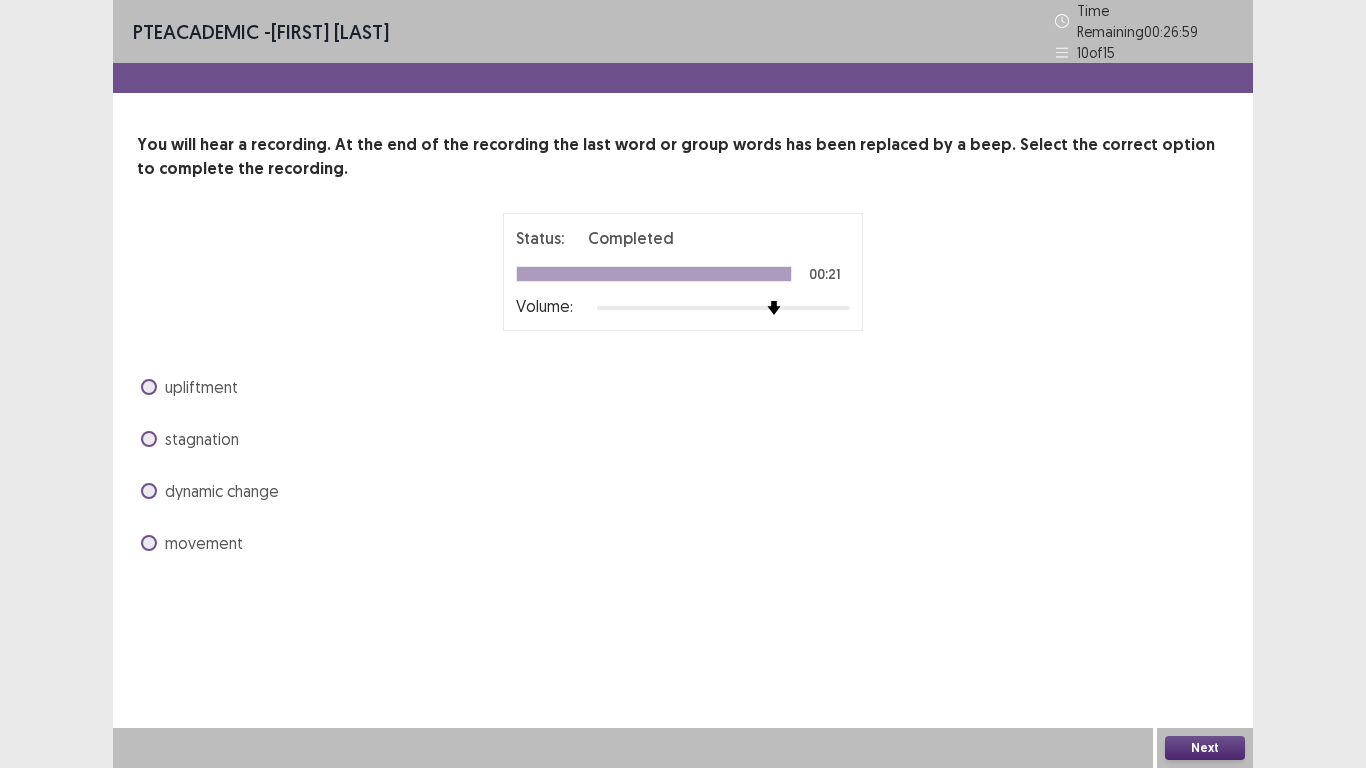 click at bounding box center [149, 491] 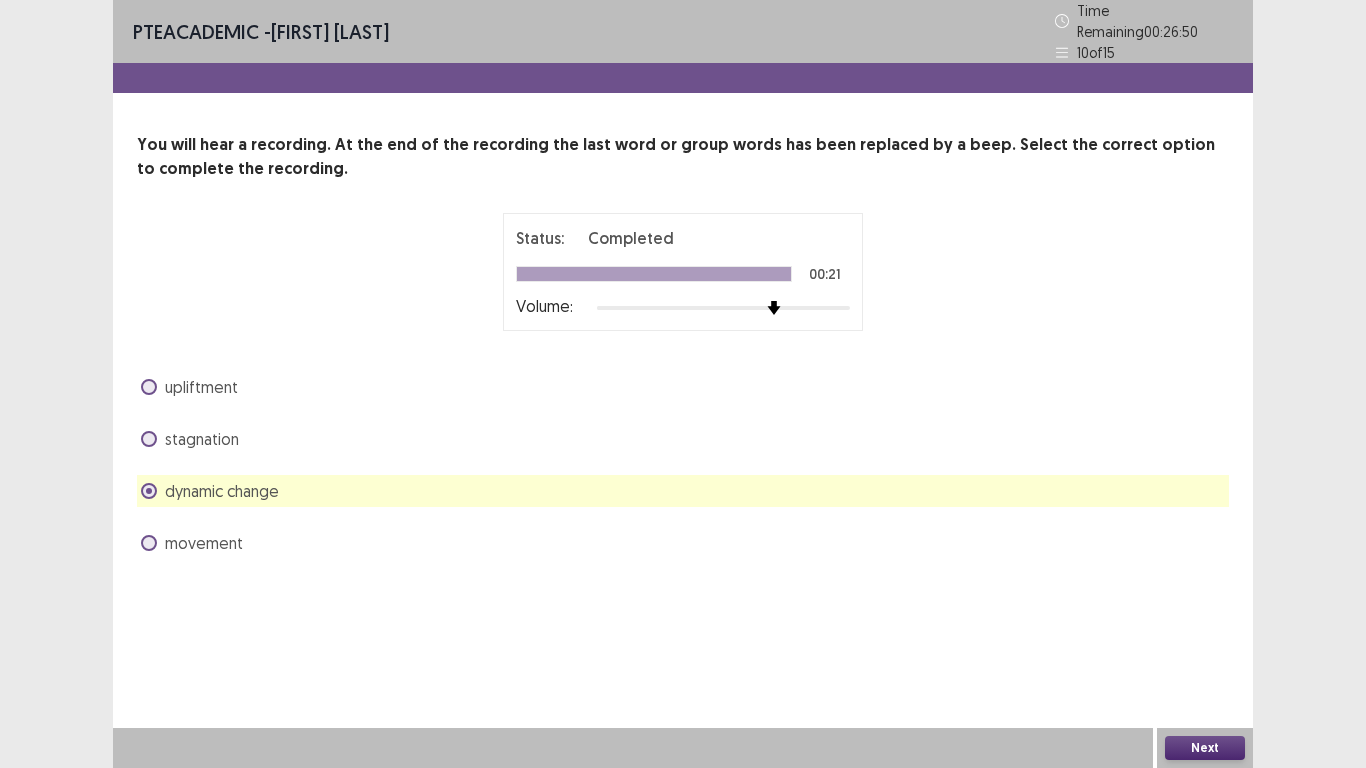 click on "You will hear a recording. At the end of the recording the last word or group words has been replaced by a beep. Select the correct option to complete the recording. Status: Completed 00:21 Volume: upliftment stagnation dynamic change movement" at bounding box center [683, 346] 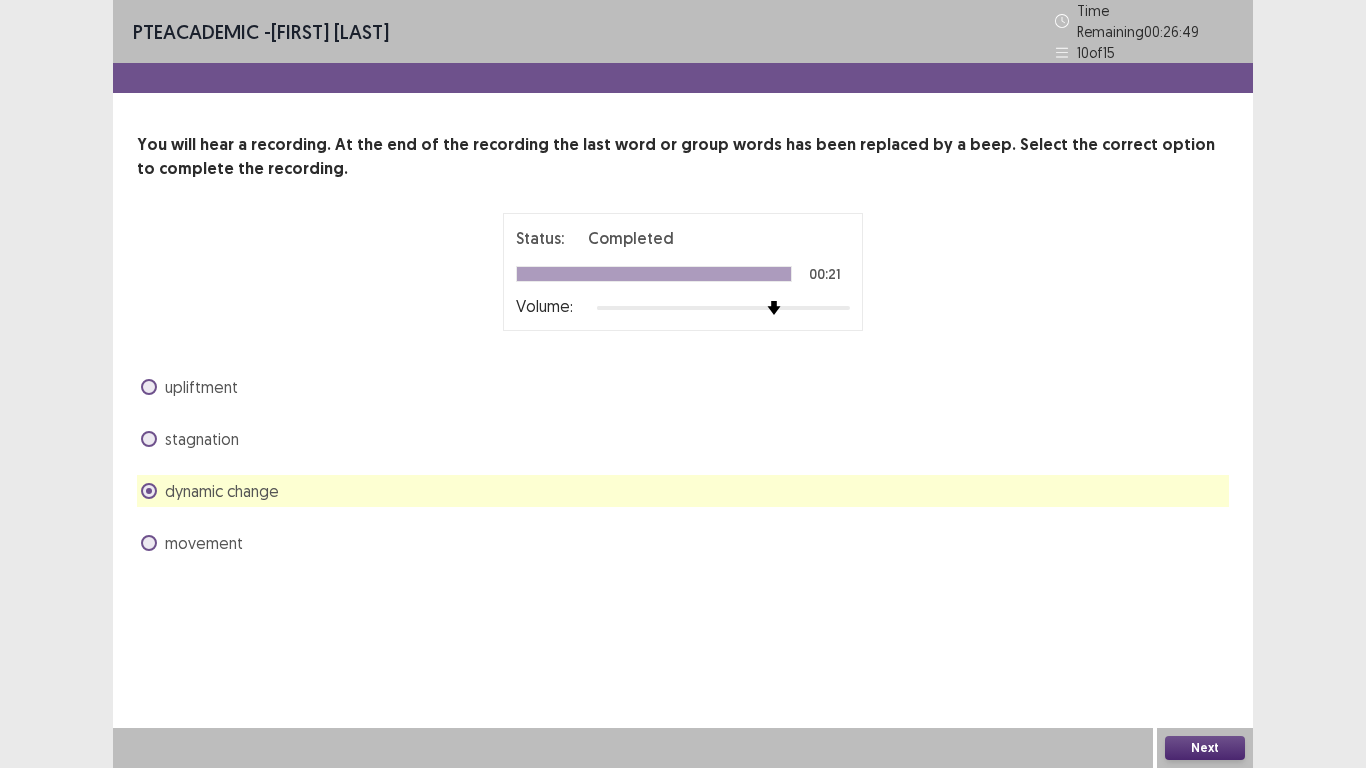 click at bounding box center [149, 491] 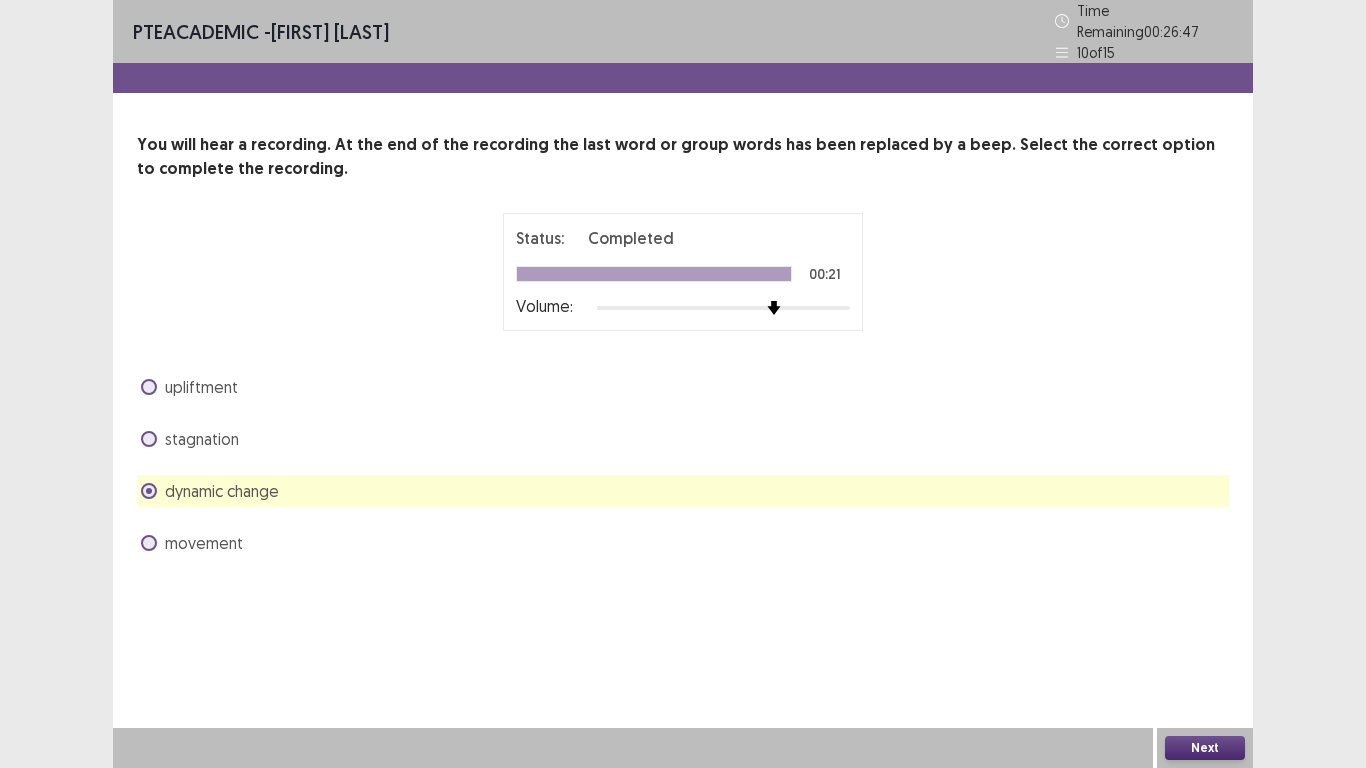 click at bounding box center (149, 491) 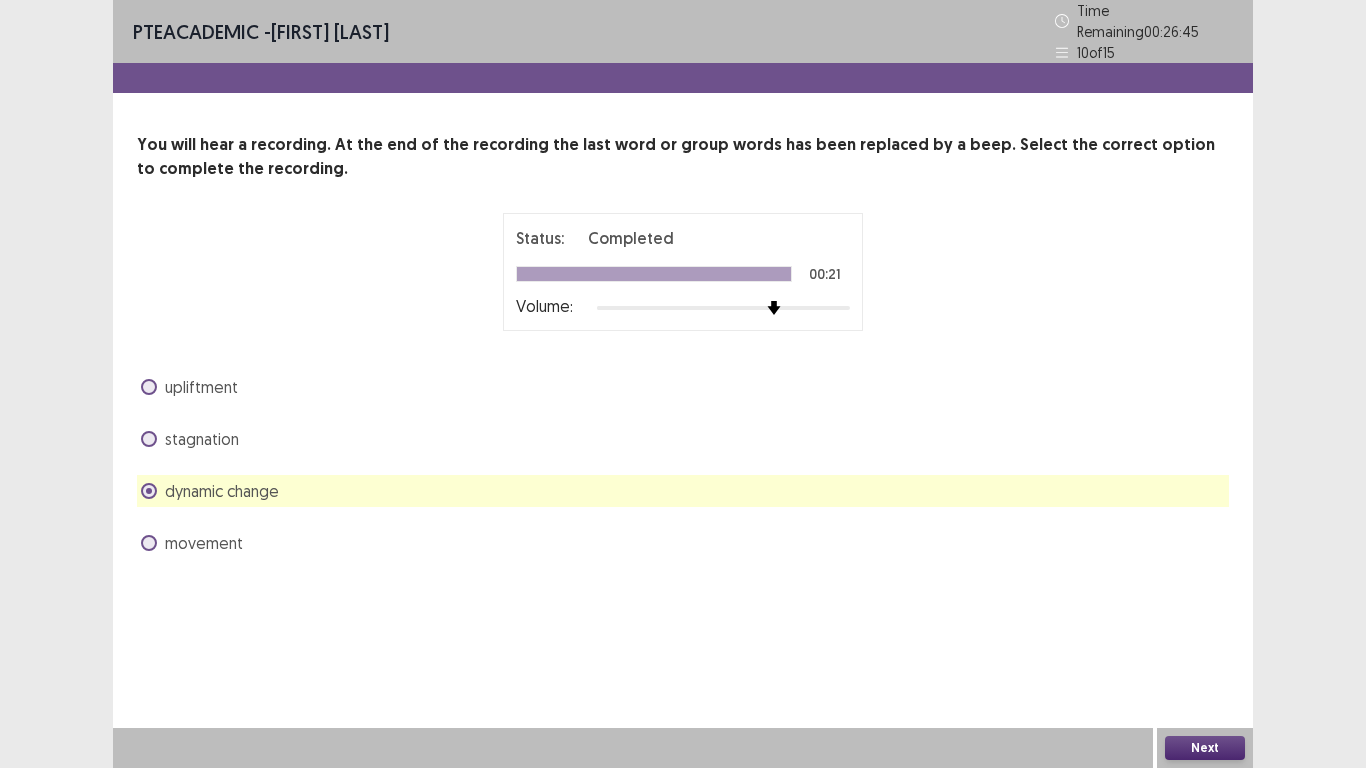 click at bounding box center [149, 439] 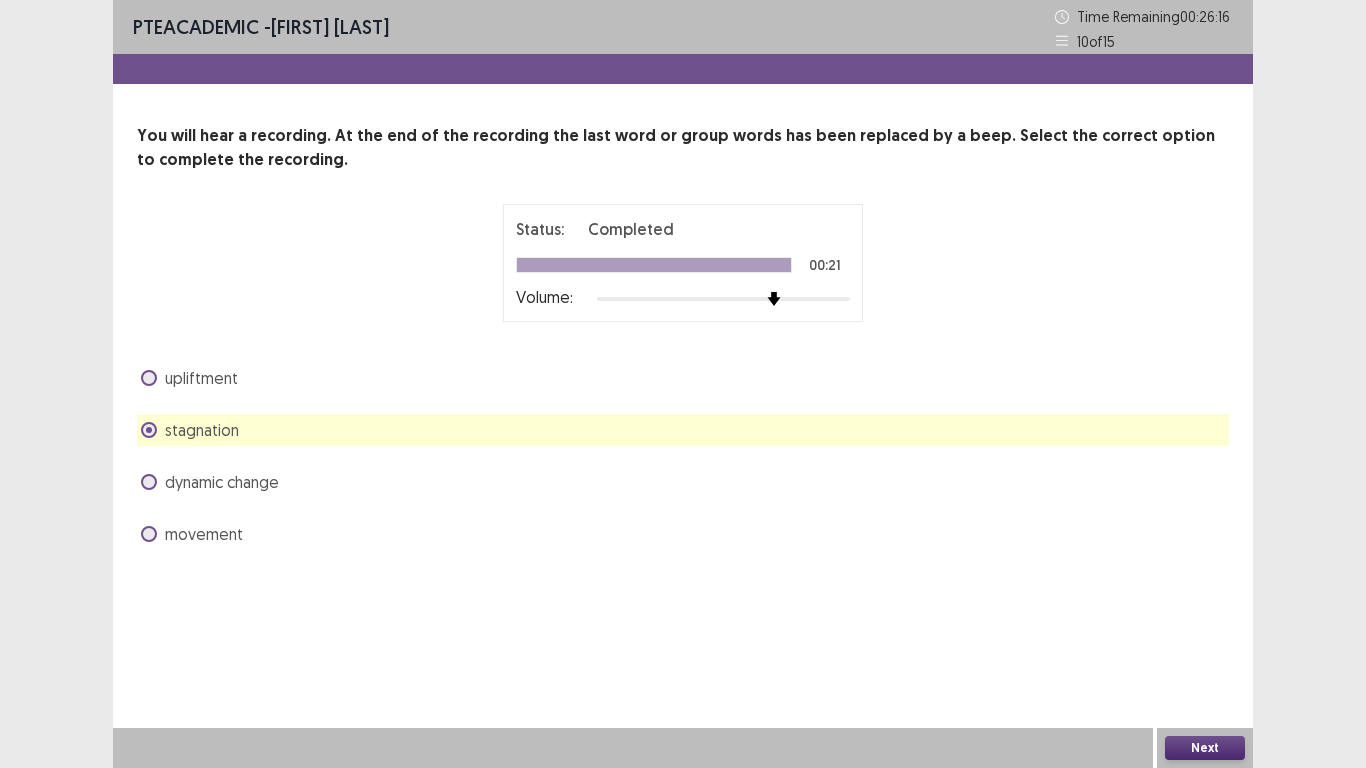 click at bounding box center [149, 482] 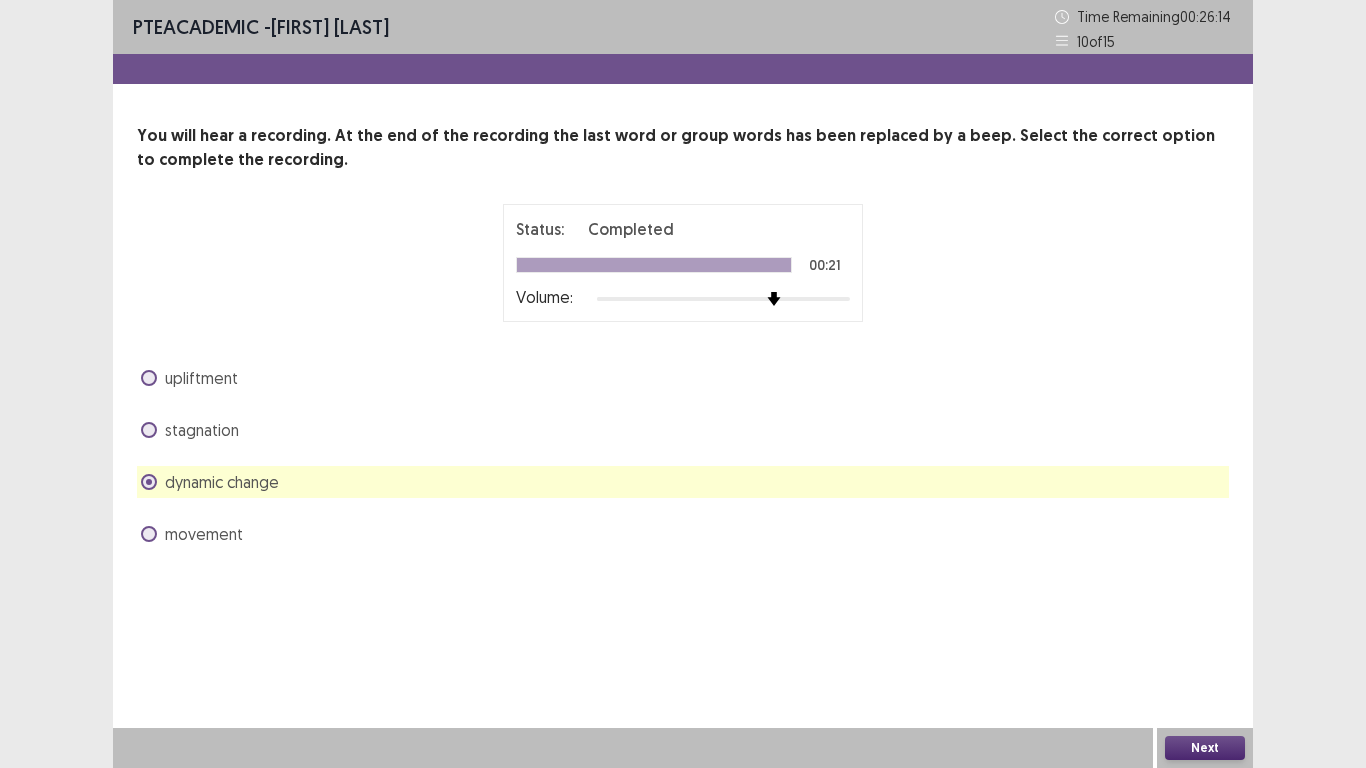 click on "Next" at bounding box center [1205, 748] 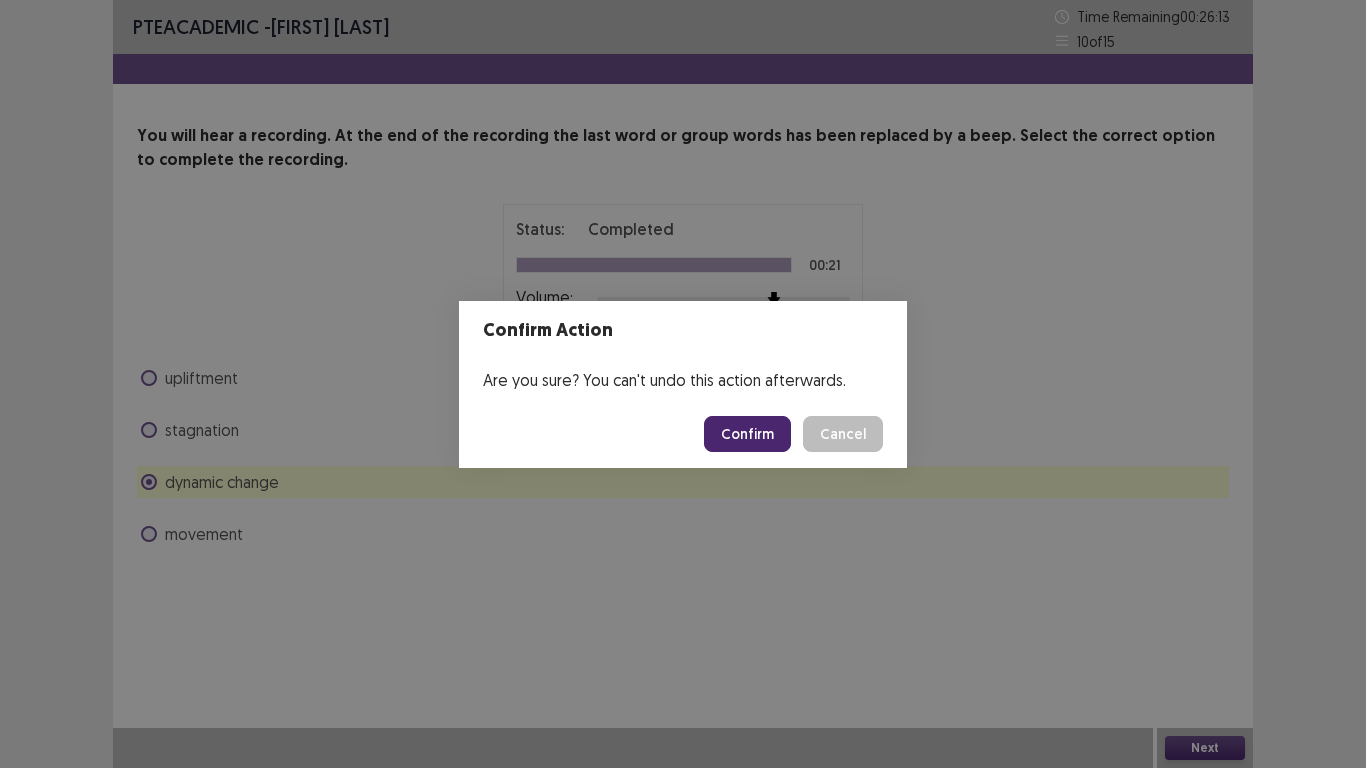 click on "Confirm" at bounding box center [747, 434] 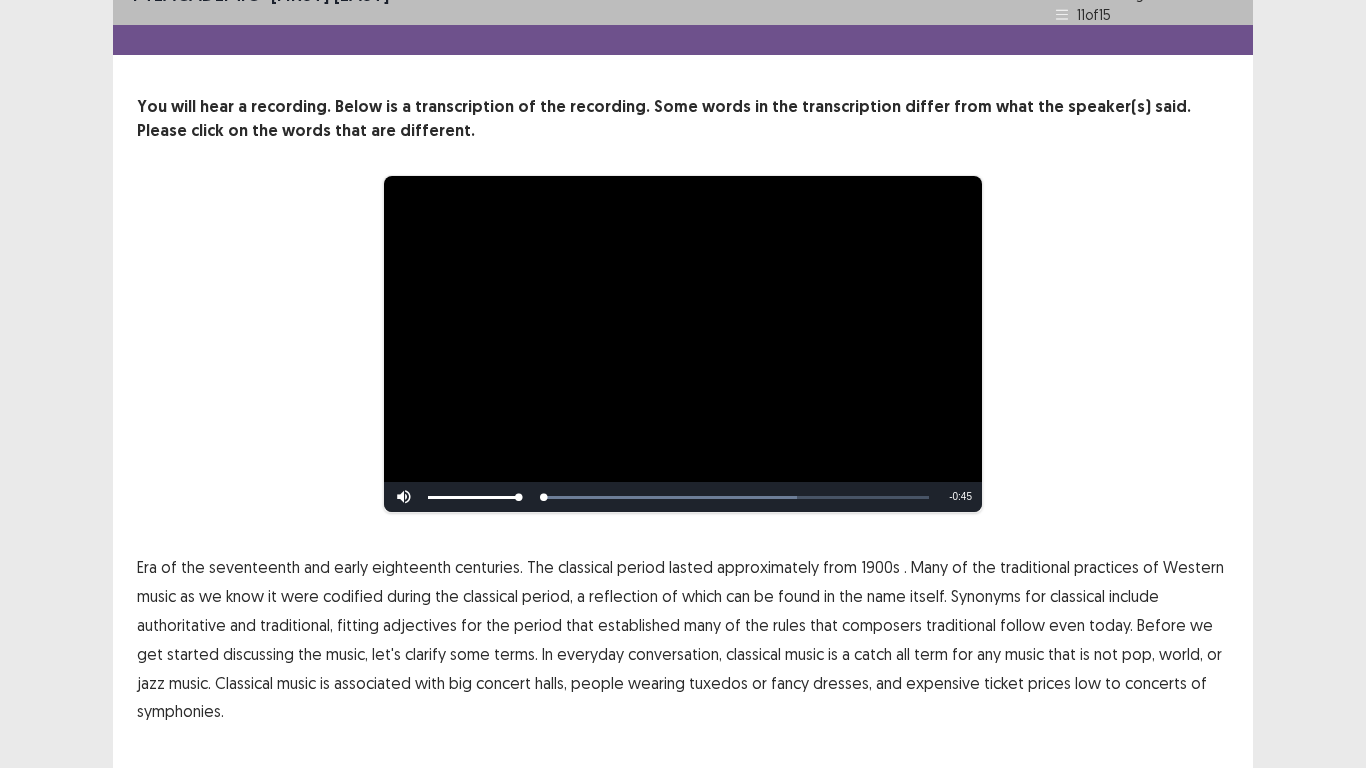 scroll, scrollTop: 75, scrollLeft: 0, axis: vertical 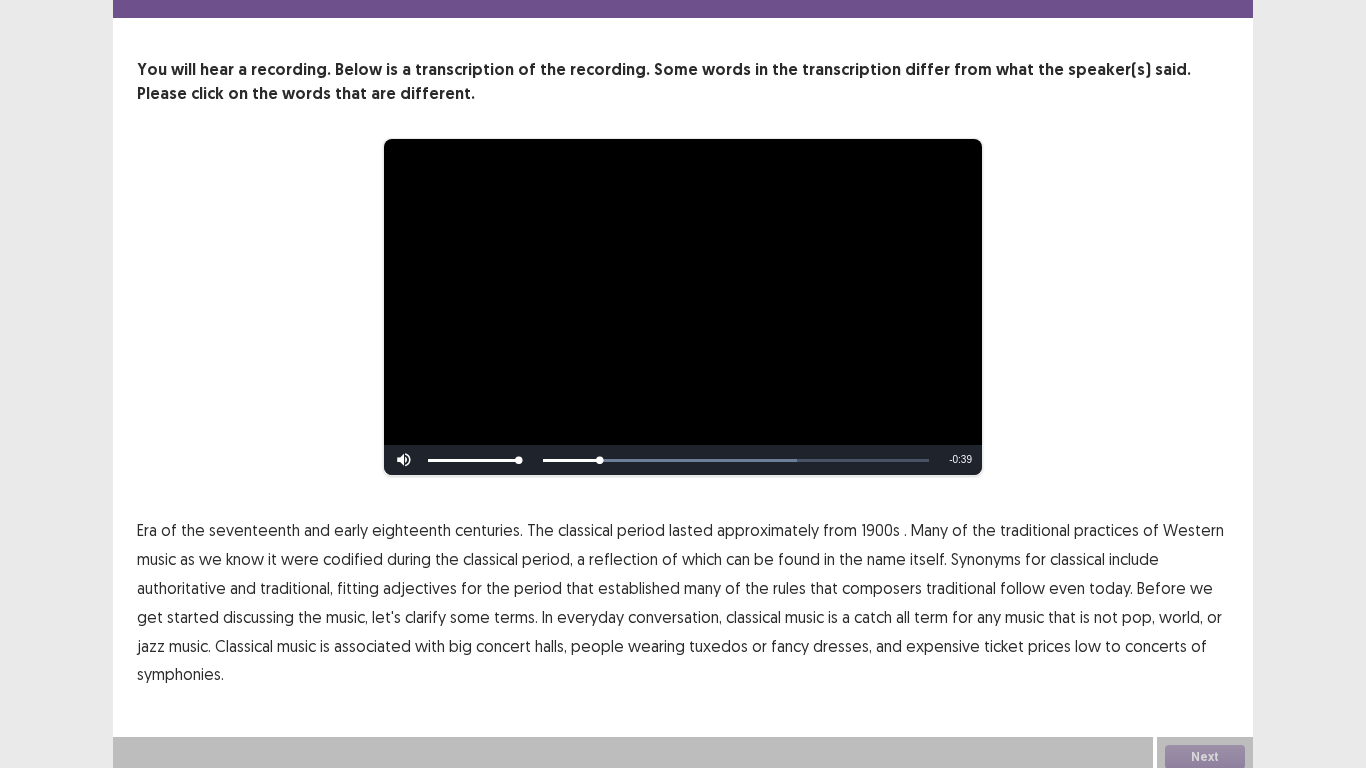 click on "1900s" at bounding box center [880, 530] 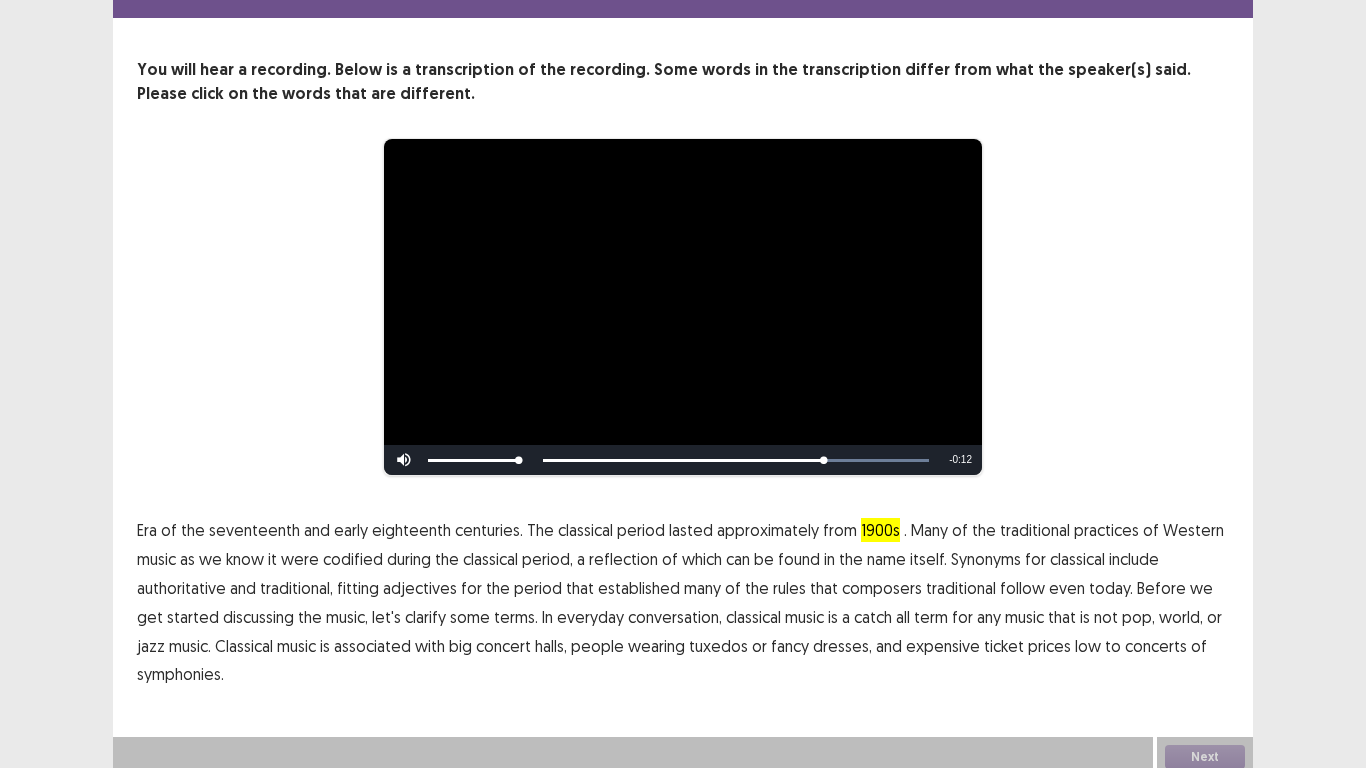 click on "classical" at bounding box center [753, 617] 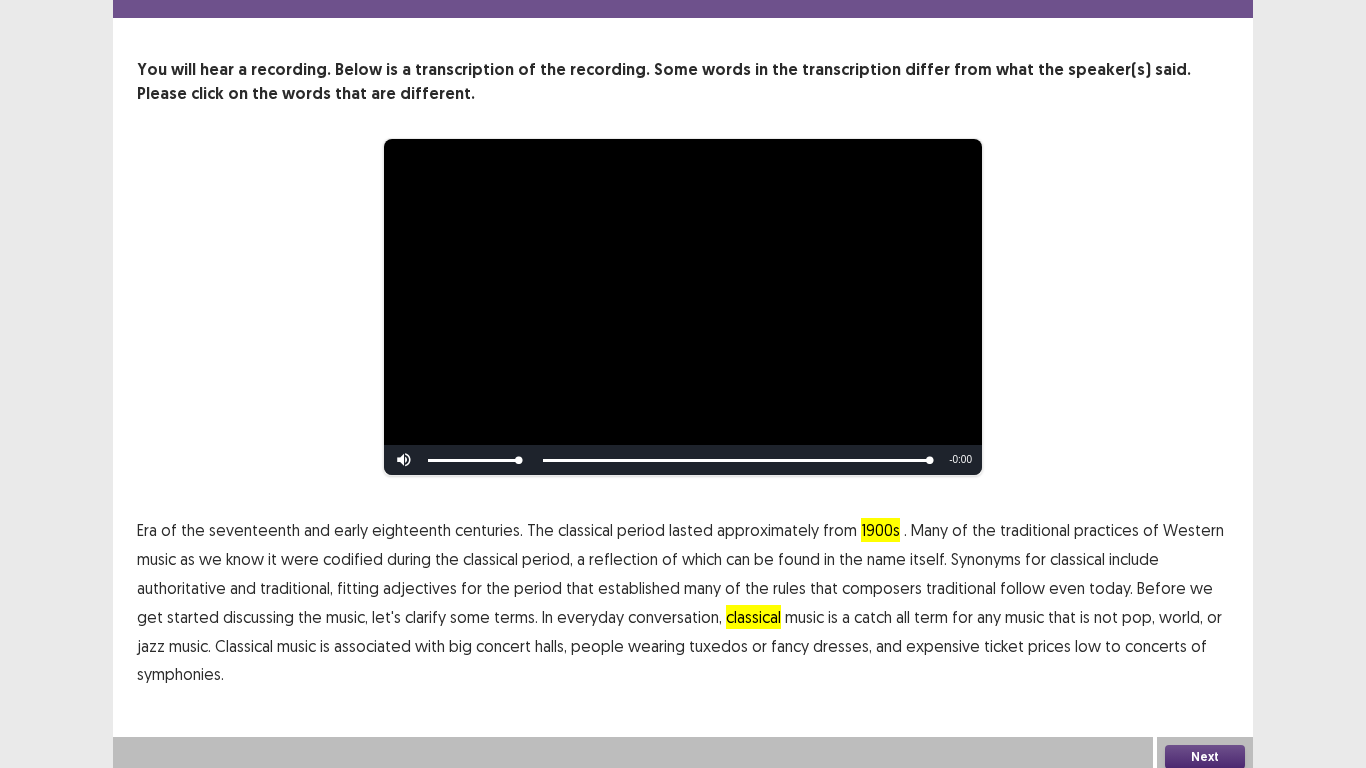 click on "low" at bounding box center [1088, 646] 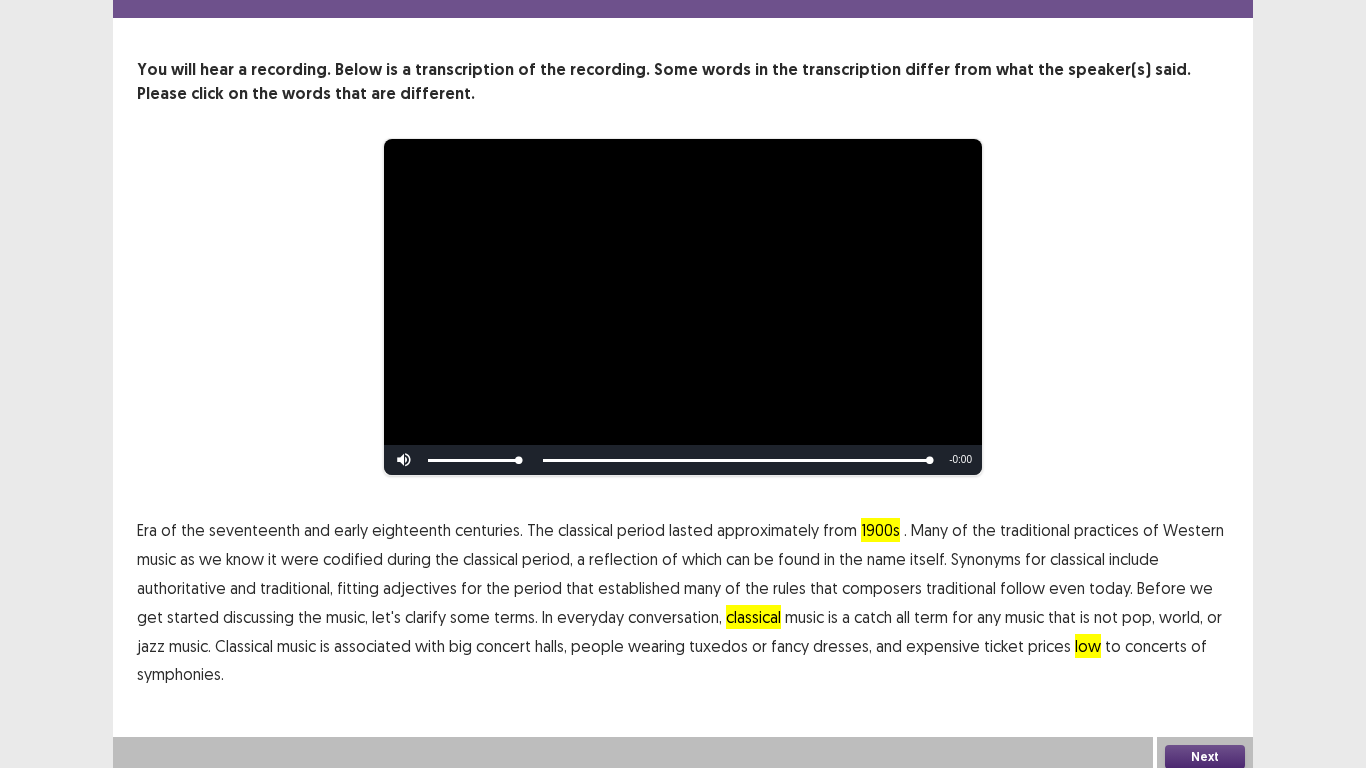 click on "Next" at bounding box center (1205, 757) 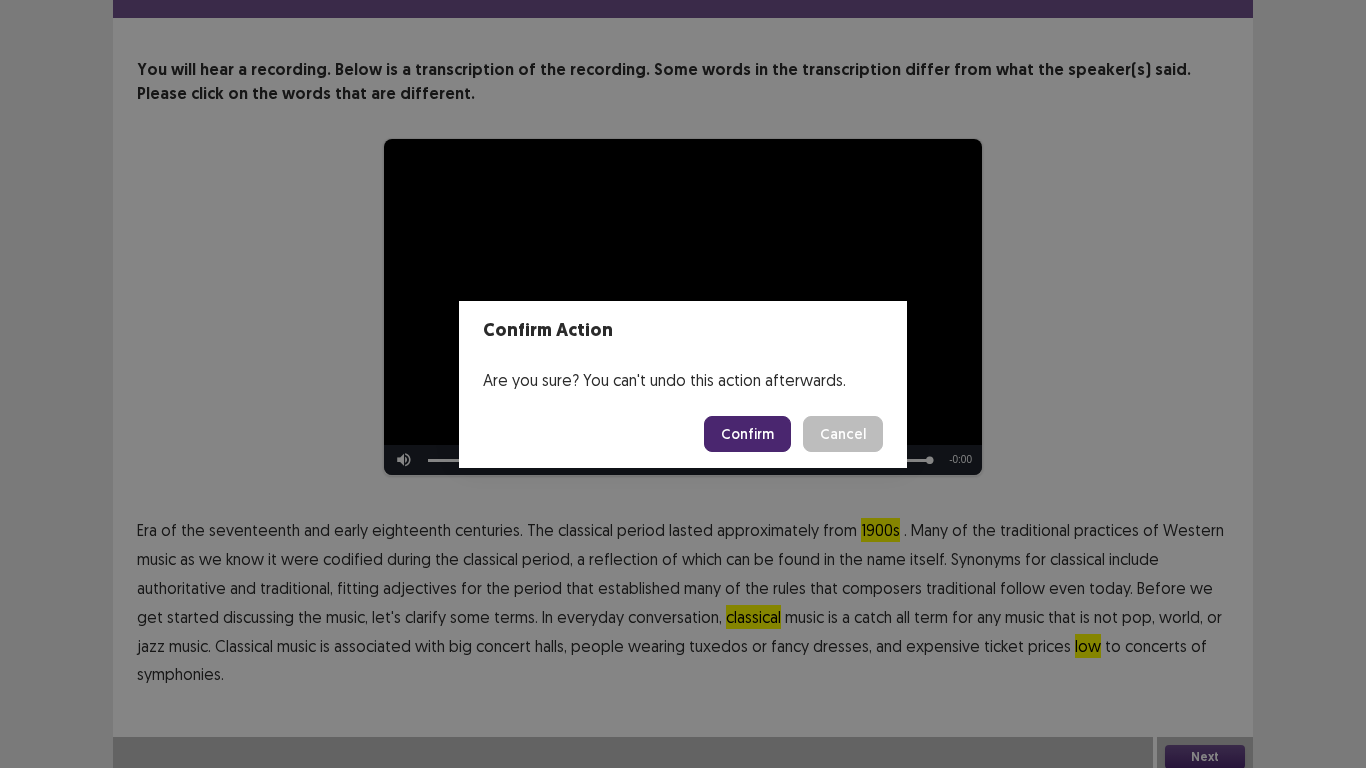 click on "Confirm" at bounding box center [747, 434] 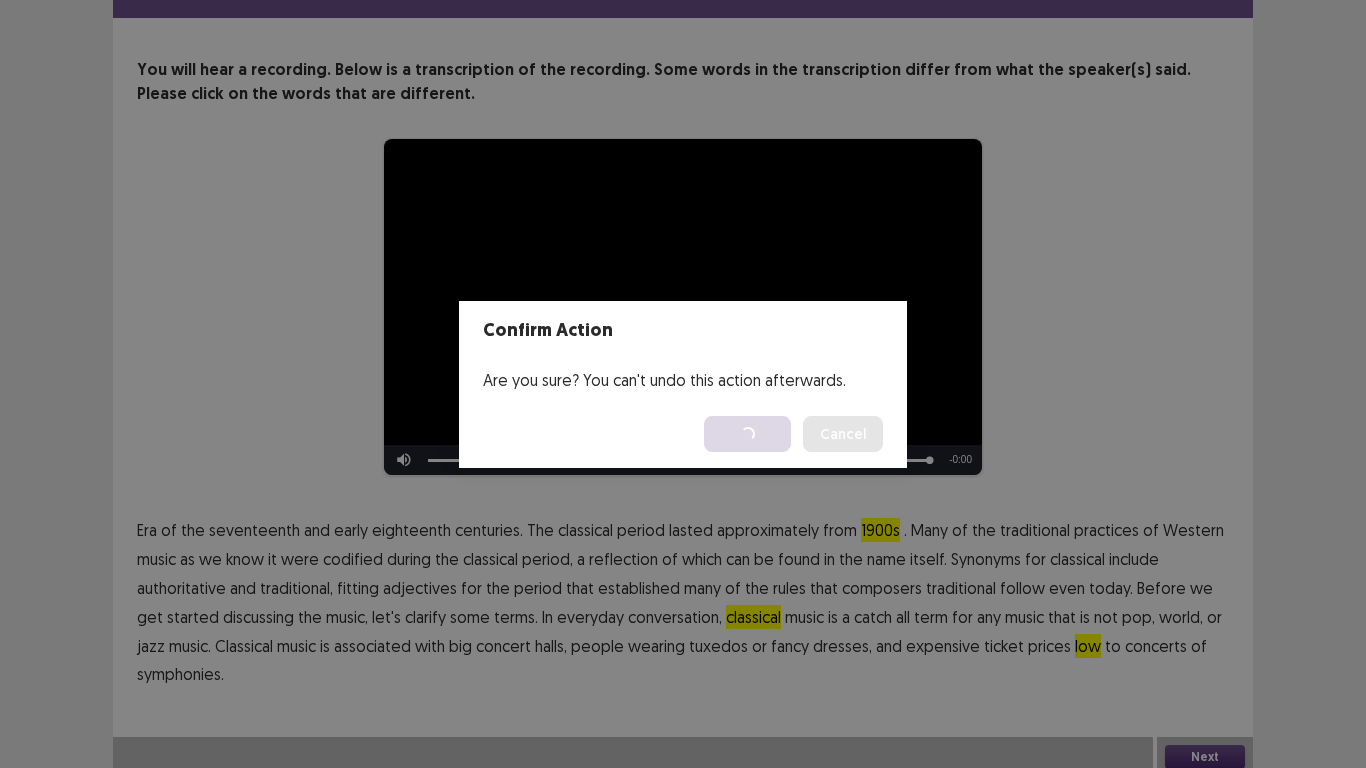 scroll, scrollTop: 0, scrollLeft: 0, axis: both 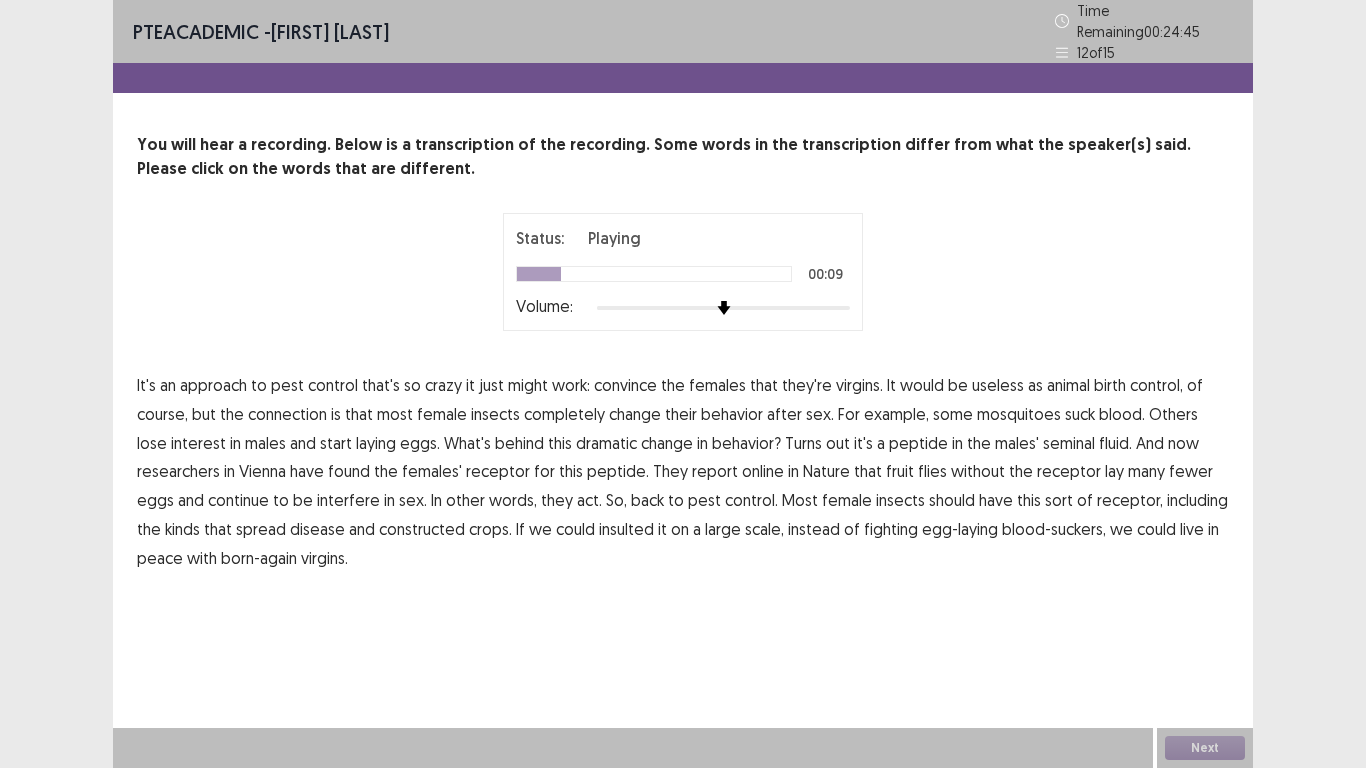 click on "animal" at bounding box center [1068, 385] 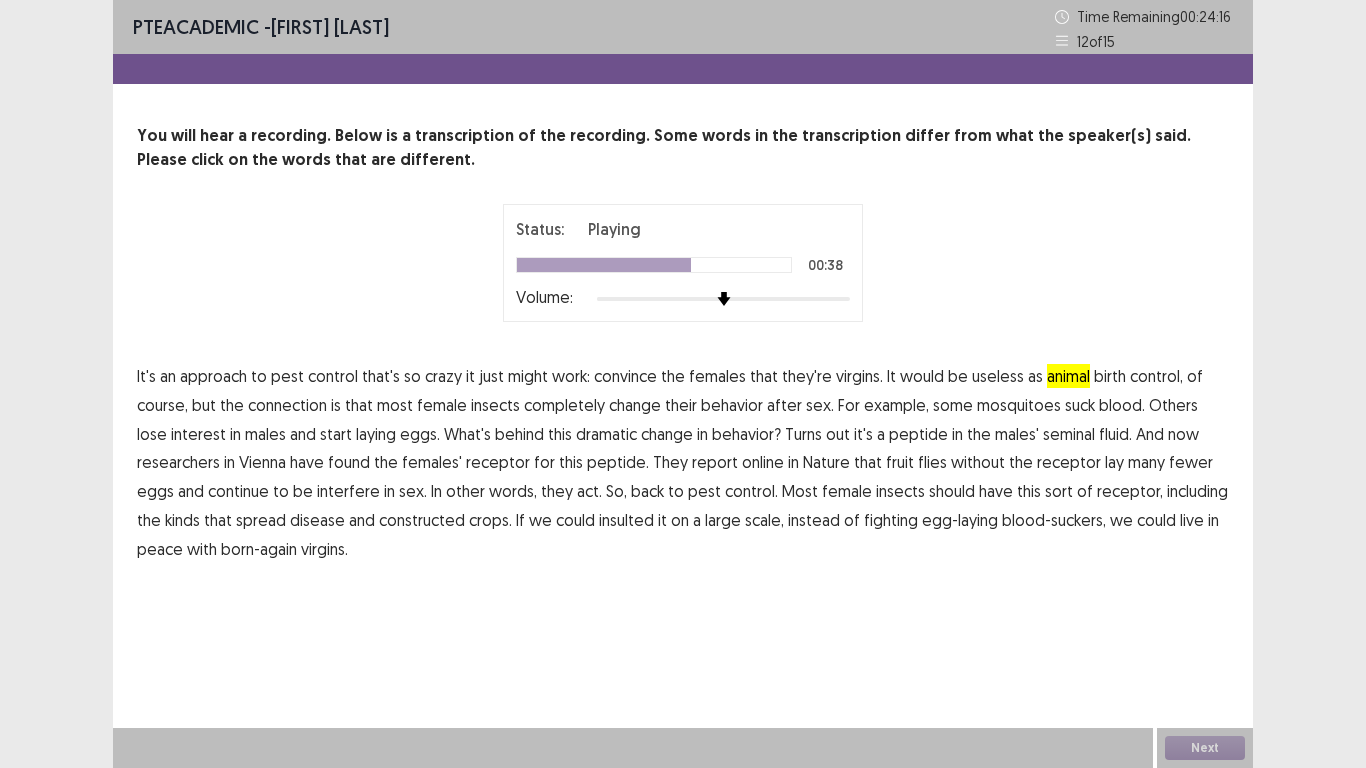 click on "interfere" at bounding box center [348, 491] 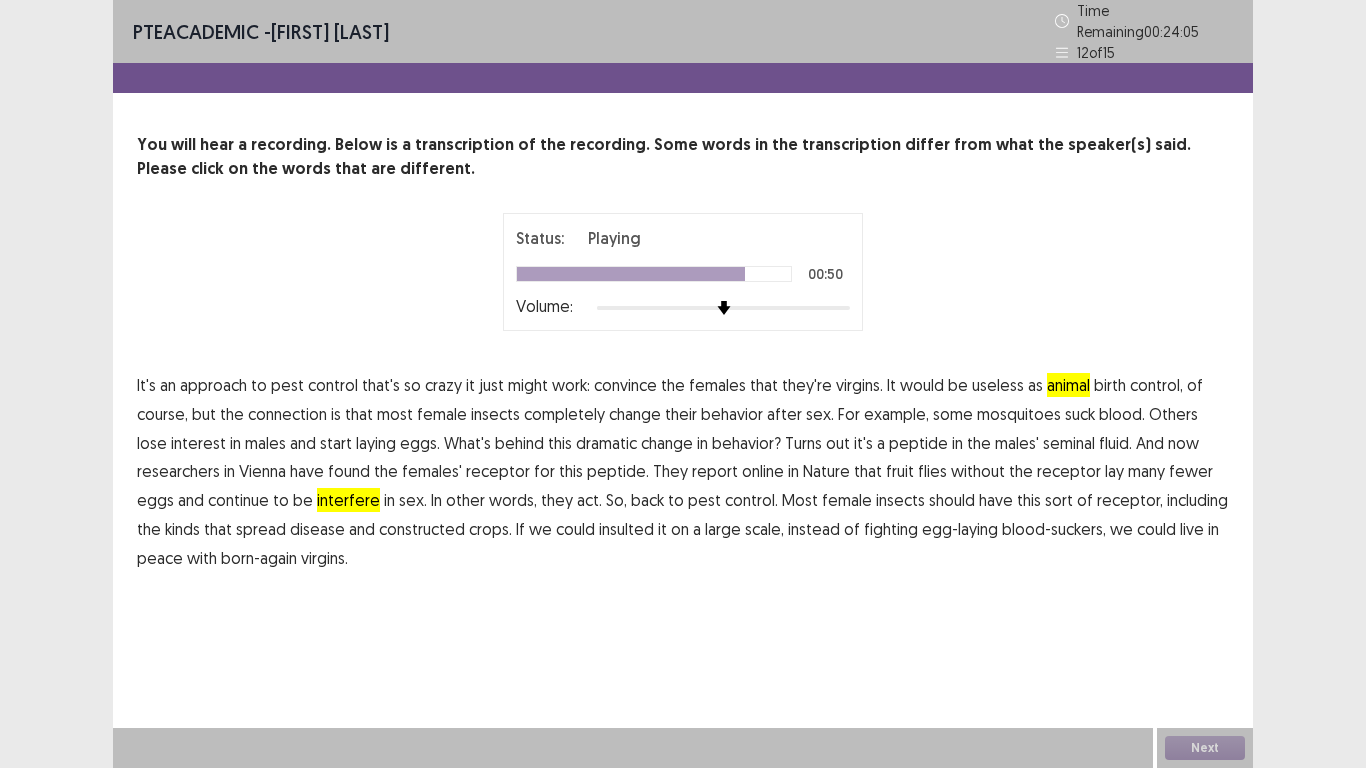 click on "constructed" at bounding box center [422, 529] 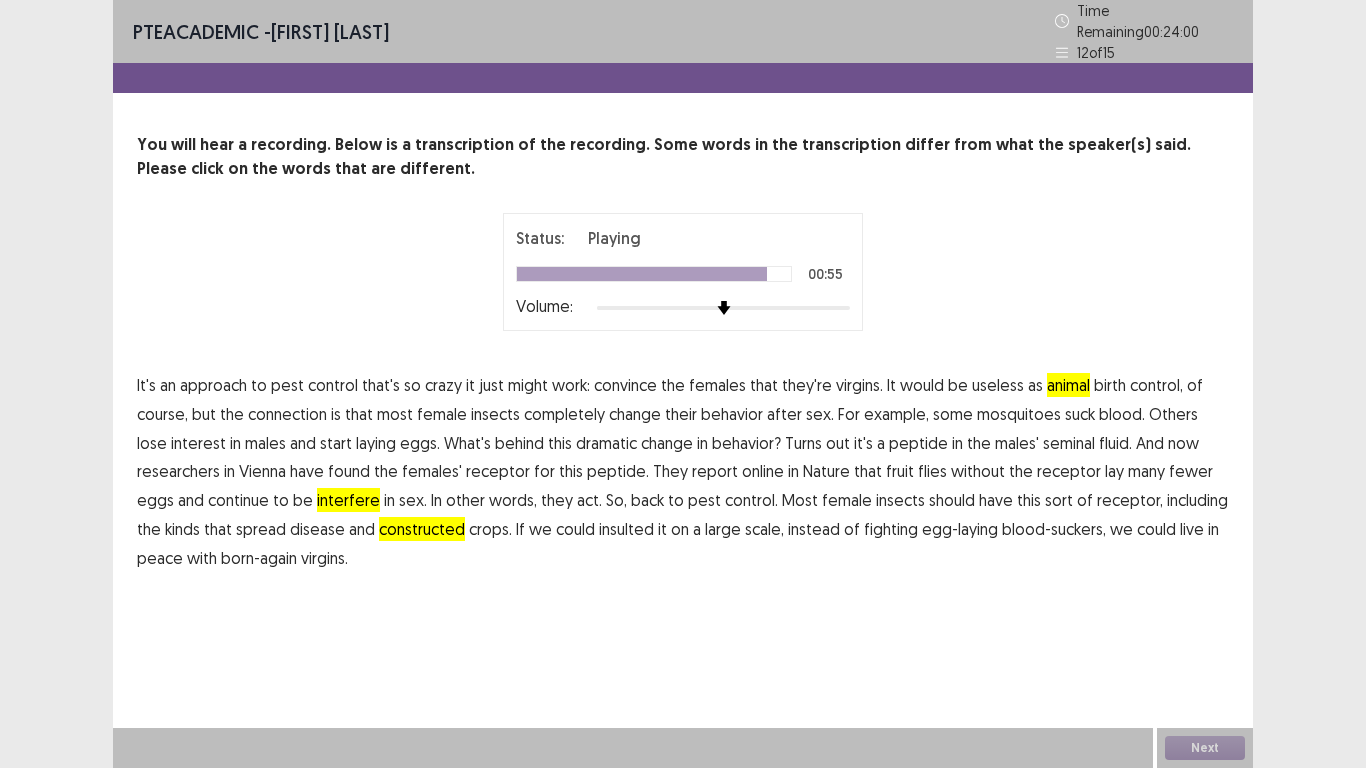 click on "insulted" at bounding box center (626, 529) 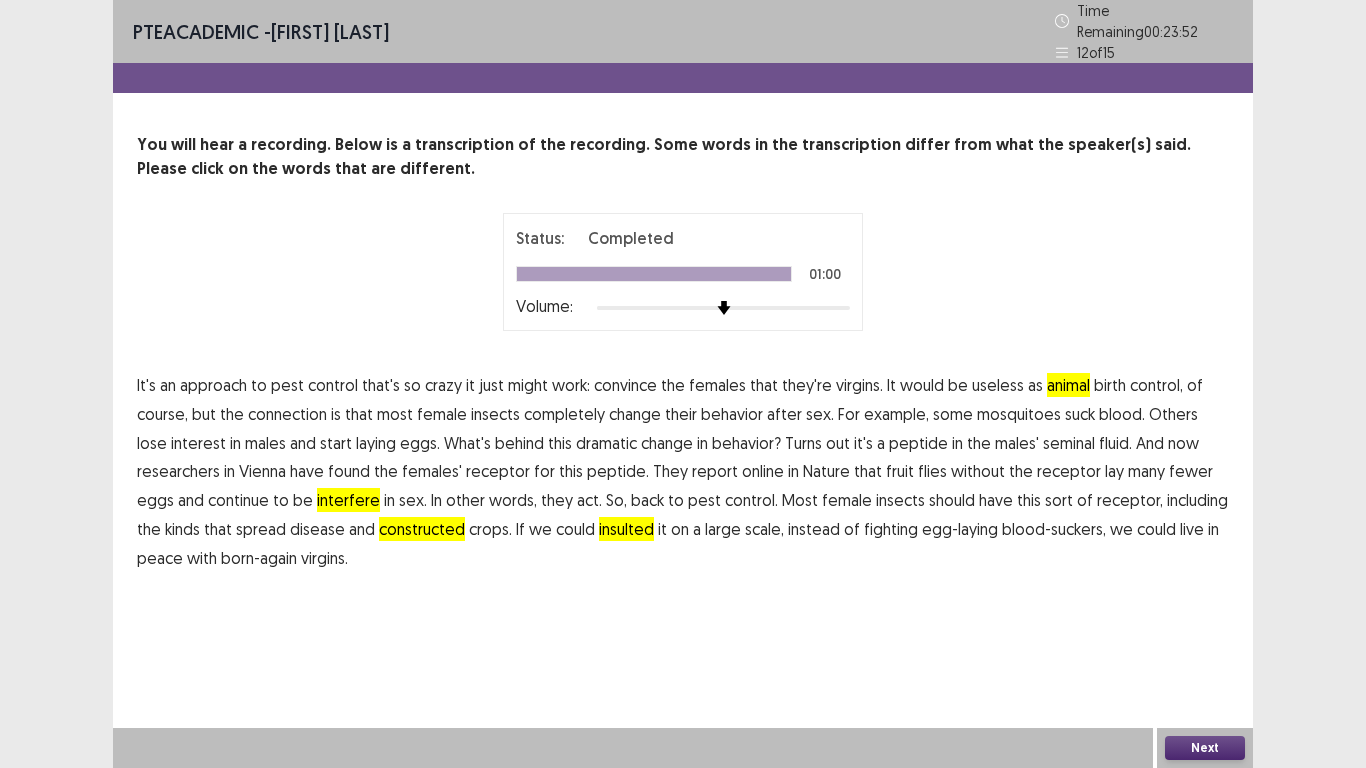 click on "Next" at bounding box center (1205, 748) 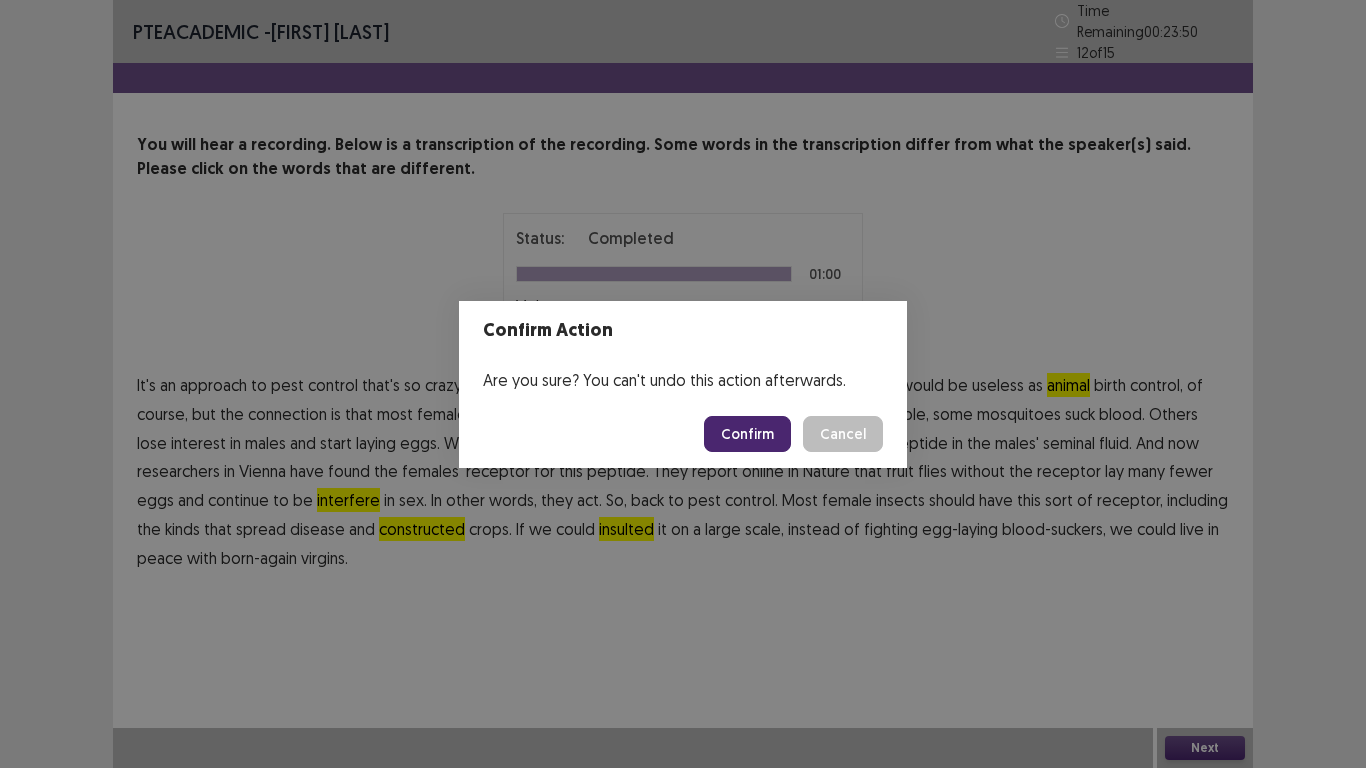click on "Confirm Cancel" at bounding box center (683, 434) 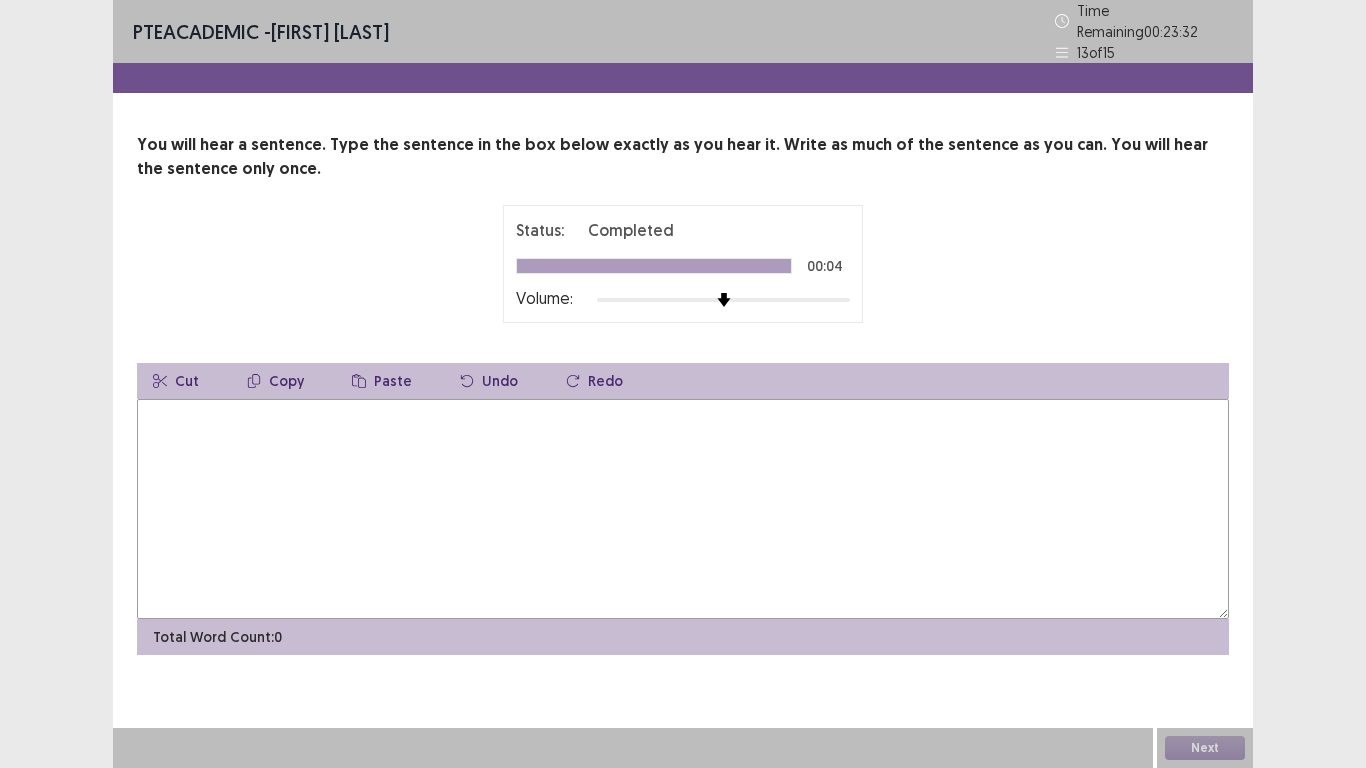 click at bounding box center (683, 509) 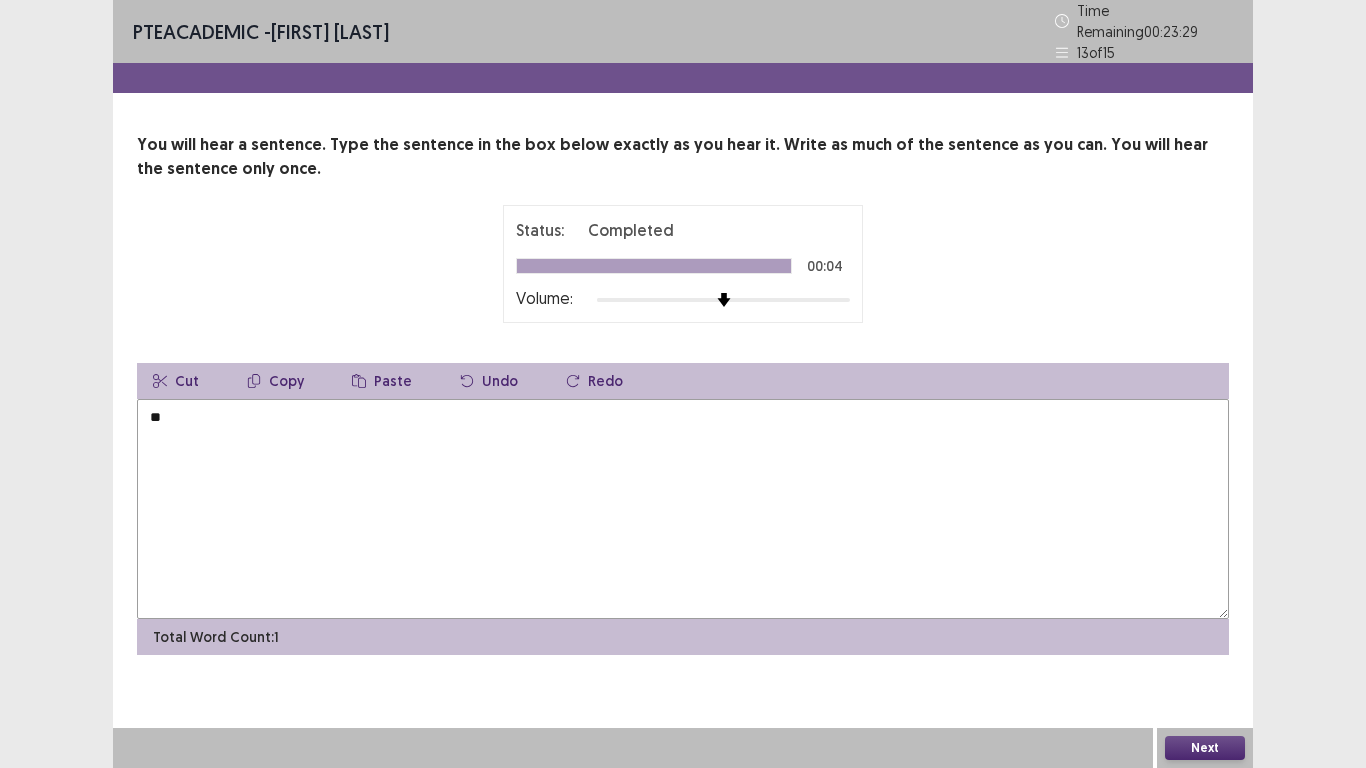 type on "*" 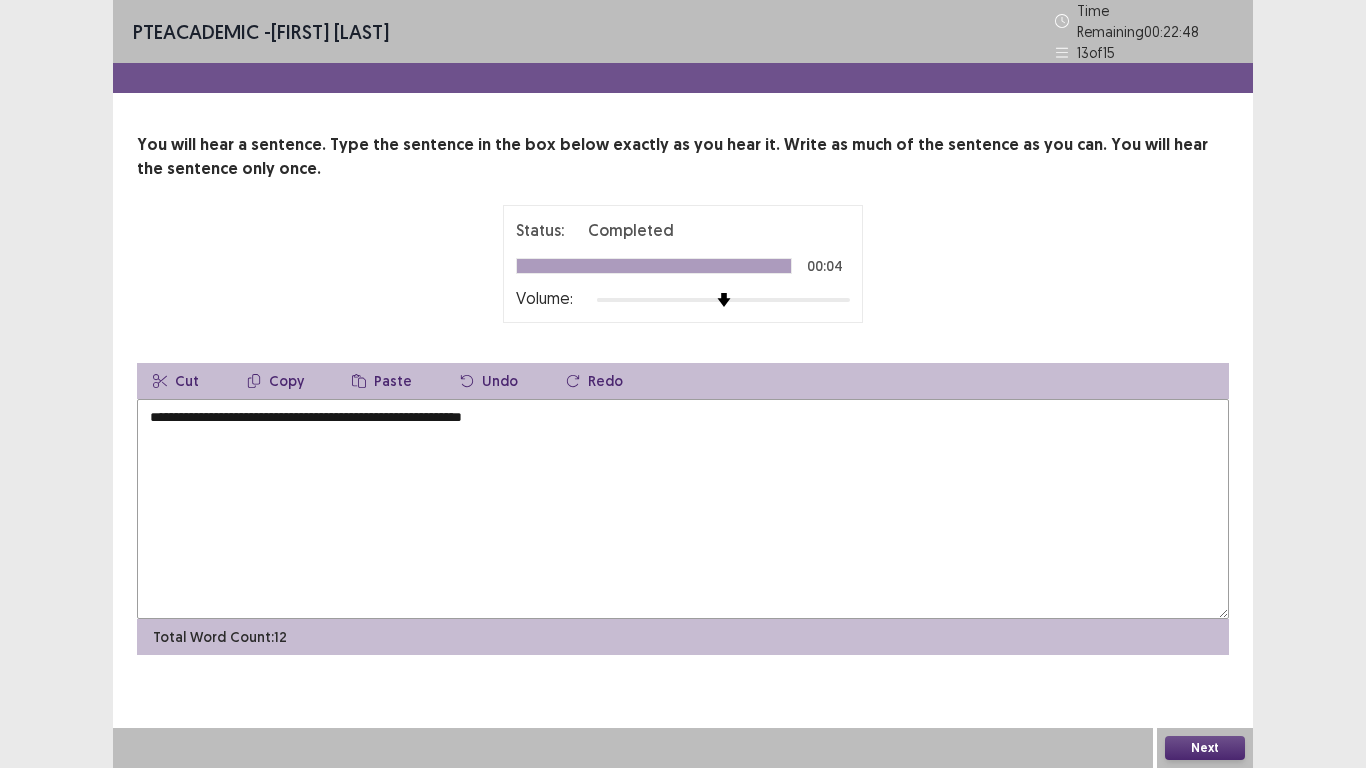 click on "**********" at bounding box center (683, 509) 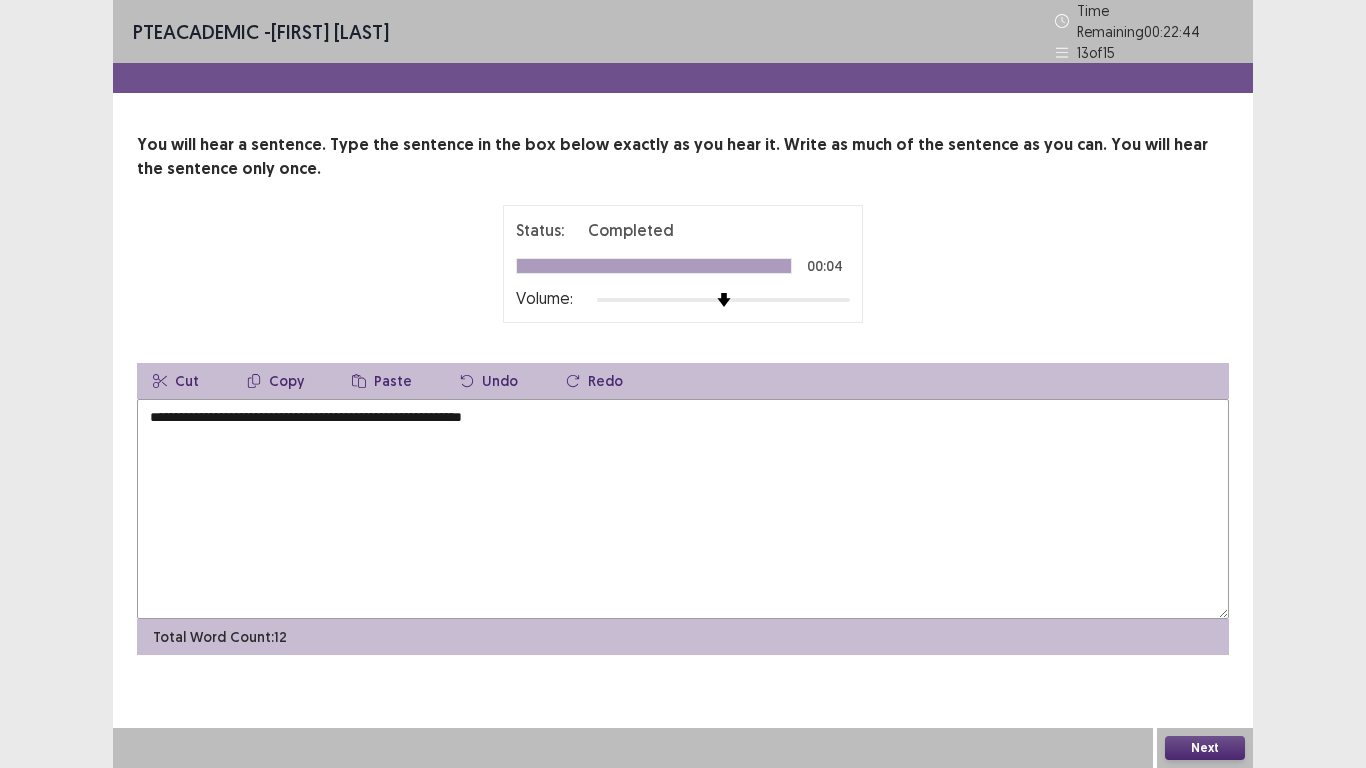 click on "**********" at bounding box center (683, 509) 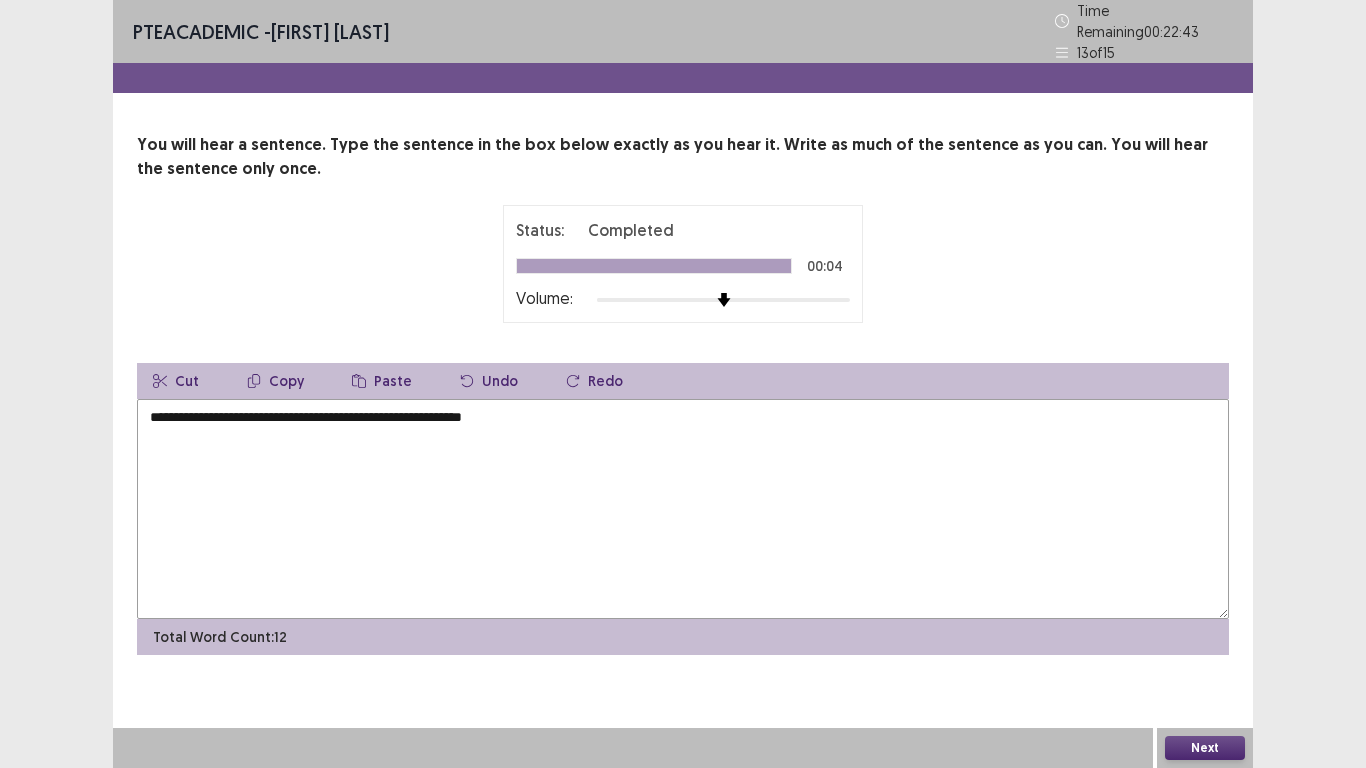 click on "**********" at bounding box center [683, 509] 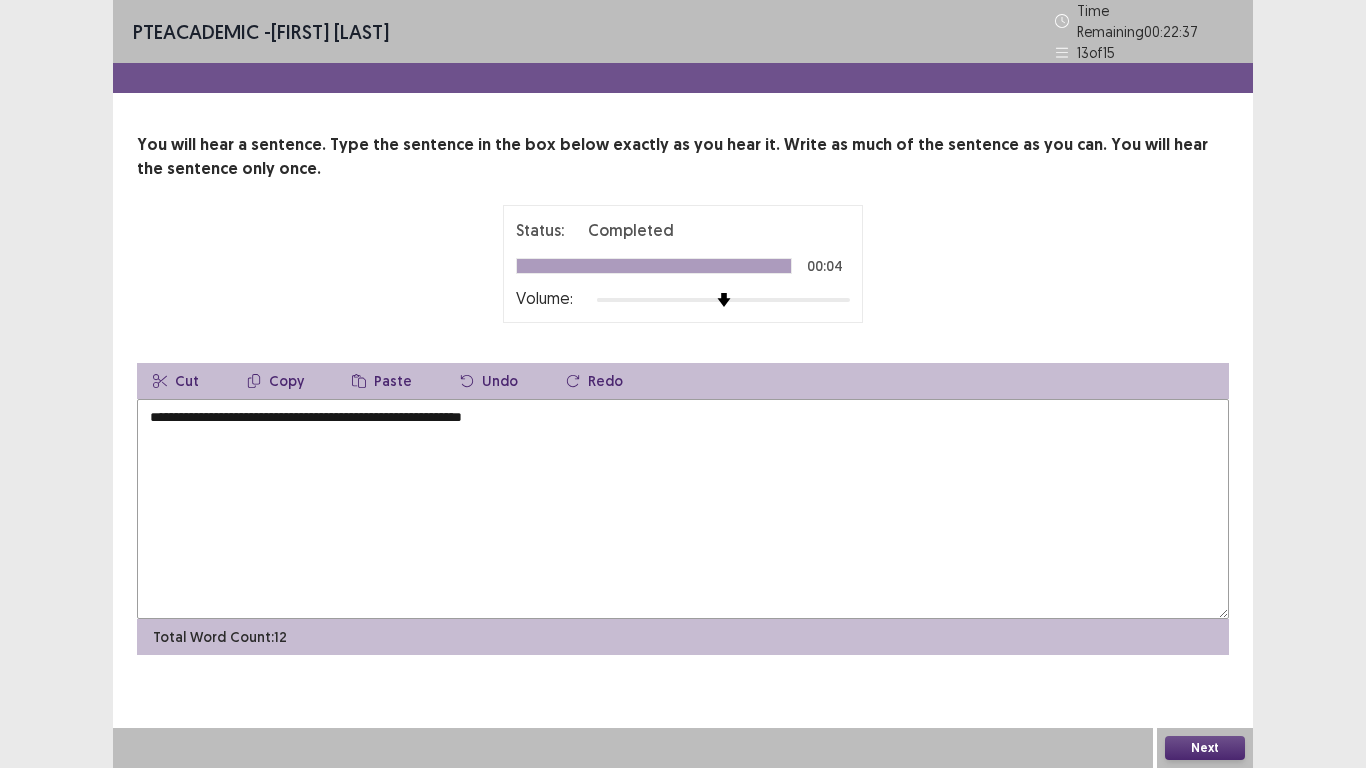 type on "**********" 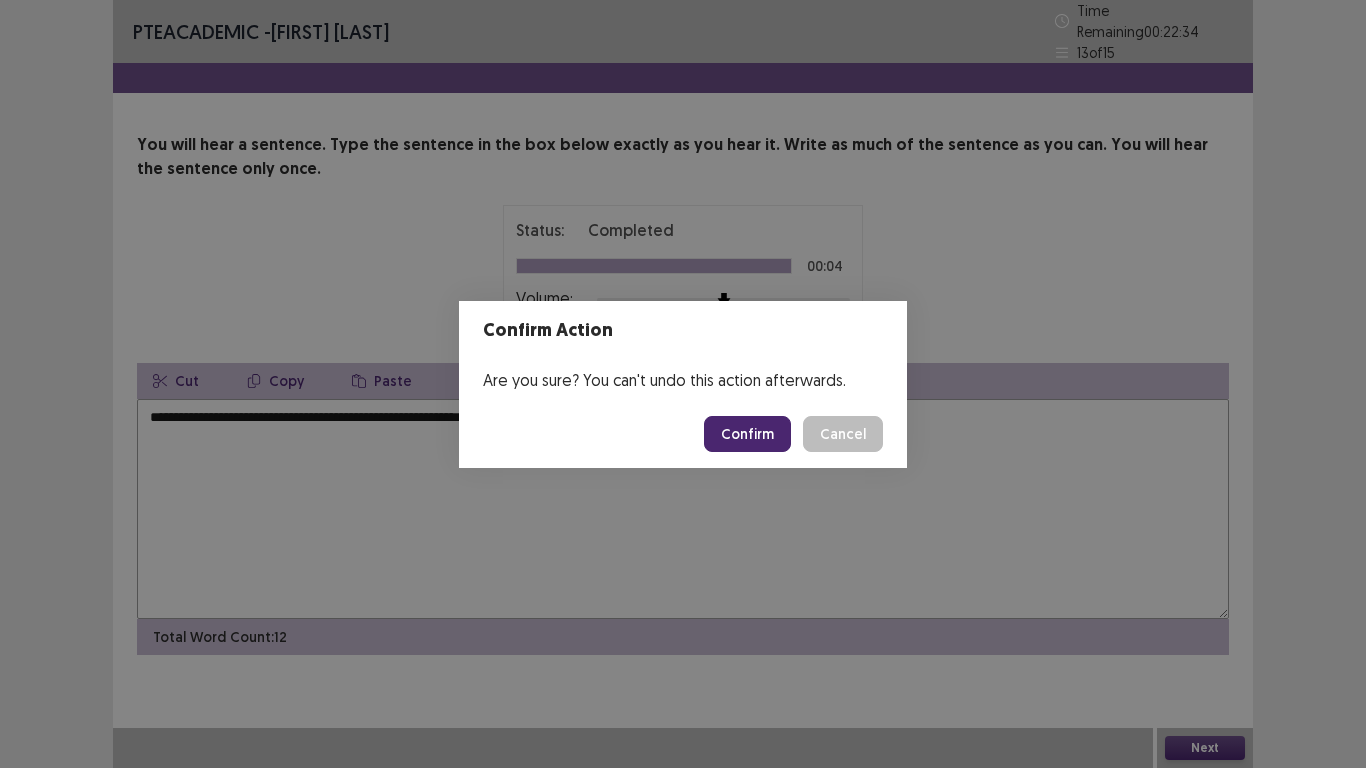 click on "Confirm" at bounding box center [747, 434] 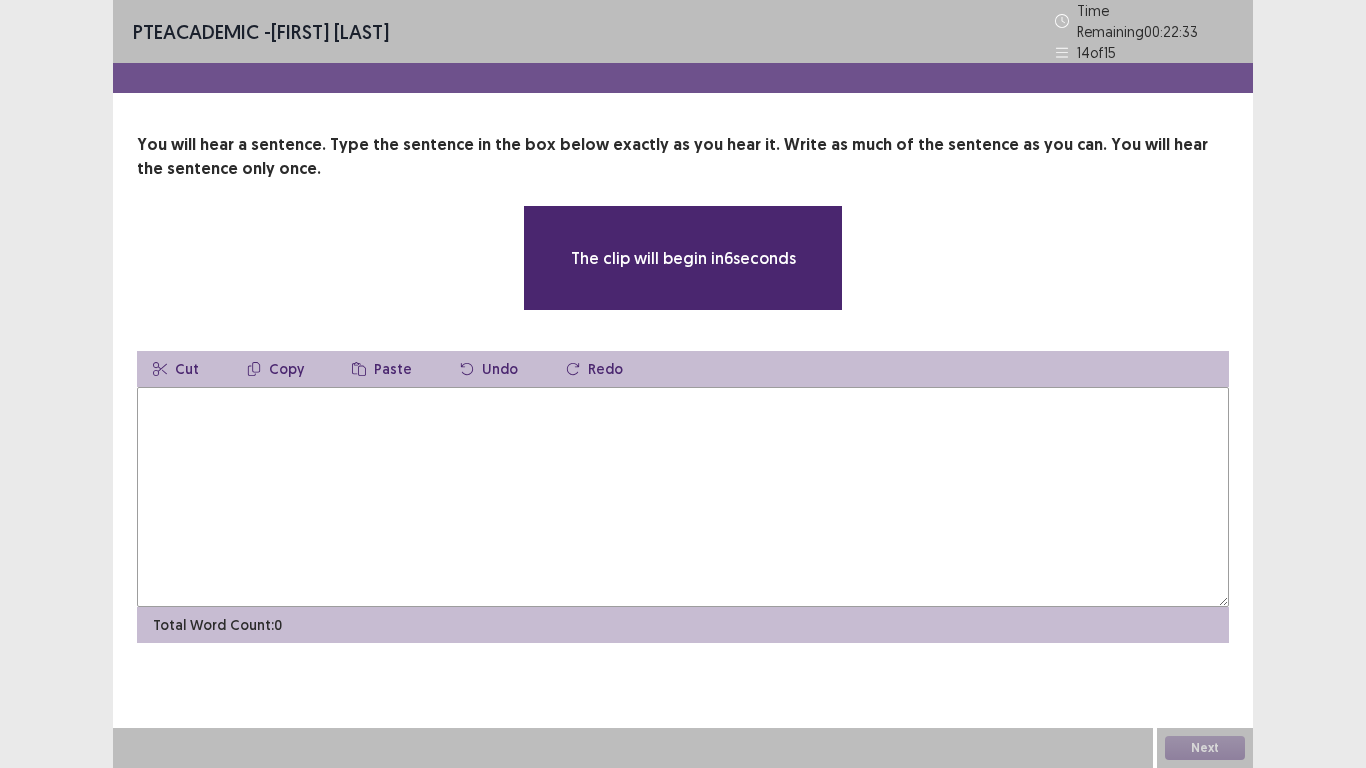 click at bounding box center (683, 497) 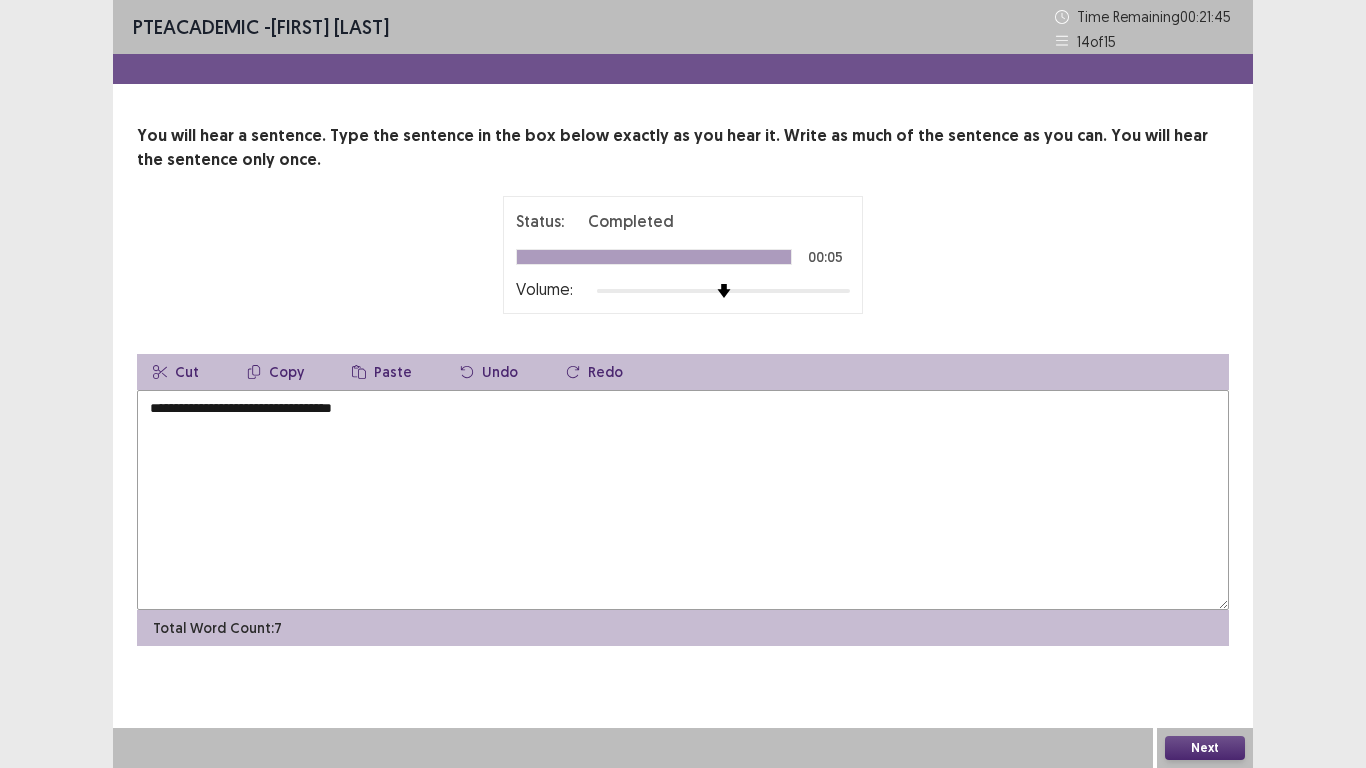 click on "**********" at bounding box center [683, 500] 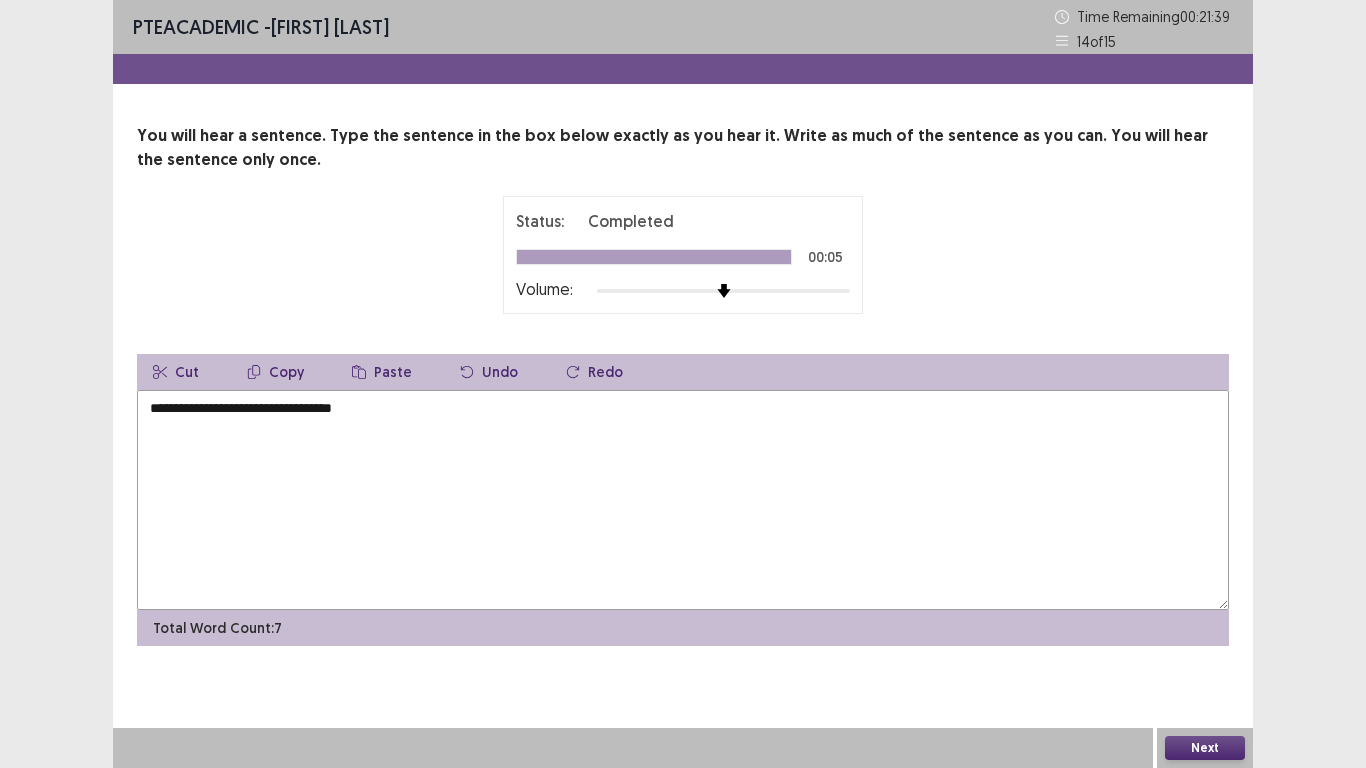 type on "**********" 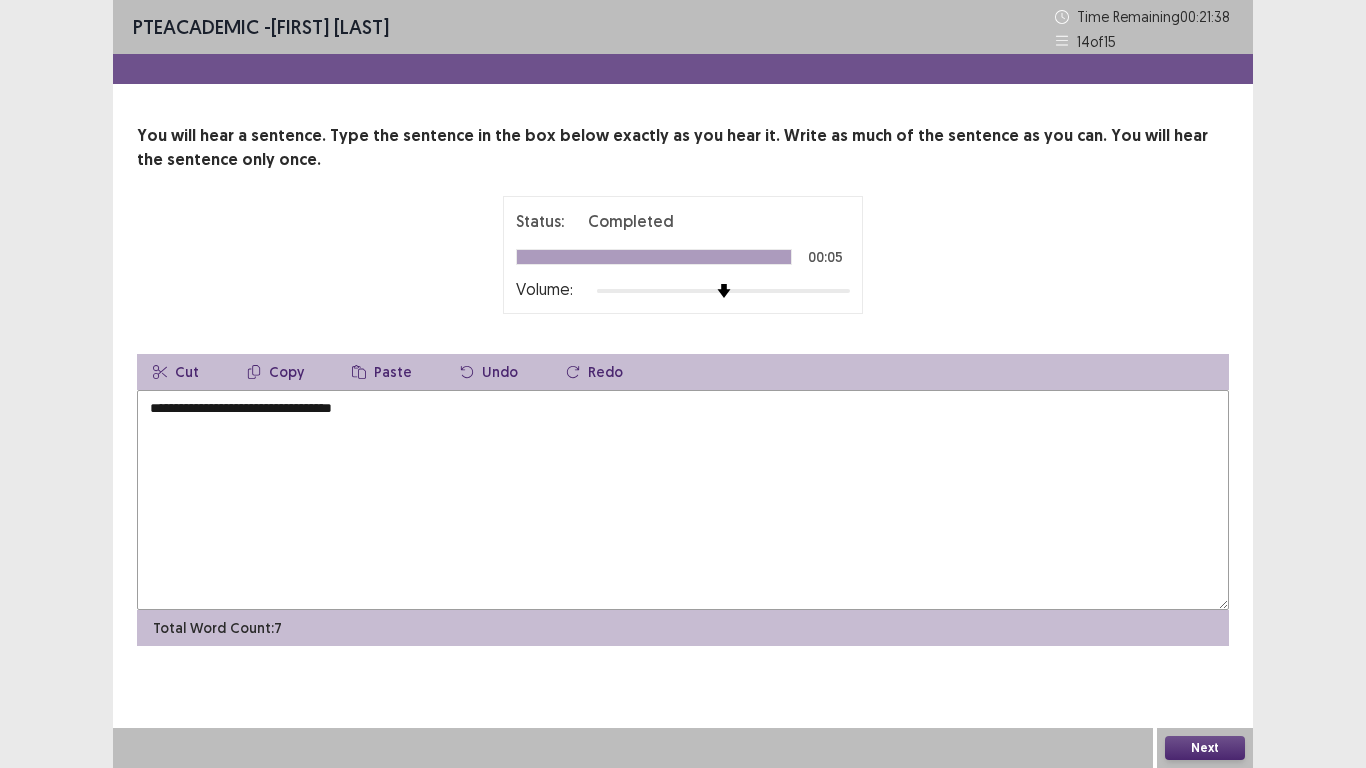 click on "Next" at bounding box center (1205, 748) 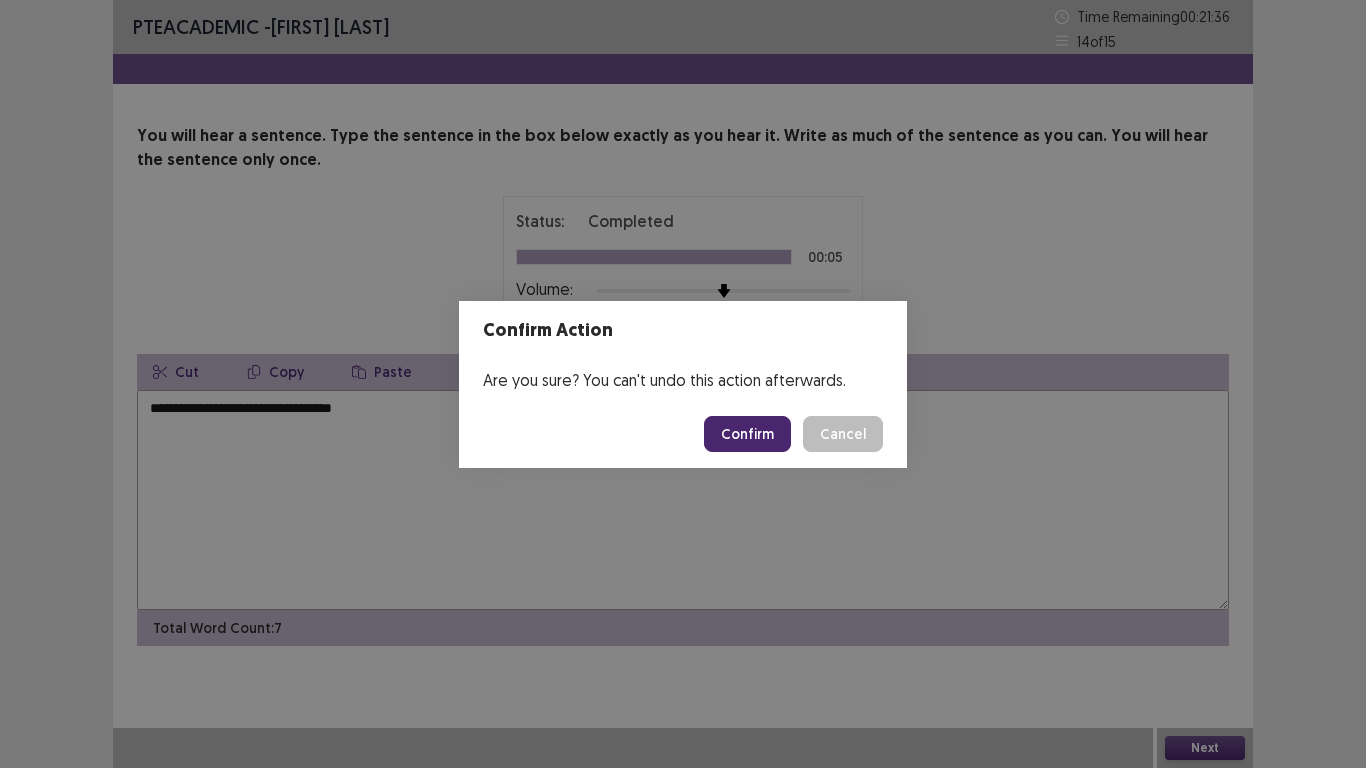 click on "Confirm" at bounding box center (747, 434) 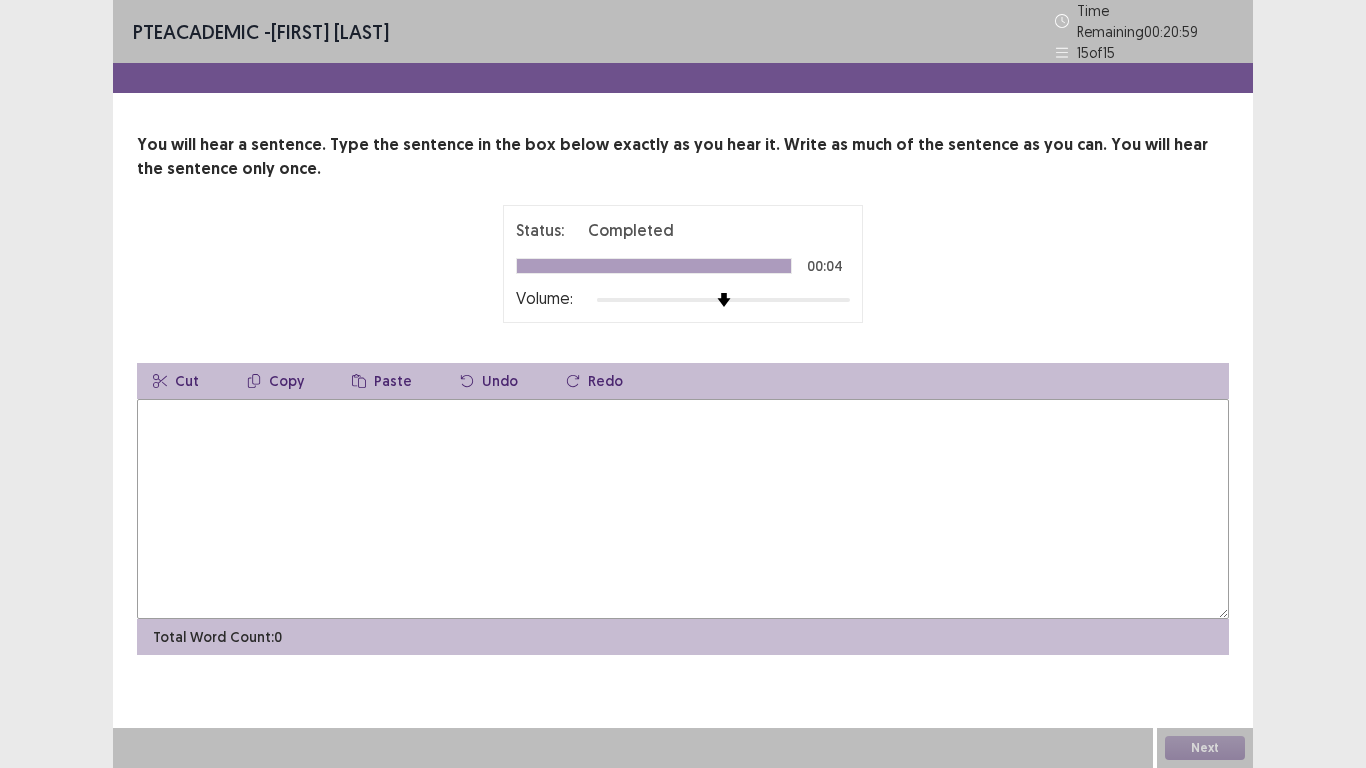 click at bounding box center [683, 509] 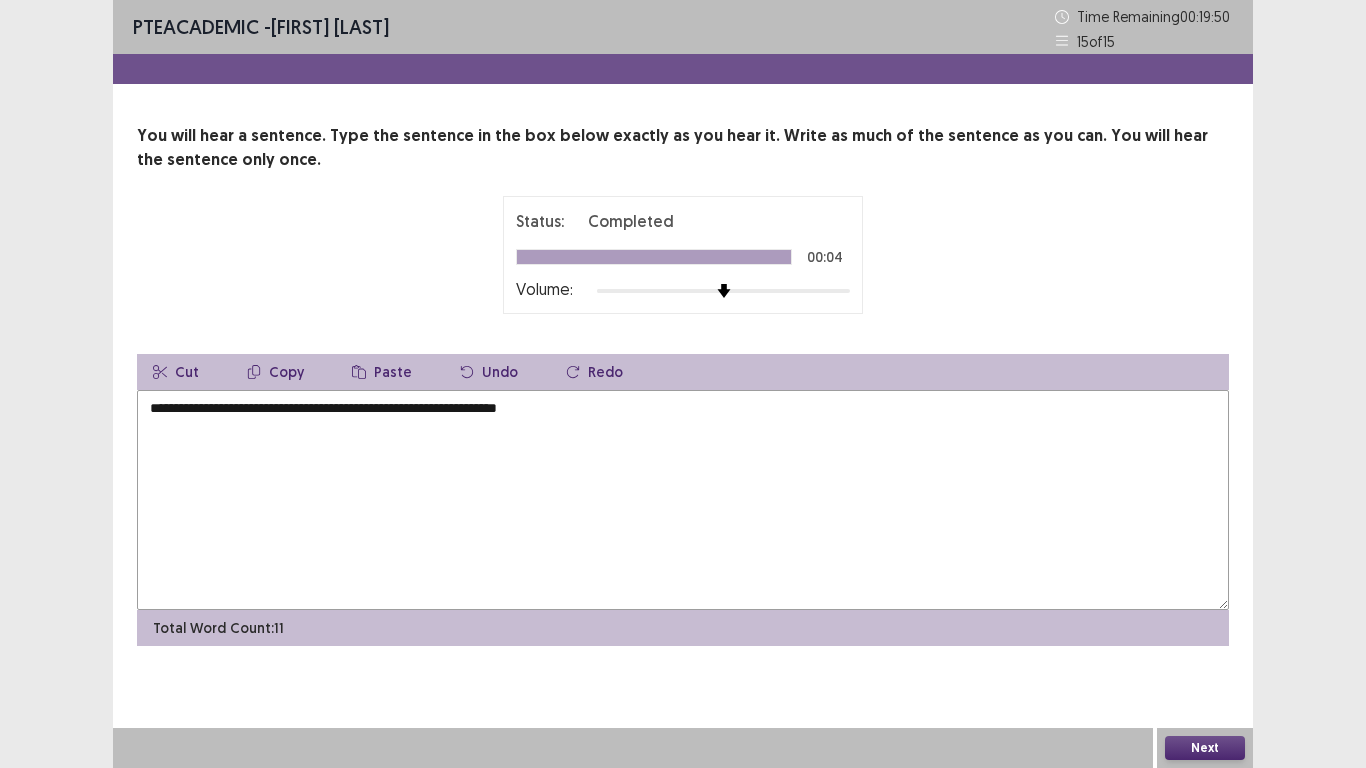 type on "**********" 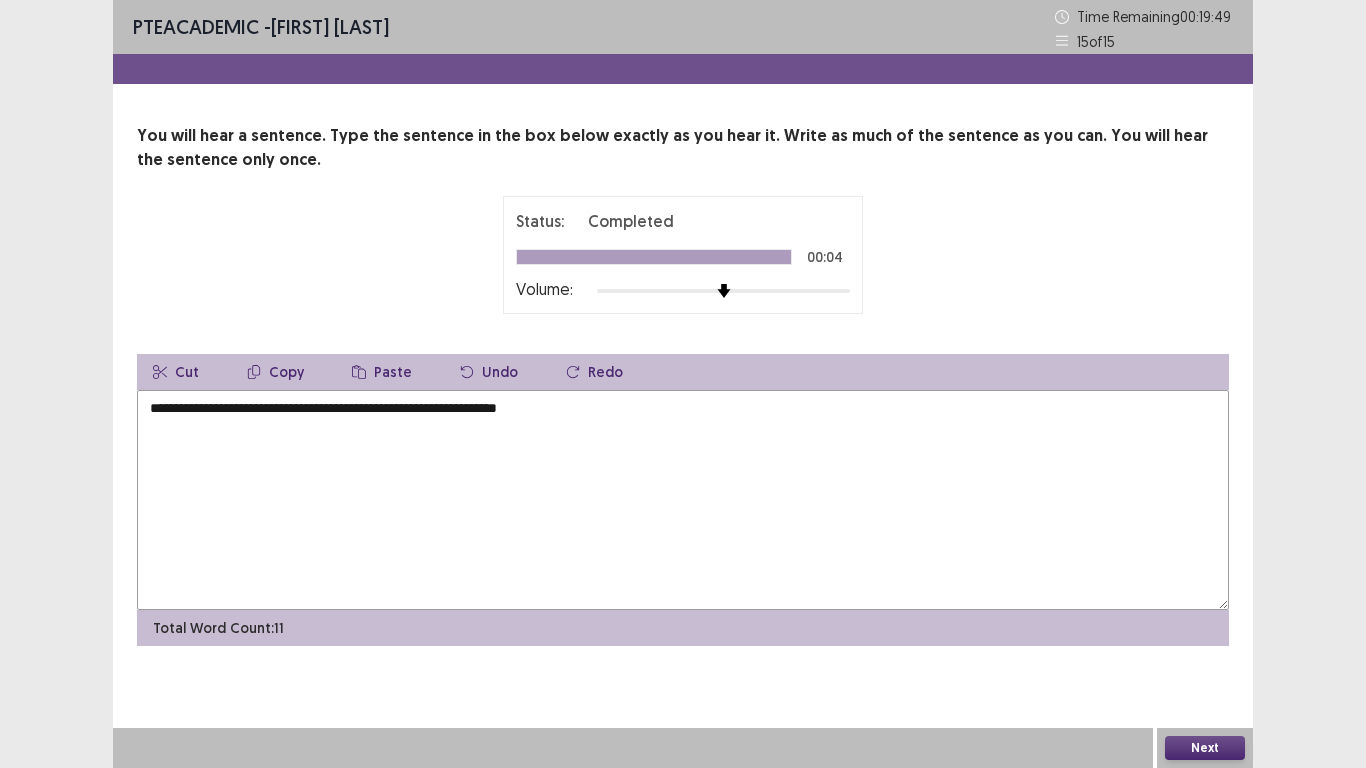 click on "Next" at bounding box center (1205, 748) 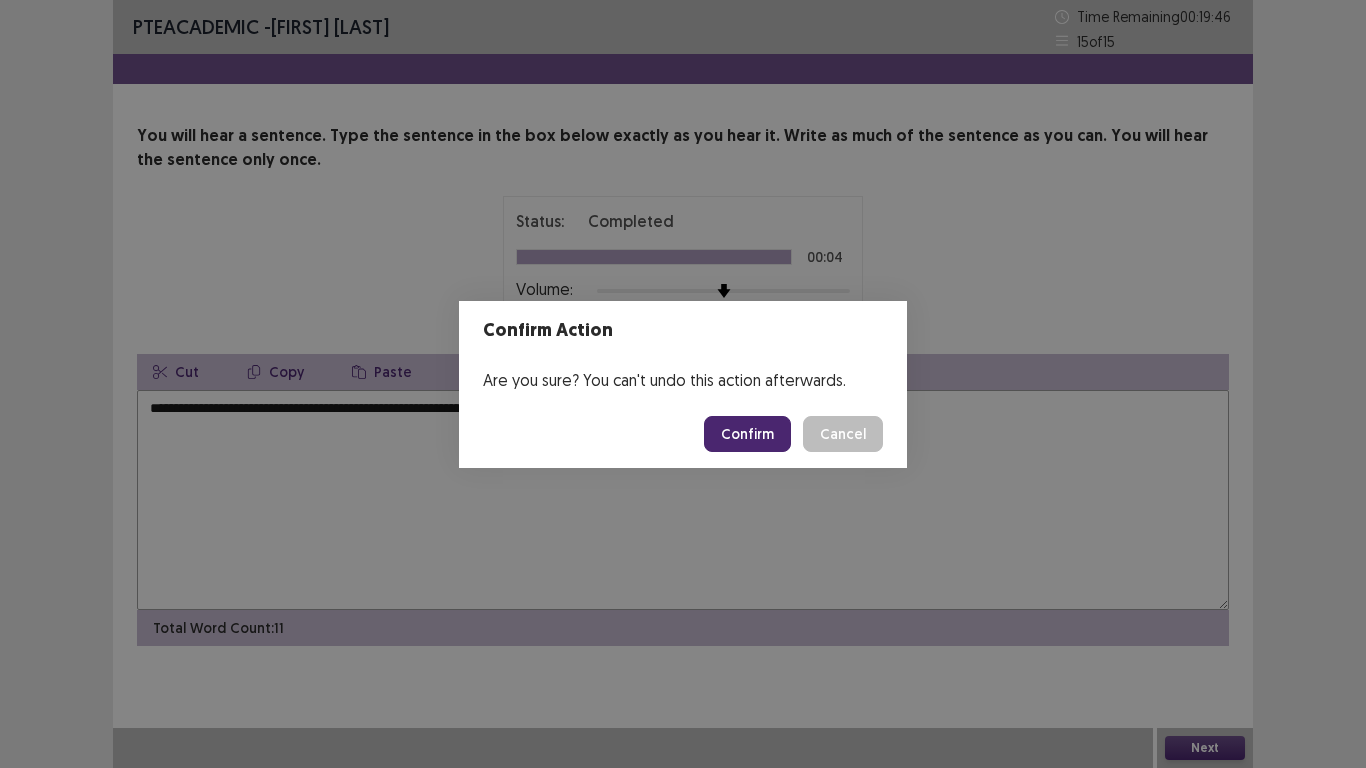 click on "Confirm" at bounding box center [747, 434] 